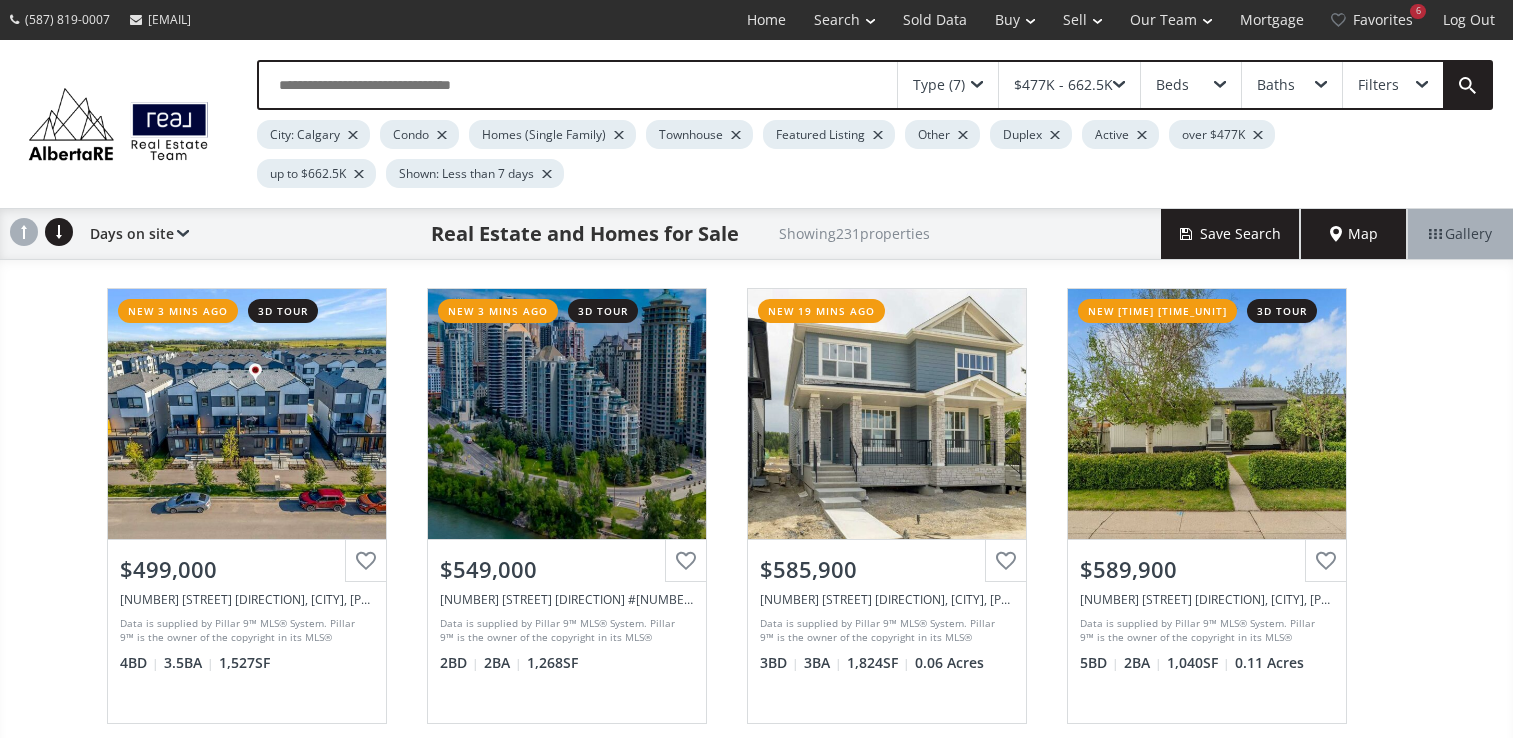 scroll, scrollTop: 0, scrollLeft: 0, axis: both 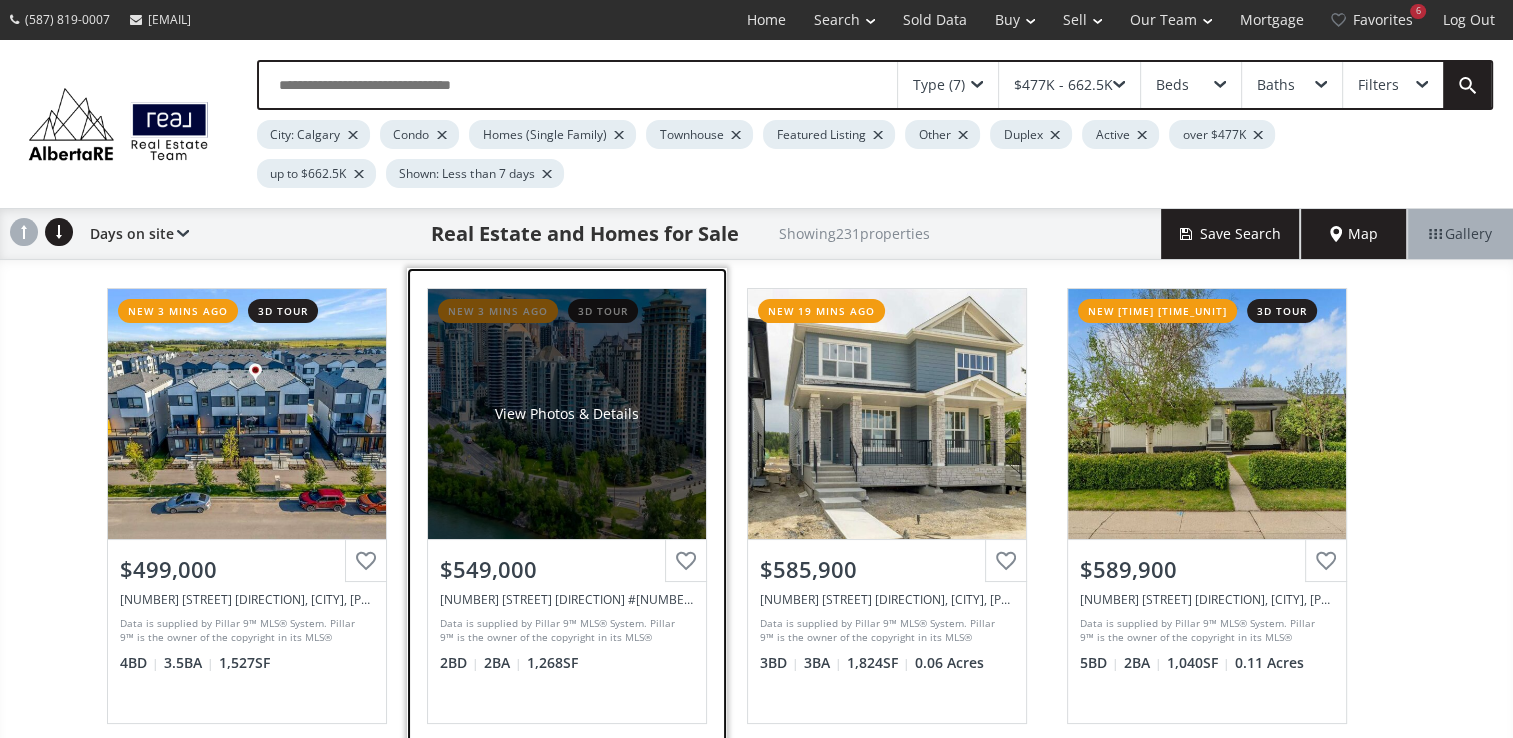 click on "View Photos & Details" at bounding box center [567, 414] 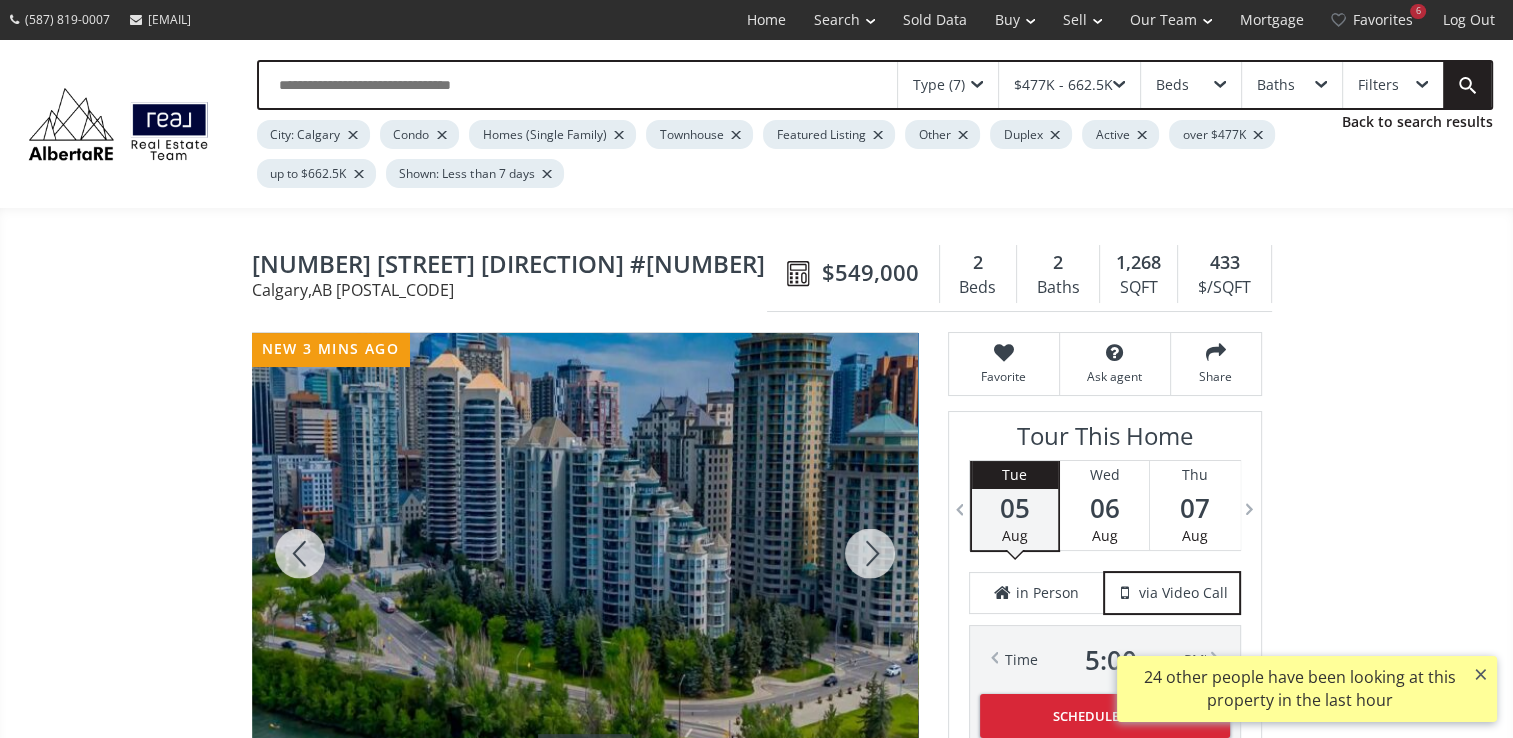 click at bounding box center [870, 553] 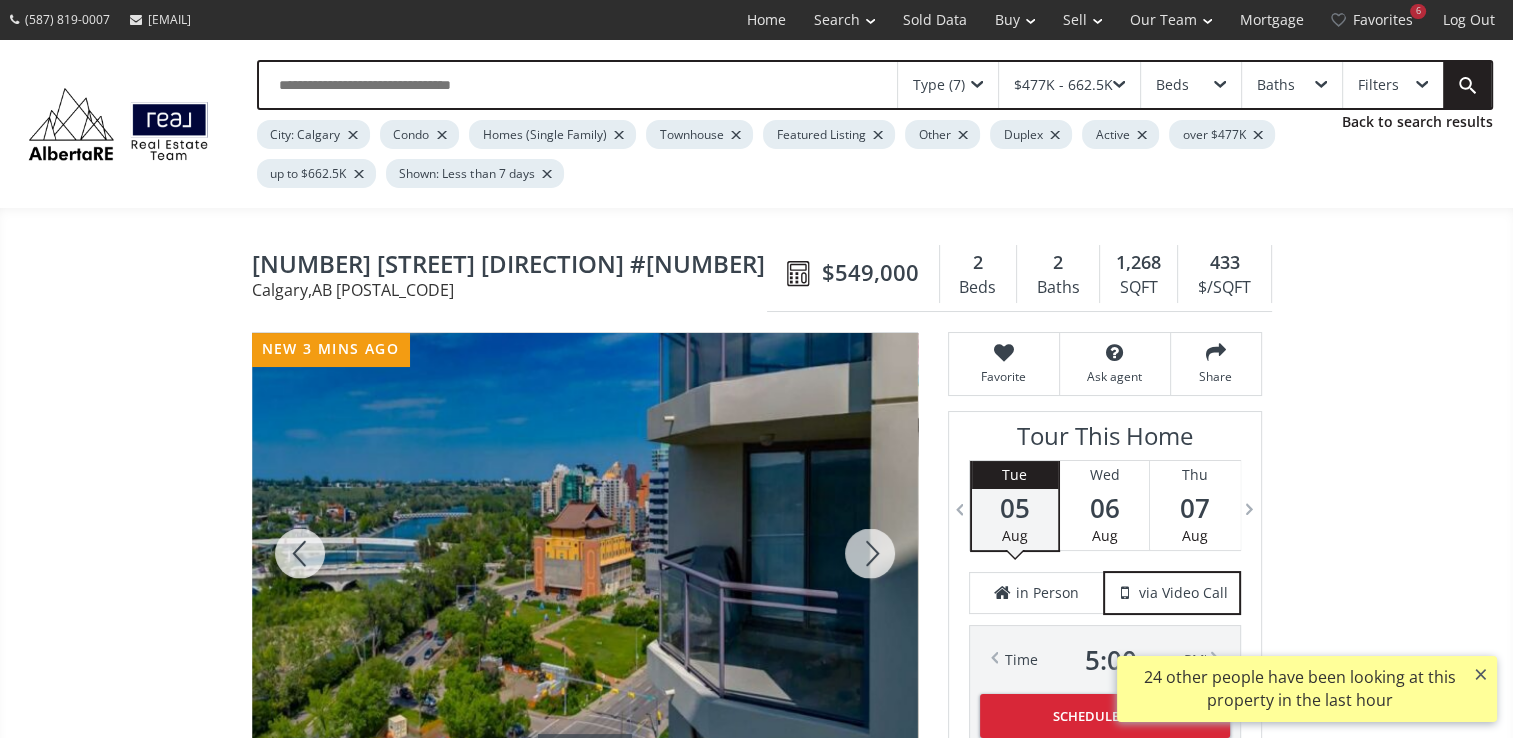 click at bounding box center [870, 553] 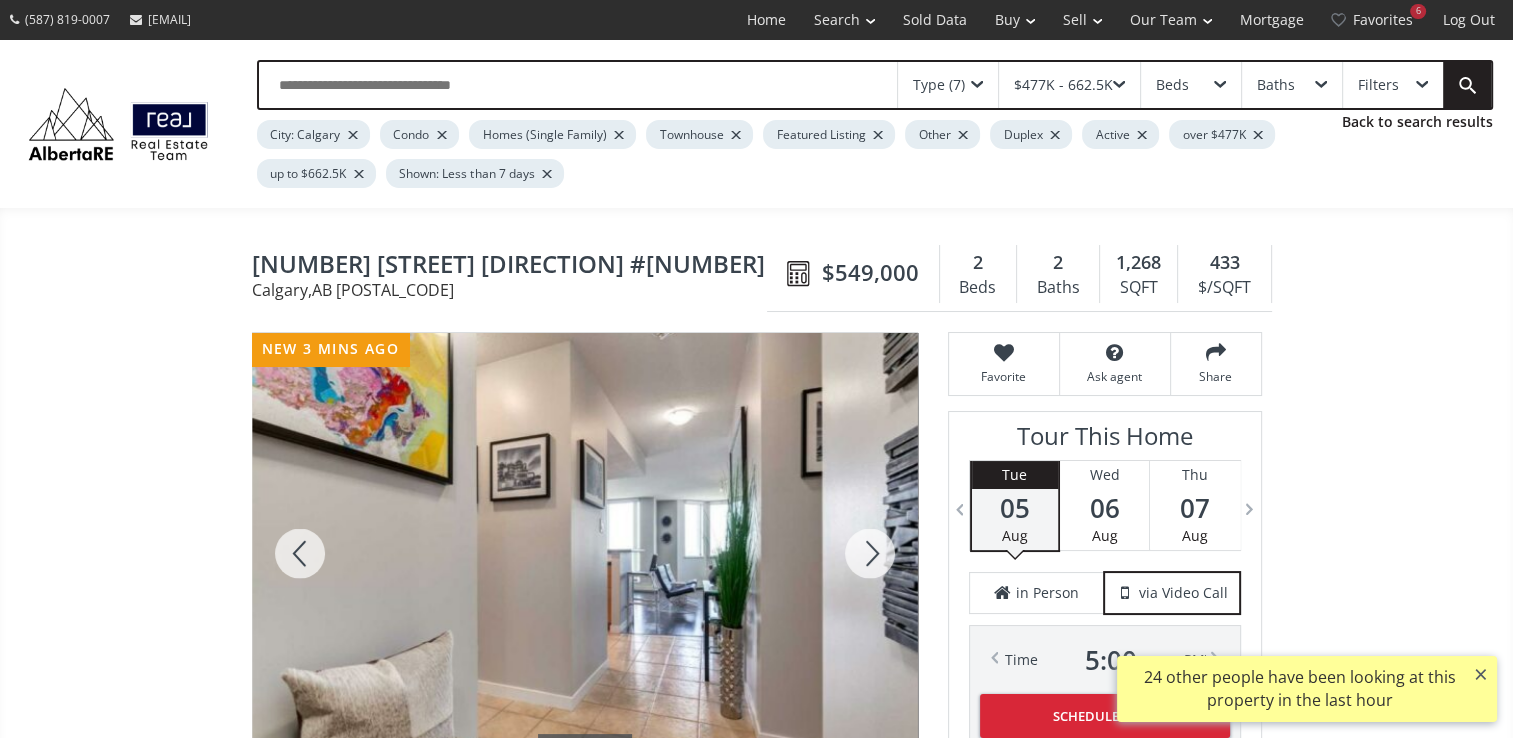 click at bounding box center [870, 553] 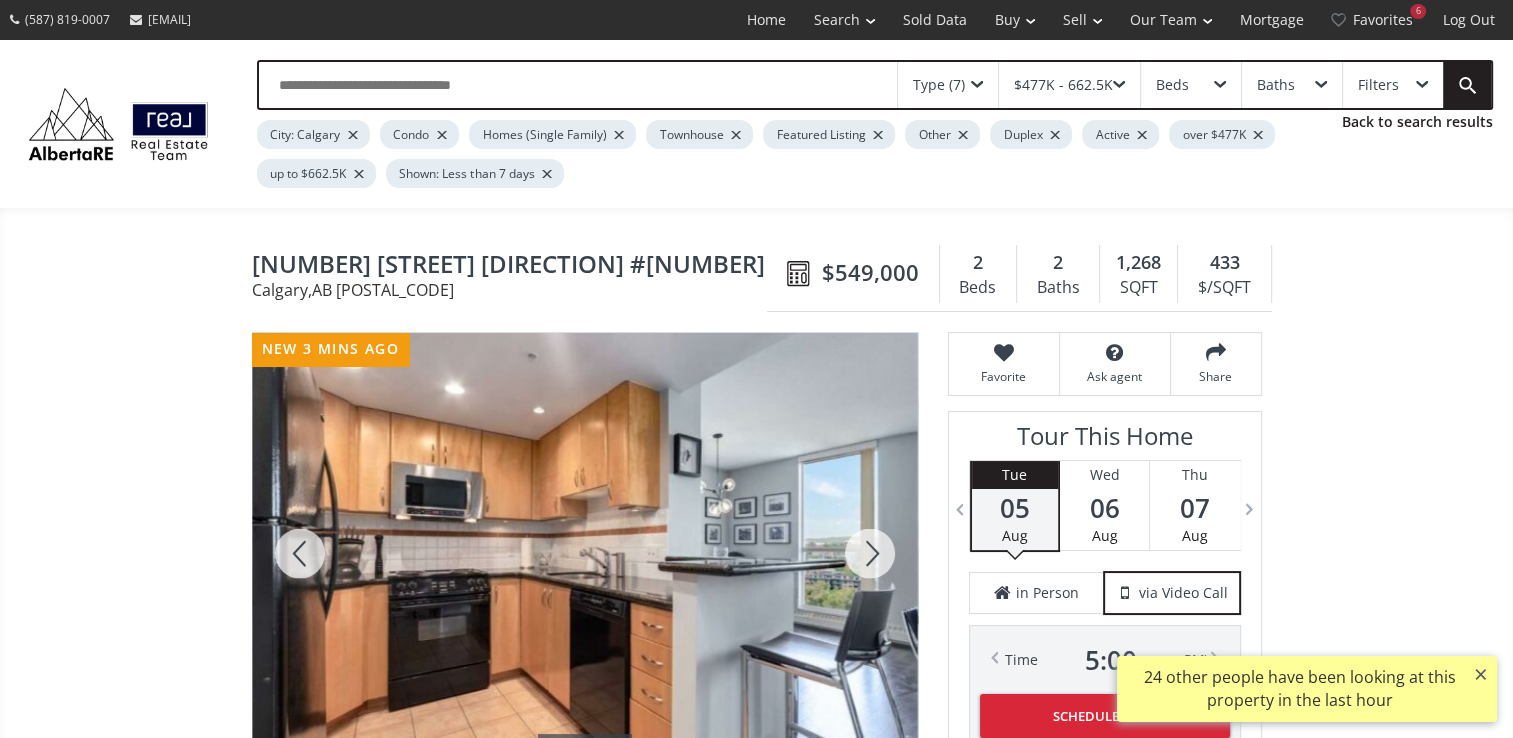 click at bounding box center [870, 553] 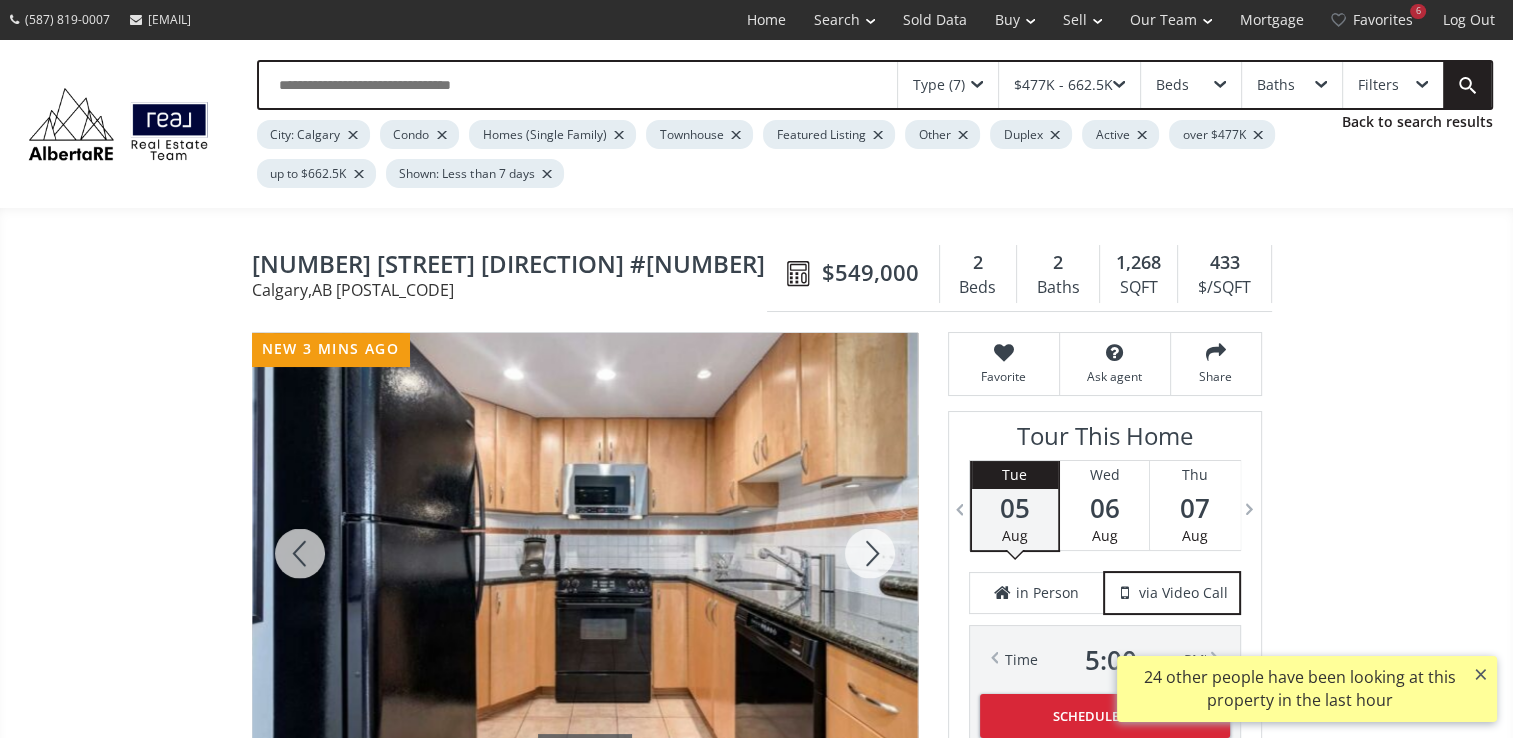 click at bounding box center (870, 553) 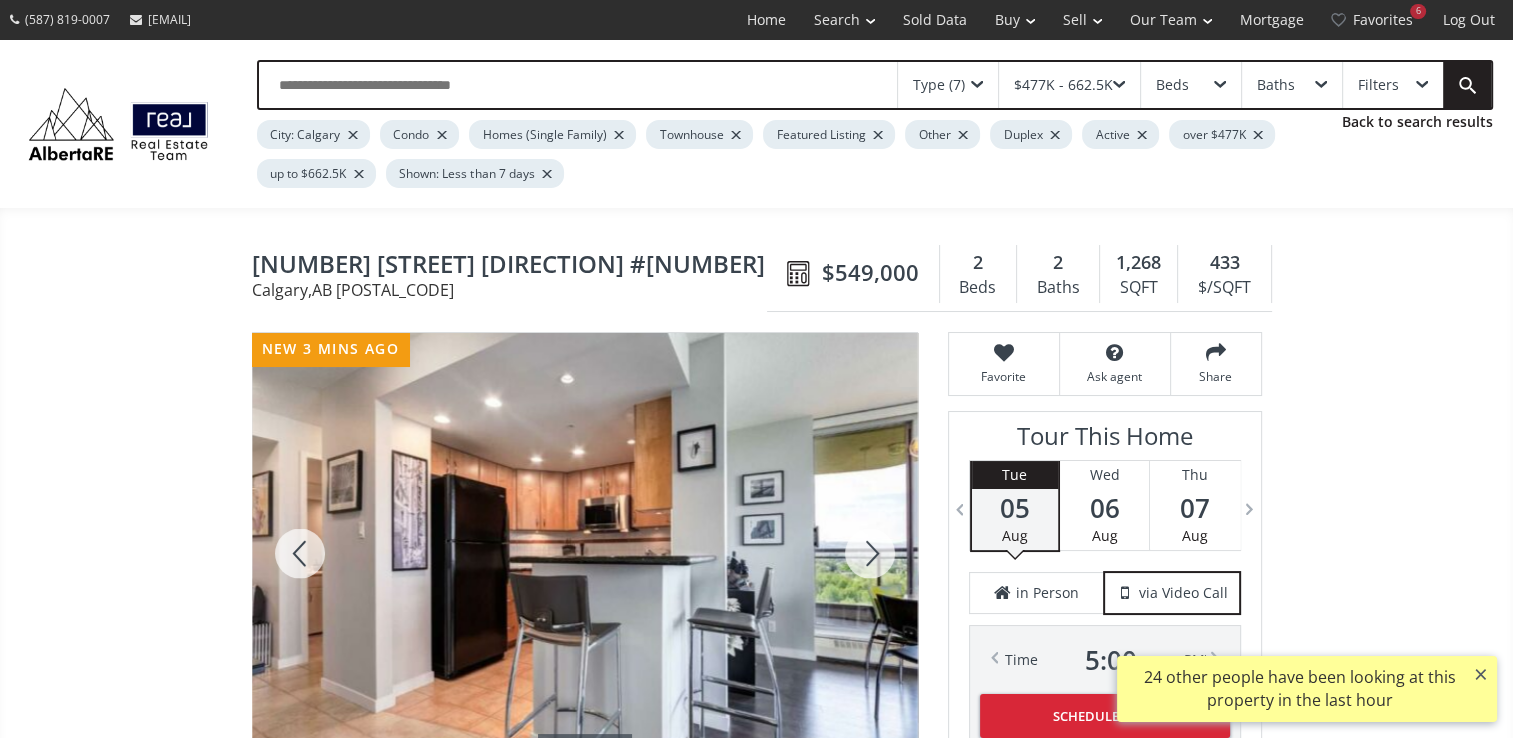 click at bounding box center (870, 553) 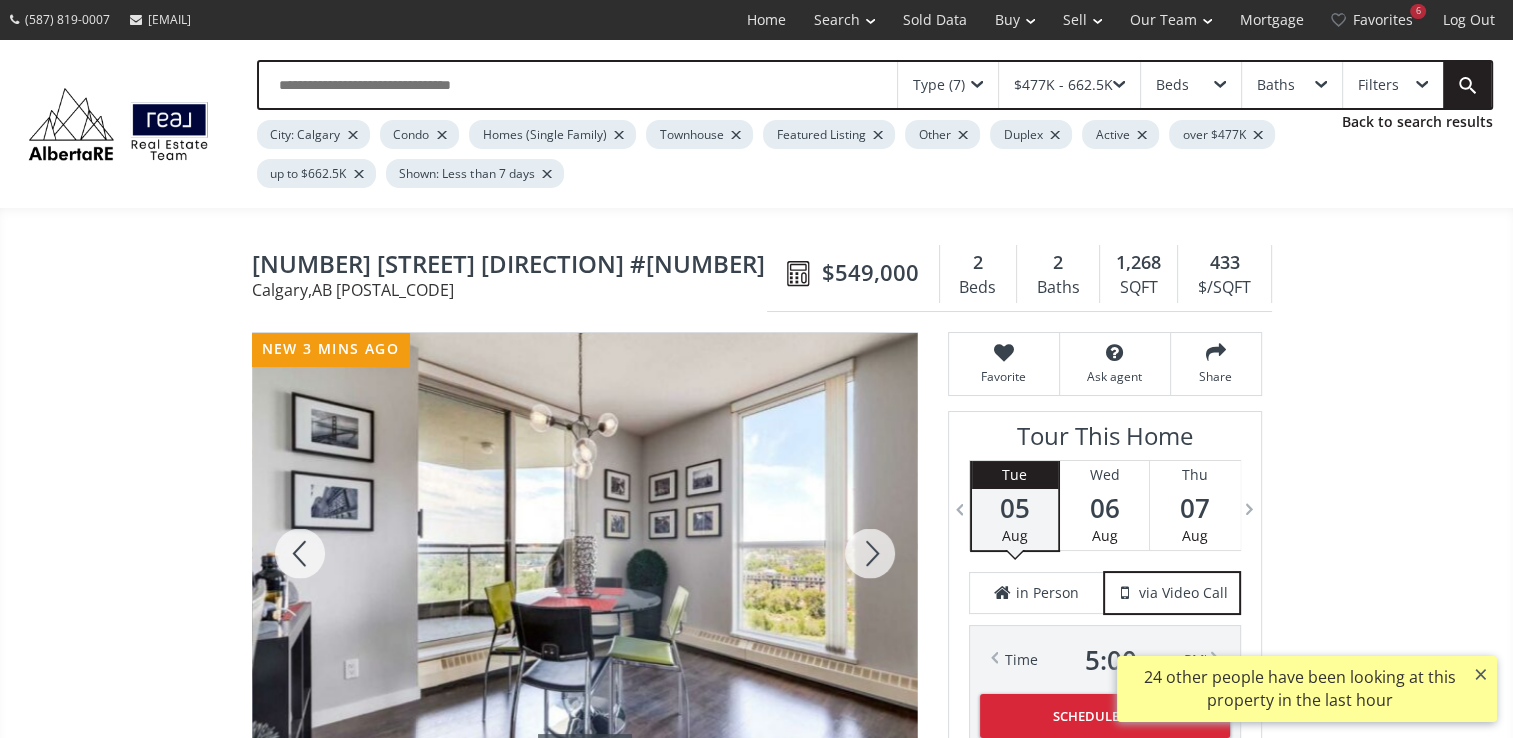 click at bounding box center [870, 553] 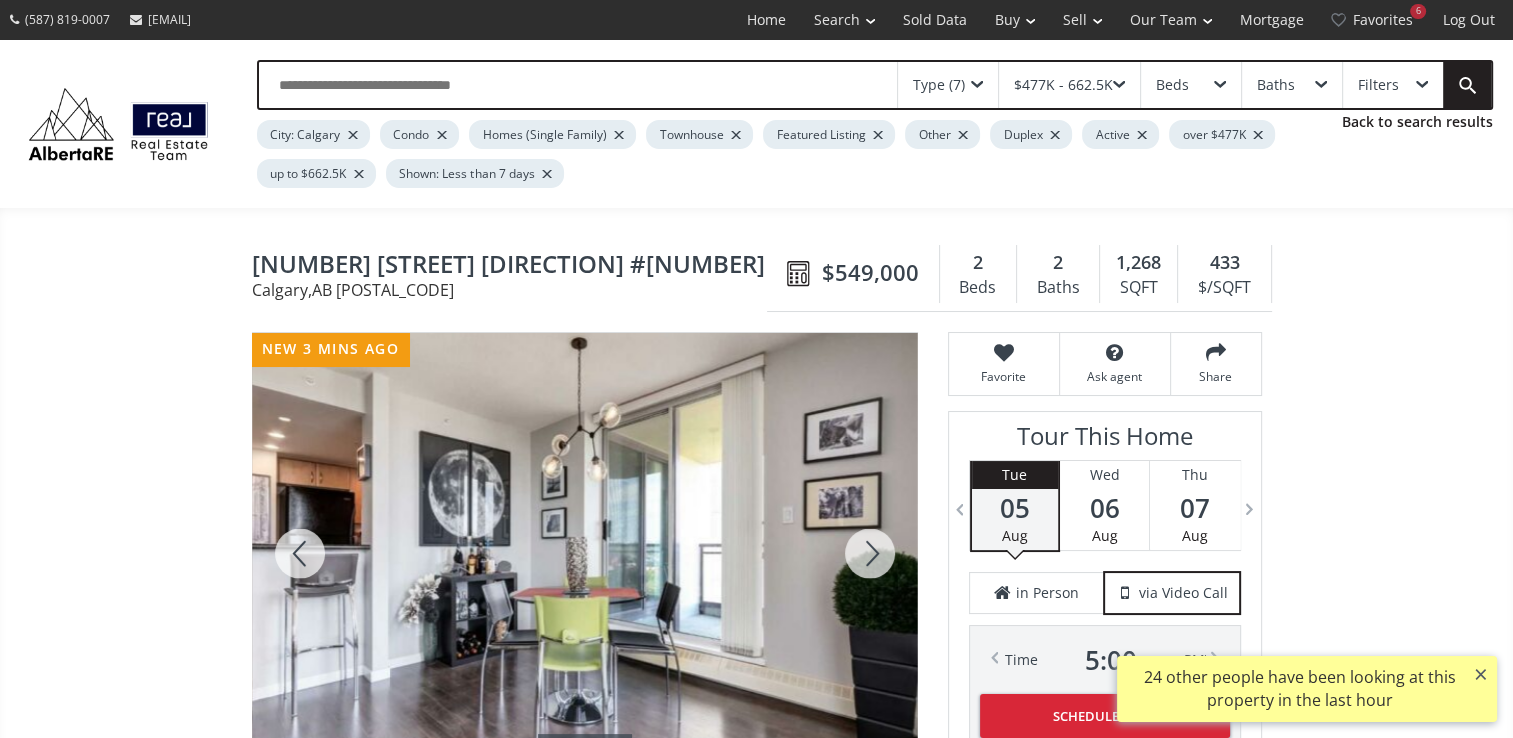 click at bounding box center [870, 553] 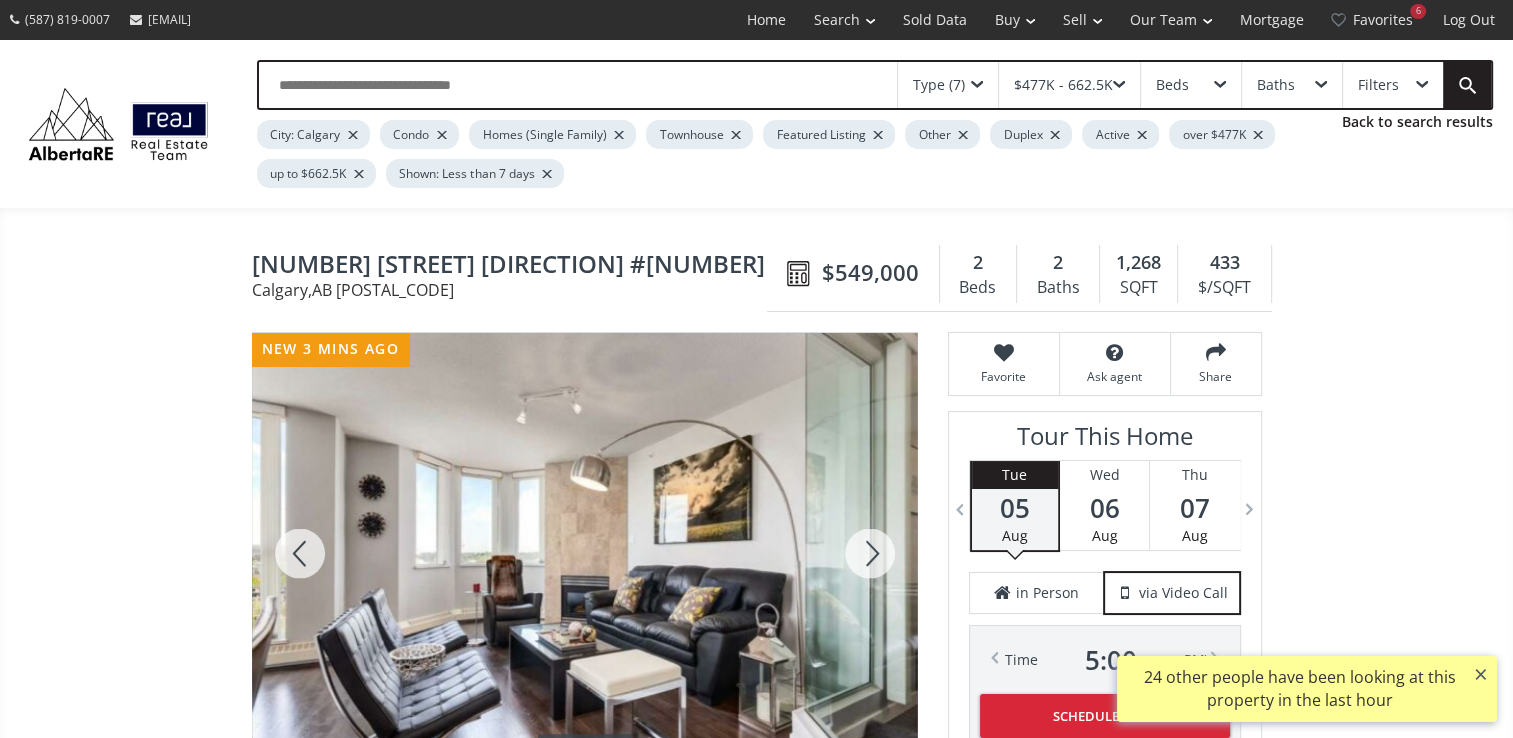 click at bounding box center [870, 553] 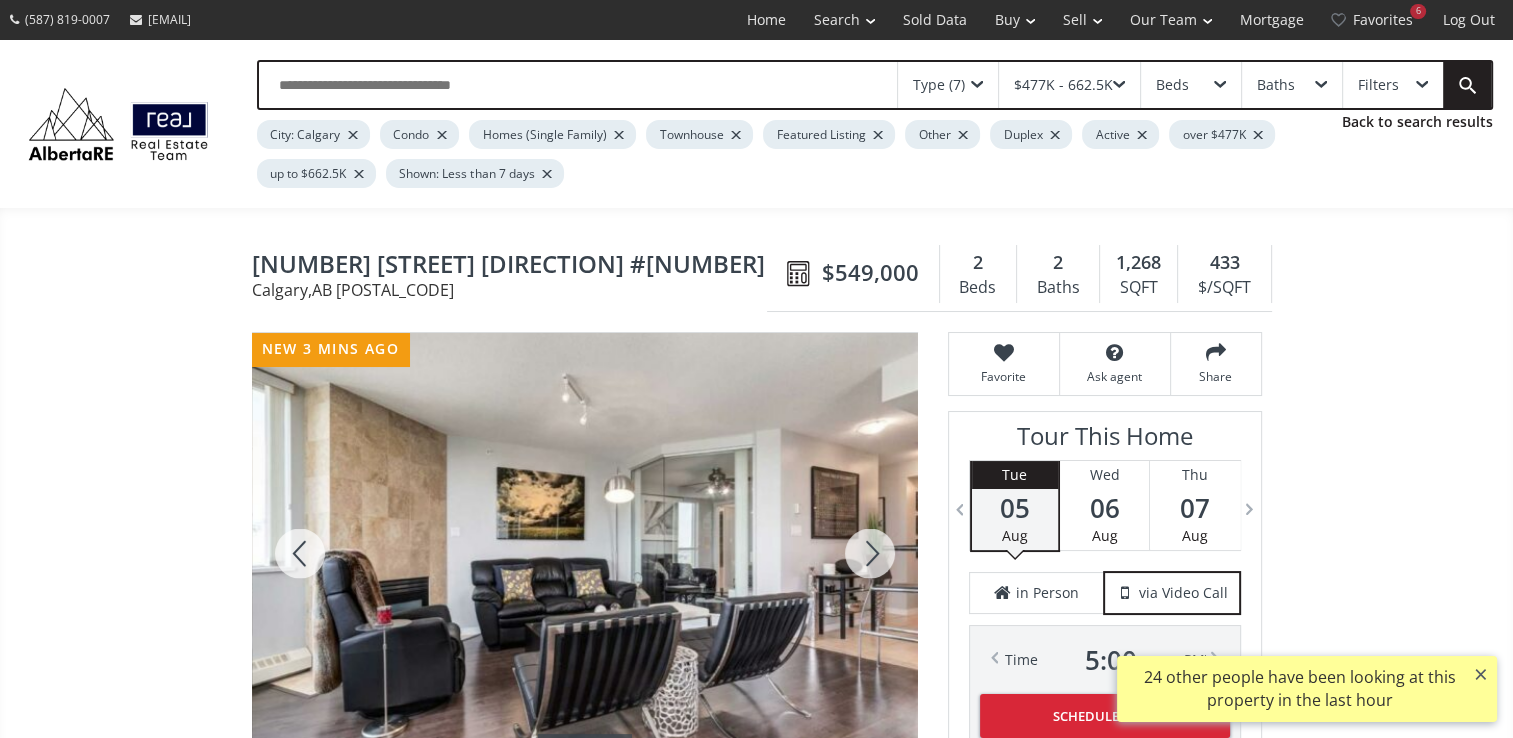click at bounding box center (870, 553) 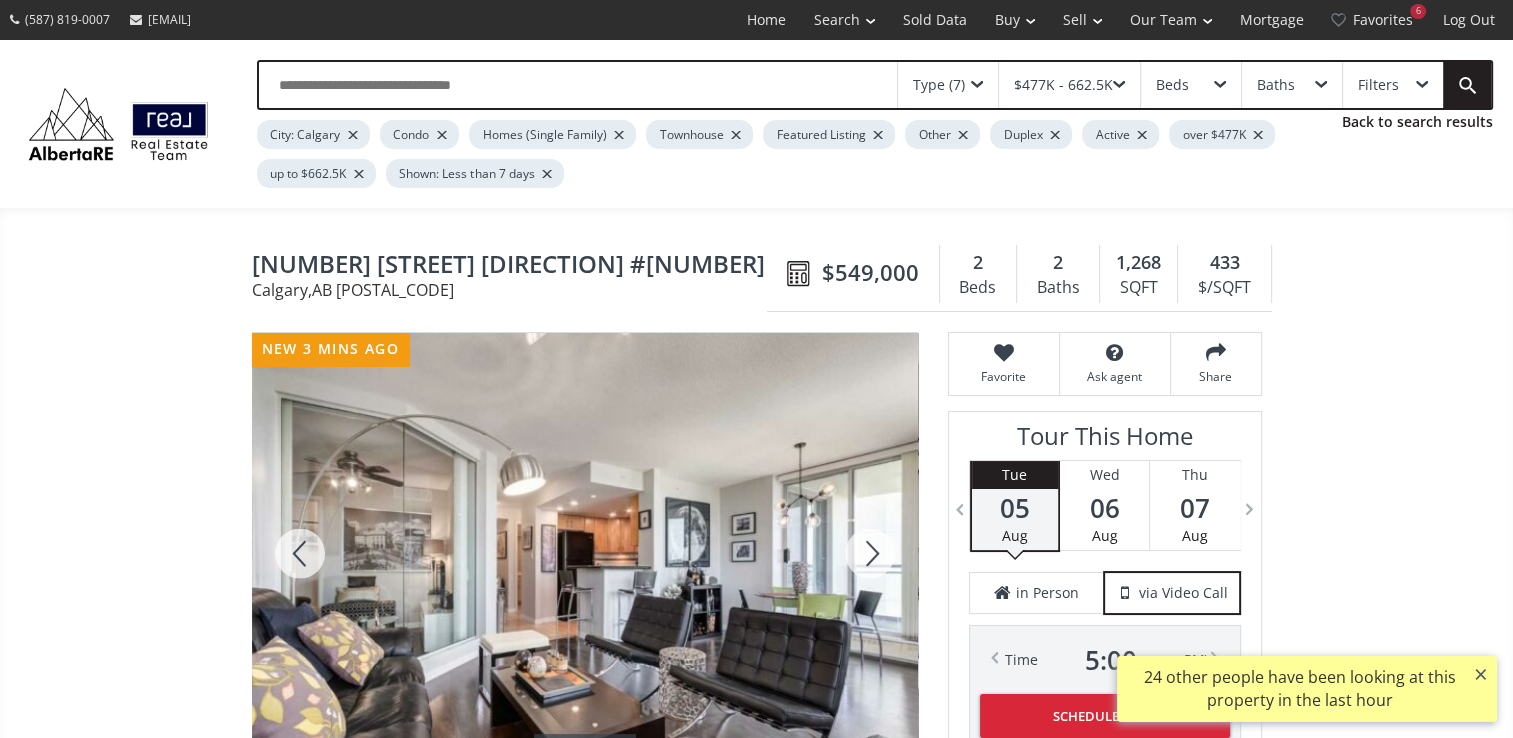 click at bounding box center [870, 553] 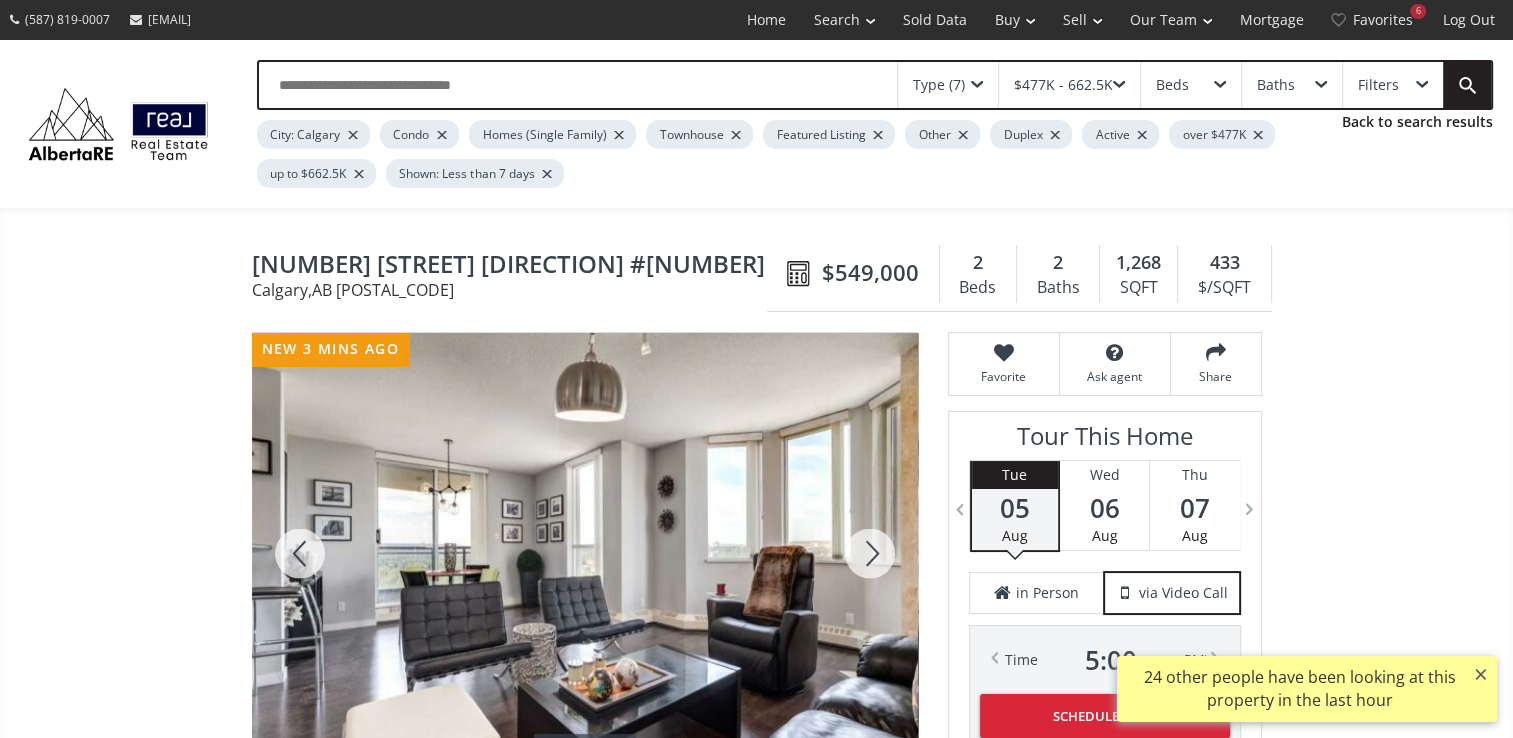click at bounding box center (870, 553) 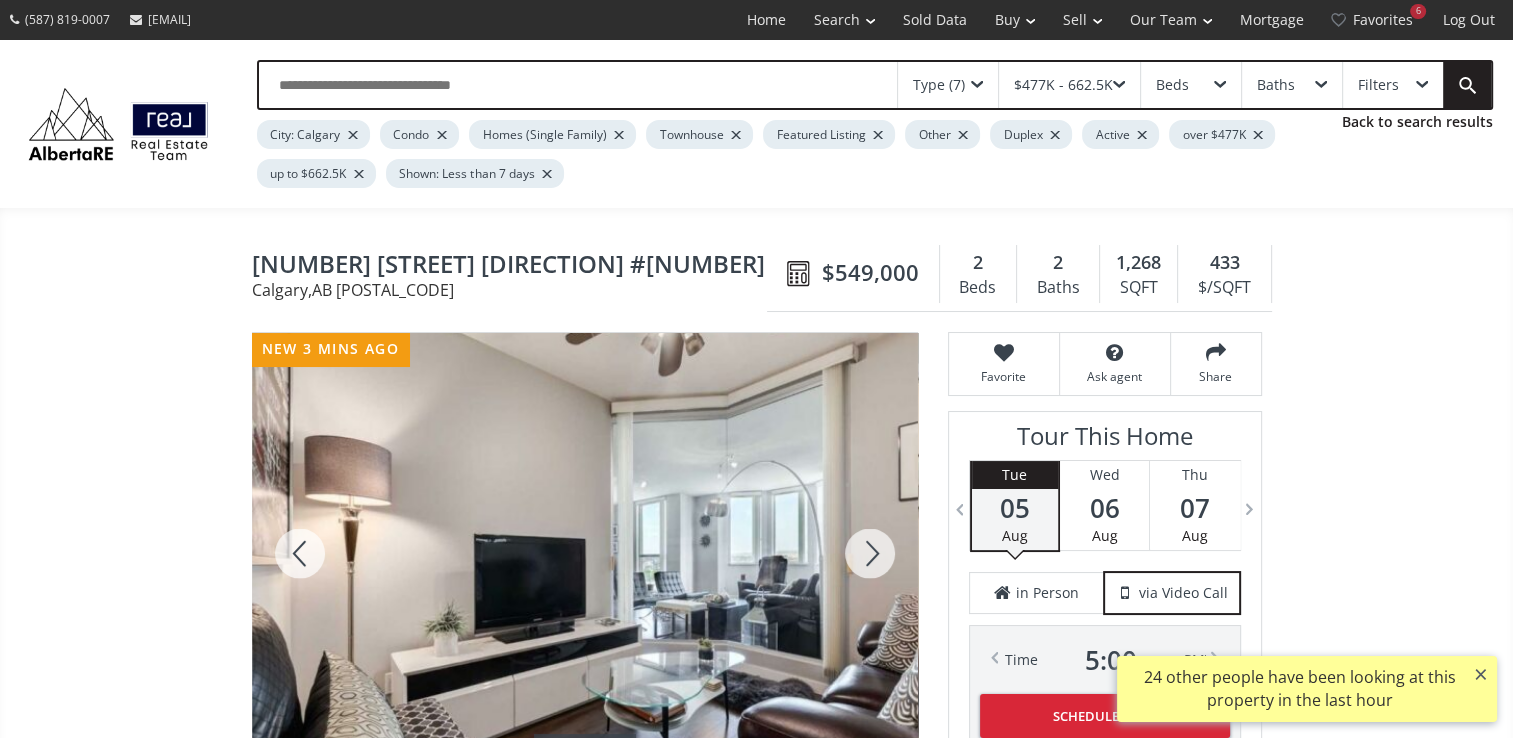 click at bounding box center (870, 553) 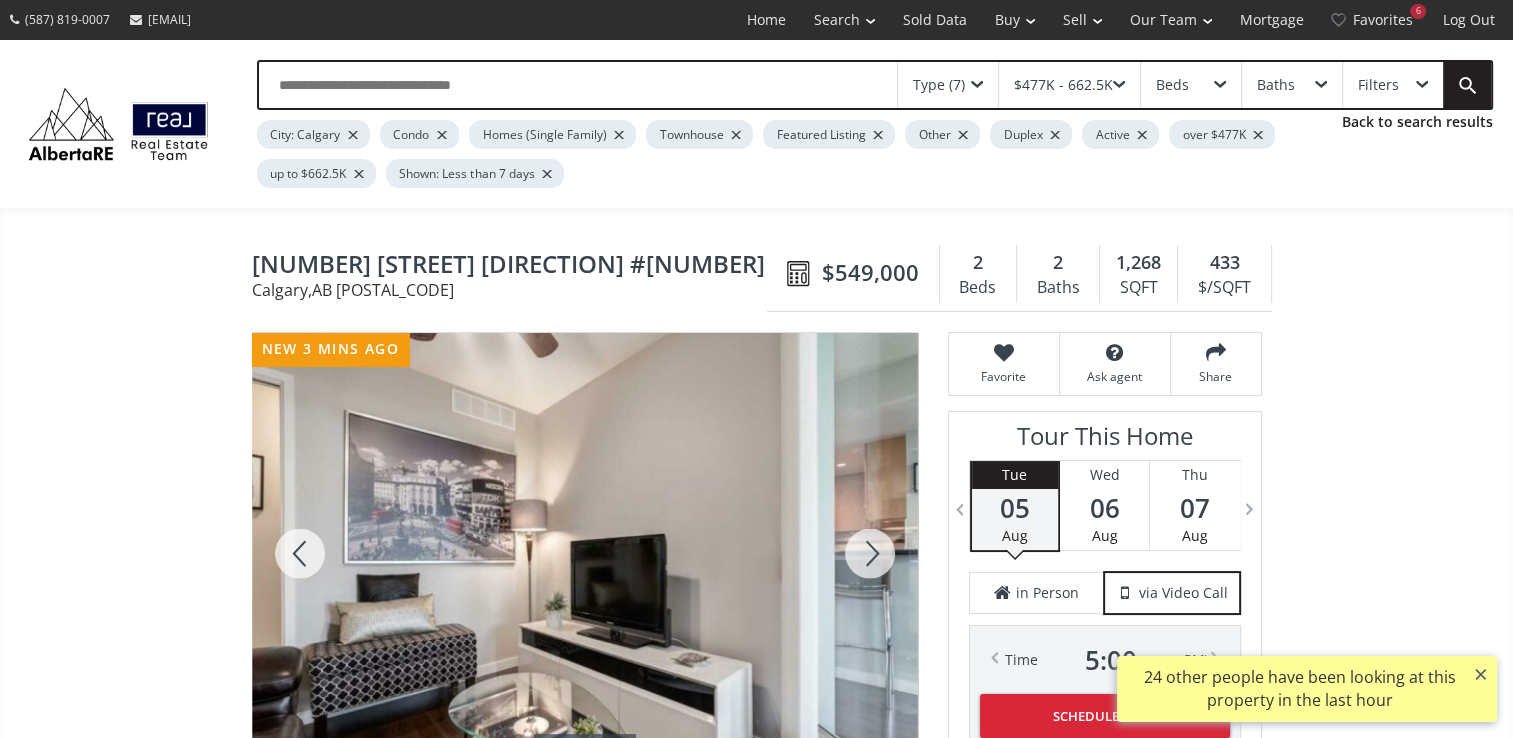 click at bounding box center [870, 553] 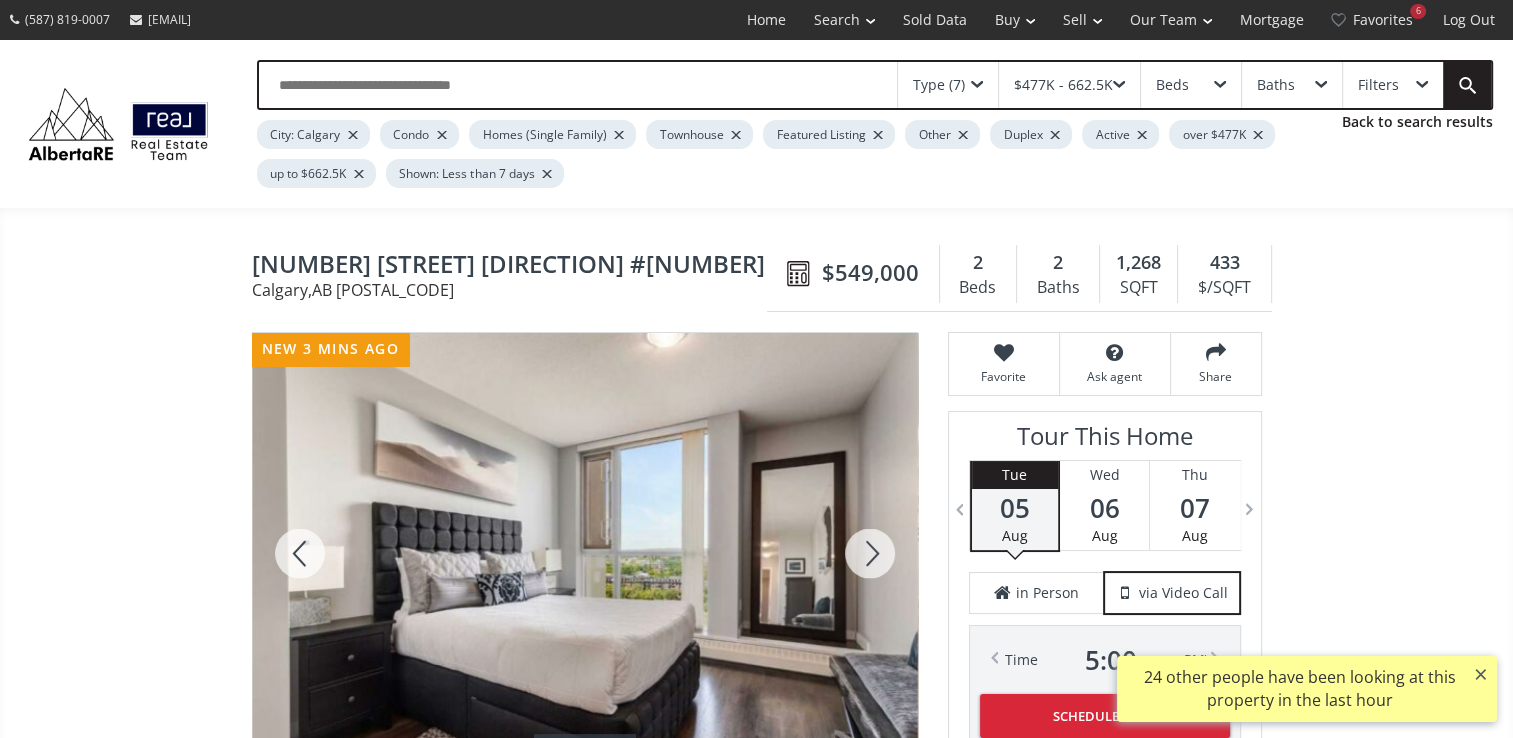 click at bounding box center (870, 553) 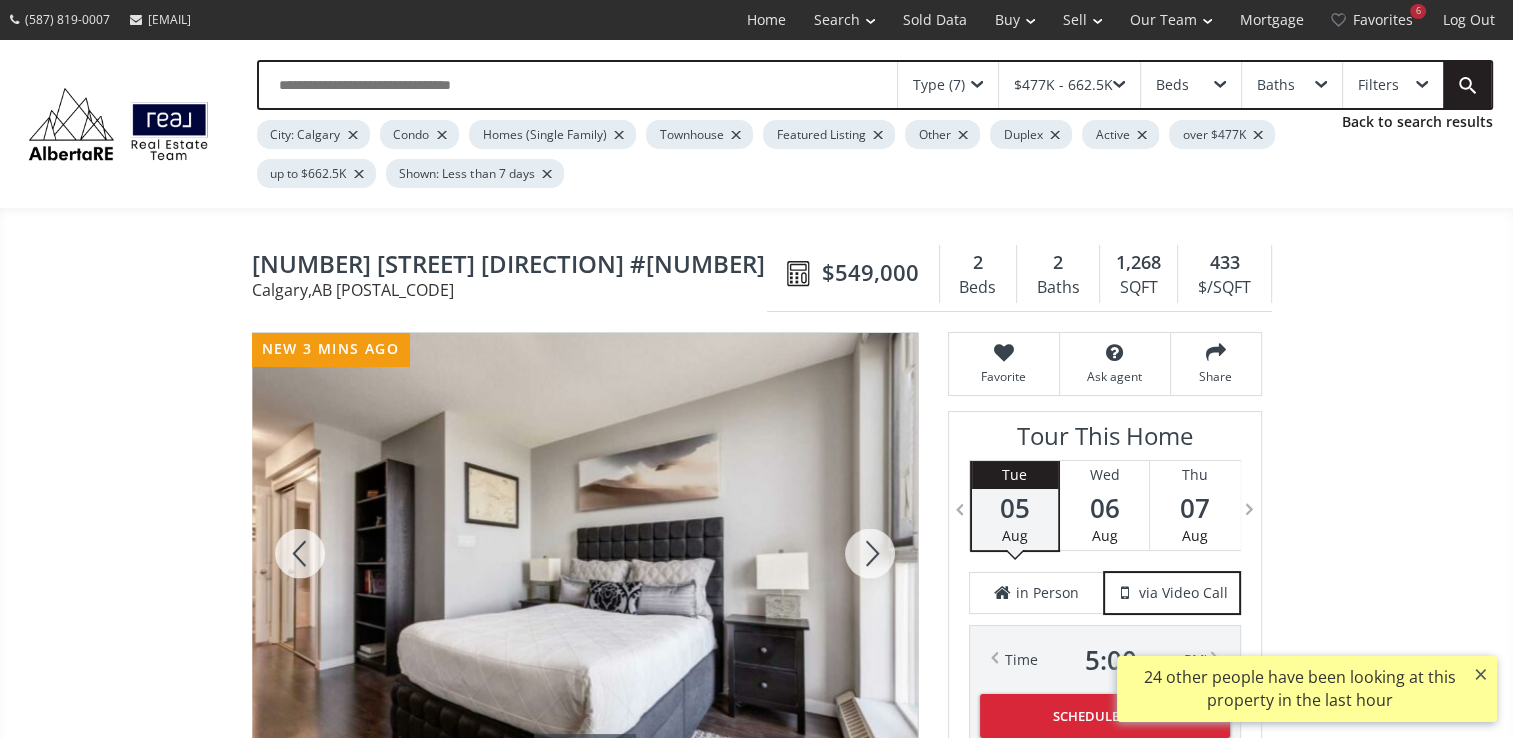 click at bounding box center [870, 553] 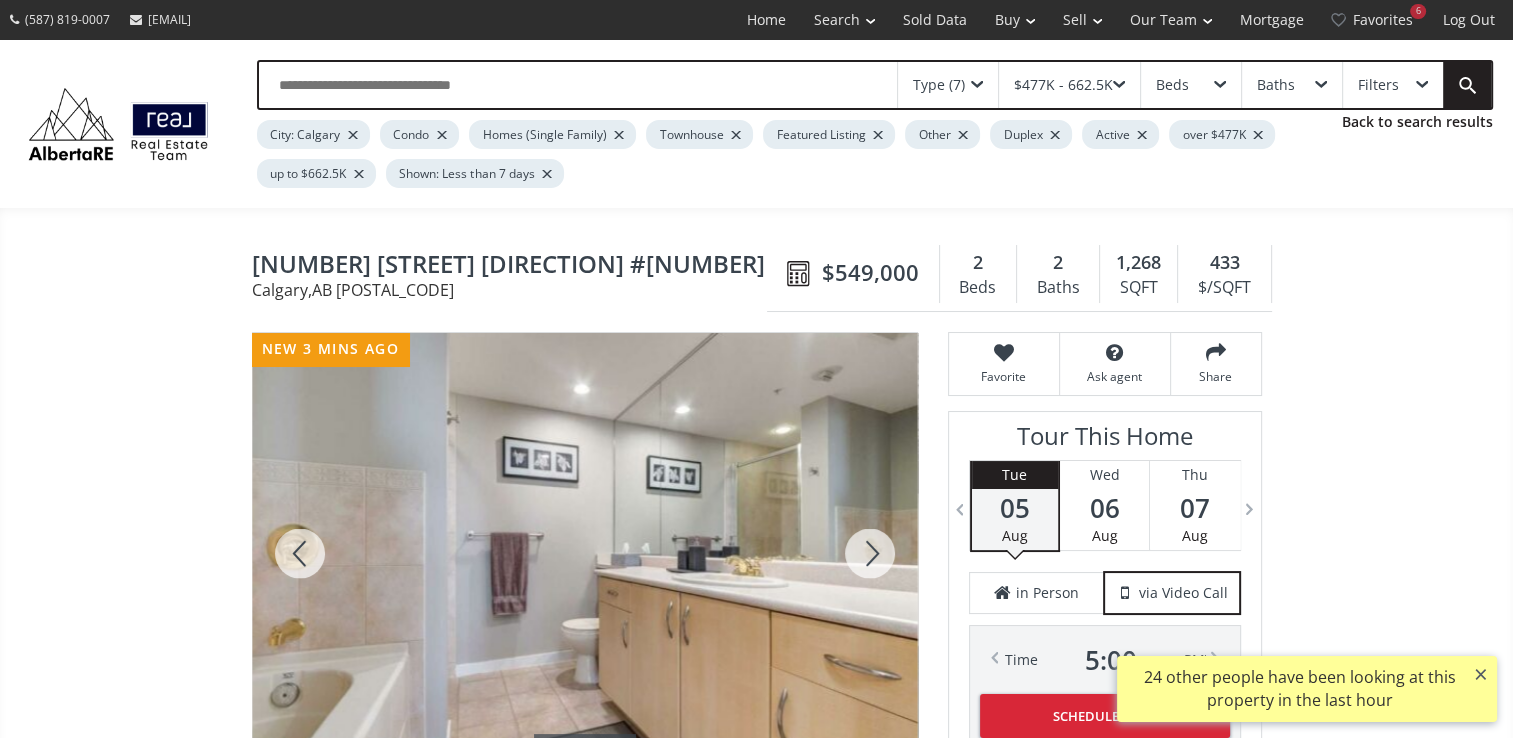 click at bounding box center (870, 553) 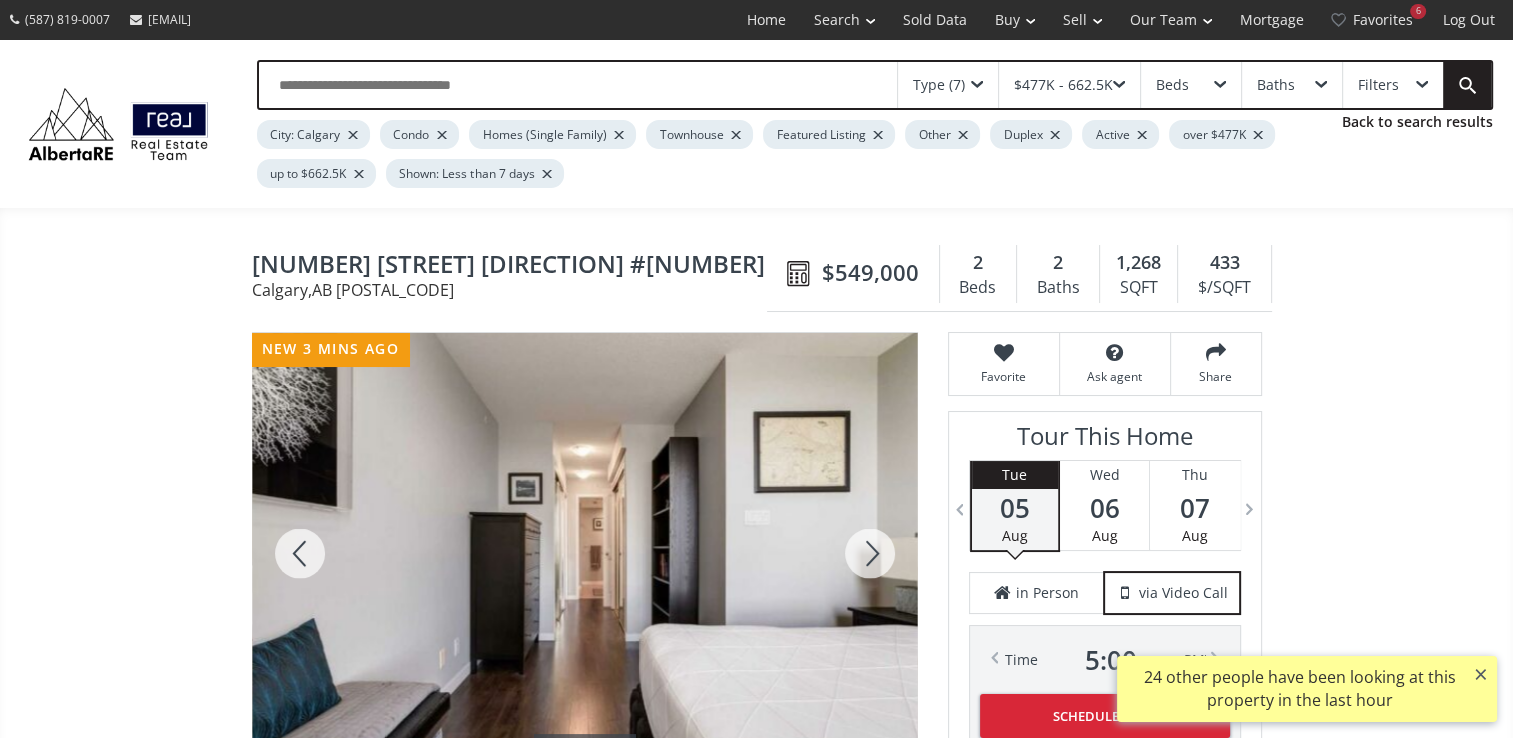 click at bounding box center (870, 553) 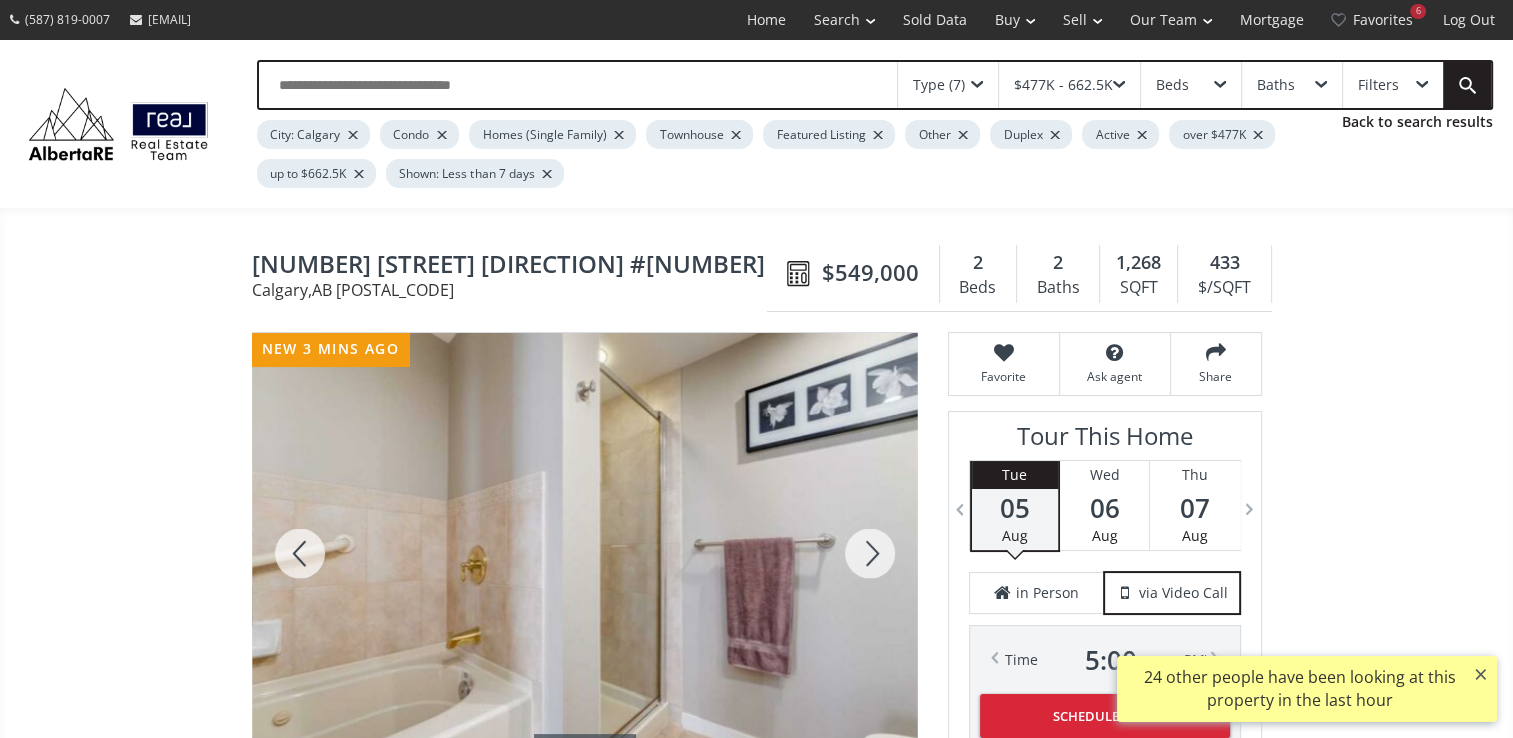 click at bounding box center [870, 553] 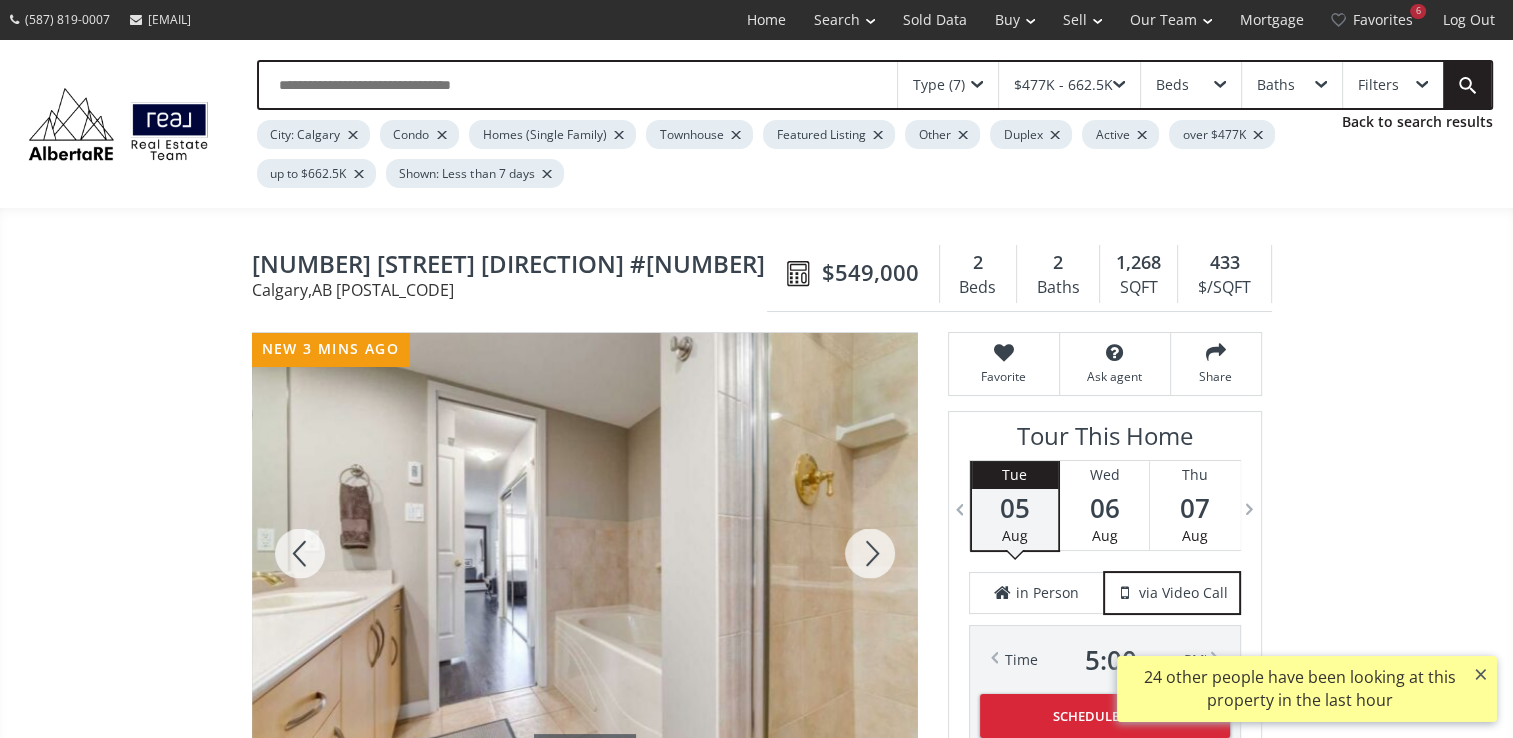 click at bounding box center (870, 553) 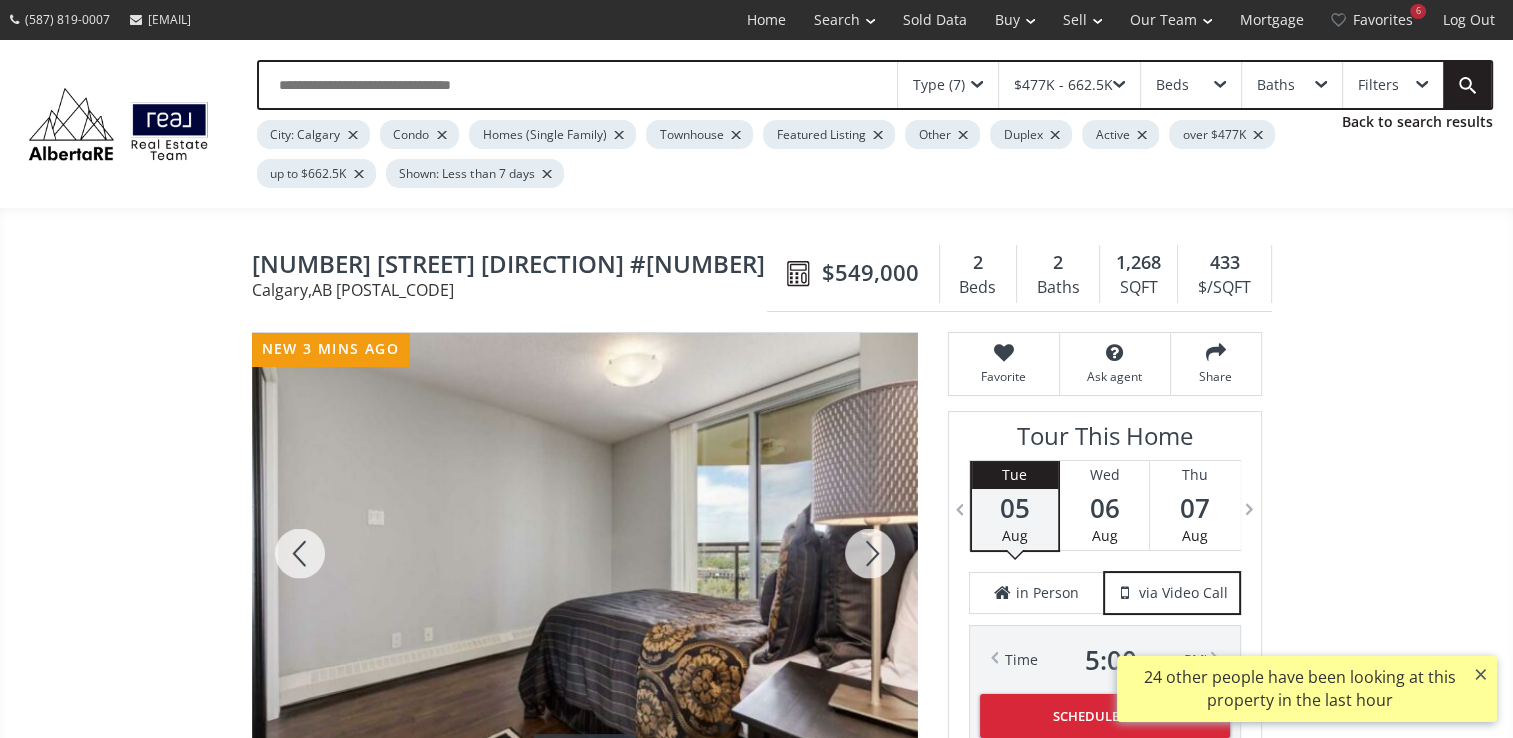 click at bounding box center [870, 553] 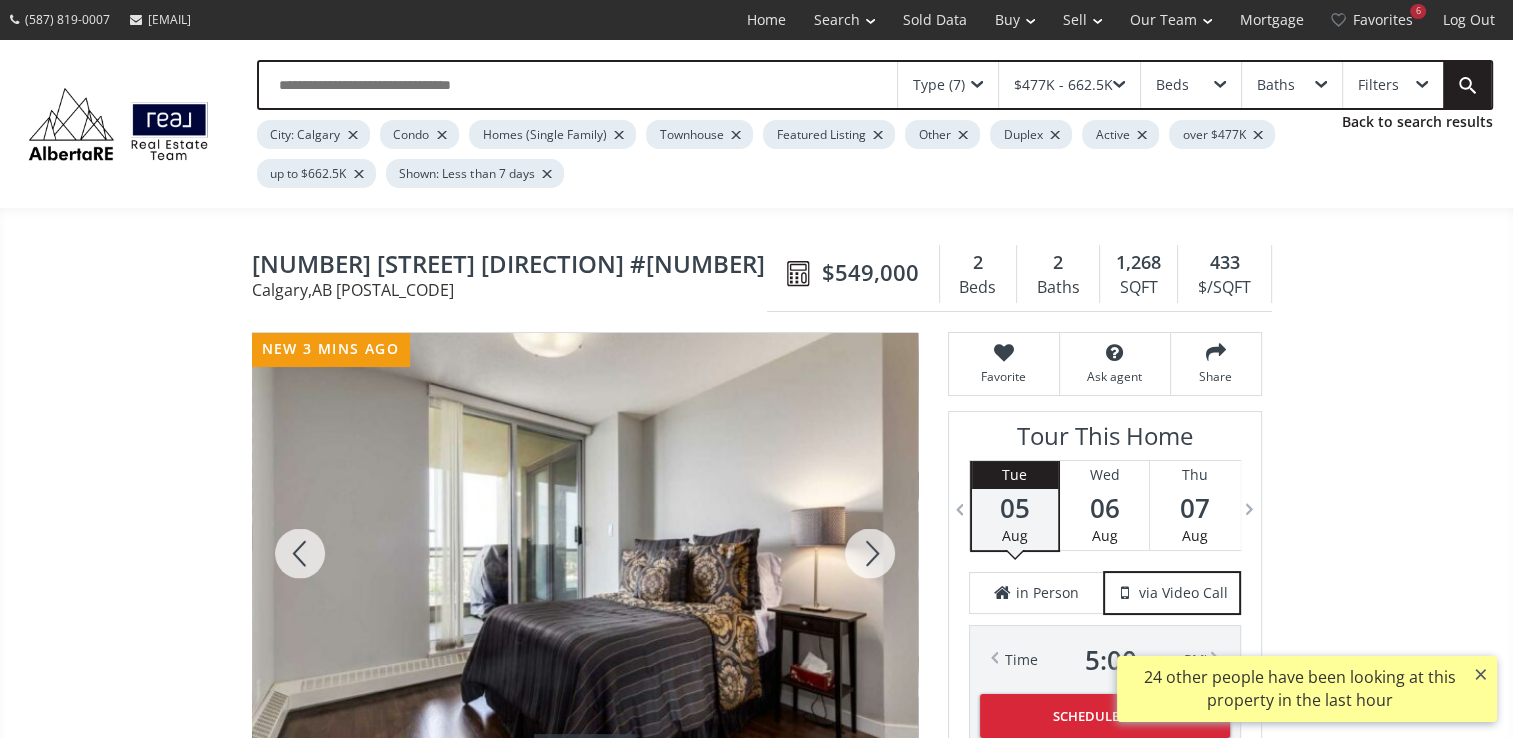 click at bounding box center (870, 553) 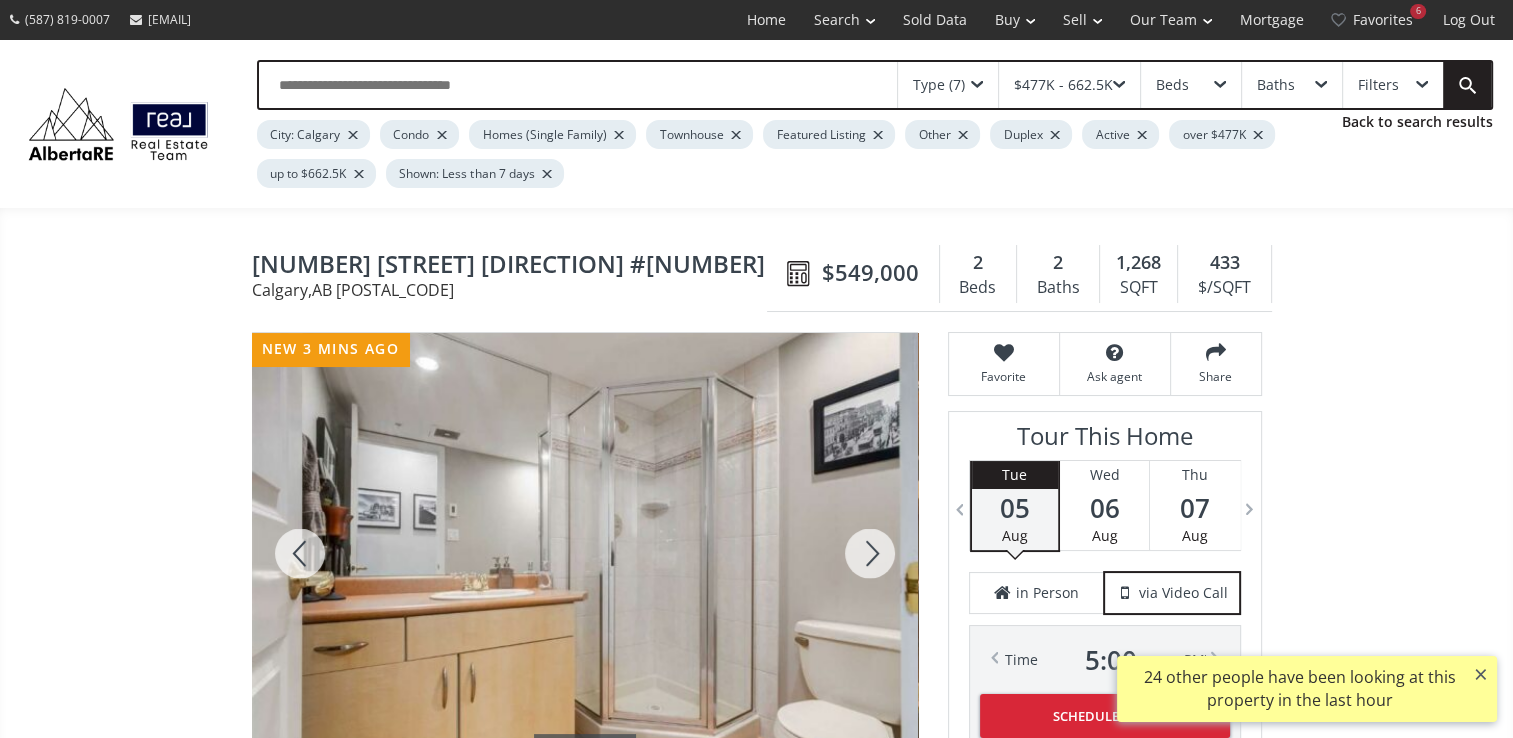 click at bounding box center [870, 553] 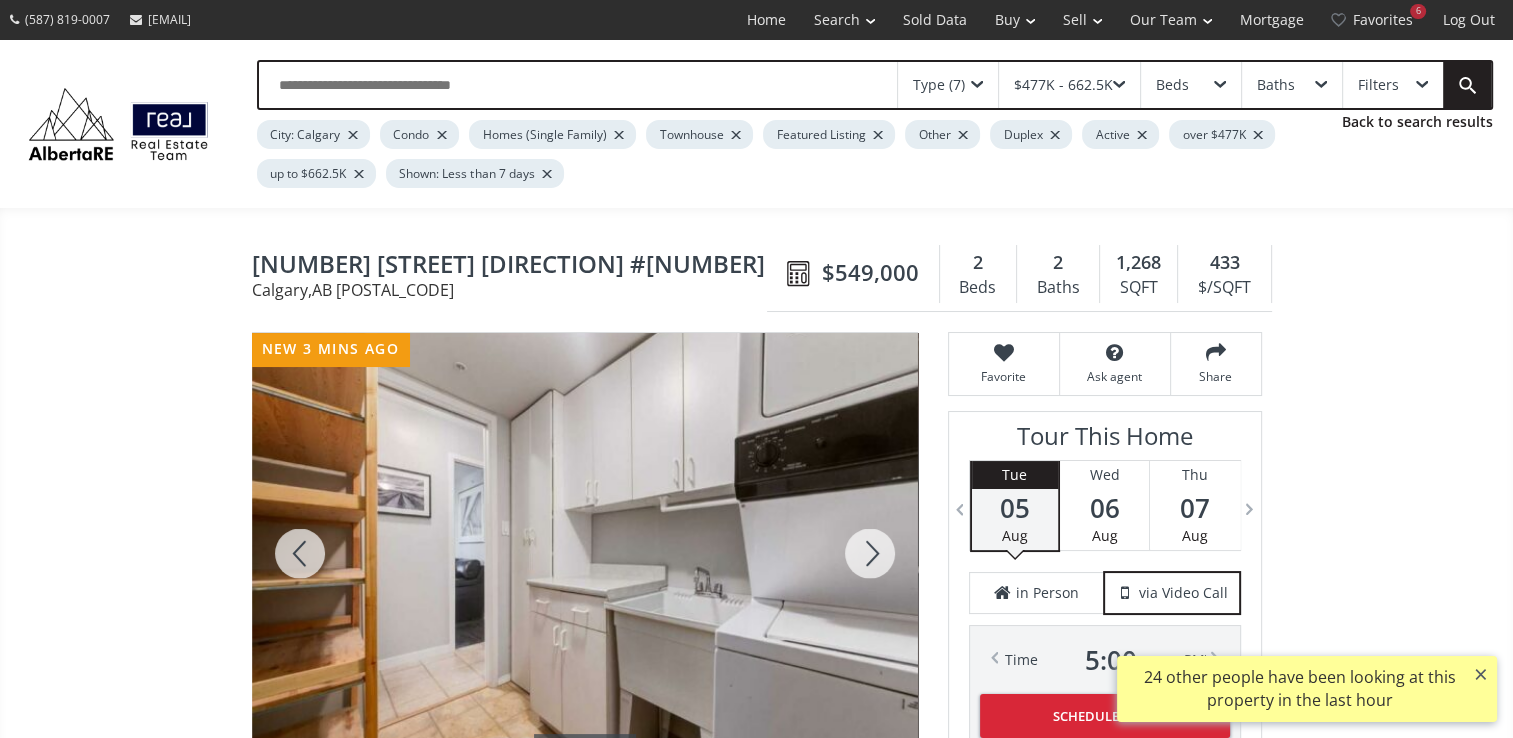 click at bounding box center (870, 553) 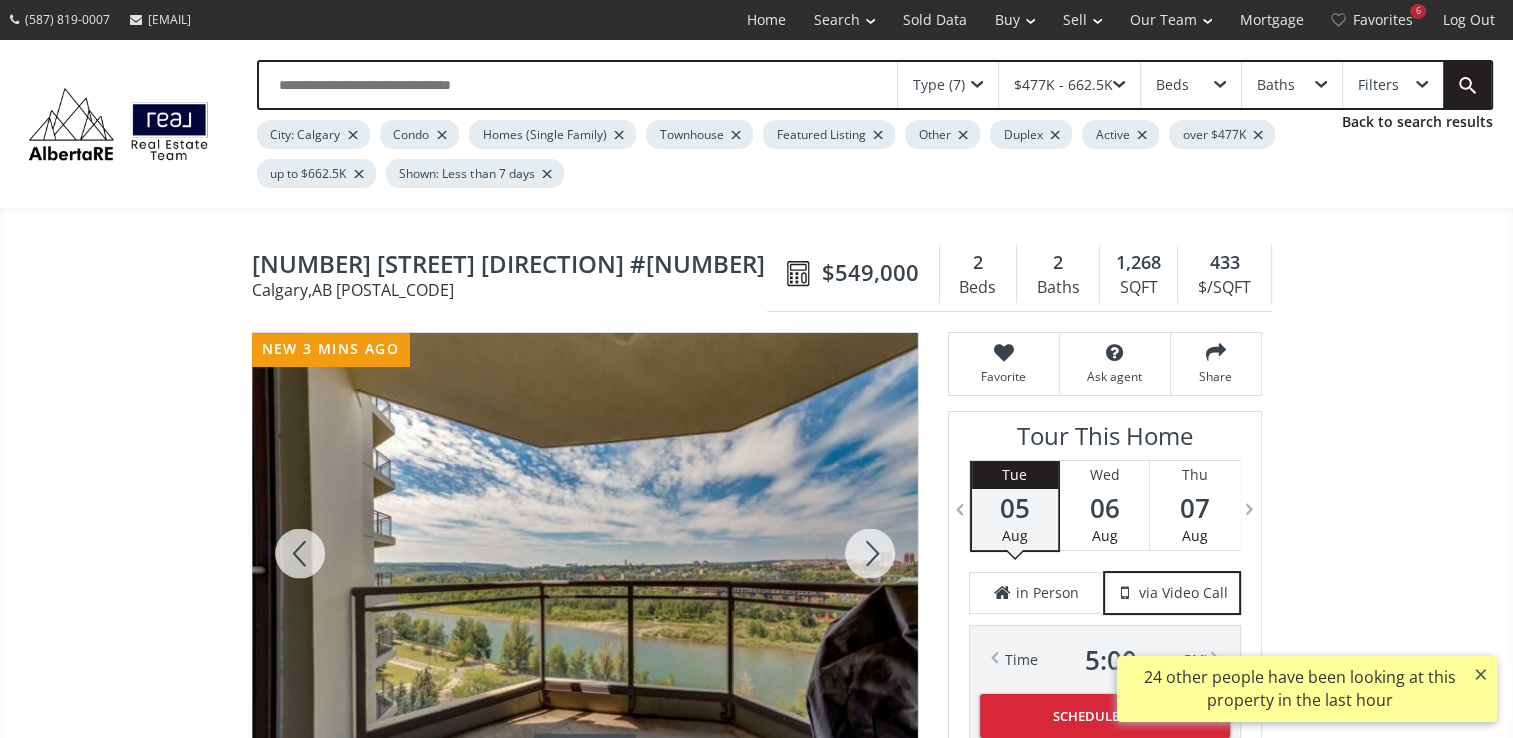 click at bounding box center (870, 553) 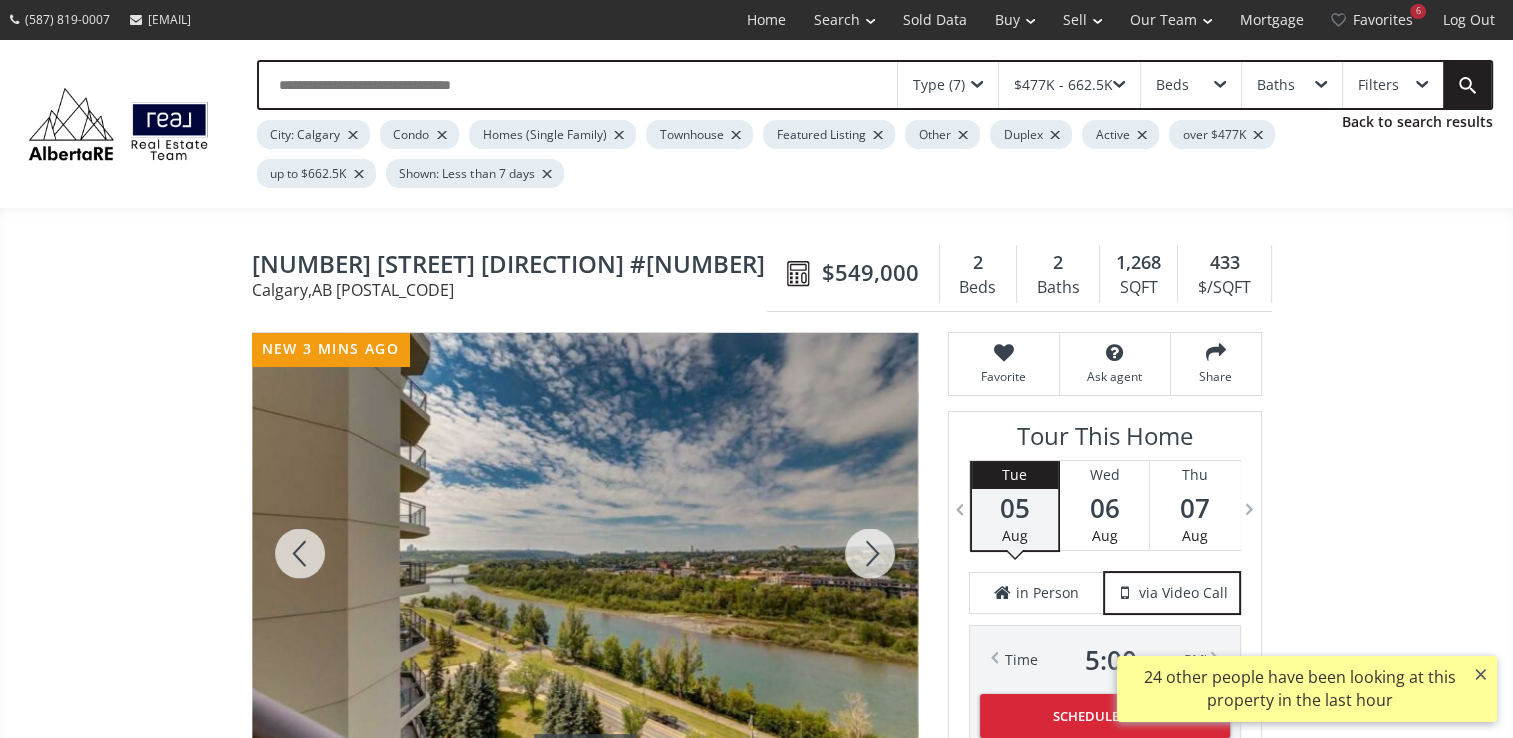 click at bounding box center [870, 553] 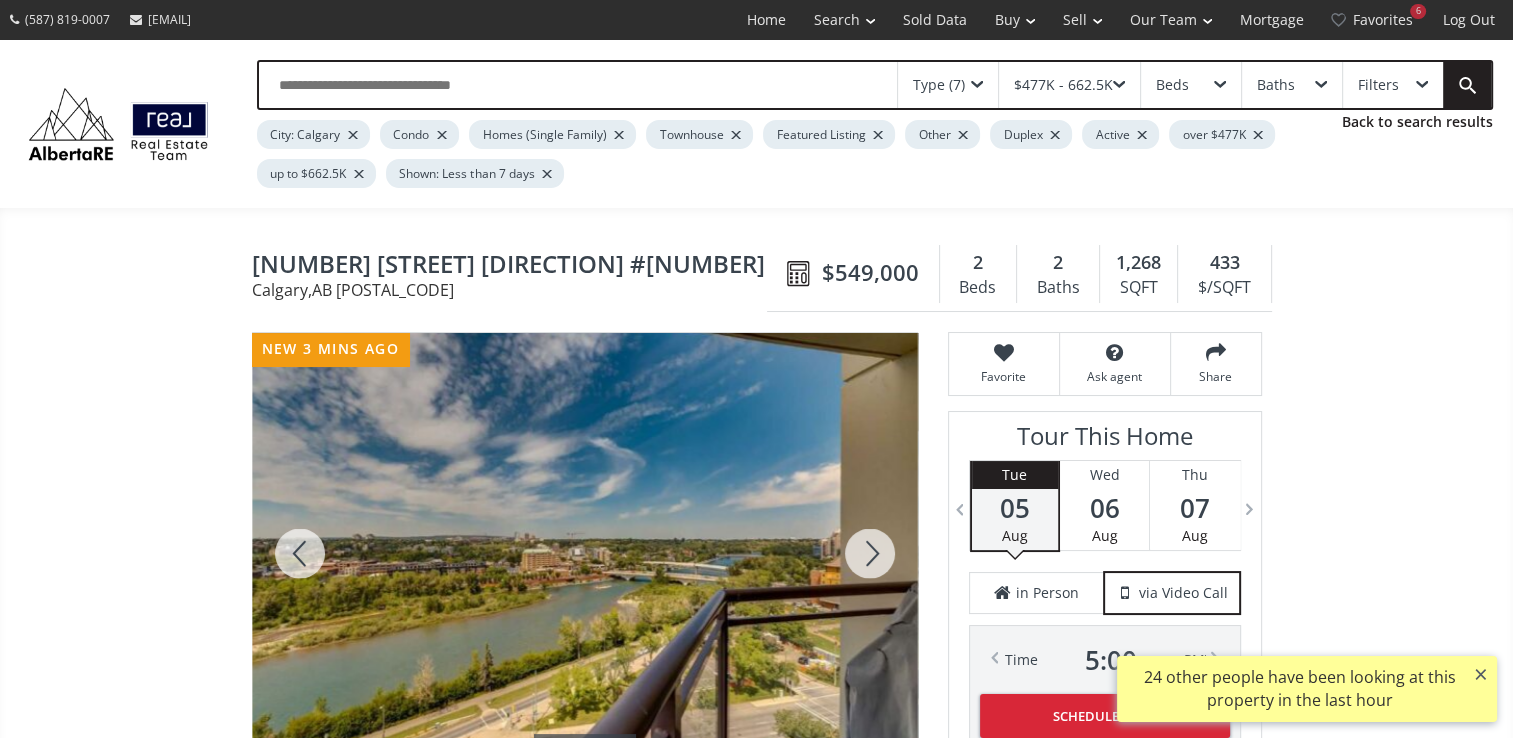 click at bounding box center (870, 553) 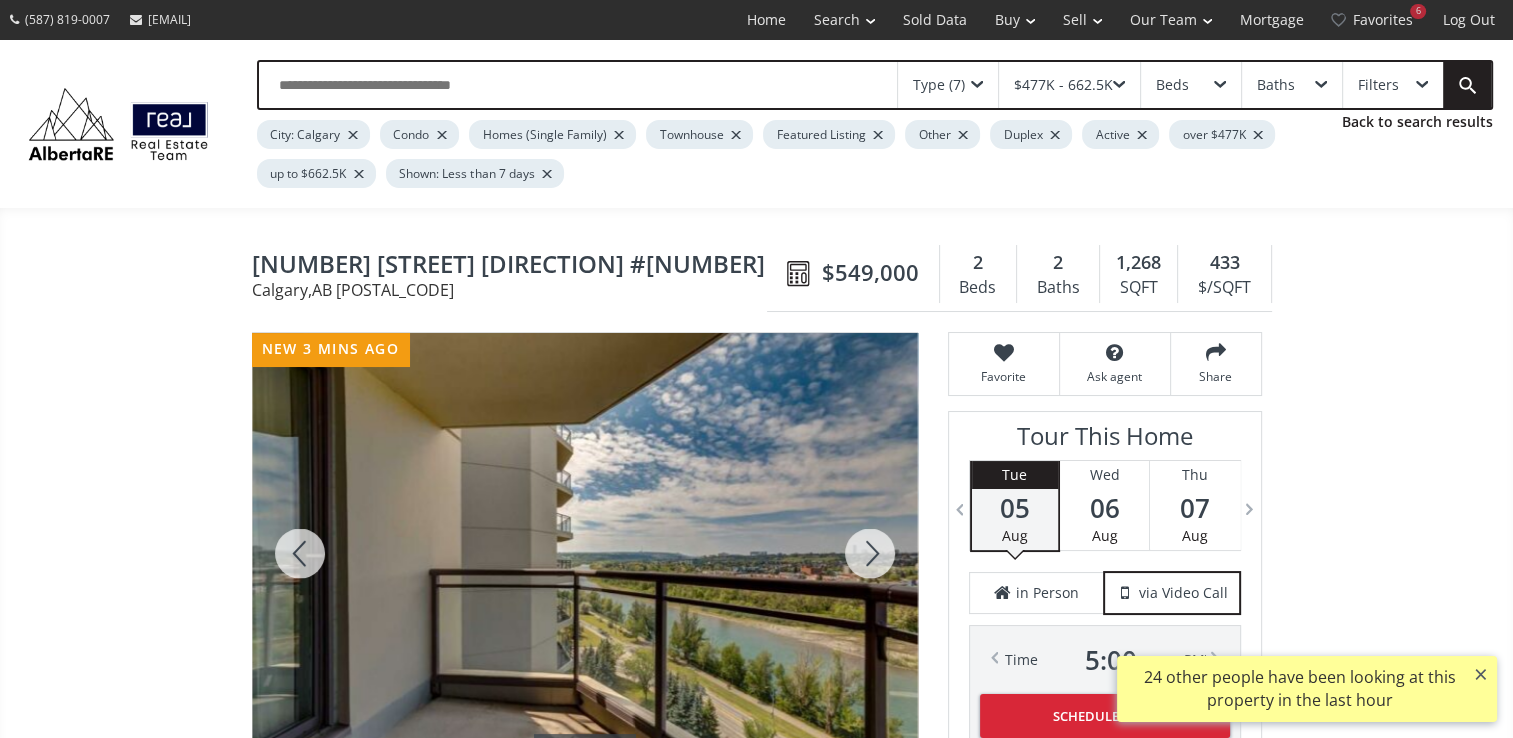 click at bounding box center (870, 553) 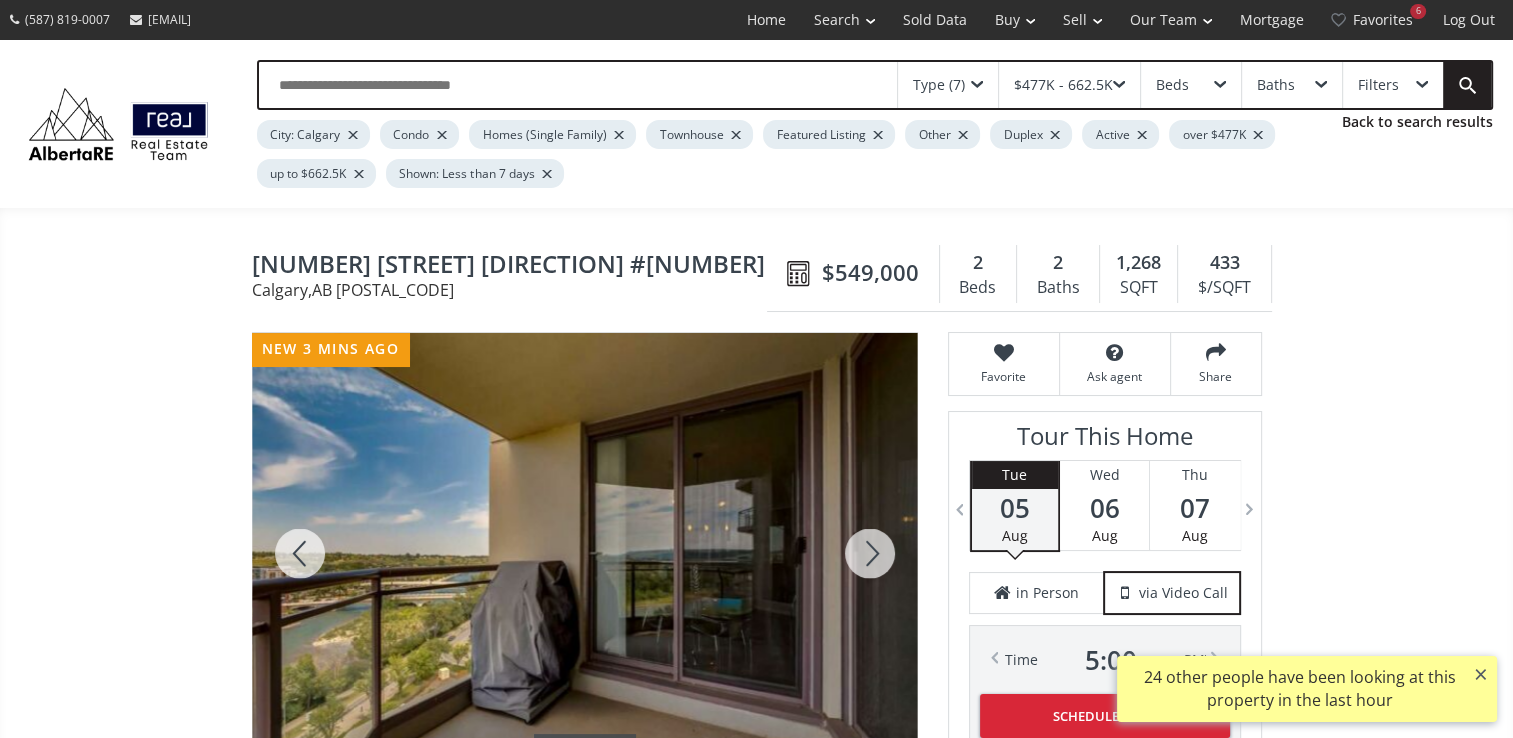 click at bounding box center (870, 553) 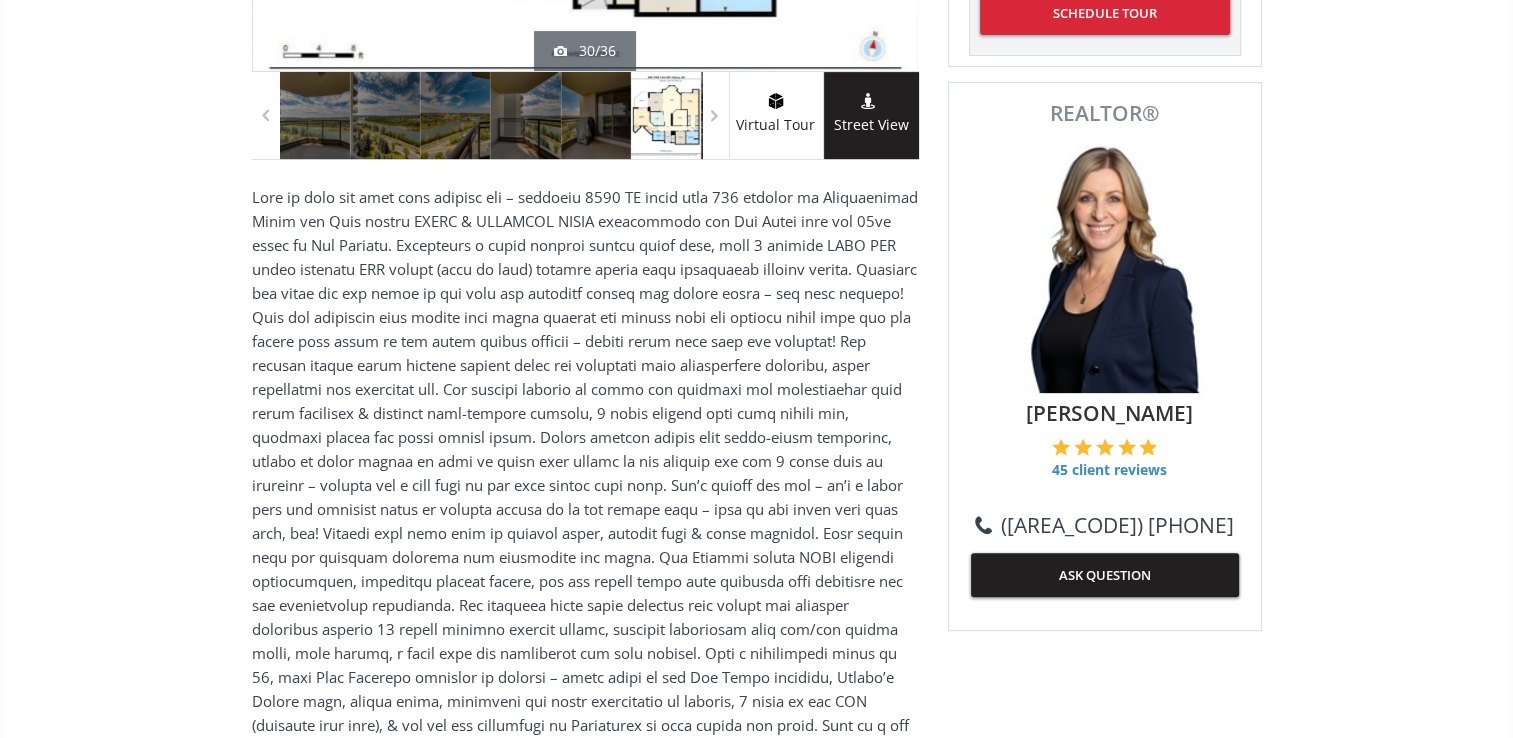 scroll, scrollTop: 700, scrollLeft: 0, axis: vertical 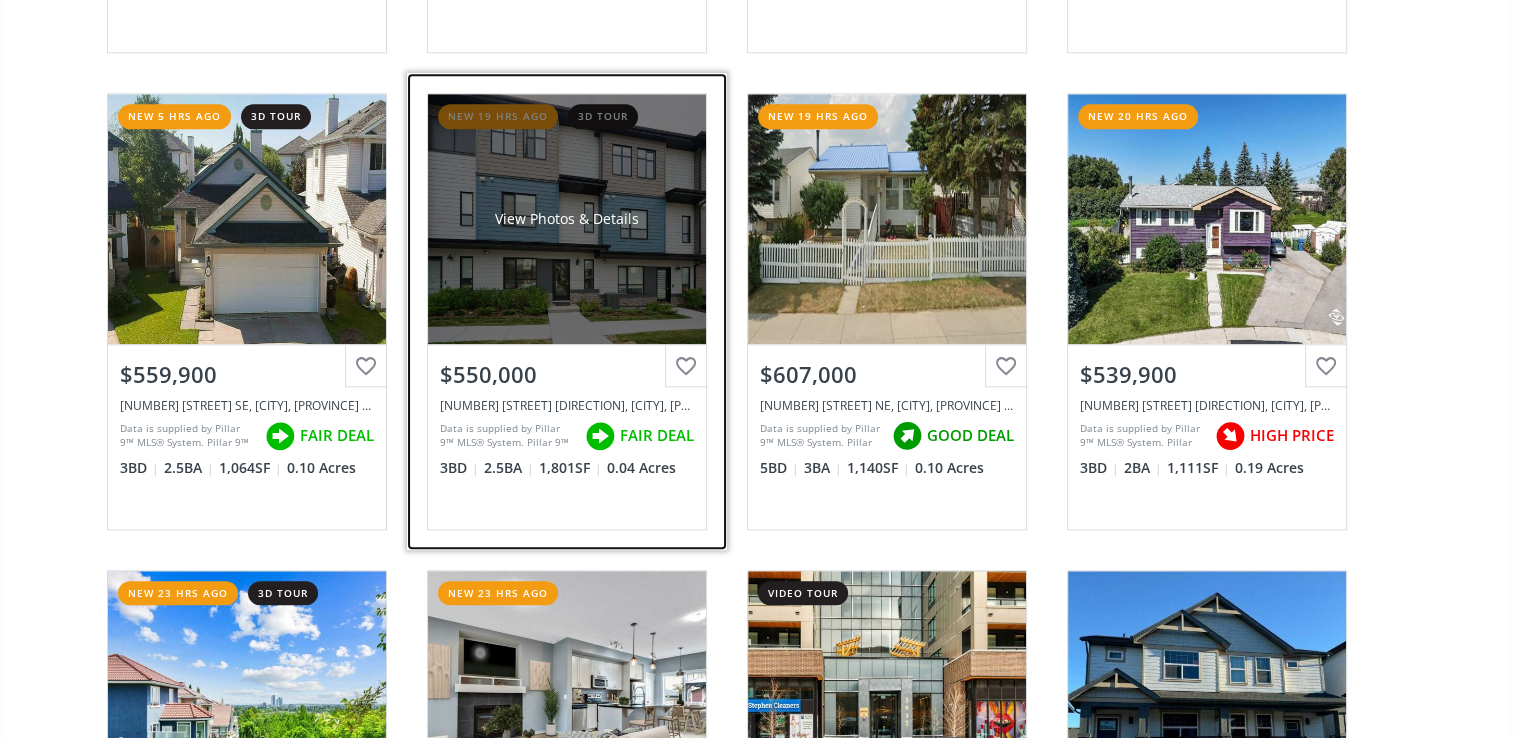 click on "View Photos & Details" at bounding box center [567, 219] 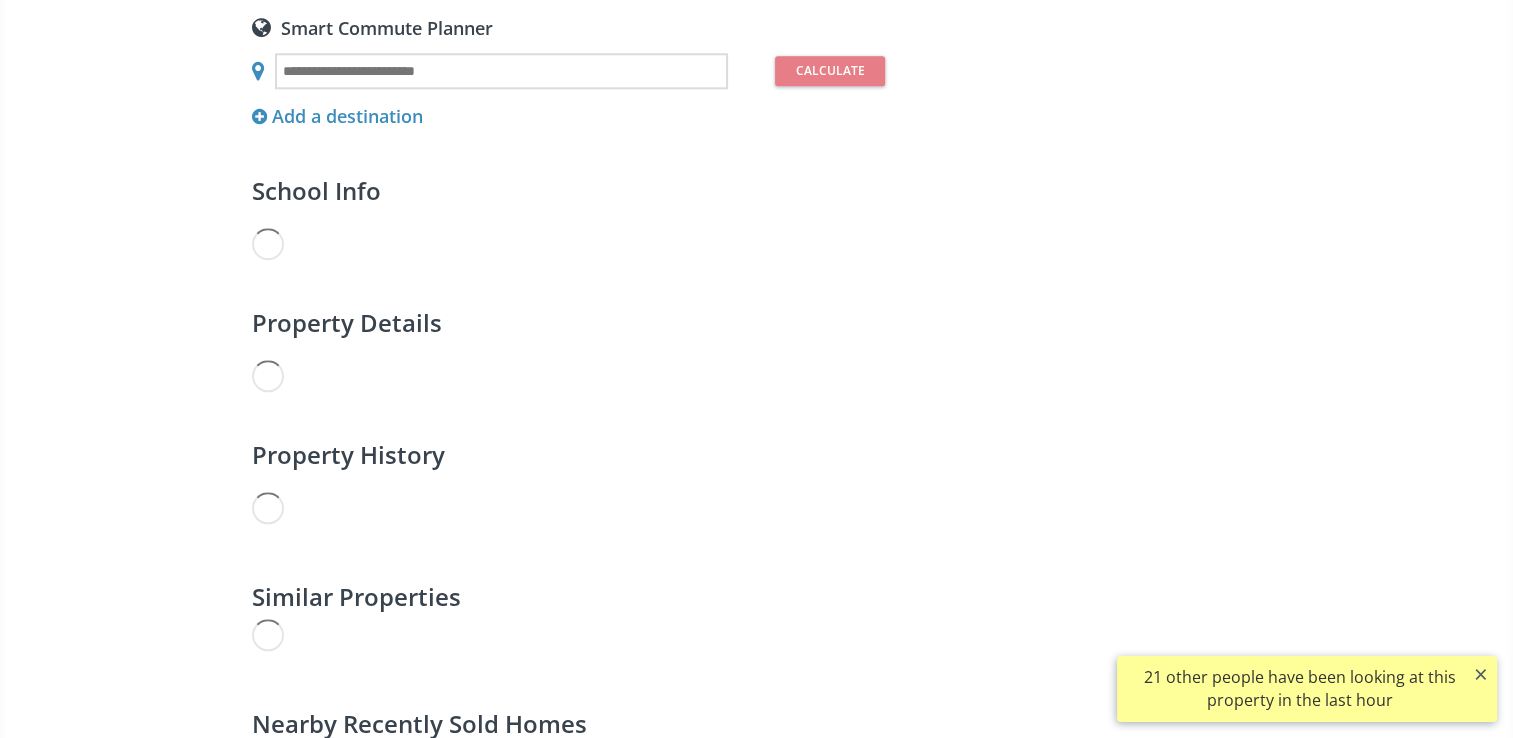 scroll, scrollTop: 0, scrollLeft: 0, axis: both 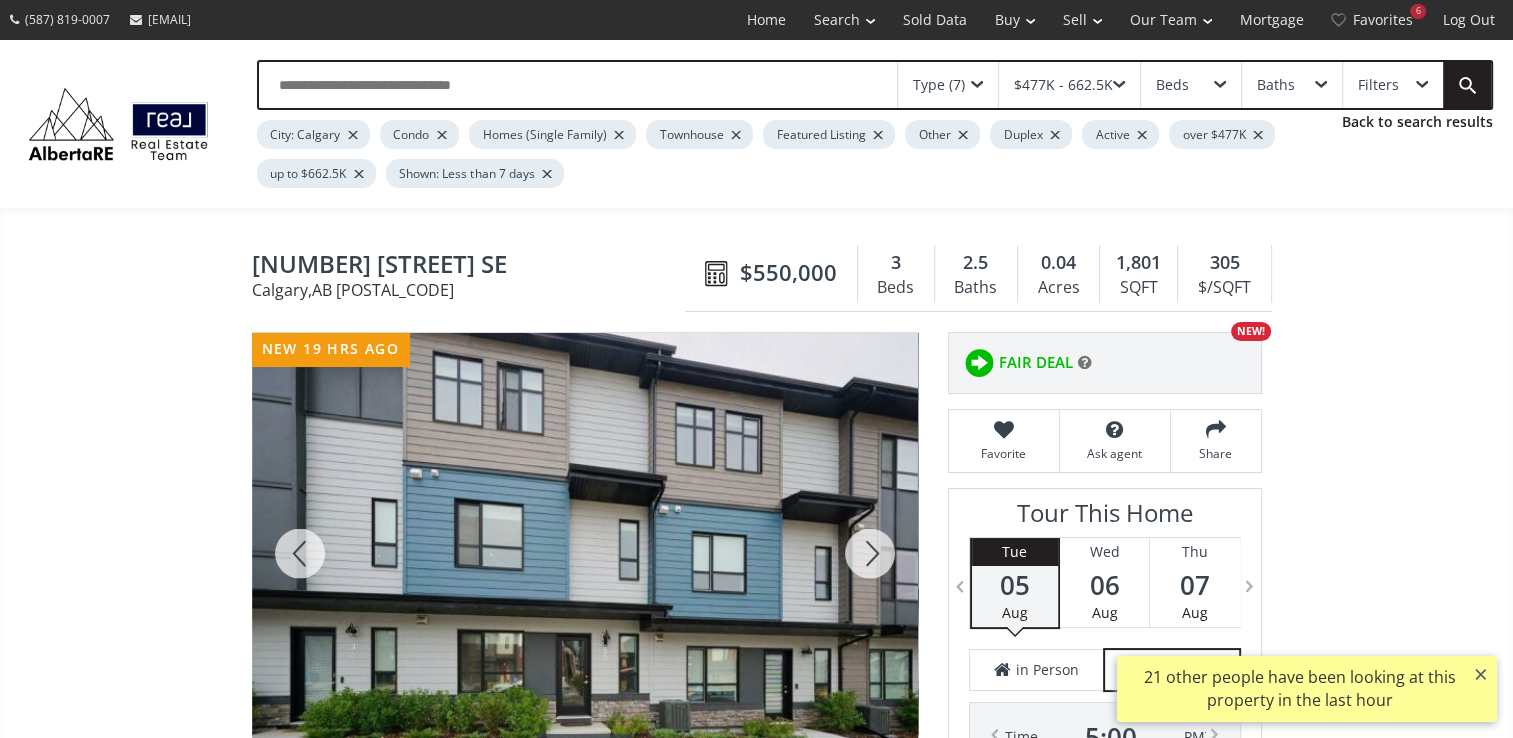 click at bounding box center [870, 553] 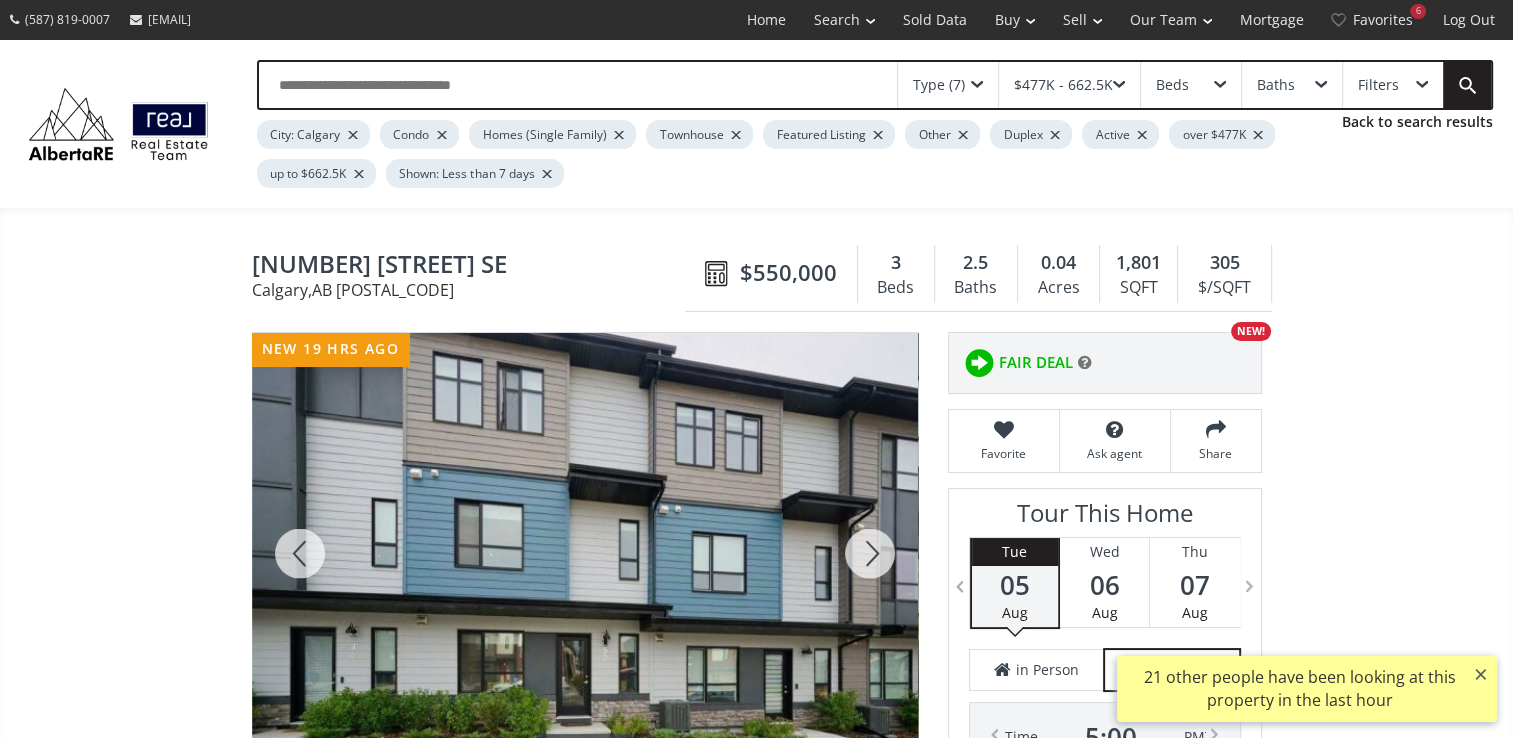 click at bounding box center (870, 553) 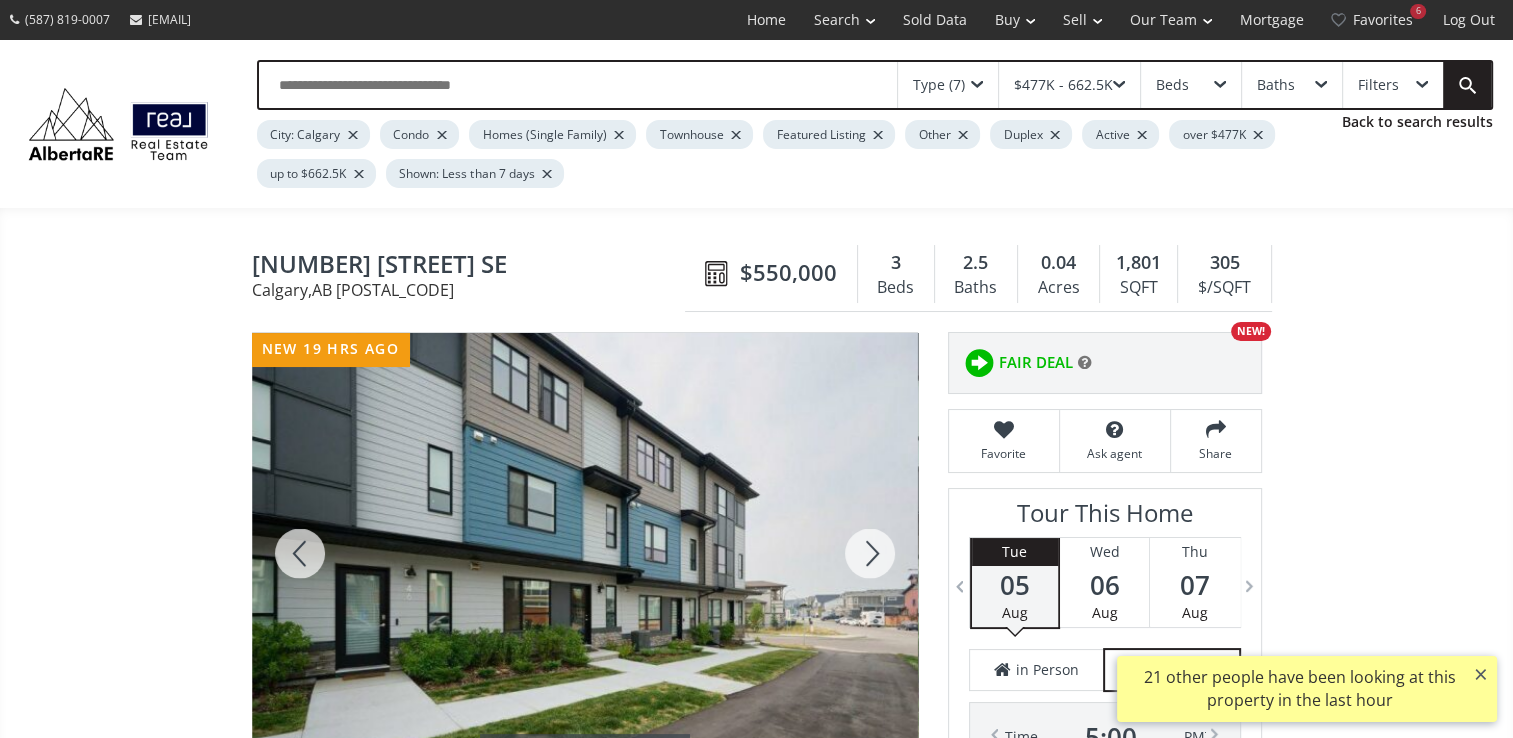 click at bounding box center (870, 553) 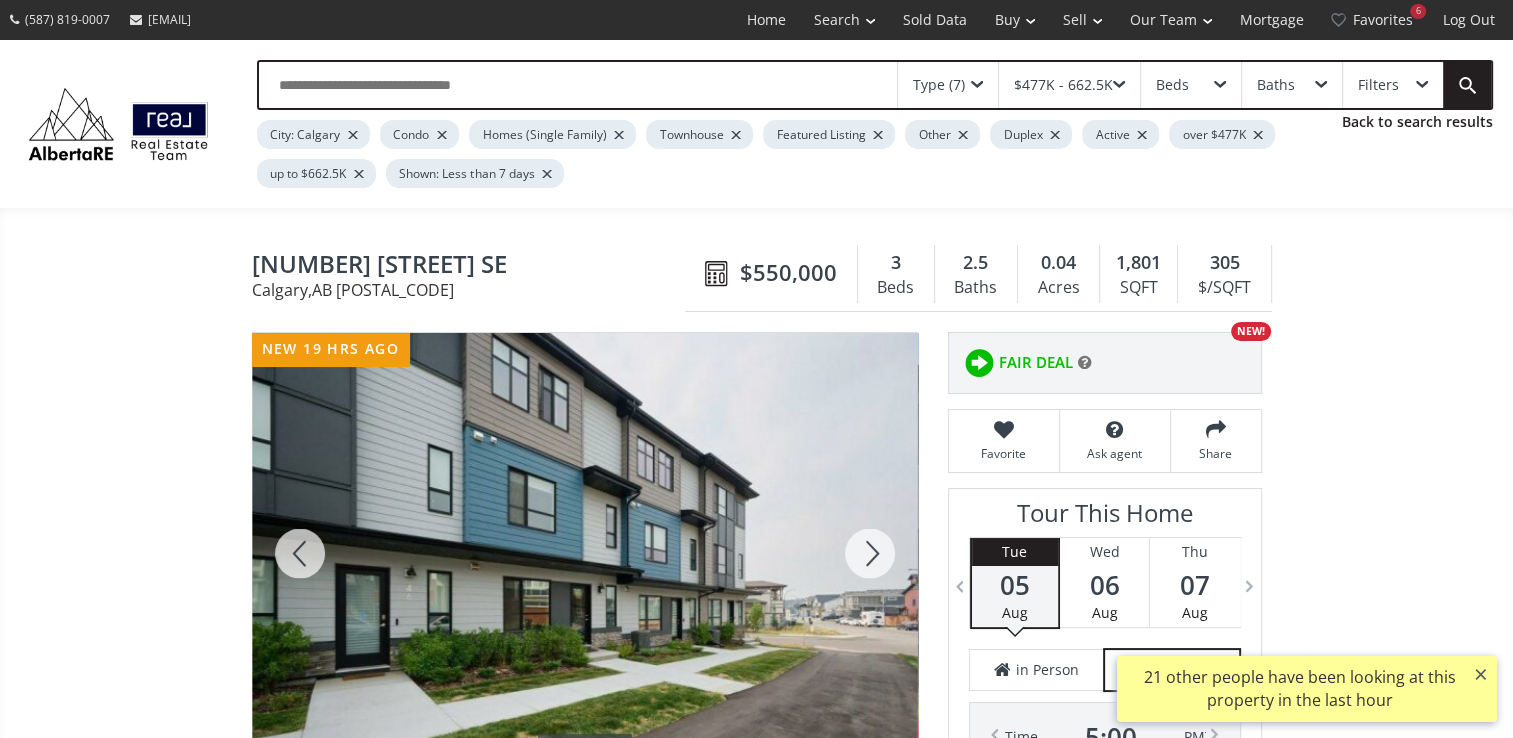 click at bounding box center [870, 553] 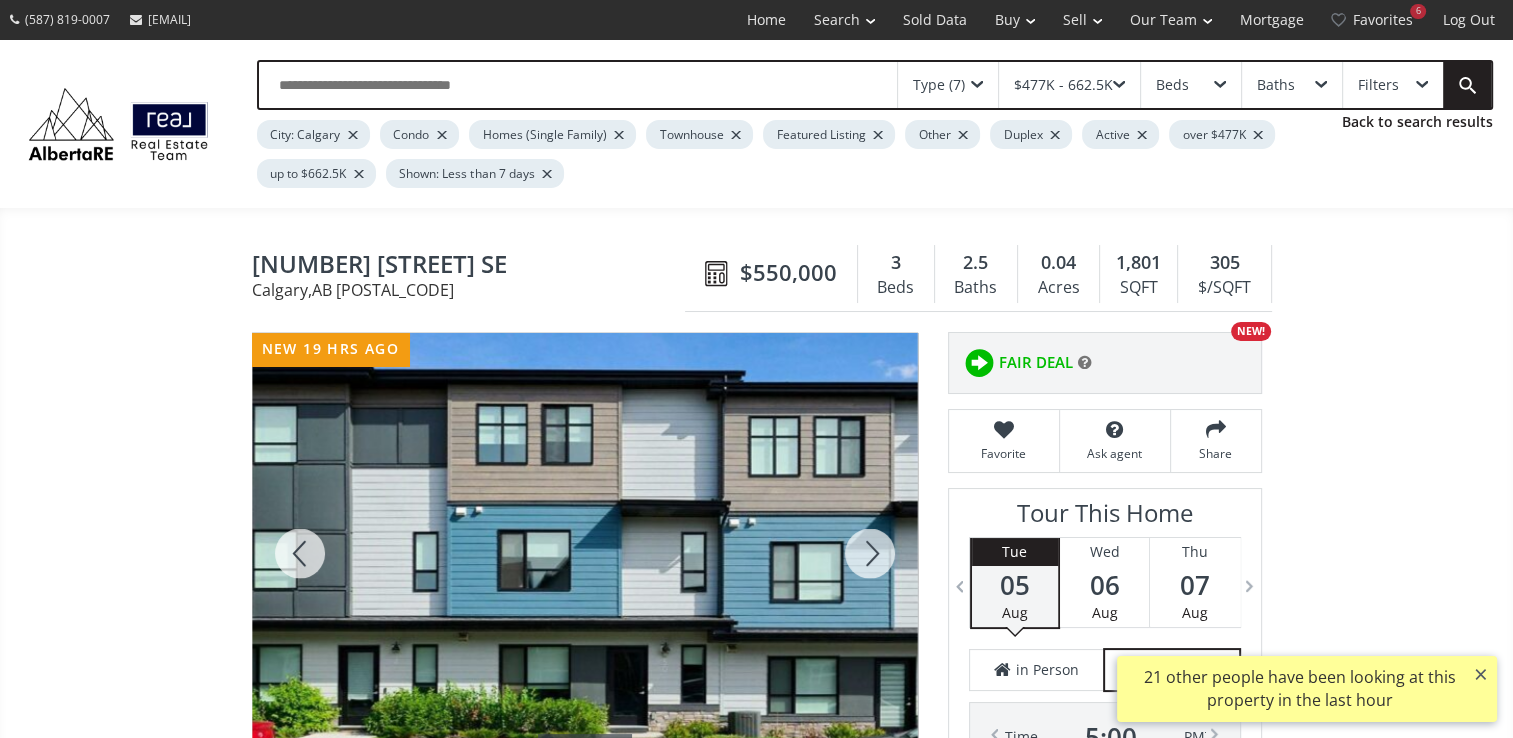 click at bounding box center (870, 553) 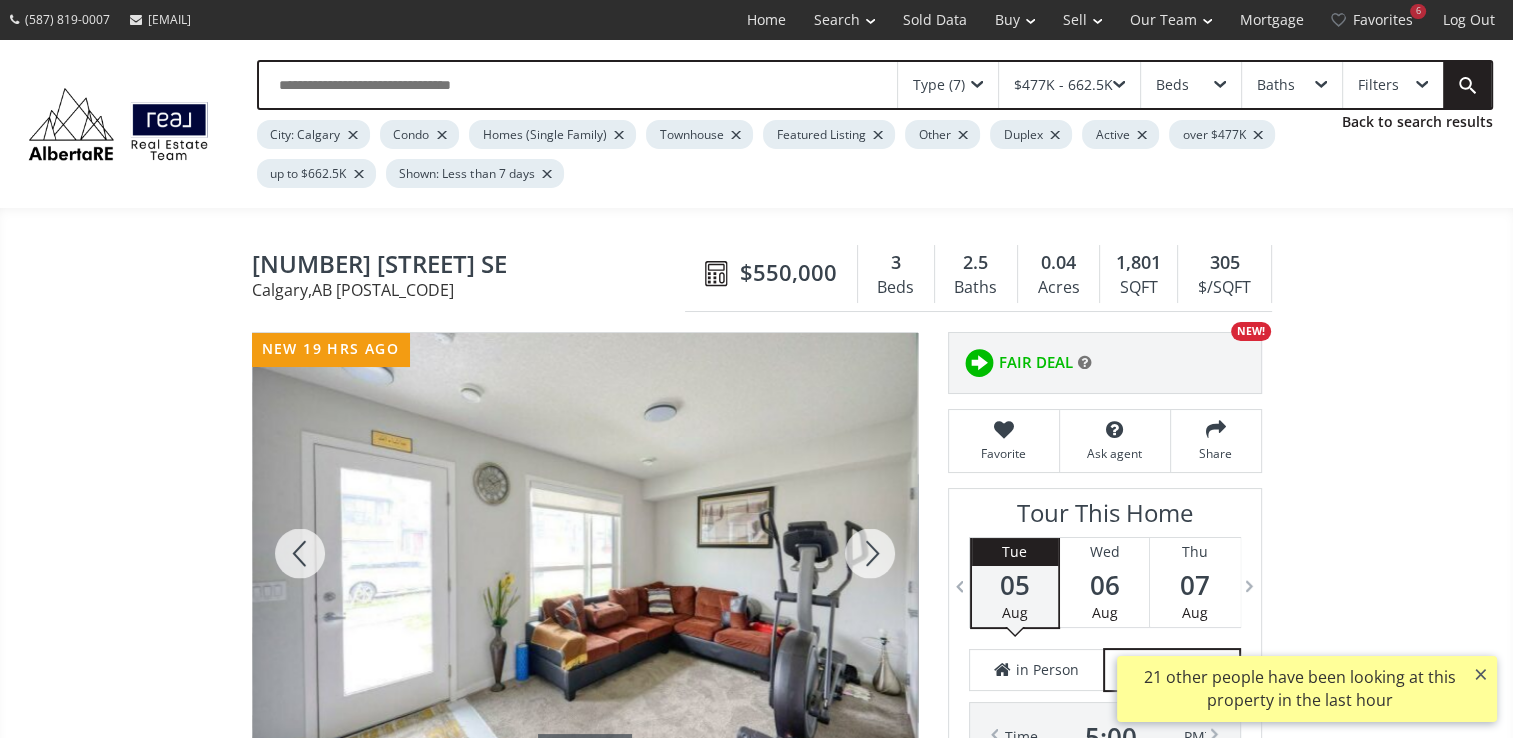 click at bounding box center (870, 553) 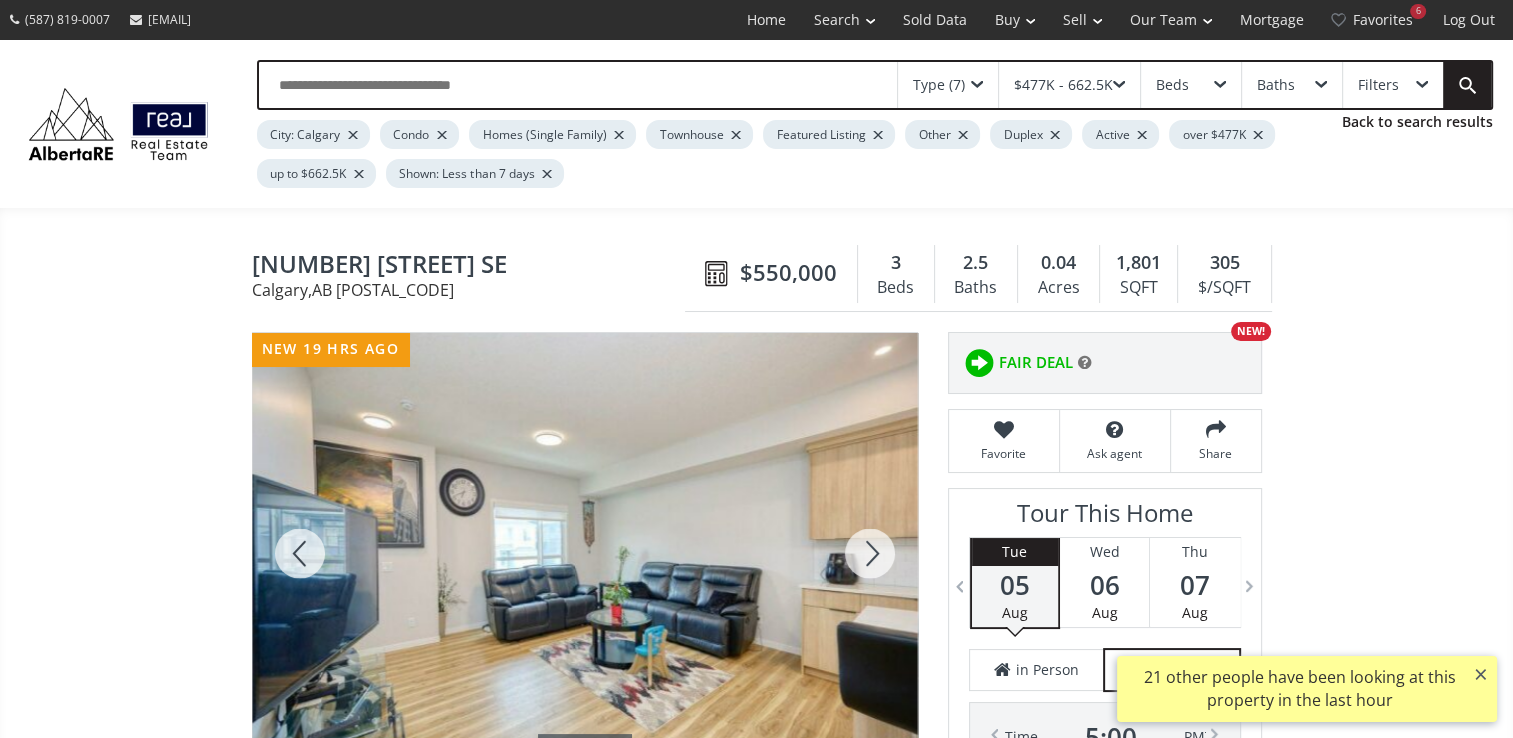 click at bounding box center [870, 553] 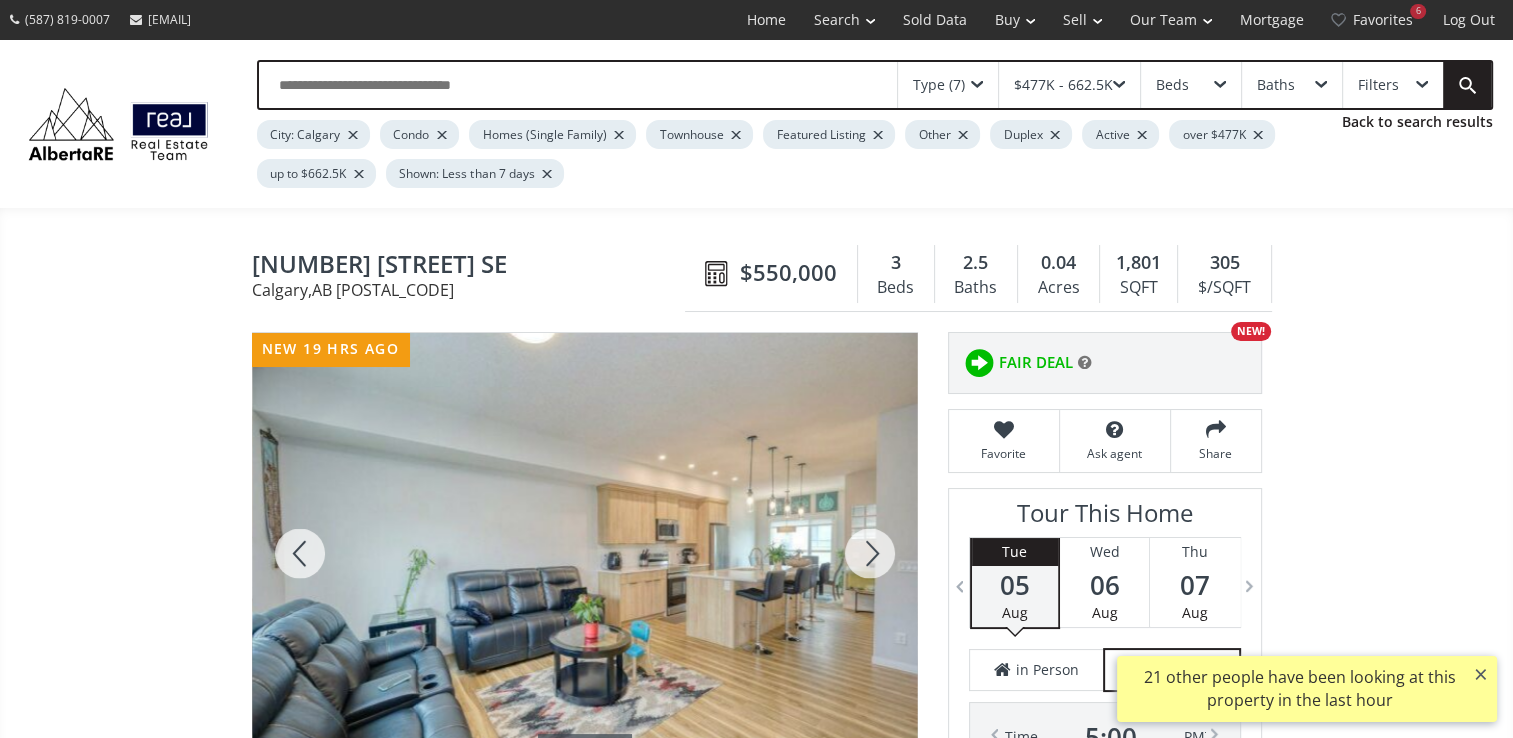 click at bounding box center [870, 553] 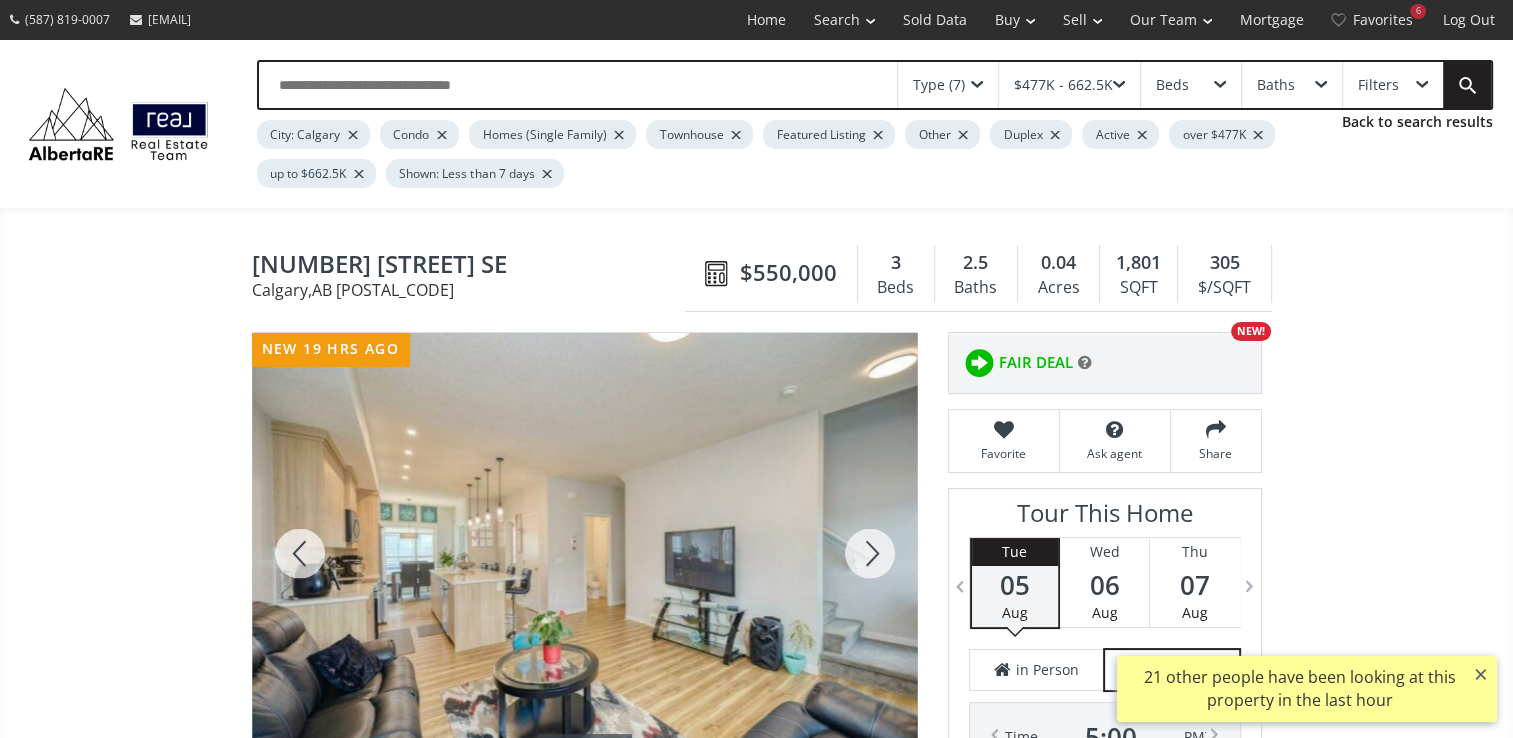 click at bounding box center [870, 553] 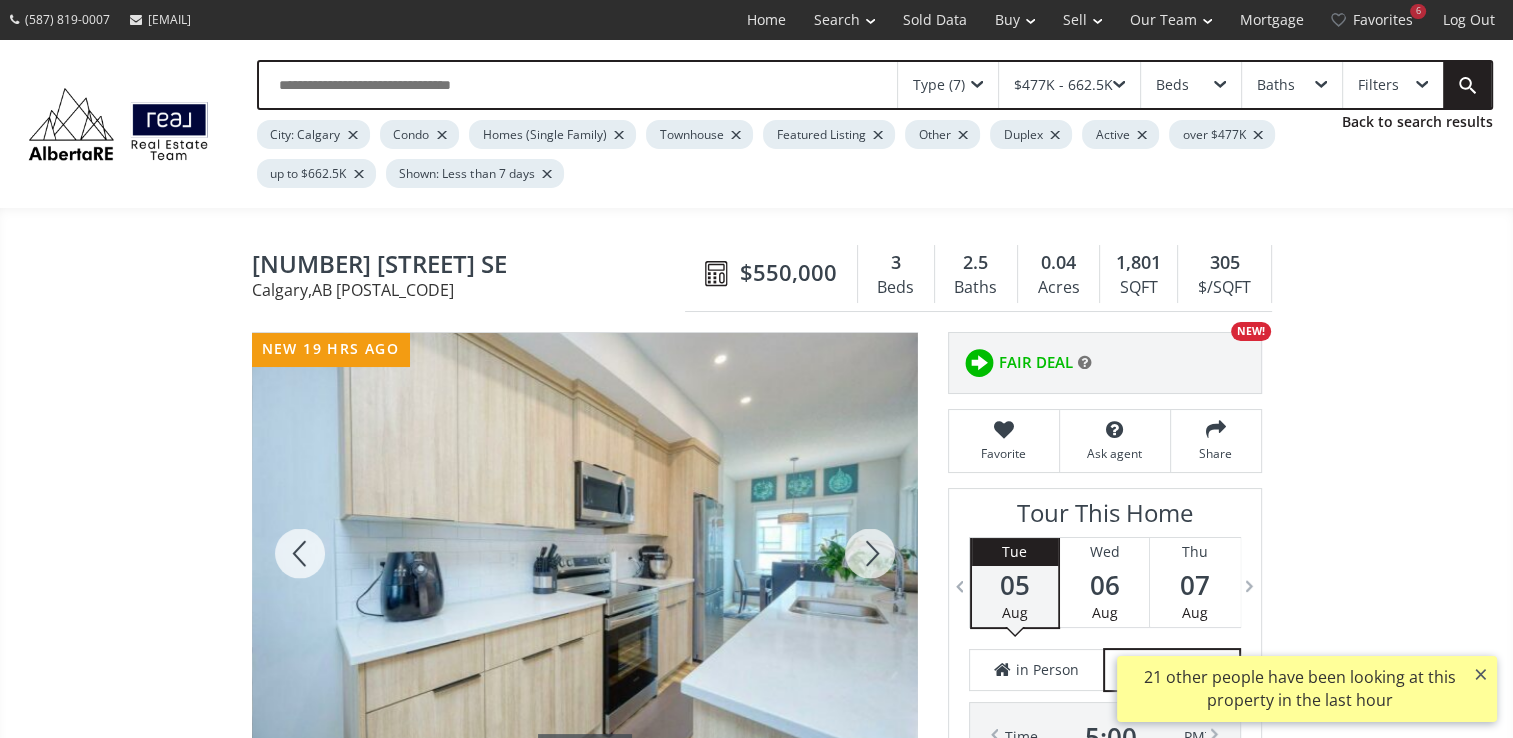 click at bounding box center (870, 553) 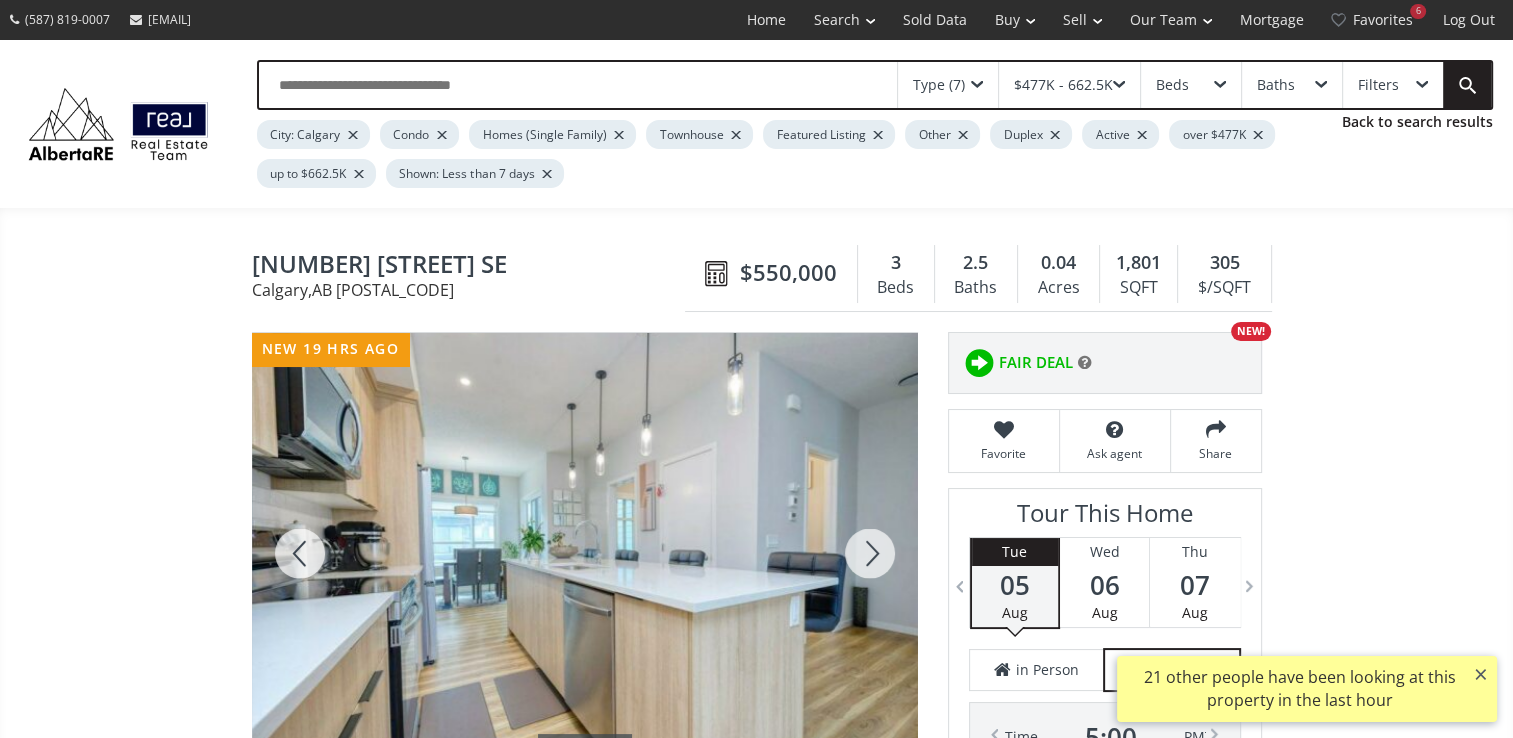 click at bounding box center [870, 553] 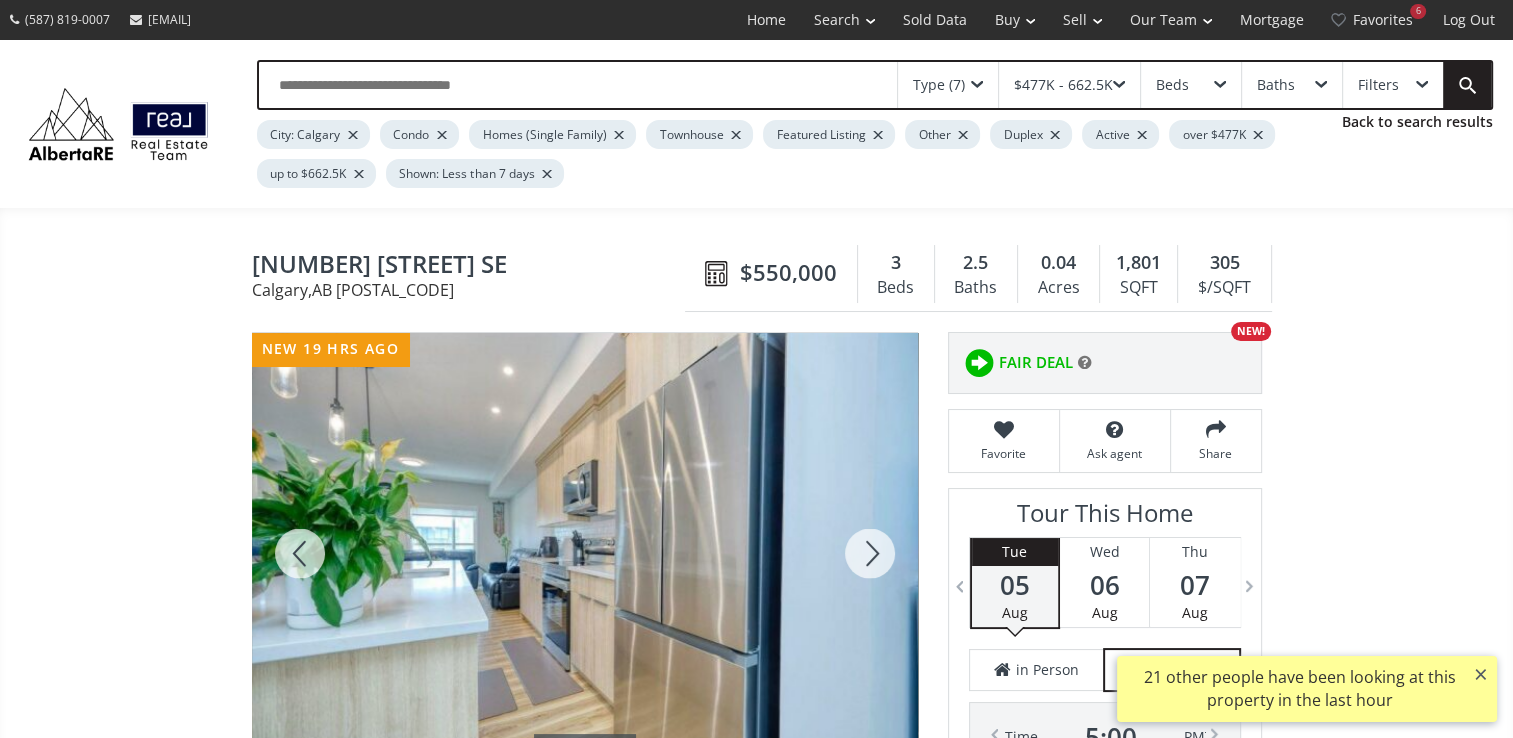 click at bounding box center [870, 553] 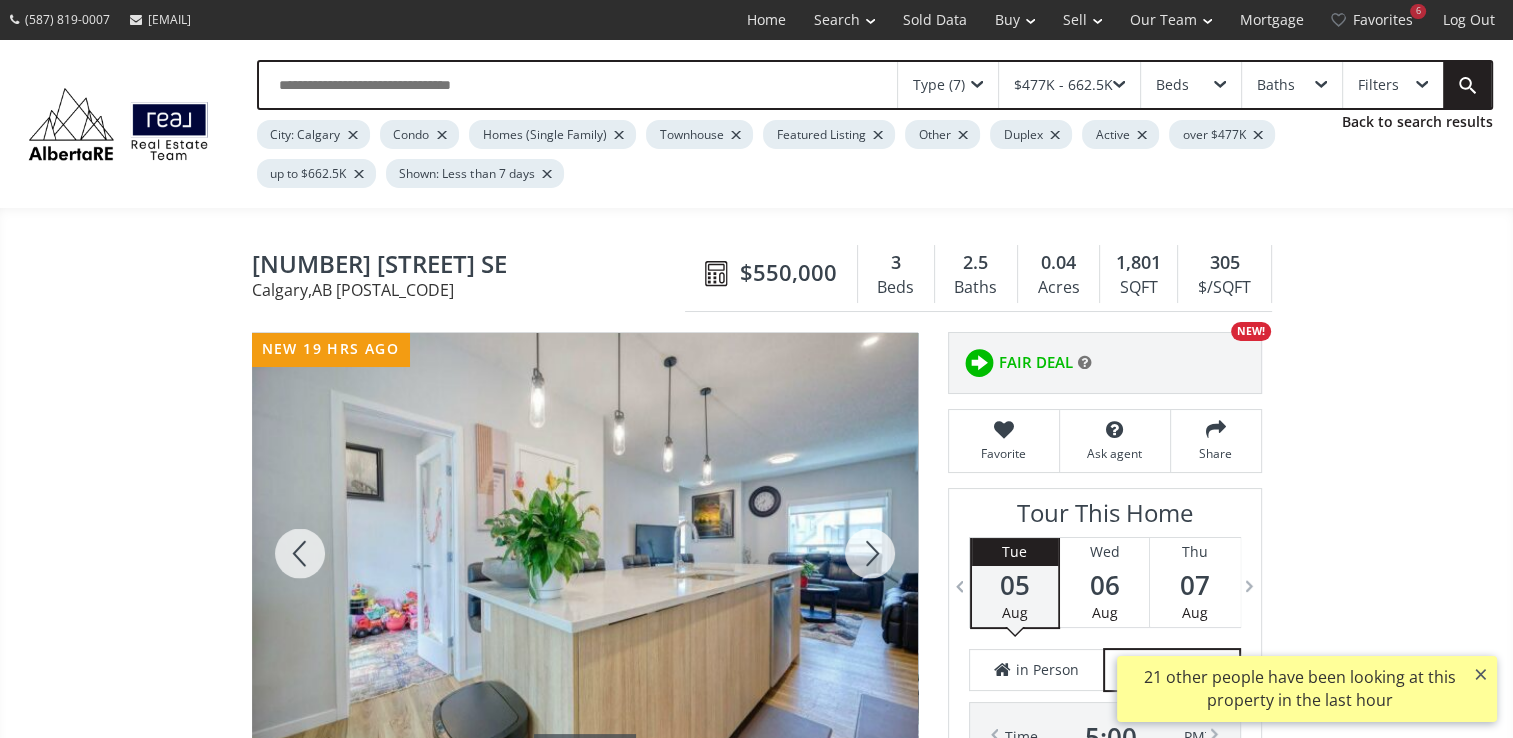click at bounding box center (870, 553) 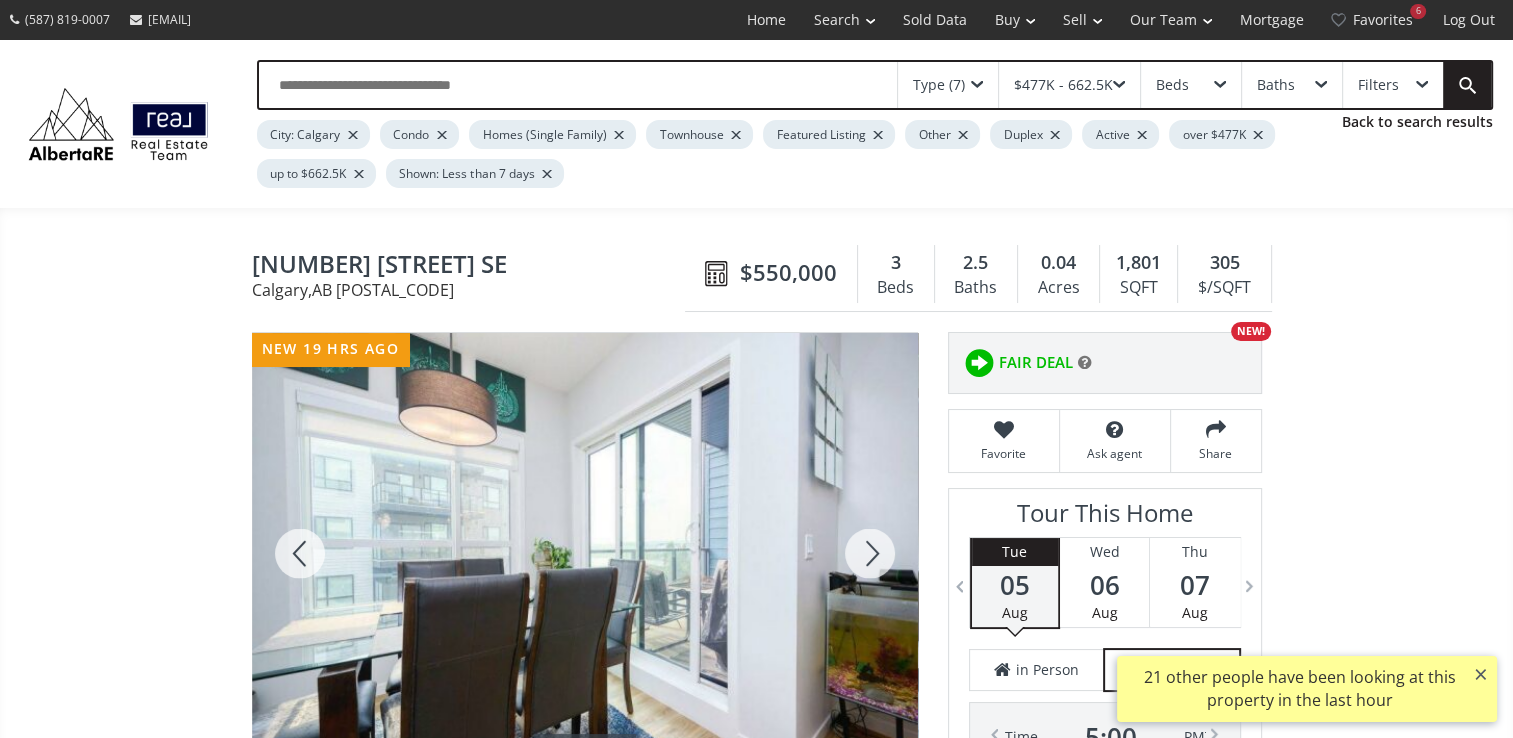 click at bounding box center [870, 553] 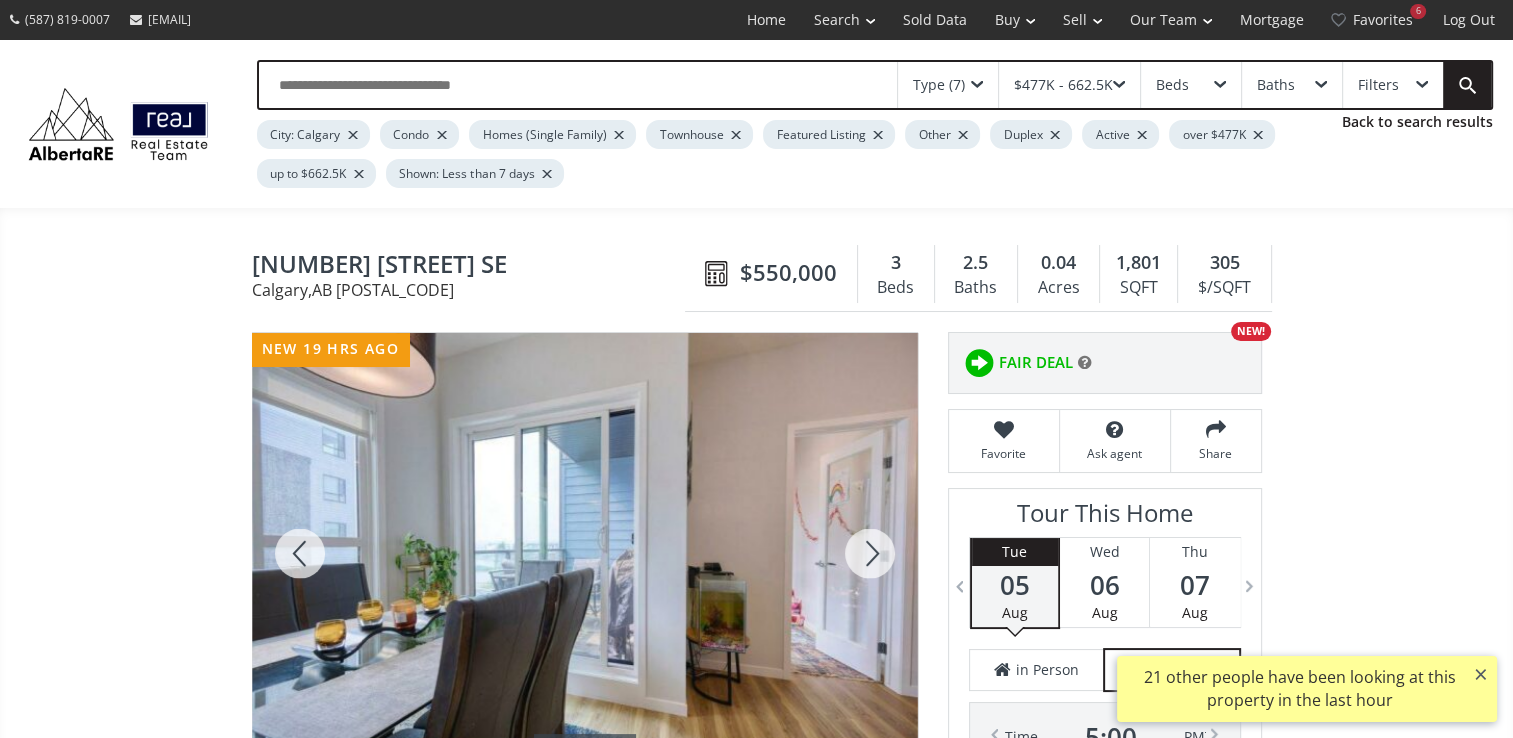 click at bounding box center (870, 553) 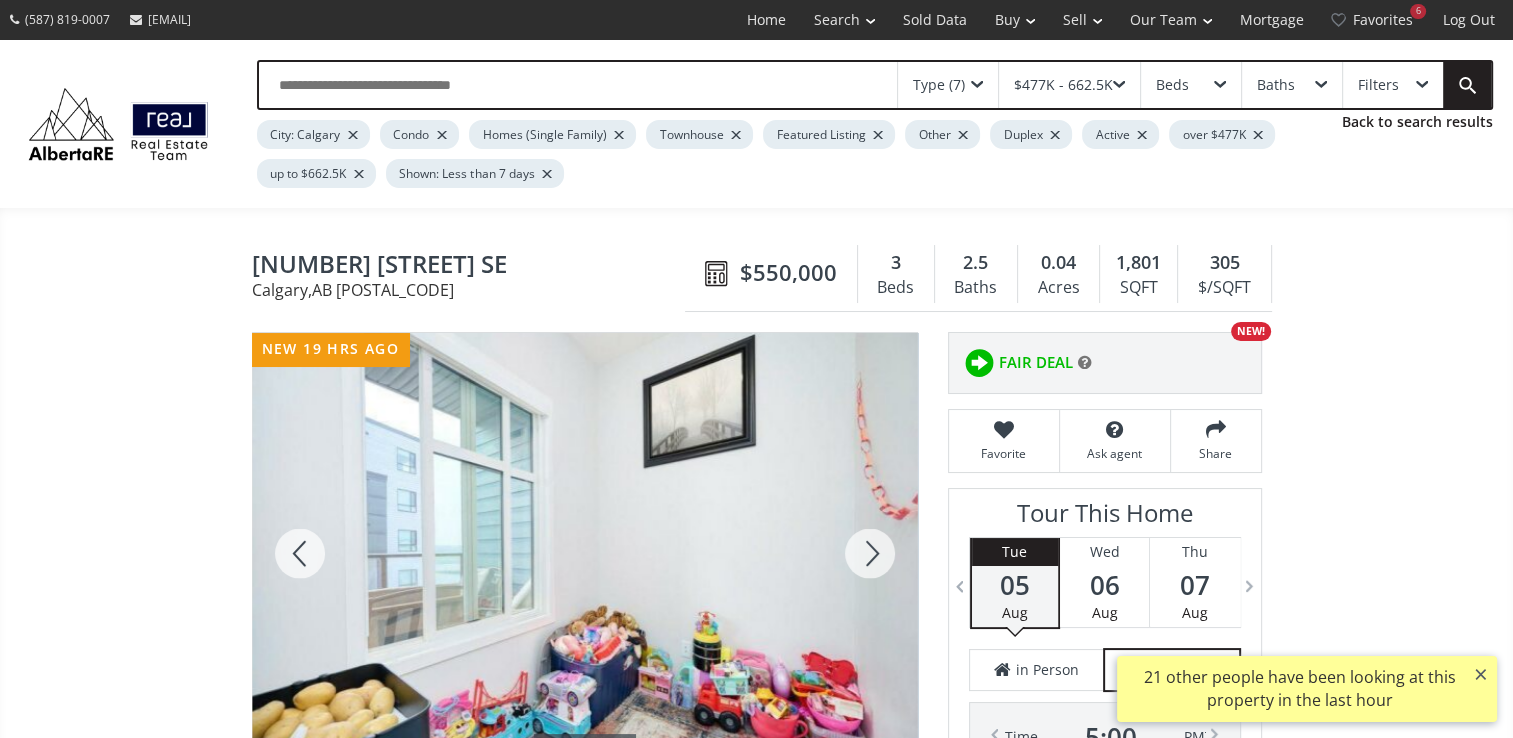 click at bounding box center (870, 553) 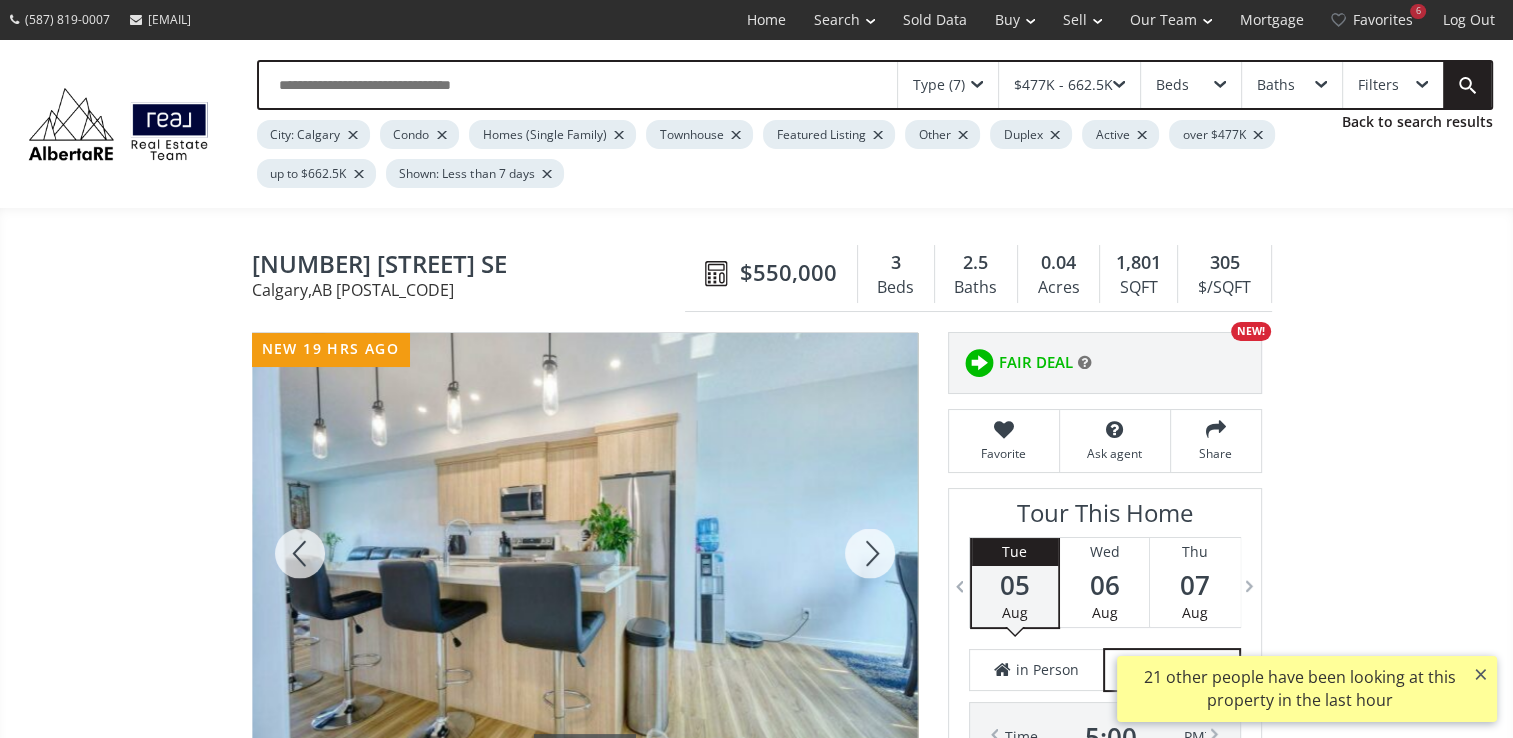 click at bounding box center (870, 553) 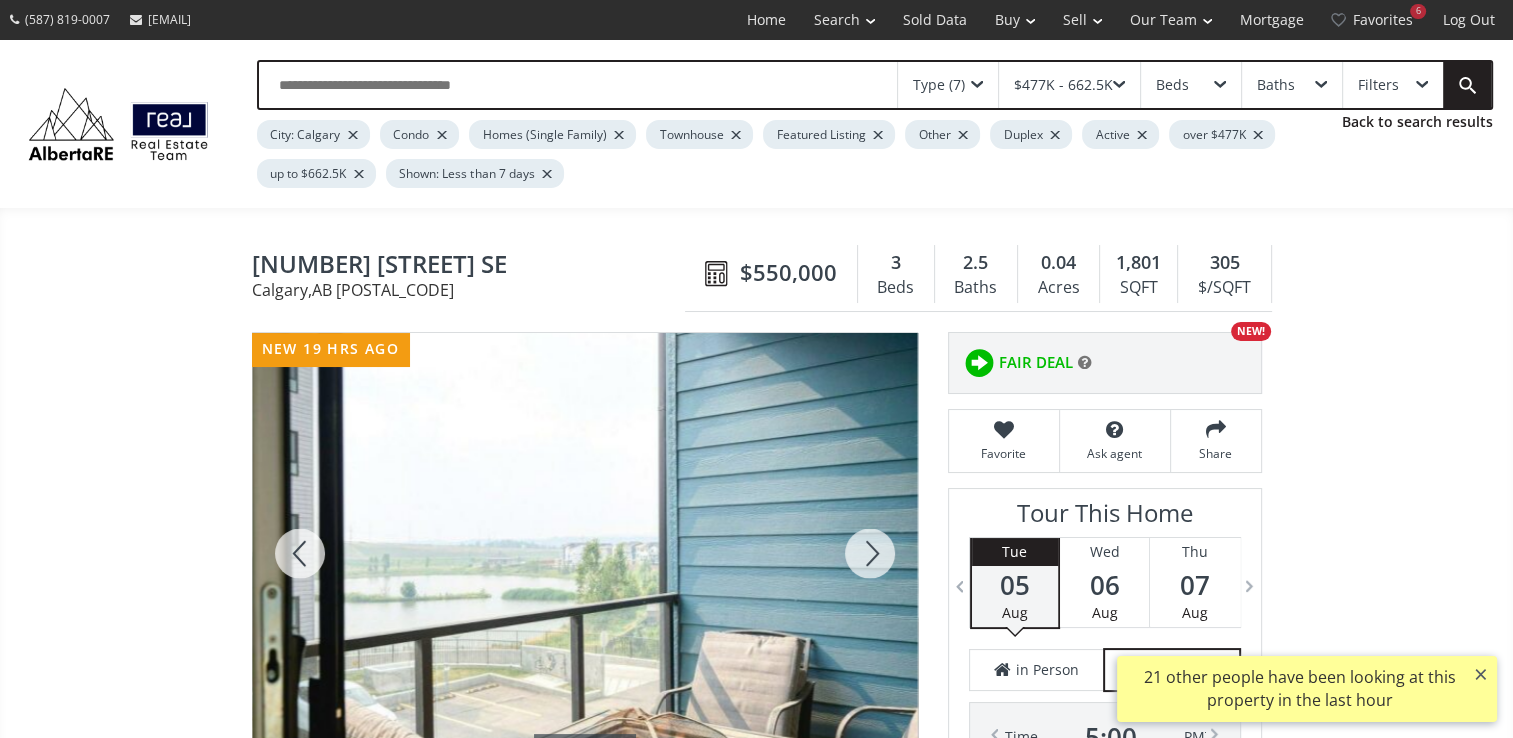 click at bounding box center (870, 553) 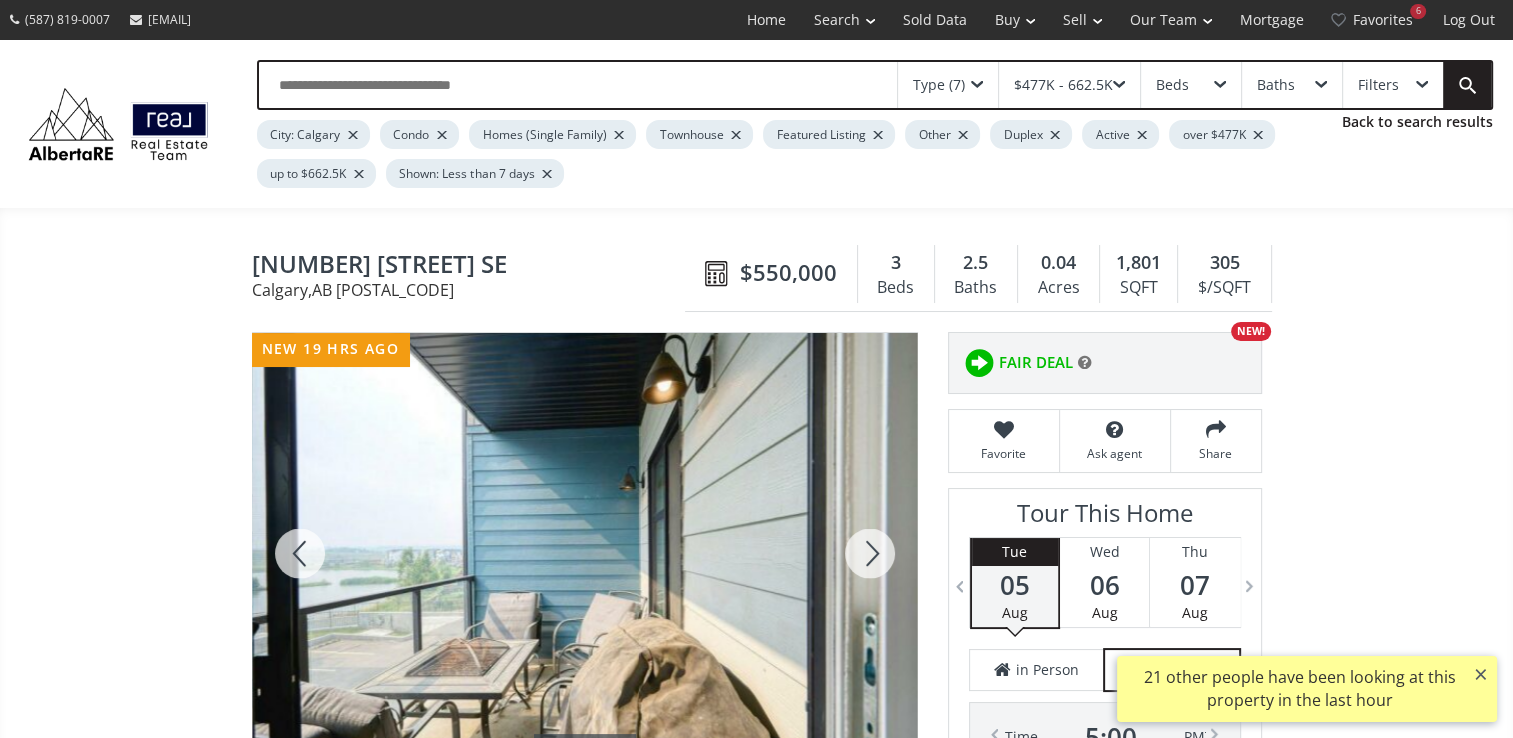 click at bounding box center (870, 553) 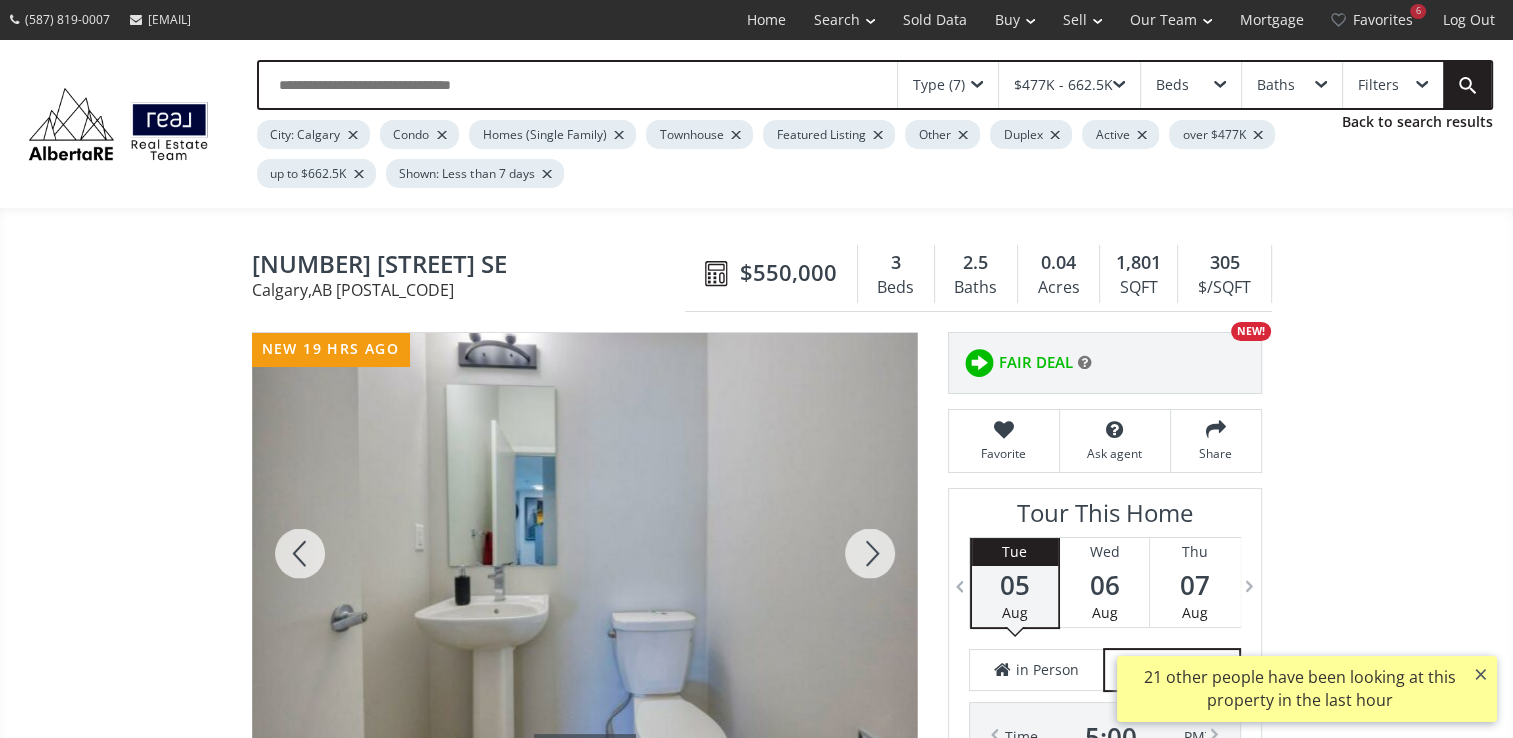 click at bounding box center (870, 553) 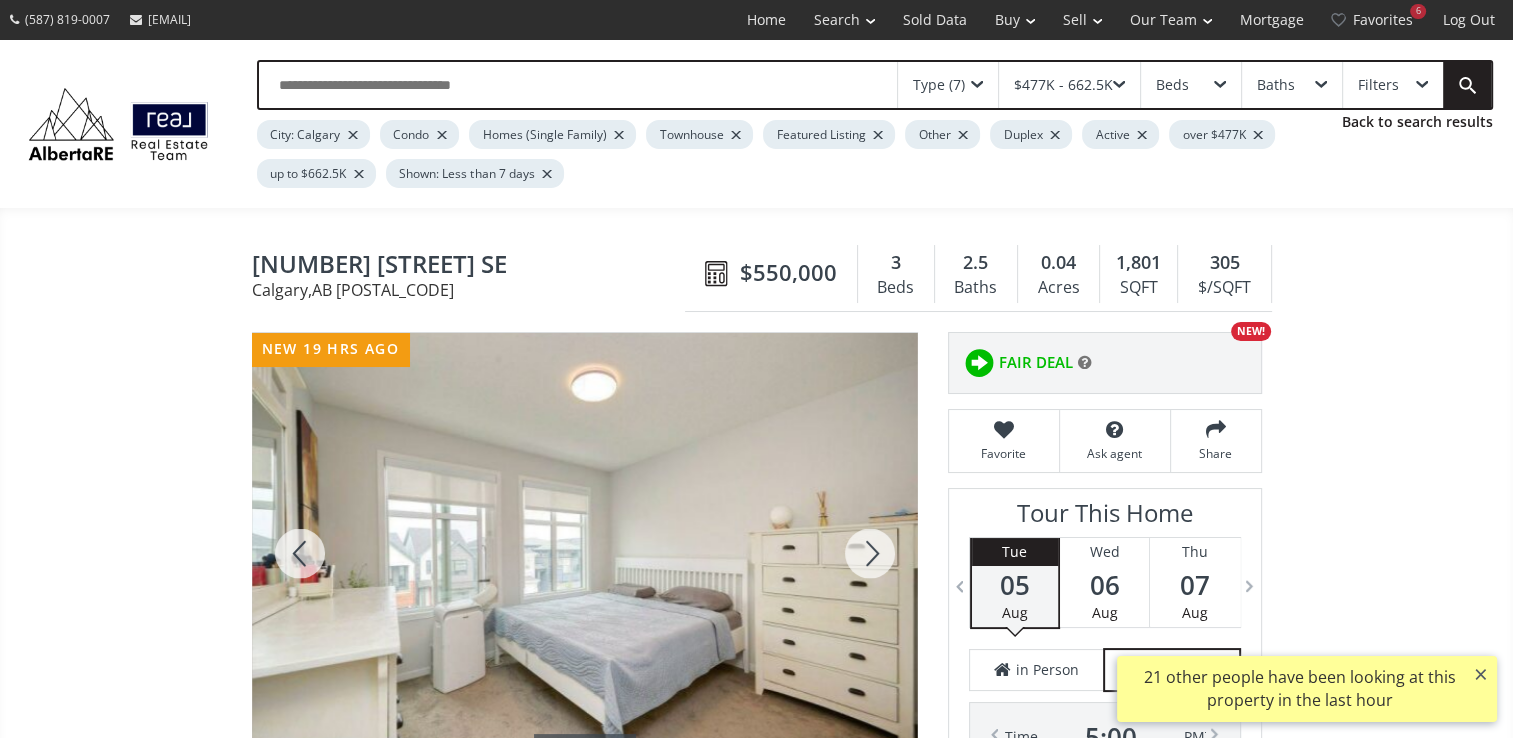 click at bounding box center [870, 553] 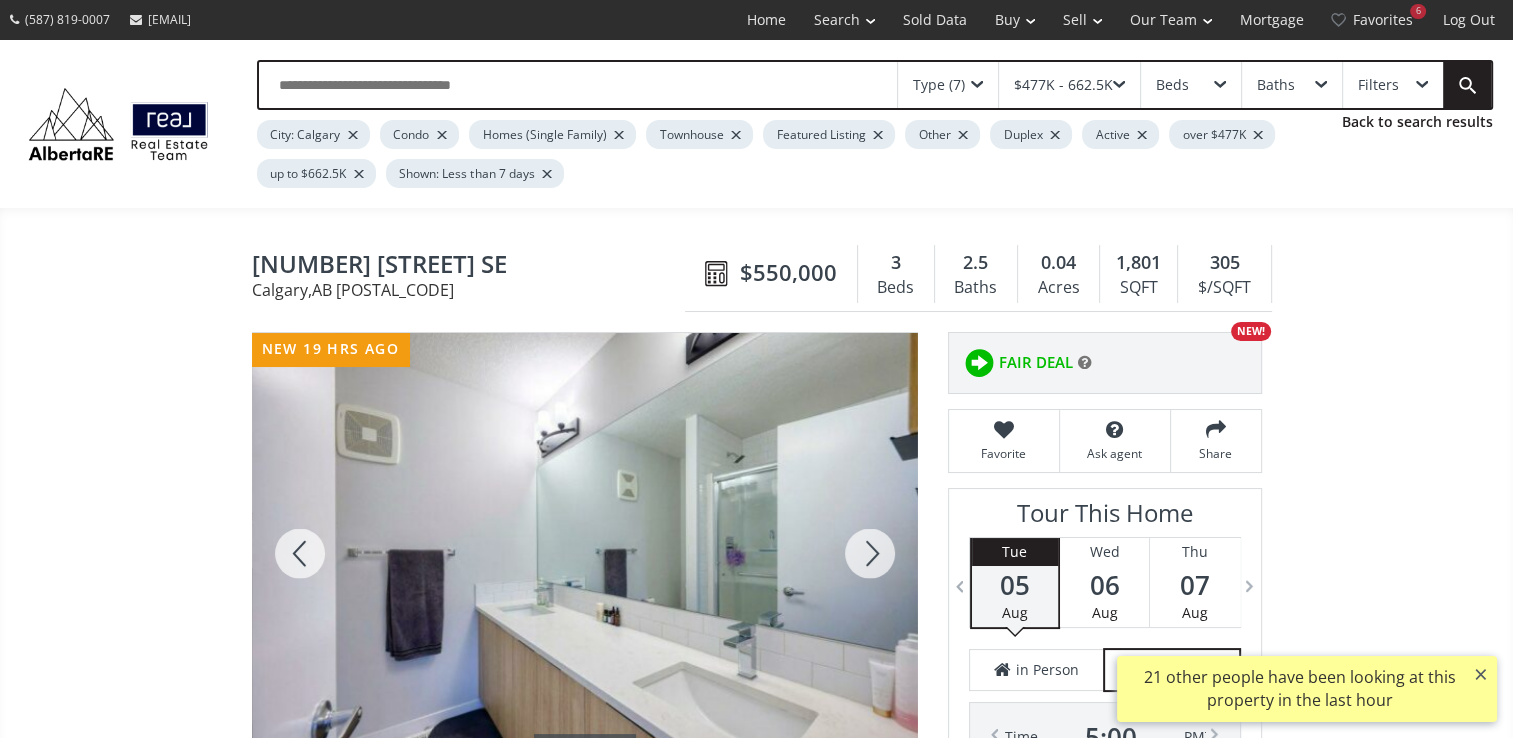 click at bounding box center [870, 553] 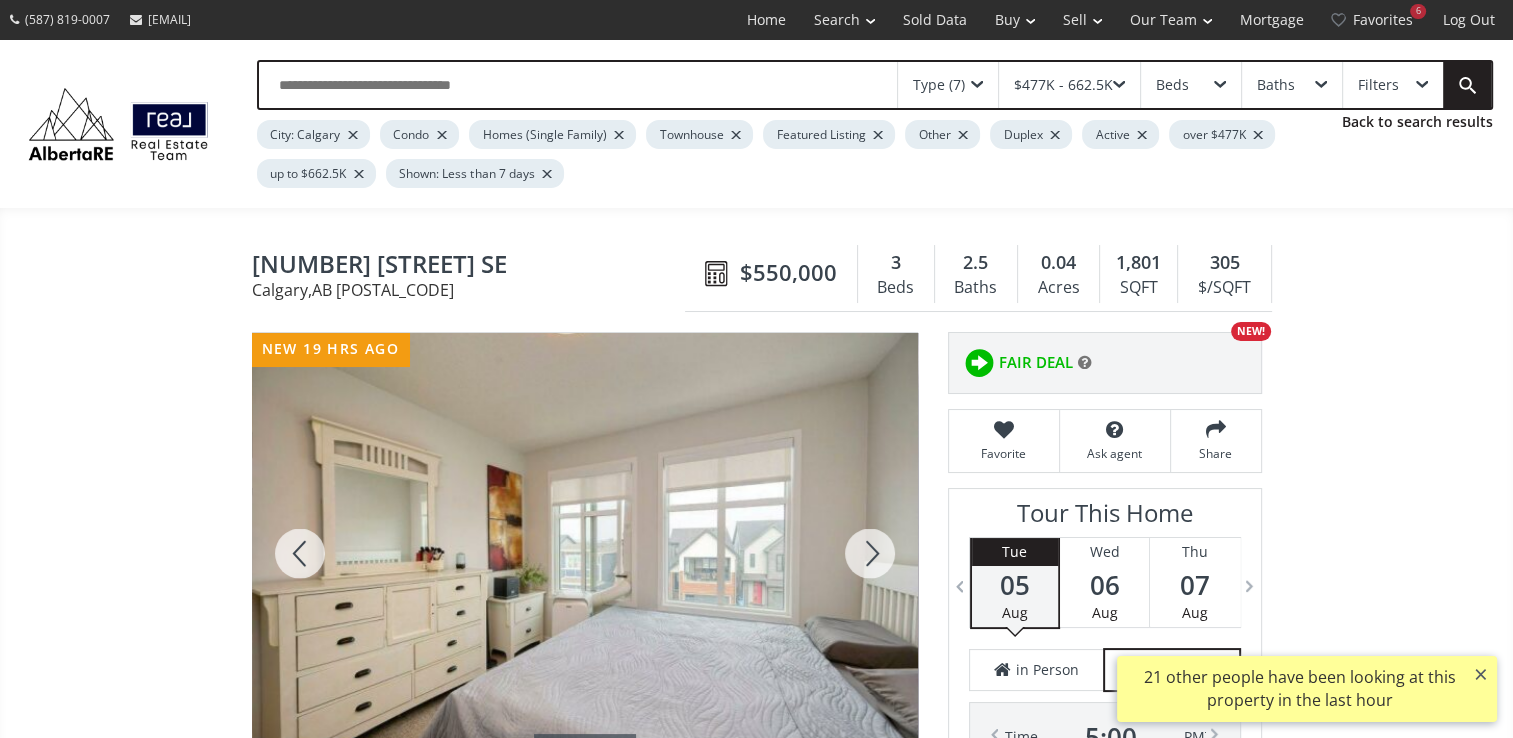 click at bounding box center [870, 553] 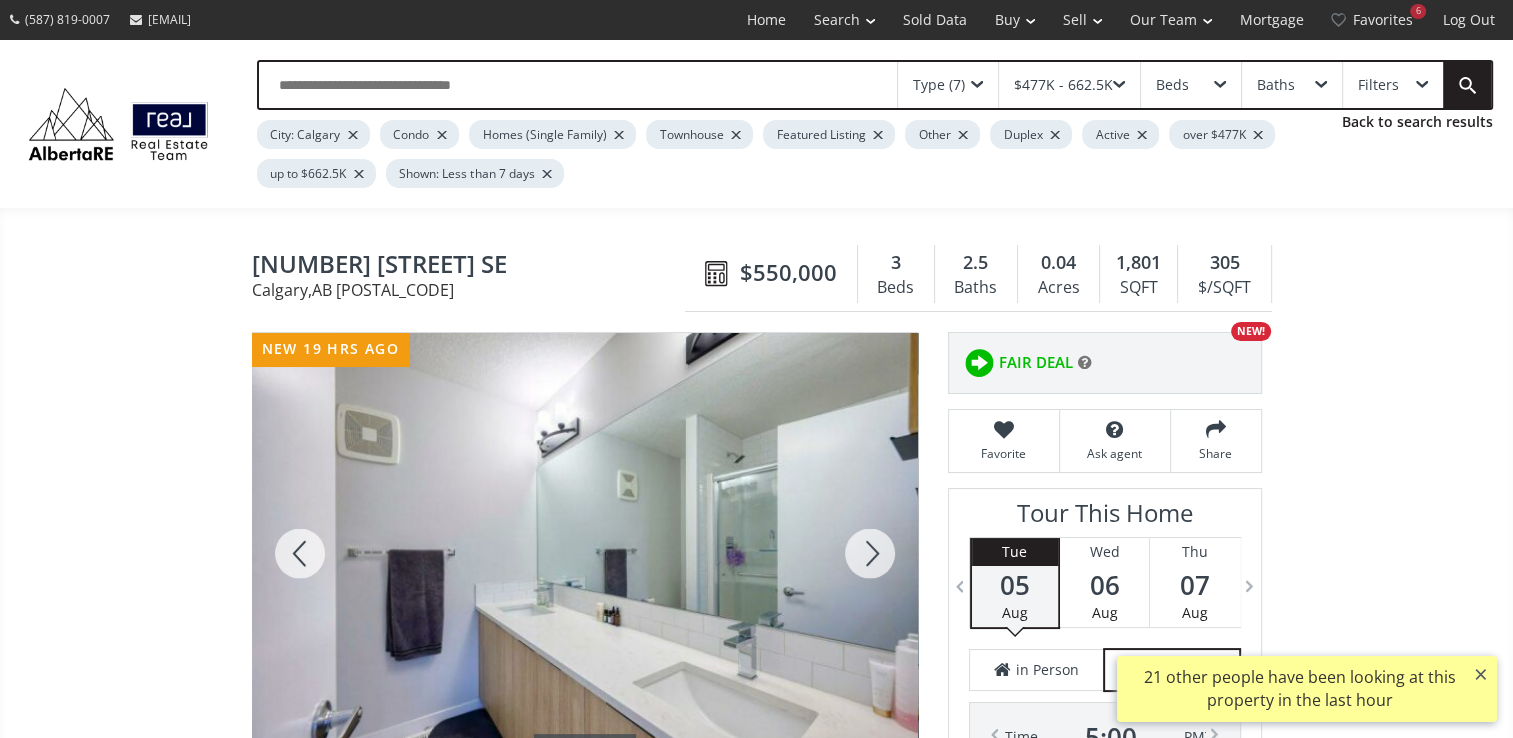 click at bounding box center [870, 553] 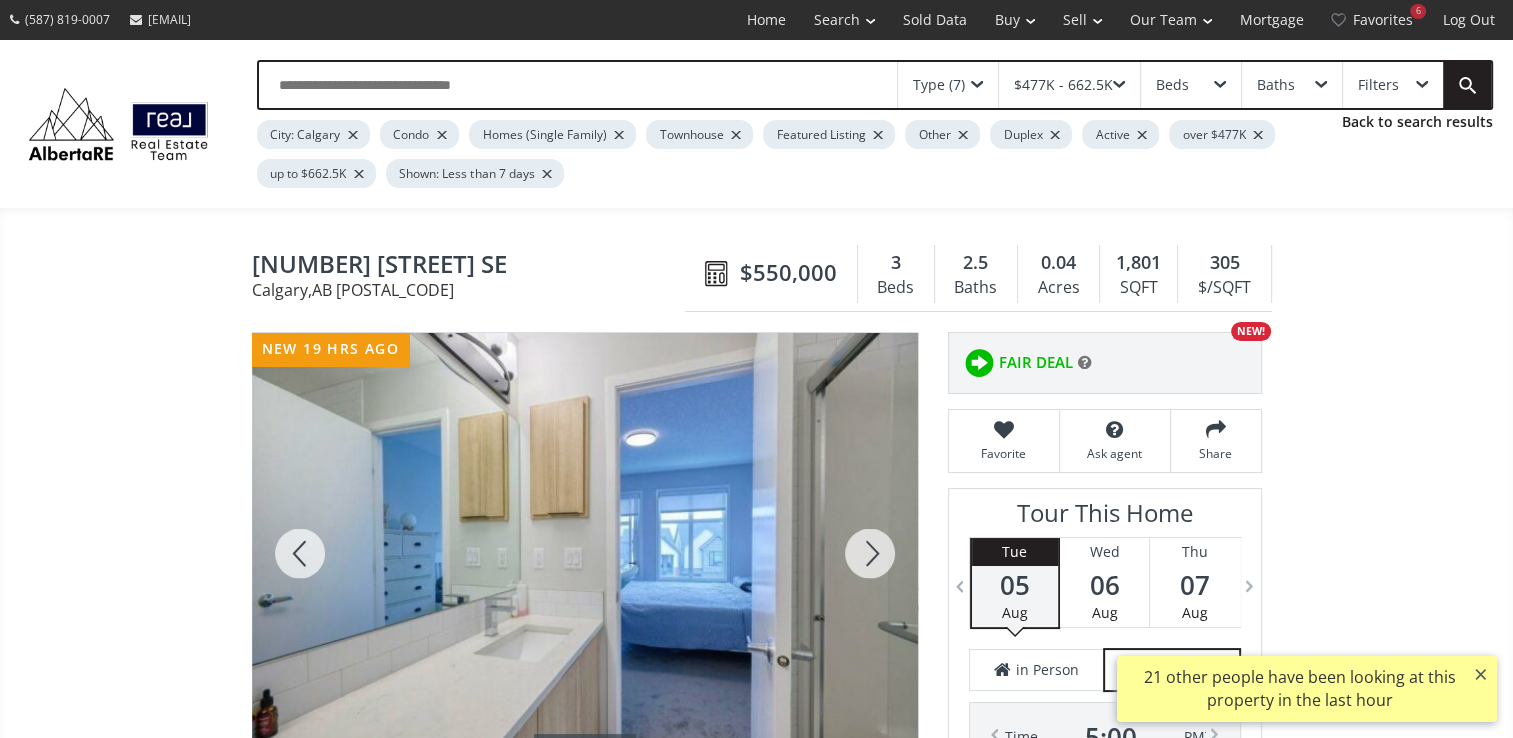 click at bounding box center [870, 553] 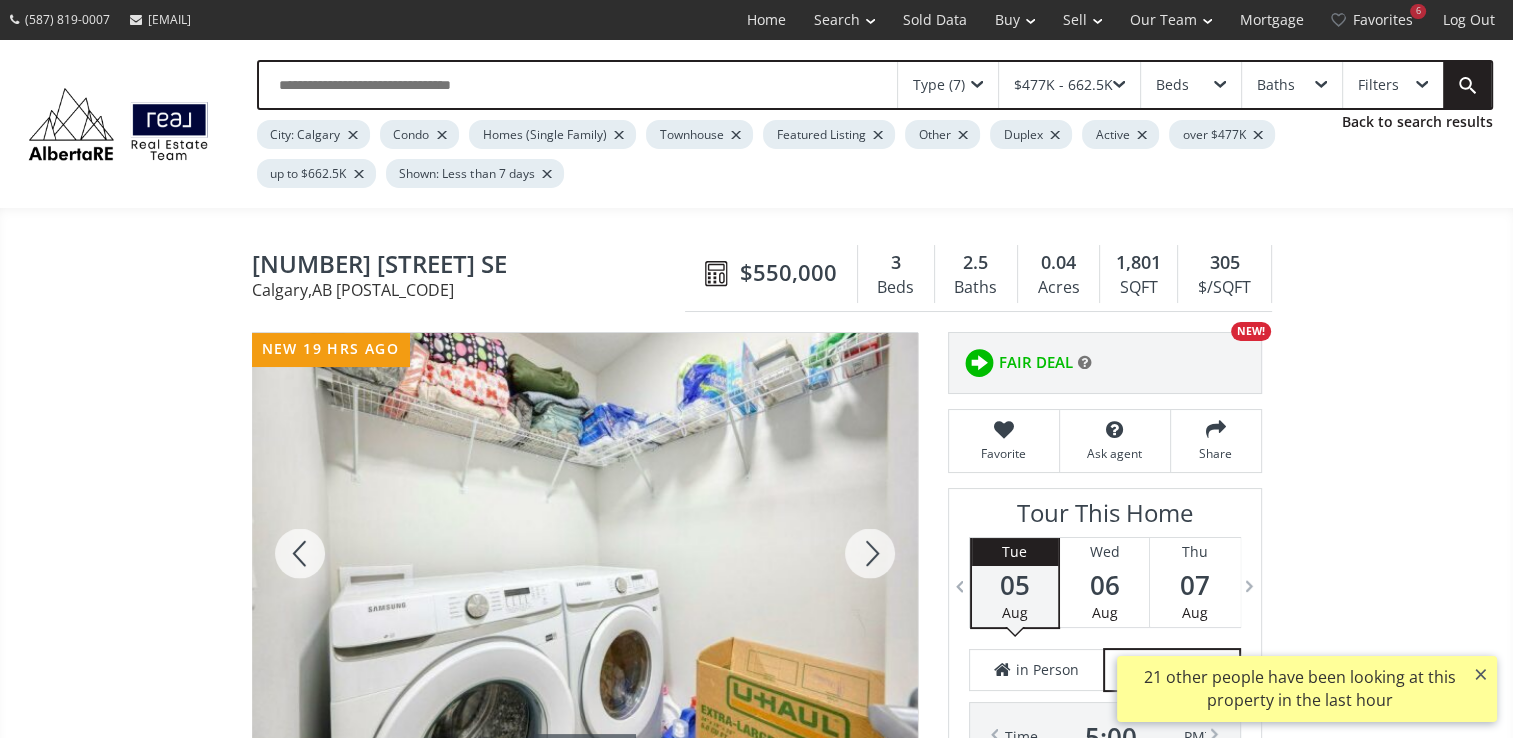 click at bounding box center [870, 553] 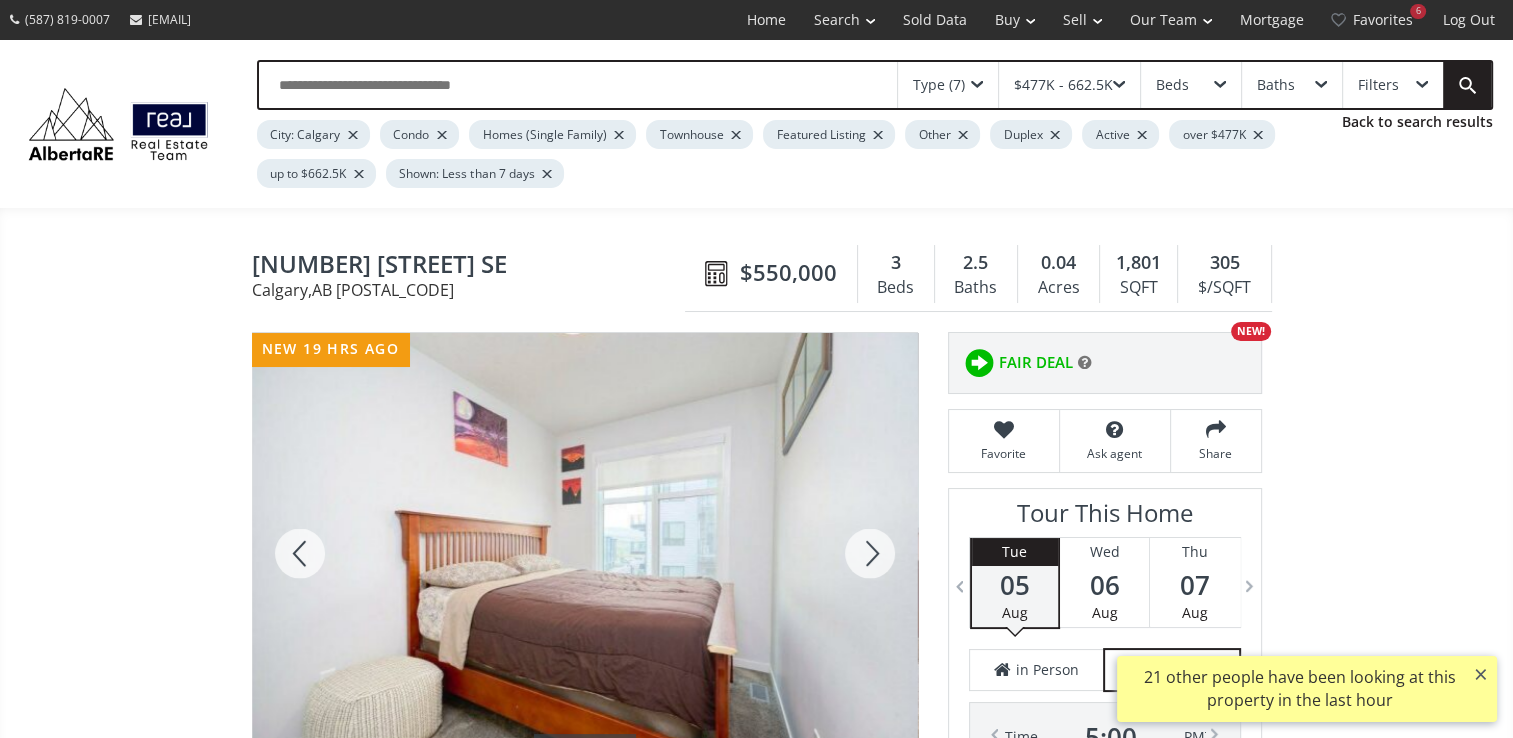 click at bounding box center [870, 553] 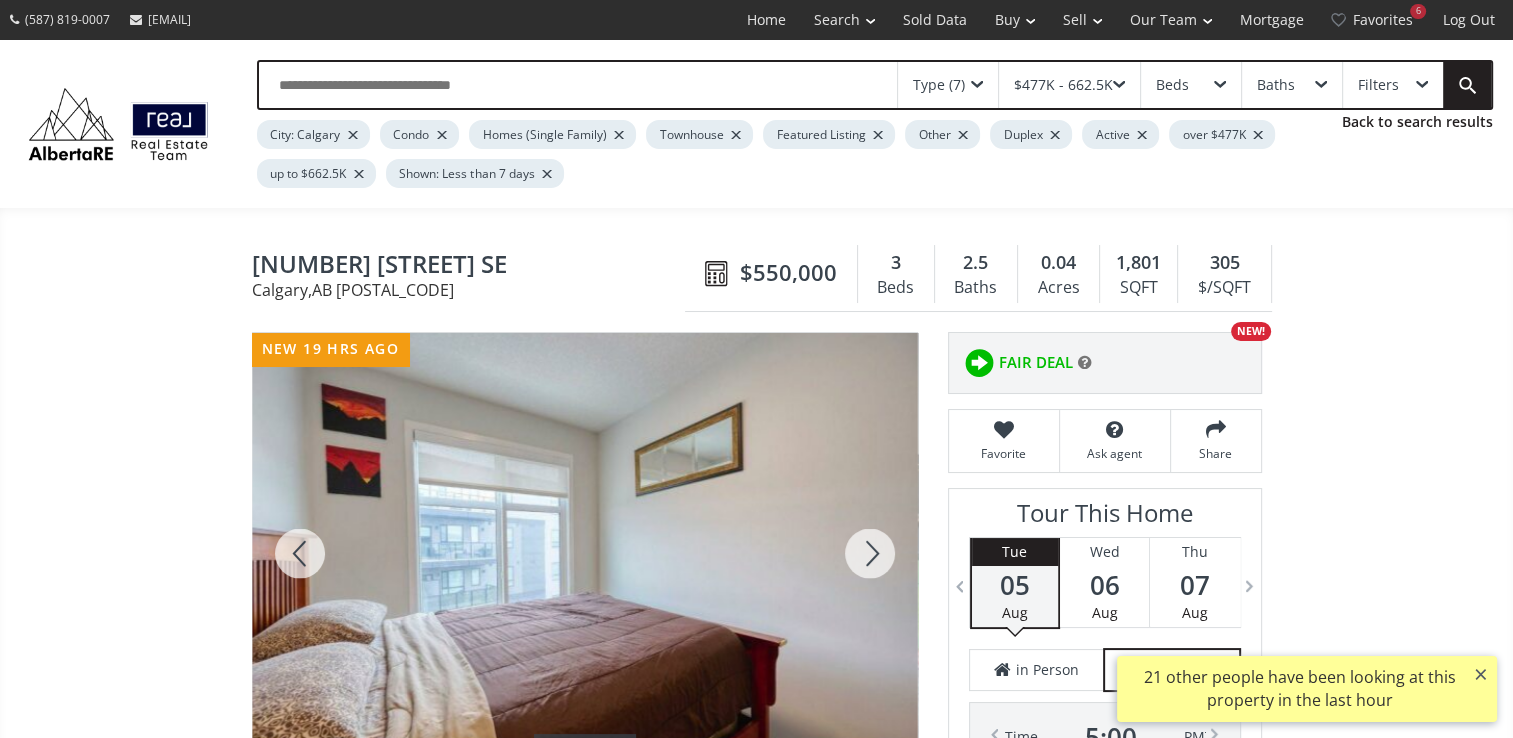 click at bounding box center (870, 553) 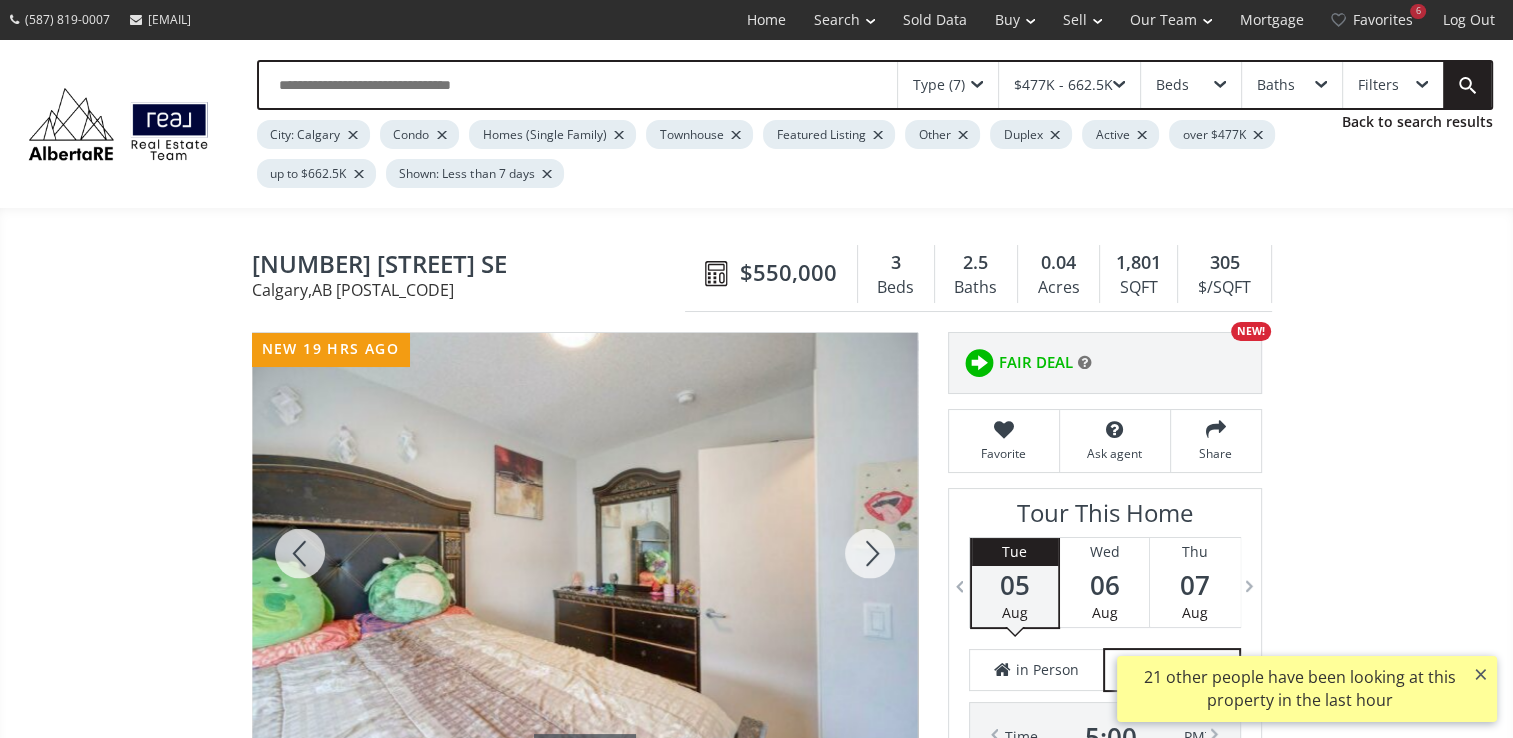 click at bounding box center [300, 553] 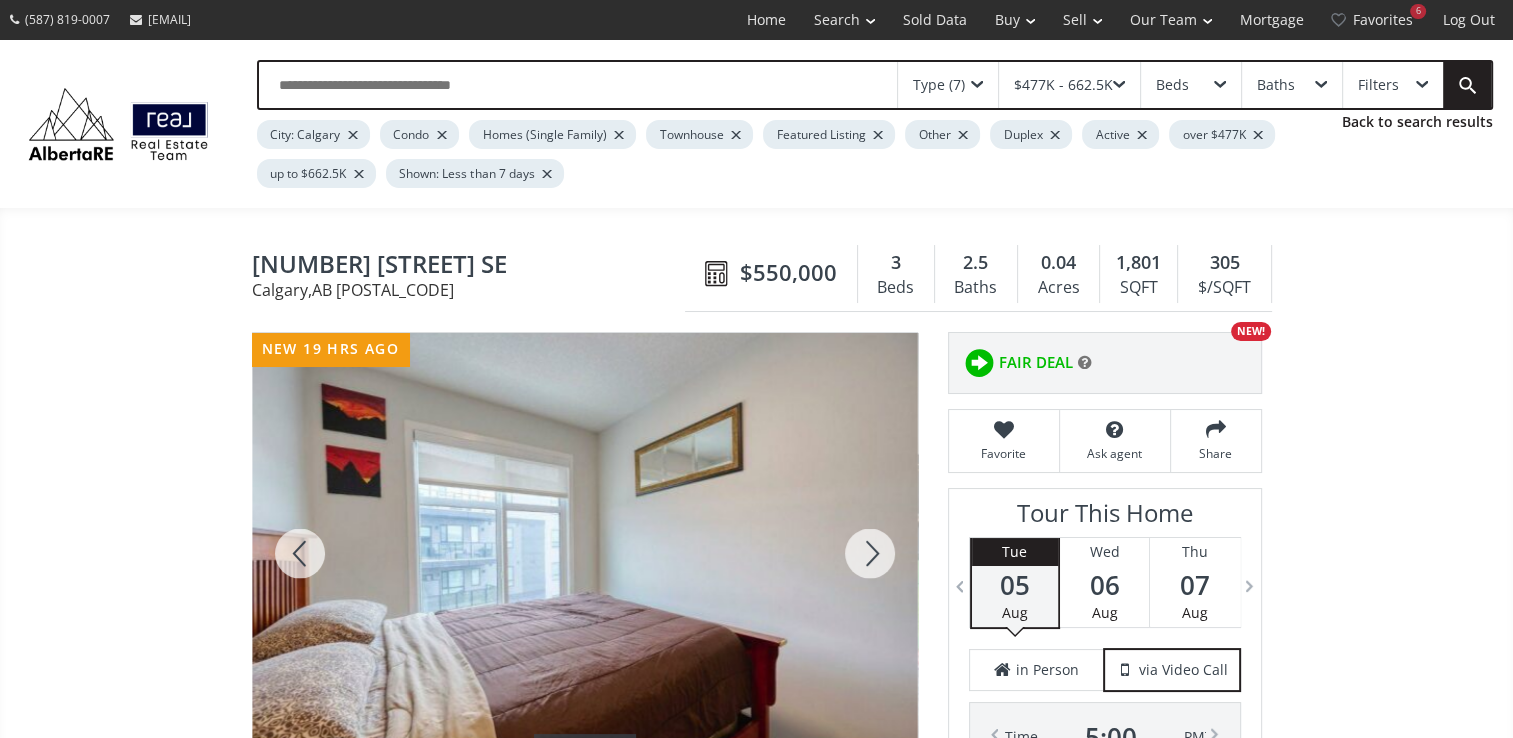 click at bounding box center [870, 553] 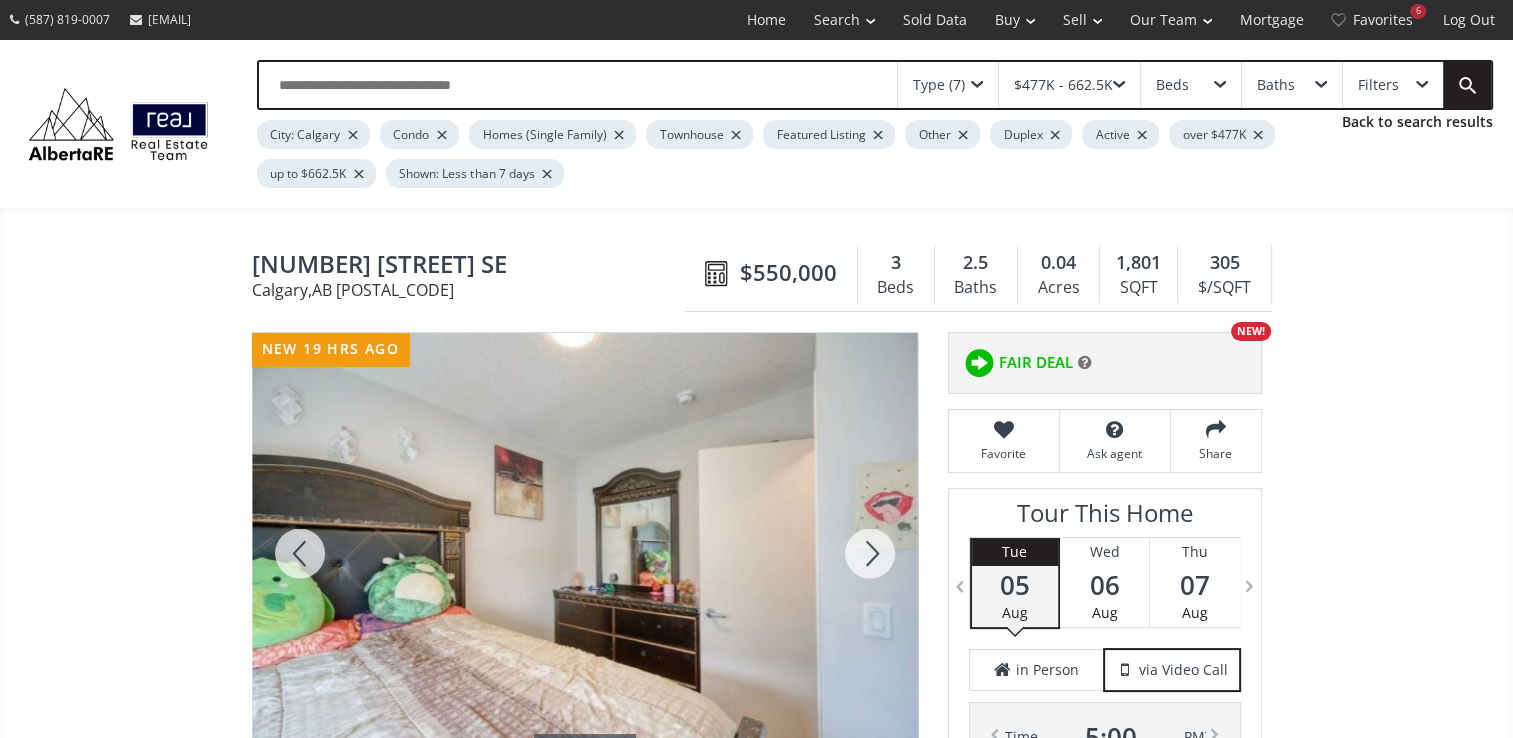 click at bounding box center (870, 553) 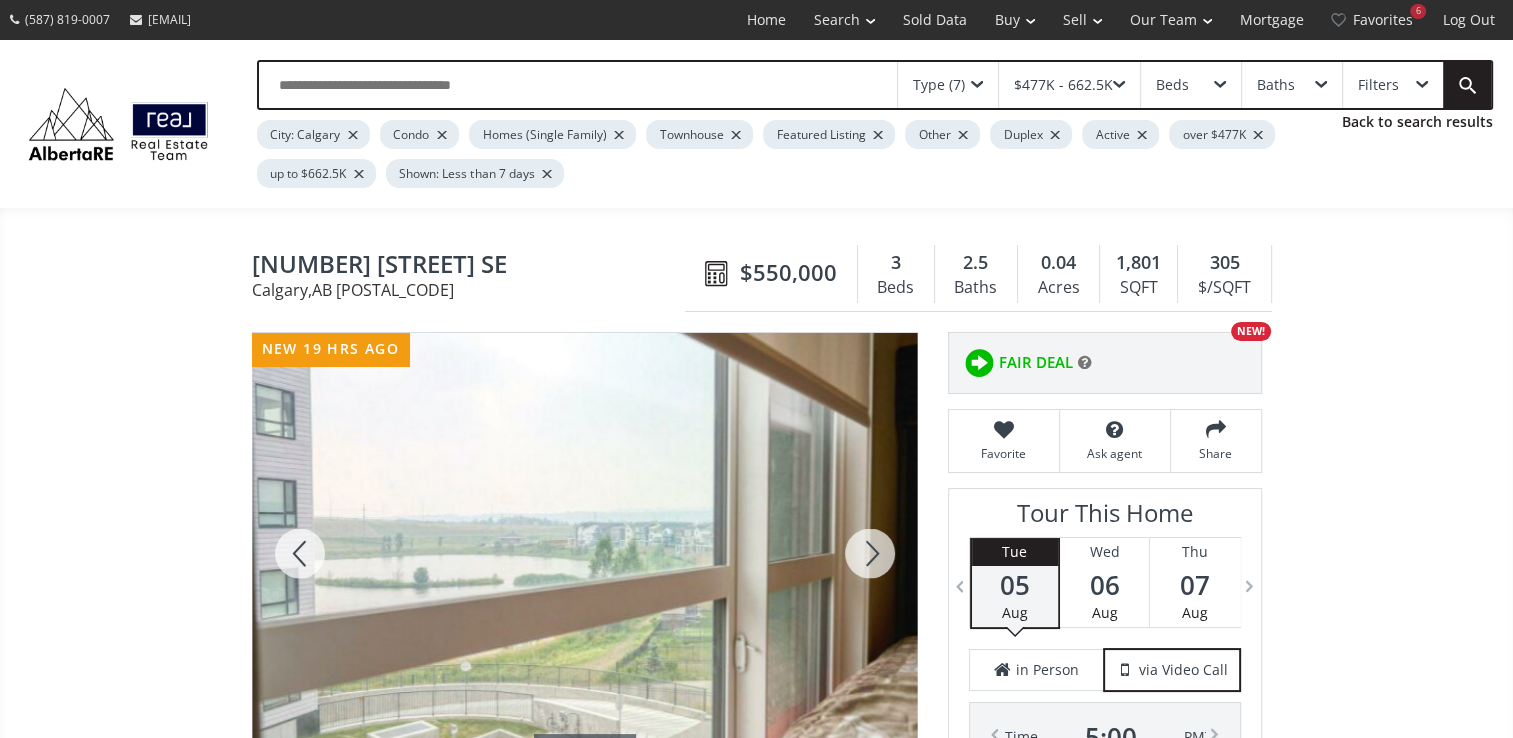 click at bounding box center (870, 553) 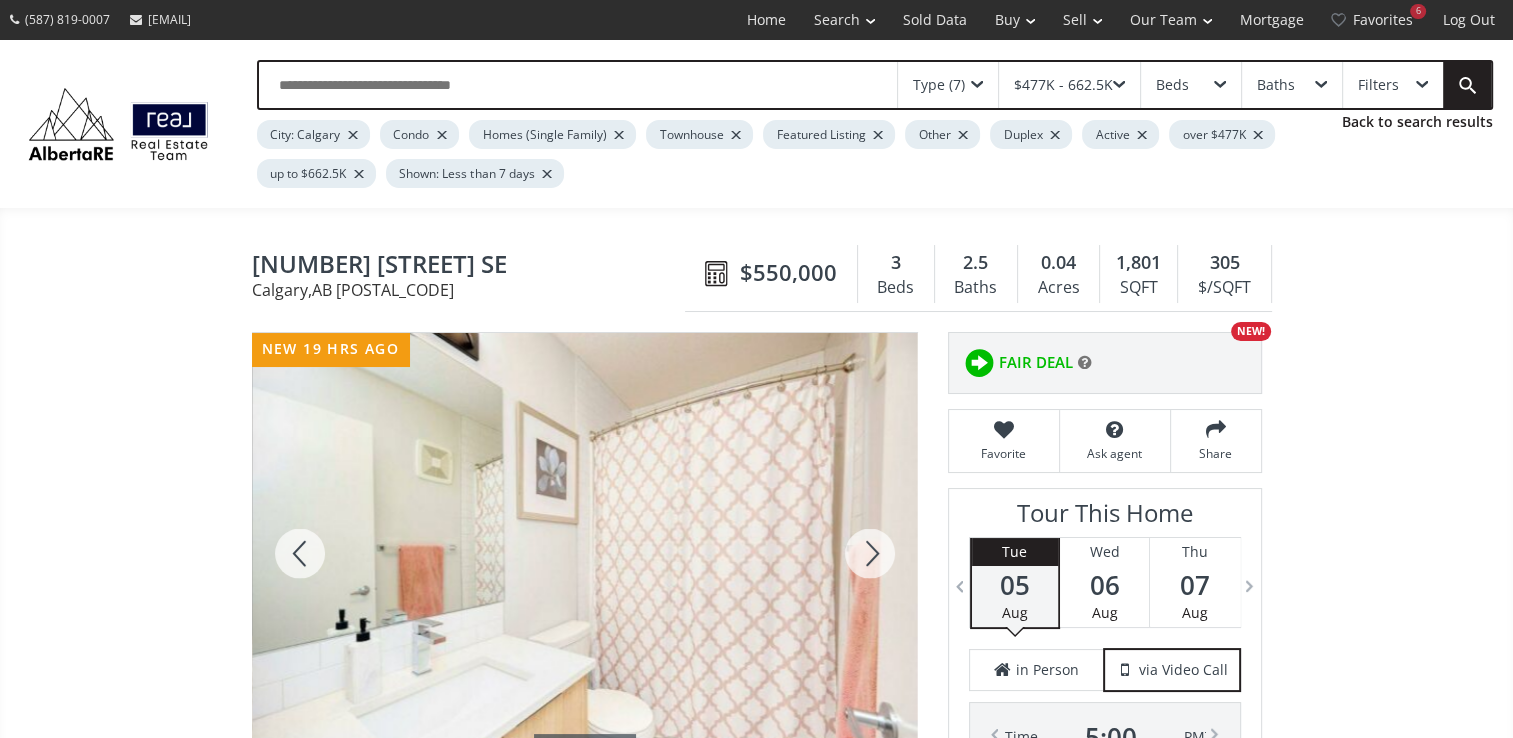 click at bounding box center (870, 553) 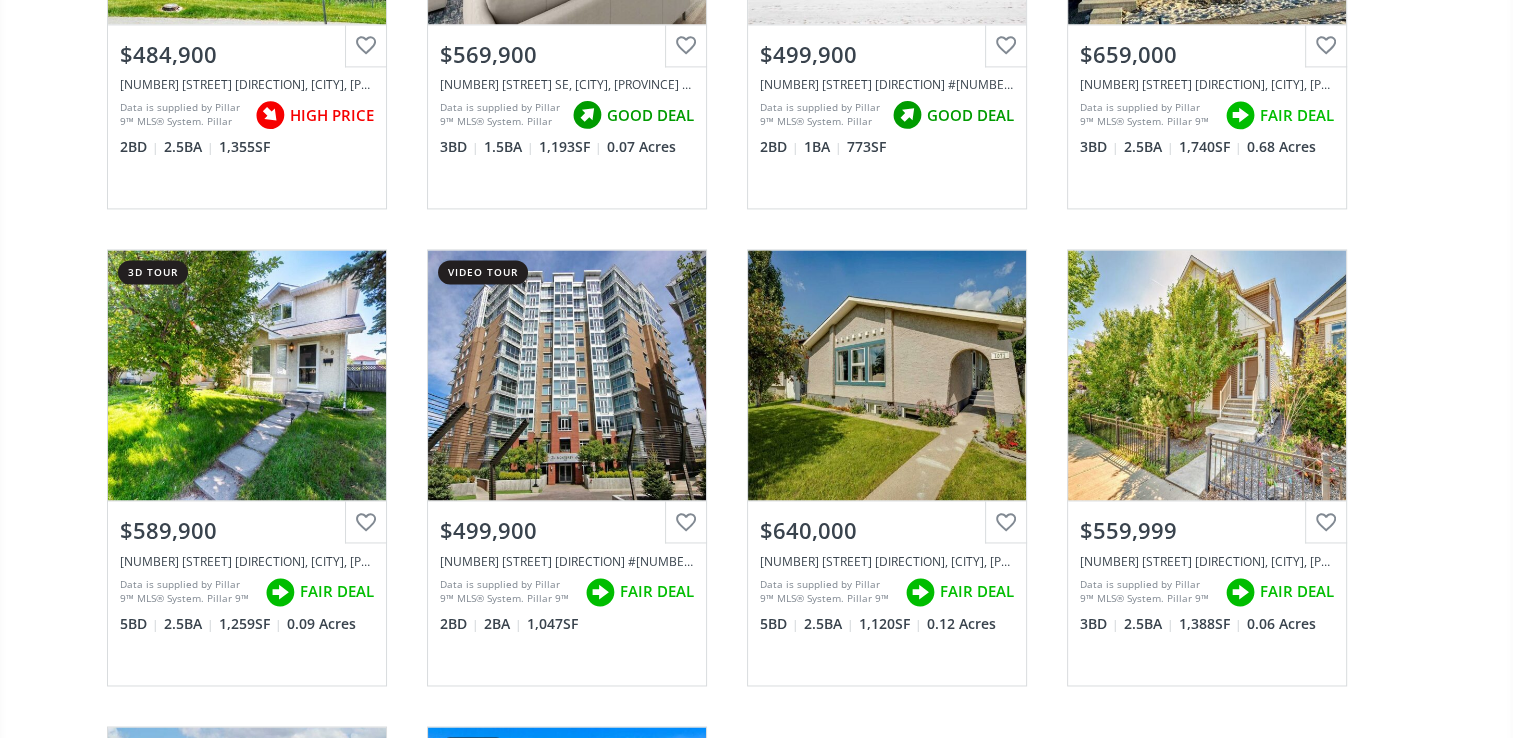 scroll, scrollTop: 2900, scrollLeft: 0, axis: vertical 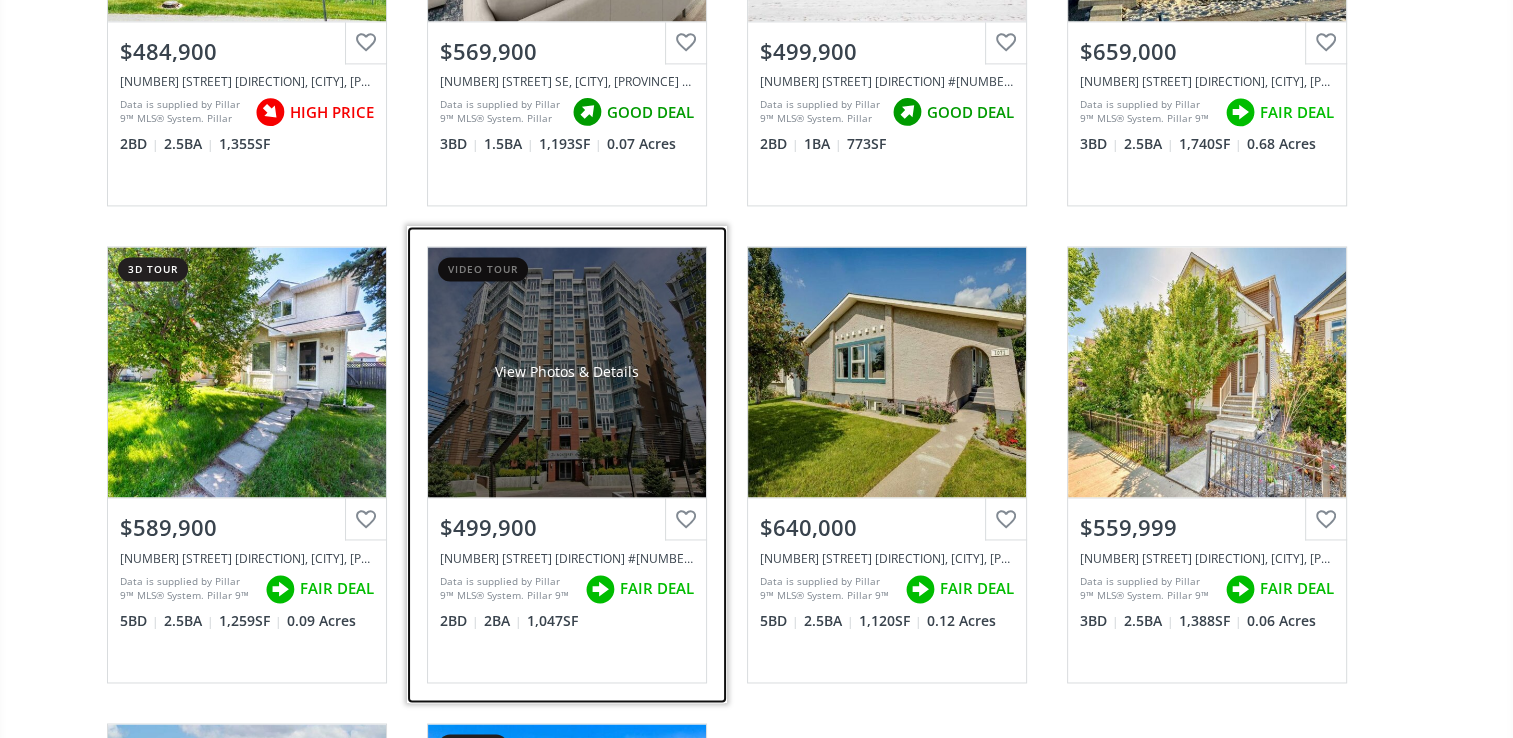 click on "View Photos & Details" at bounding box center (567, 372) 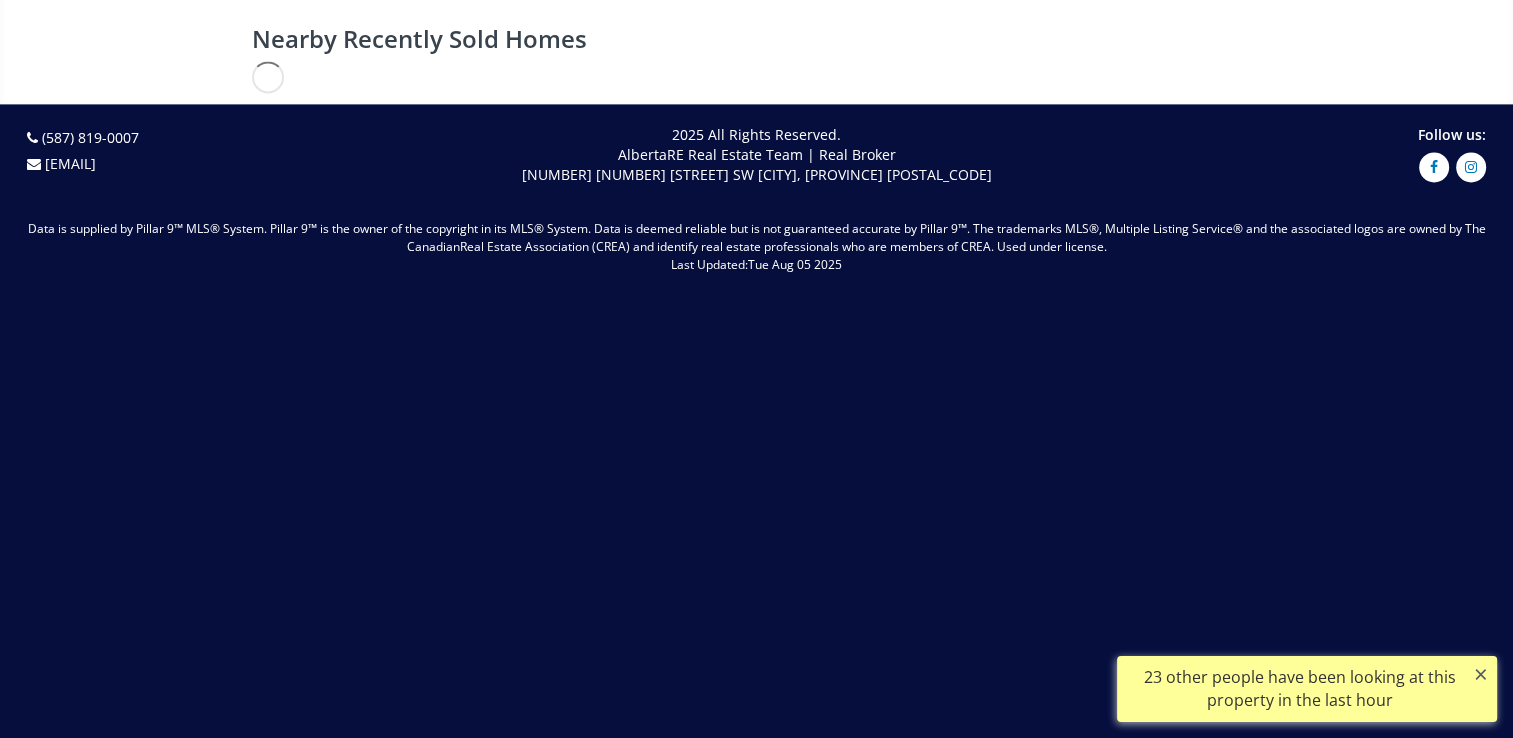 scroll, scrollTop: 0, scrollLeft: 0, axis: both 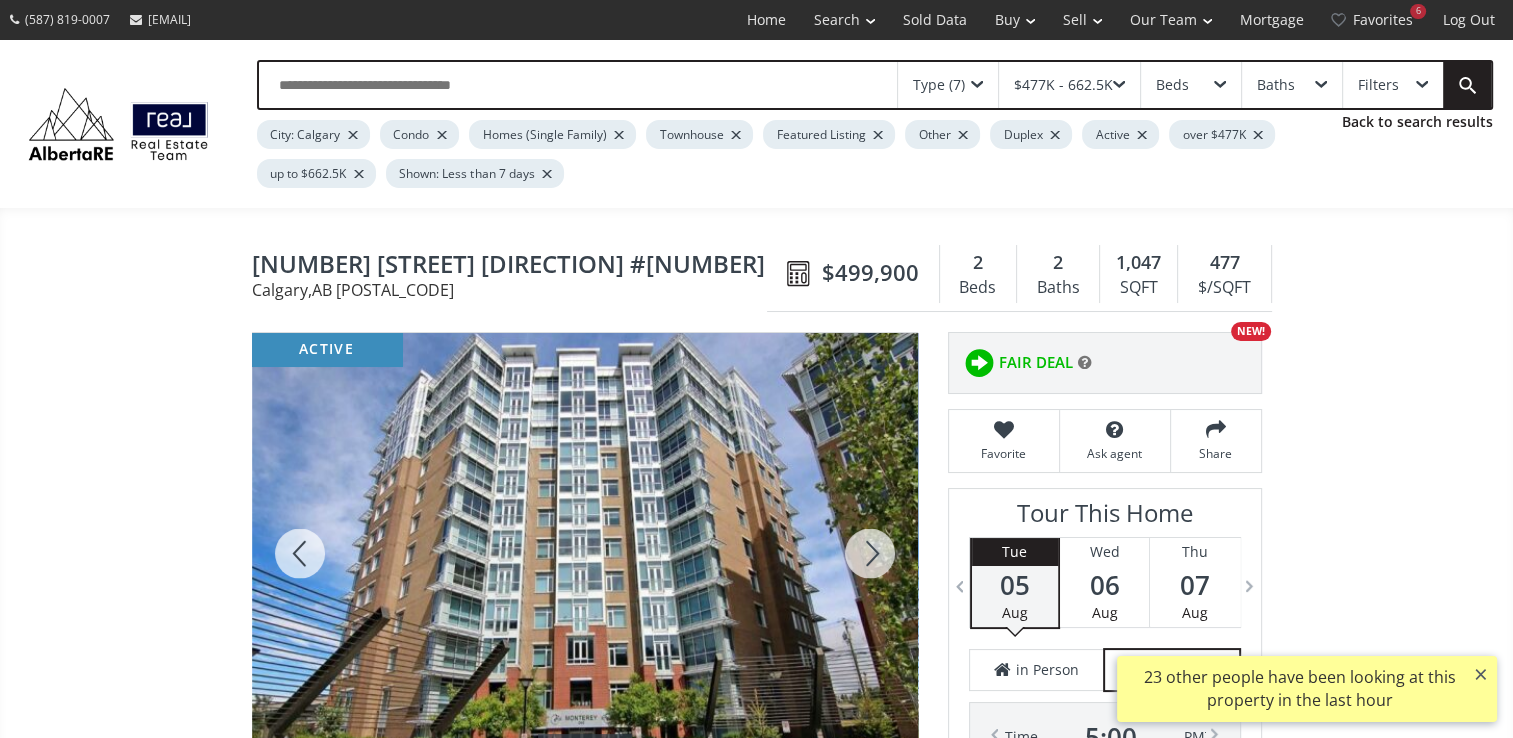 click at bounding box center (870, 553) 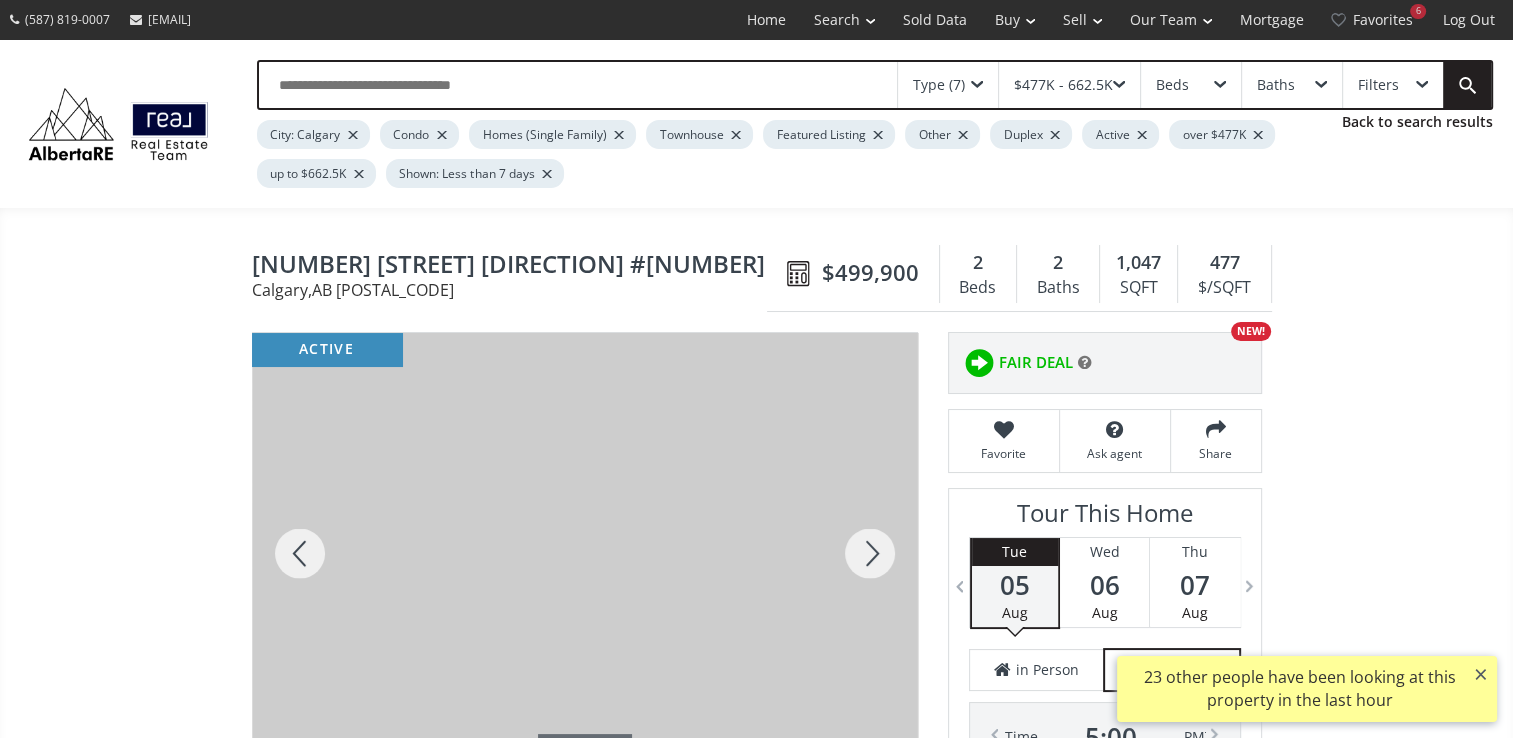 click at bounding box center (870, 553) 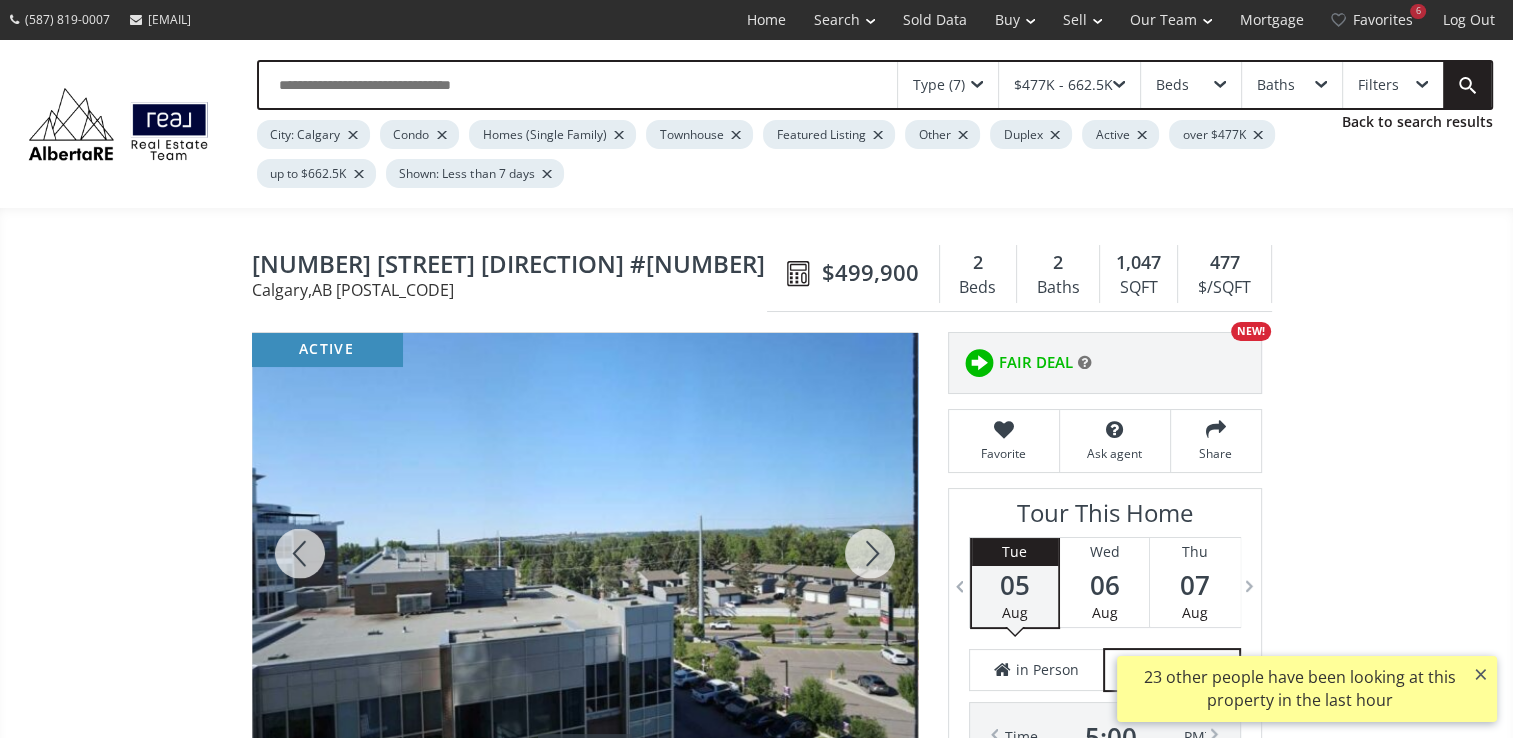 click at bounding box center (870, 553) 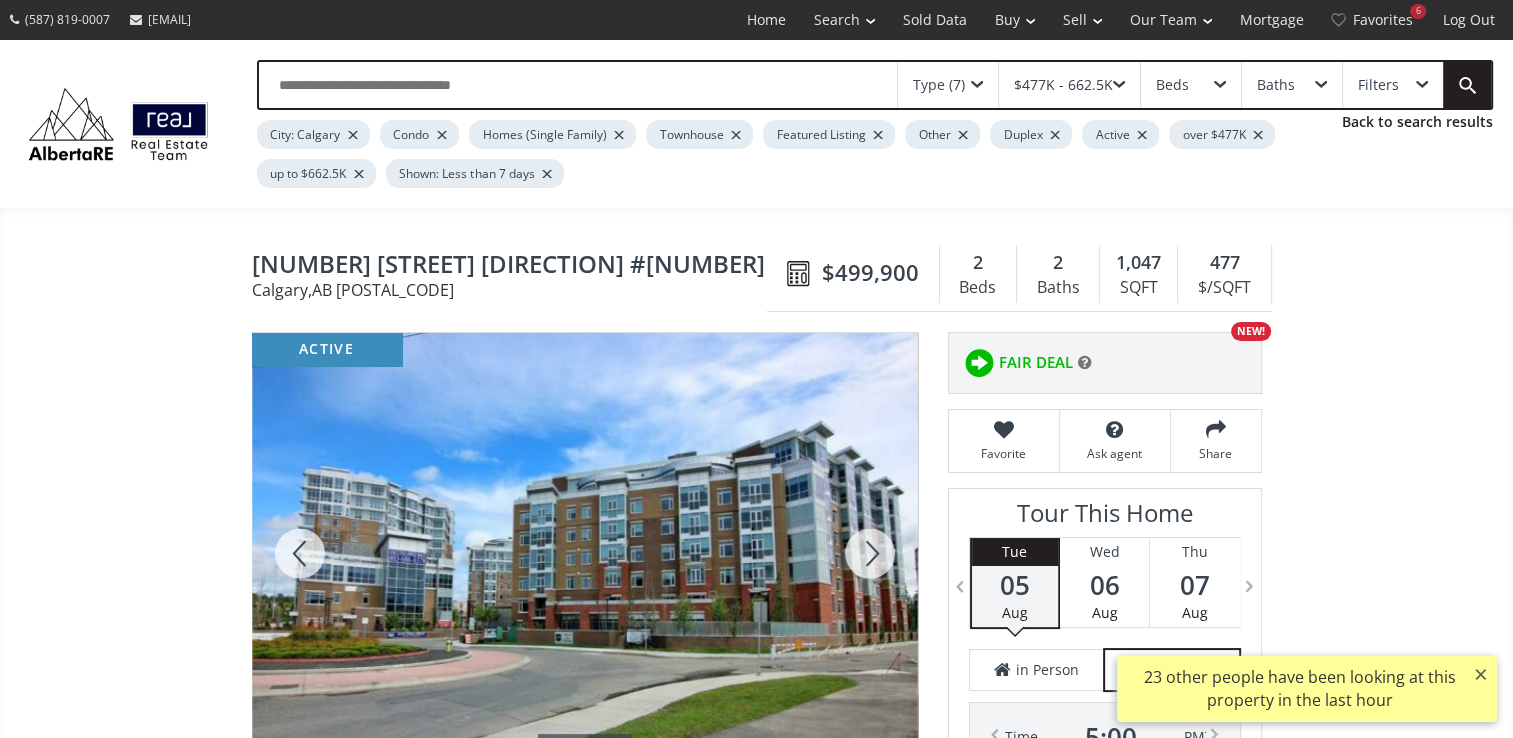 click at bounding box center (870, 553) 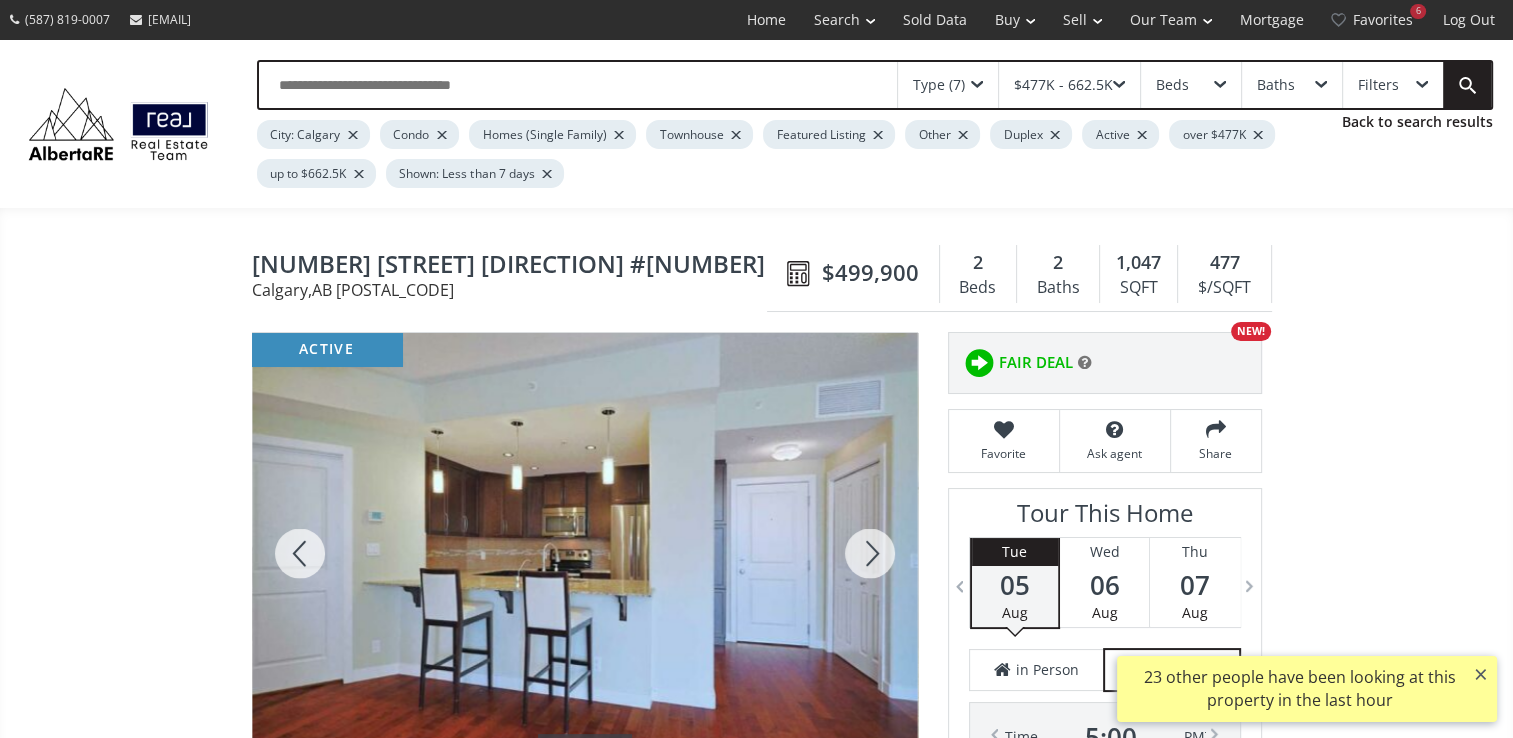 click at bounding box center [870, 553] 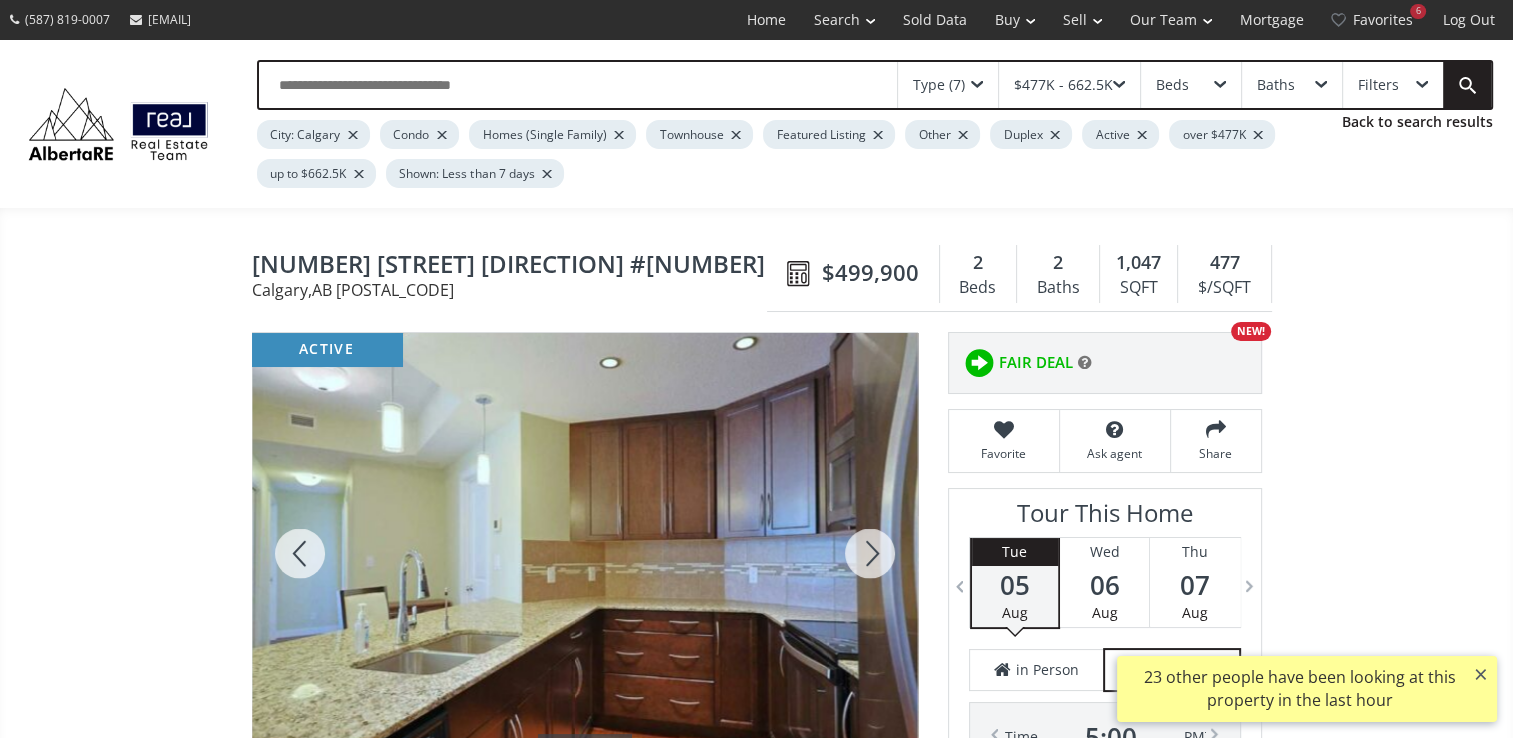 click at bounding box center (870, 553) 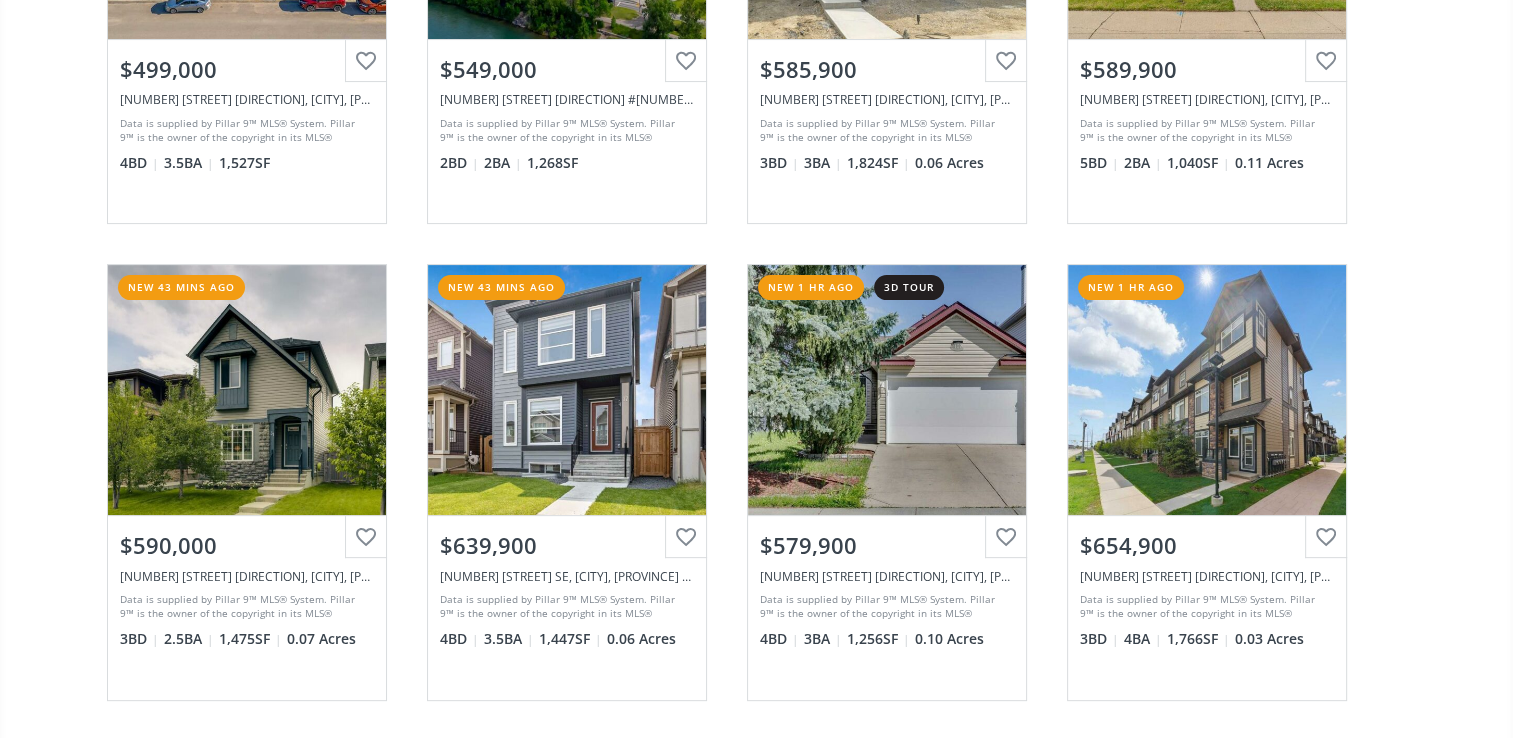 scroll, scrollTop: 0, scrollLeft: 0, axis: both 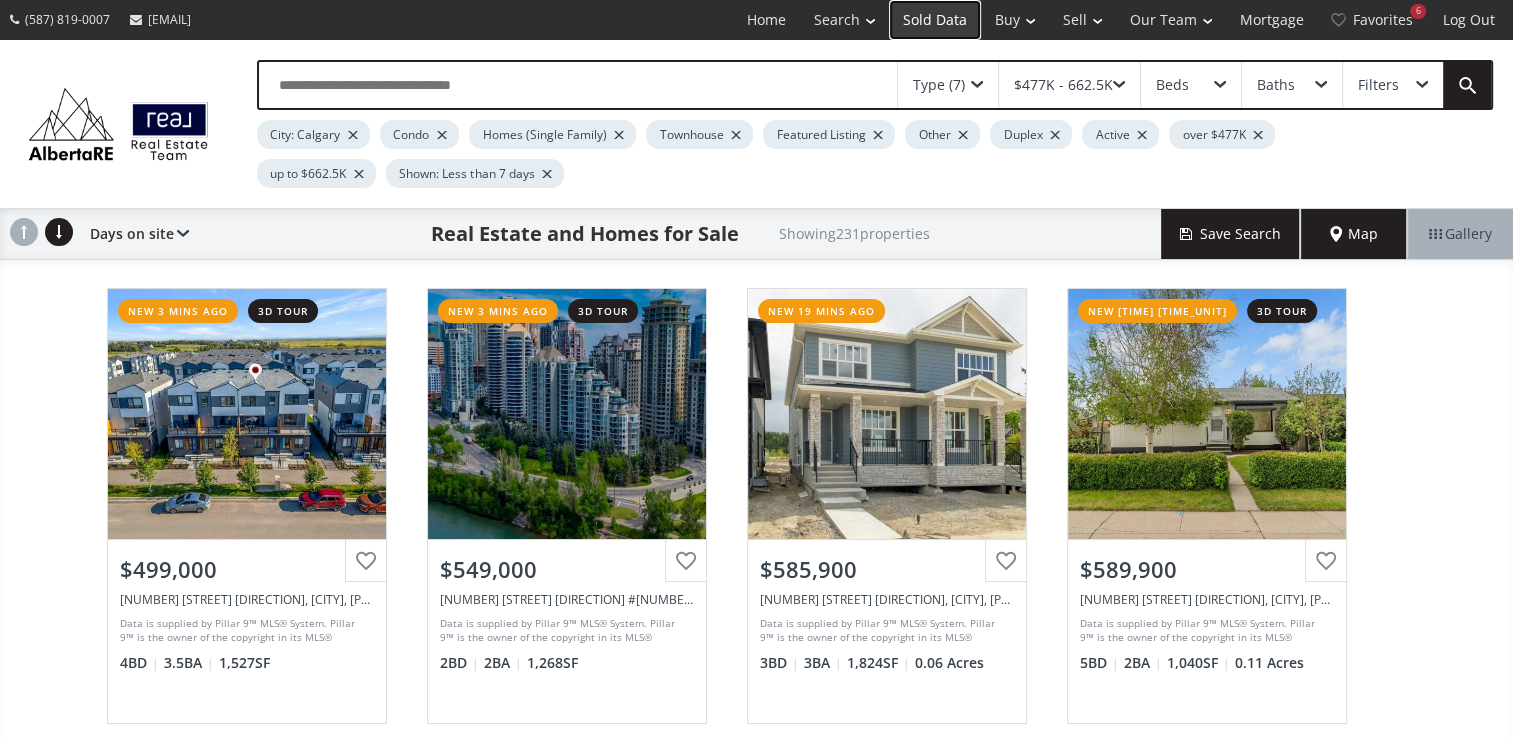 click on "Sold Data" at bounding box center [935, 20] 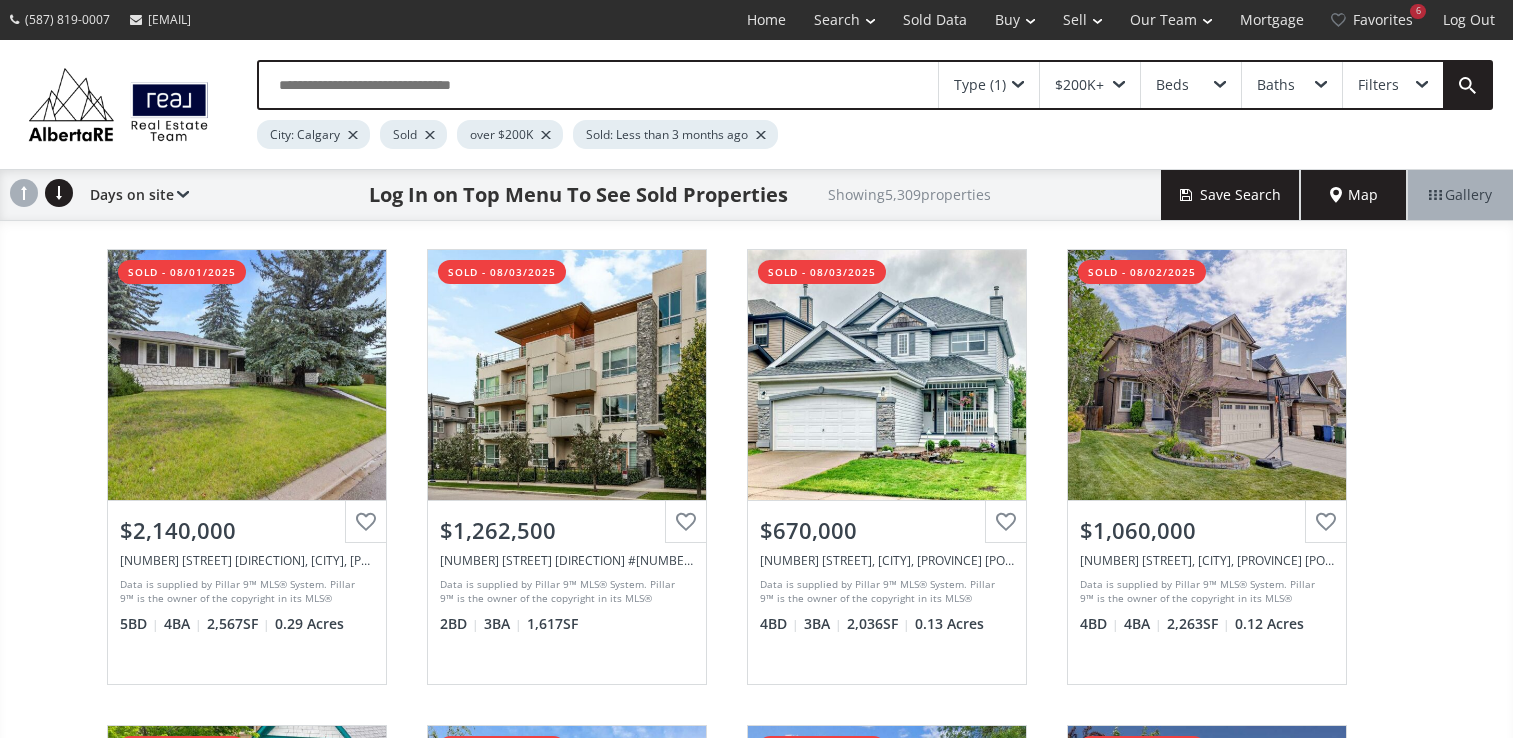 scroll, scrollTop: 0, scrollLeft: 0, axis: both 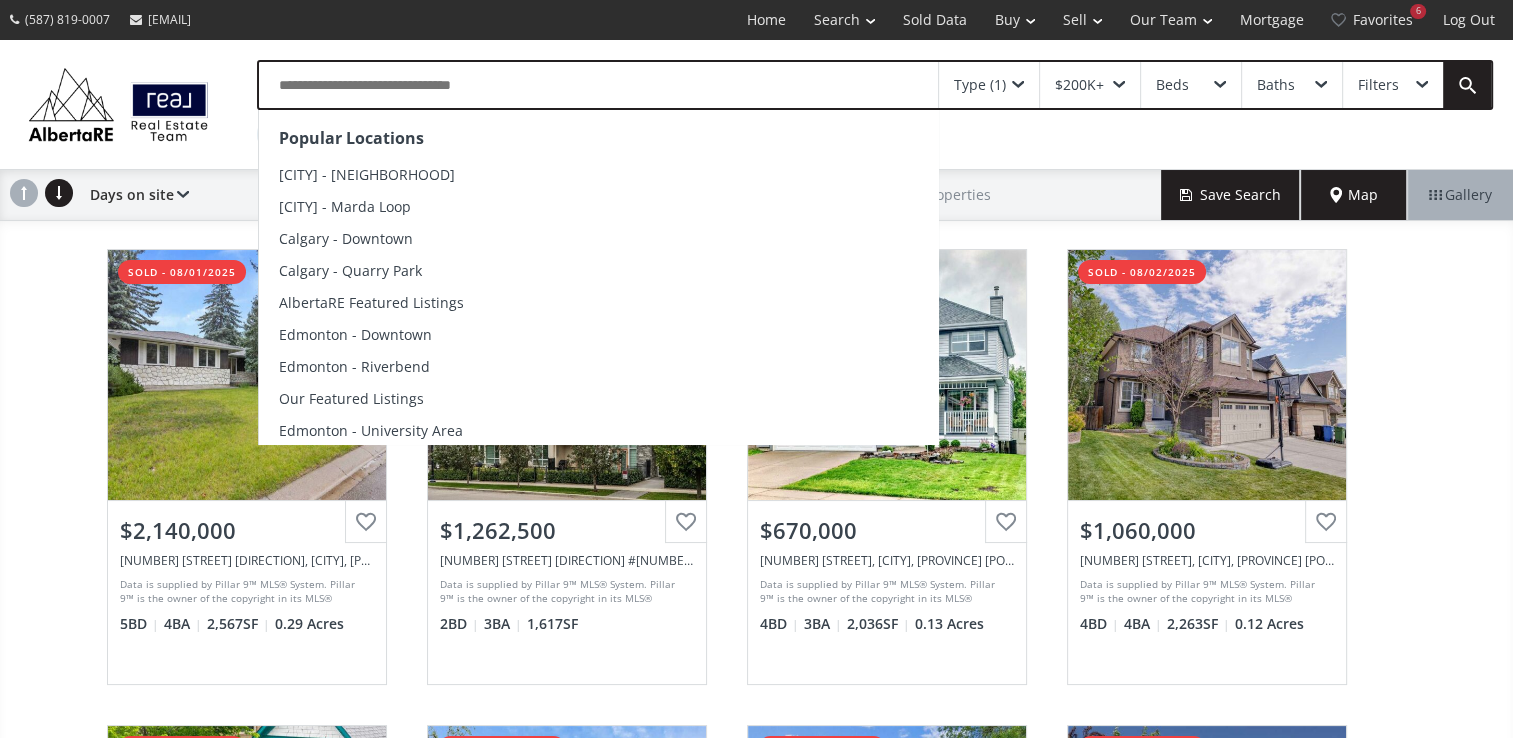 click at bounding box center [598, 85] 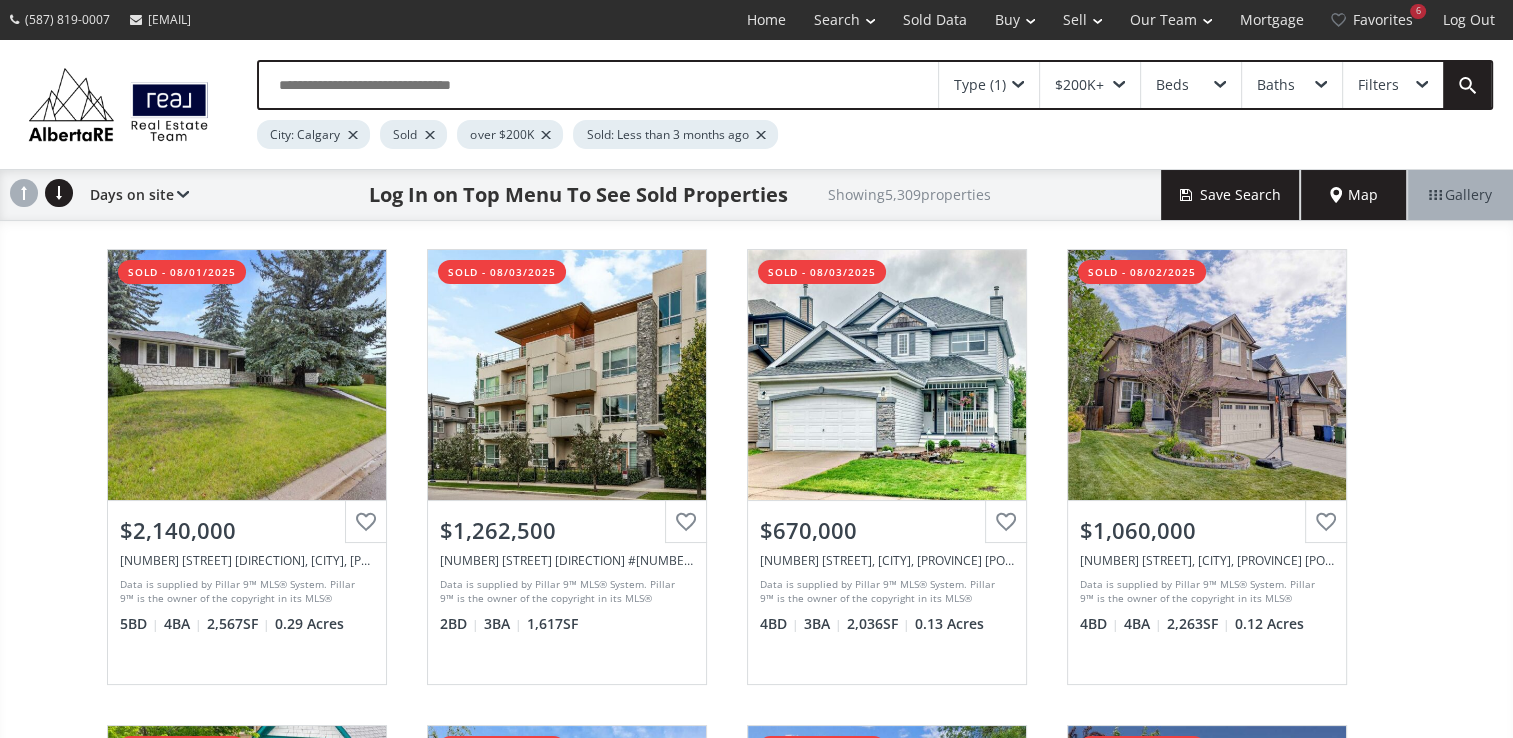drag, startPoint x: 1086, startPoint y: 129, endPoint x: 865, endPoint y: 150, distance: 221.9955 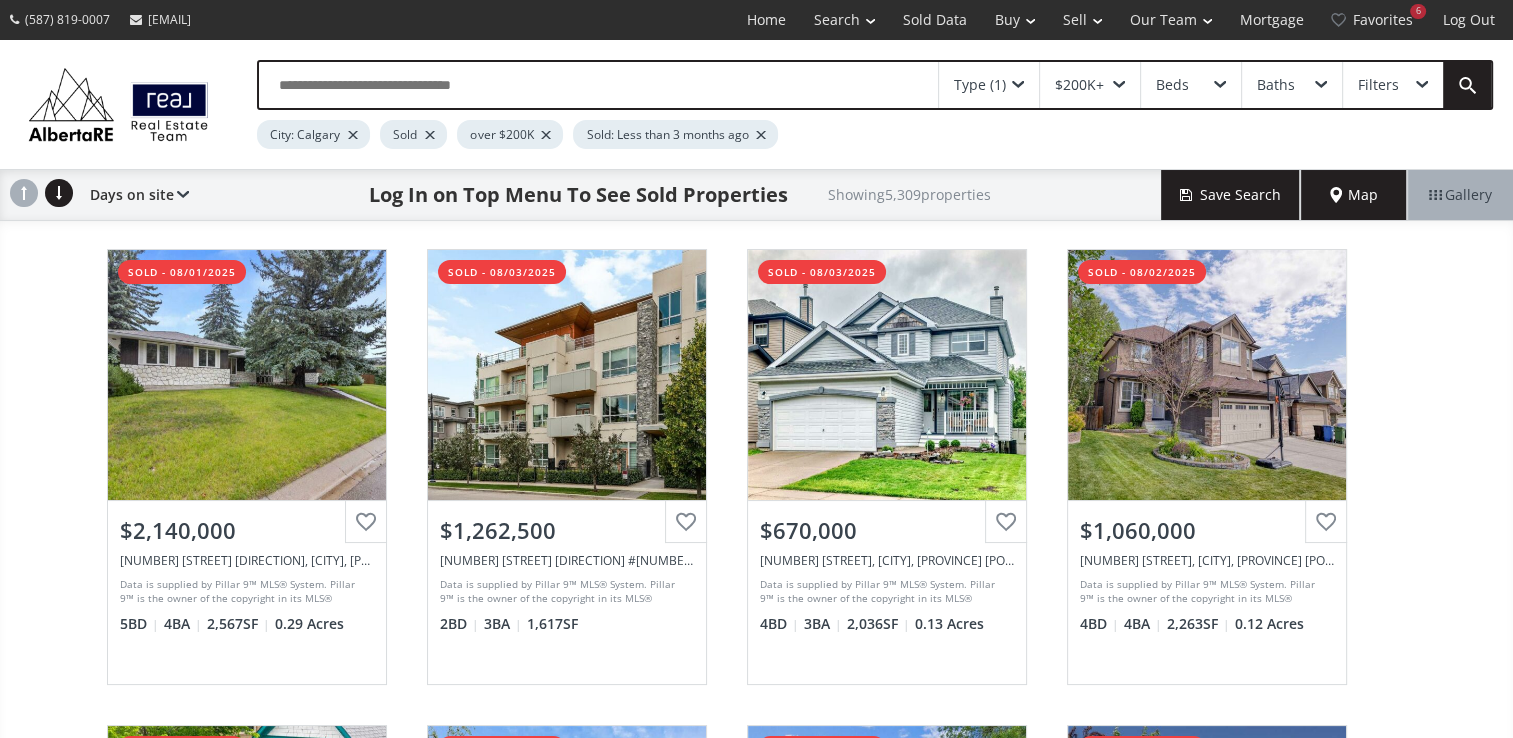 click at bounding box center [353, 135] 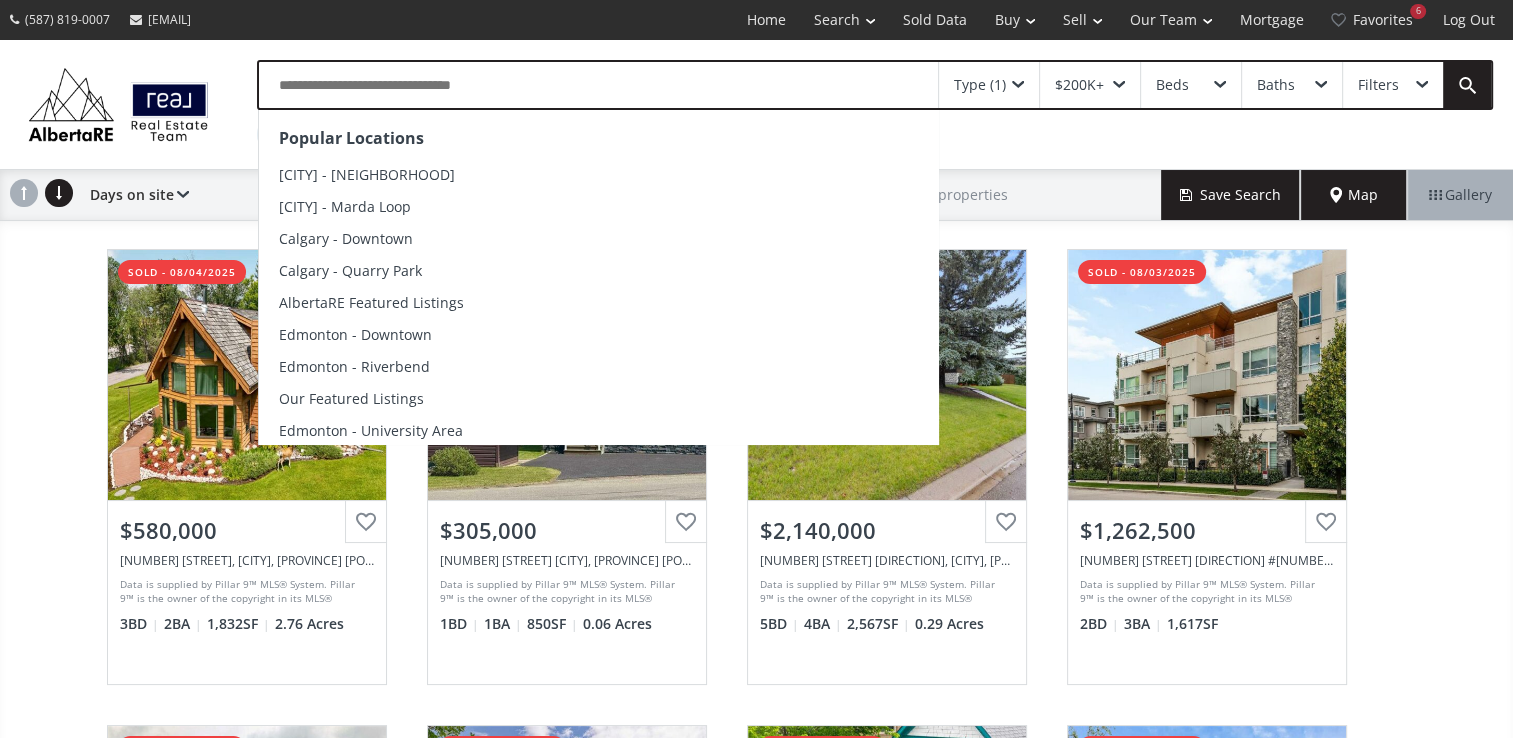 click at bounding box center (598, 85) 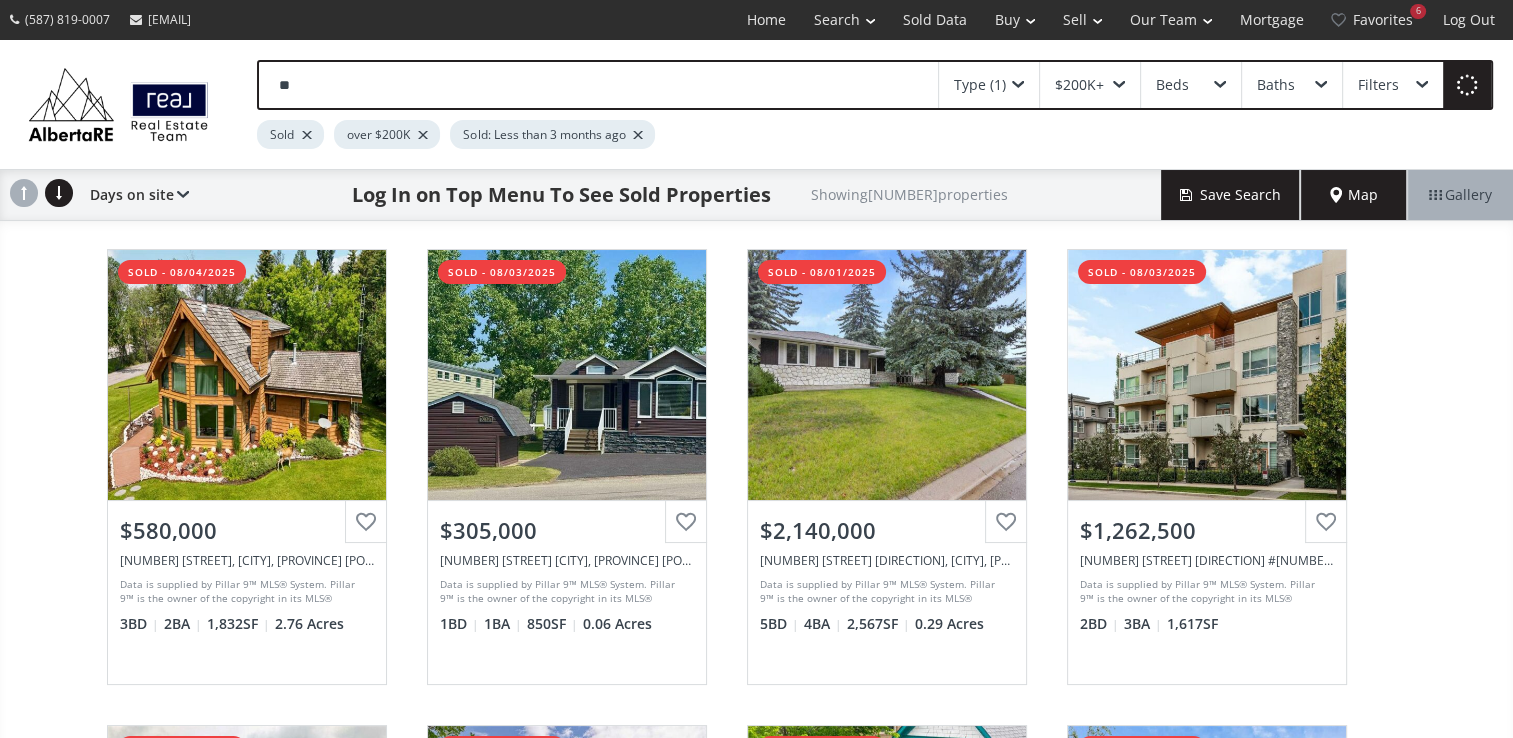 type on "*" 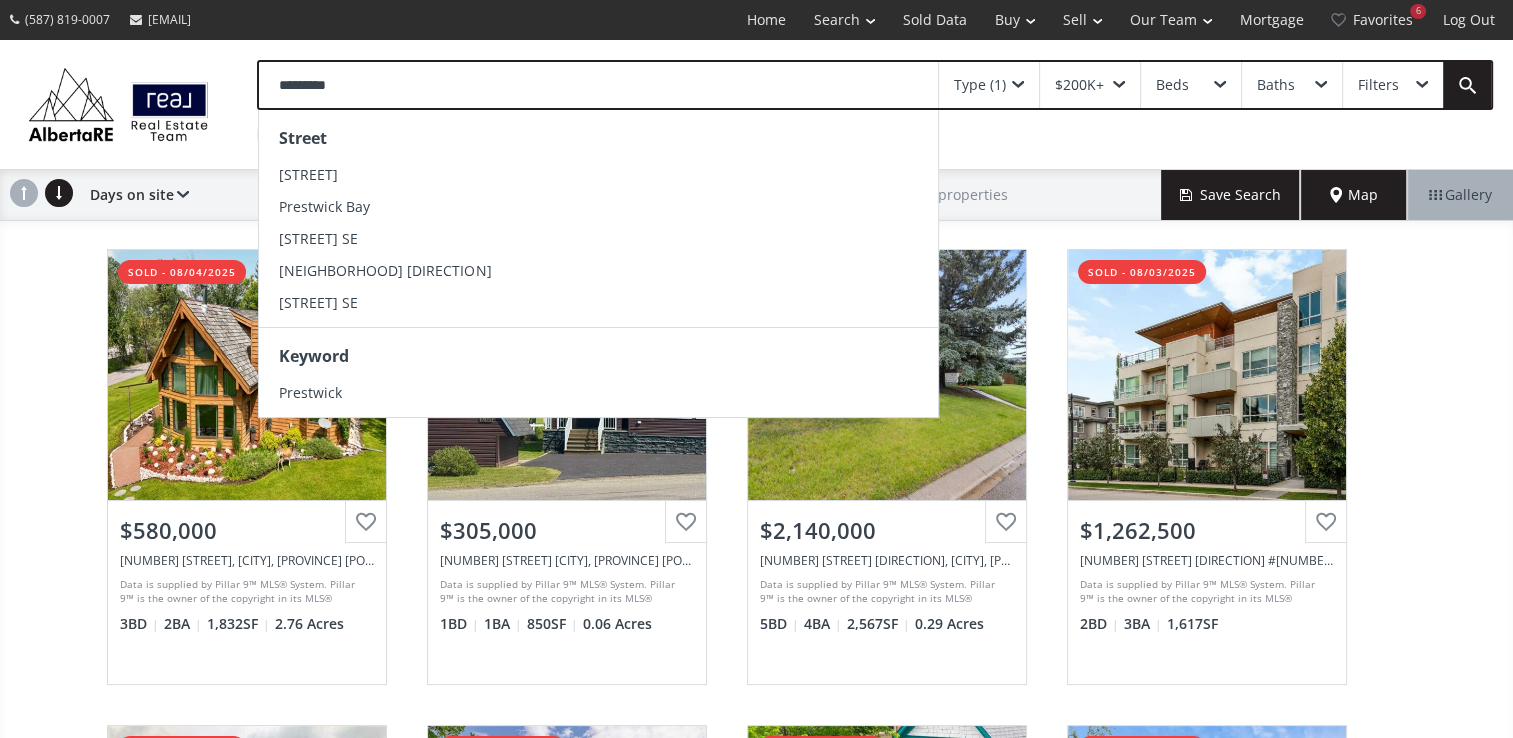 type on "*********" 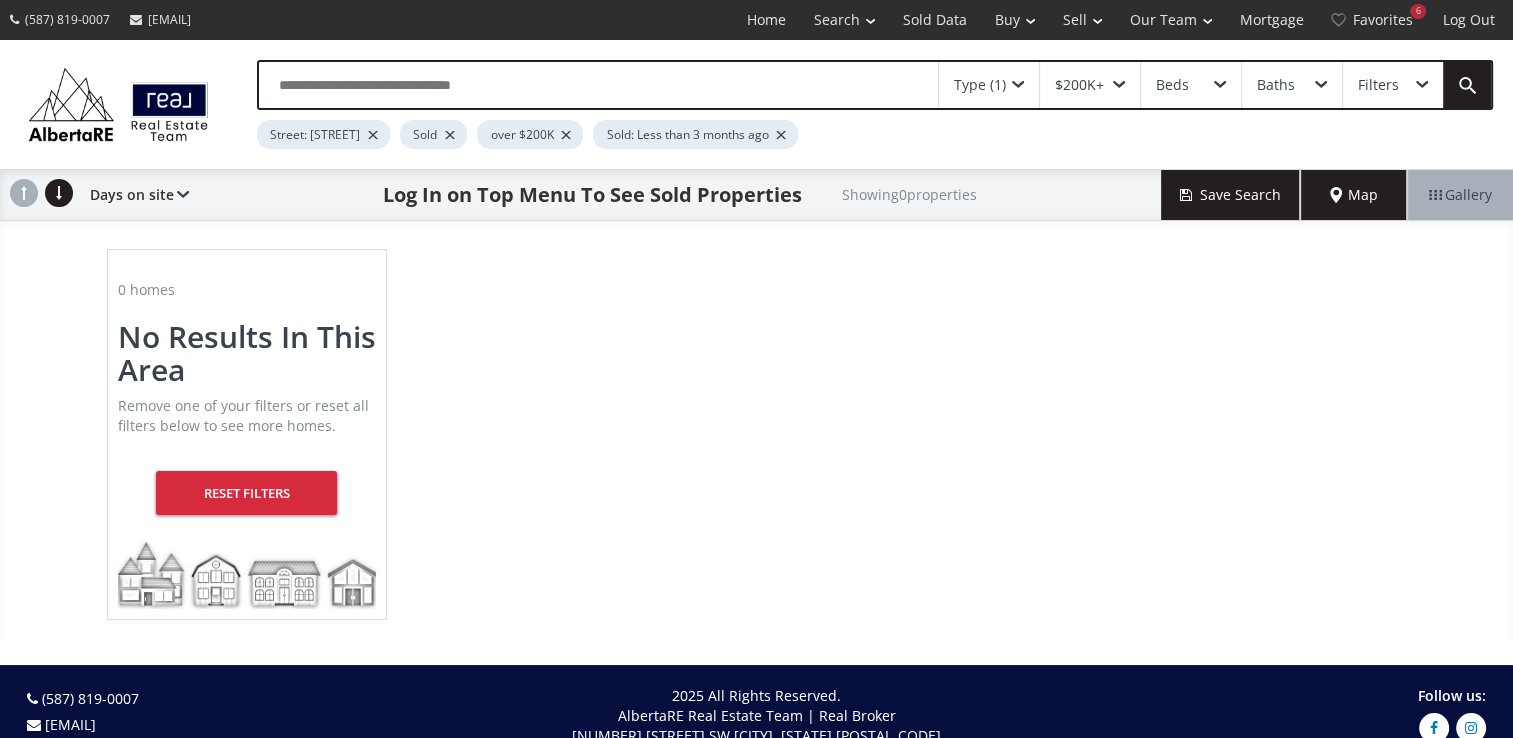 click at bounding box center (373, 135) 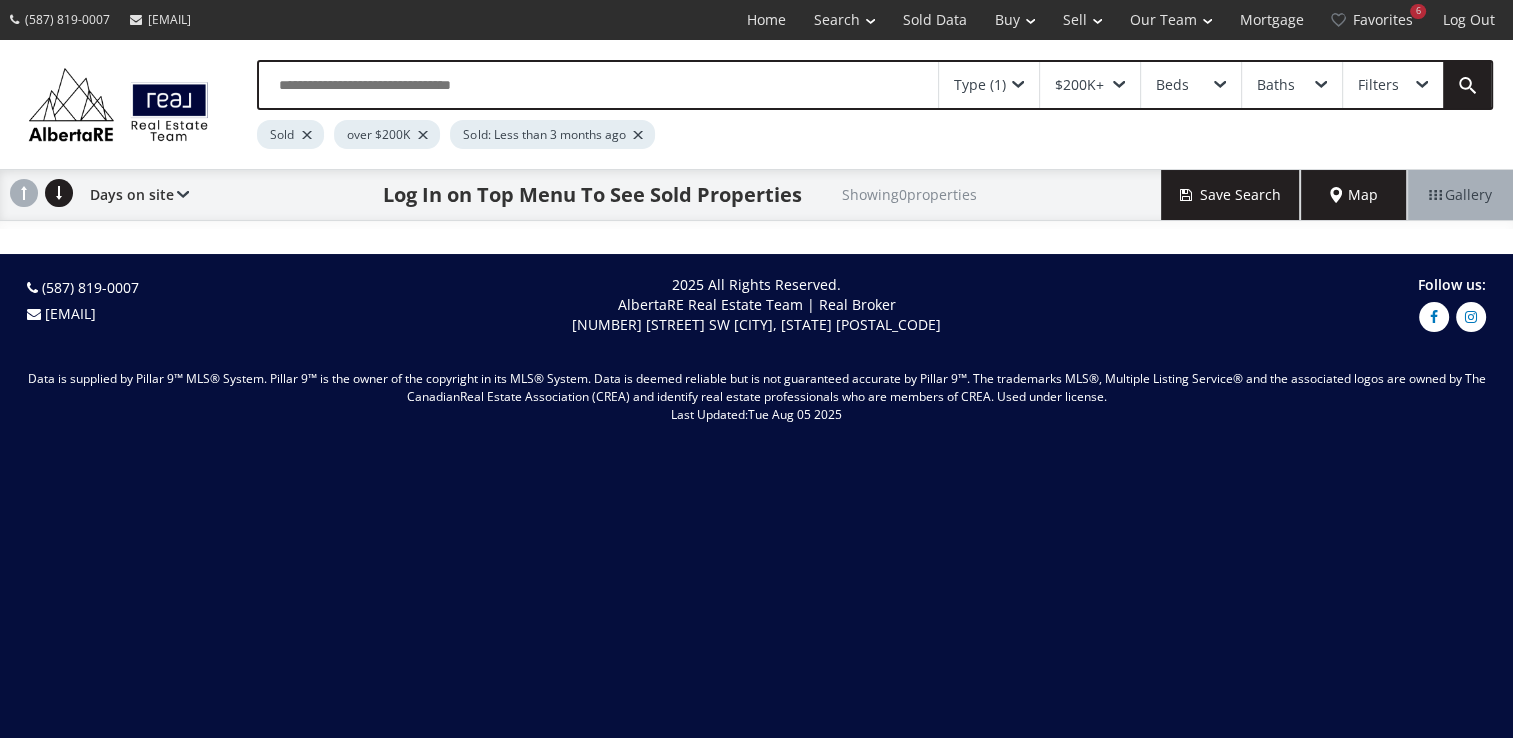 click at bounding box center (598, 85) 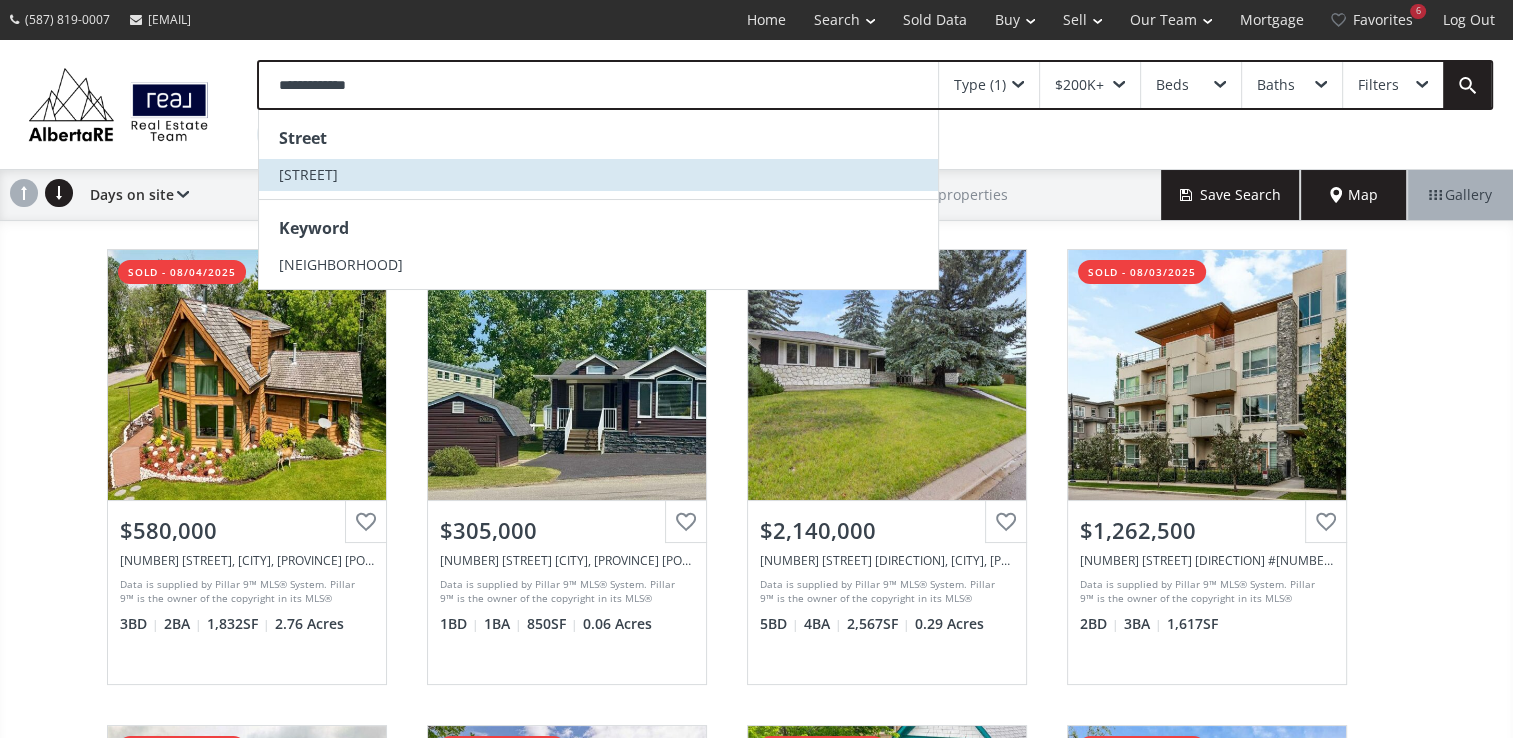 type on "[PROPERTY_ID]" 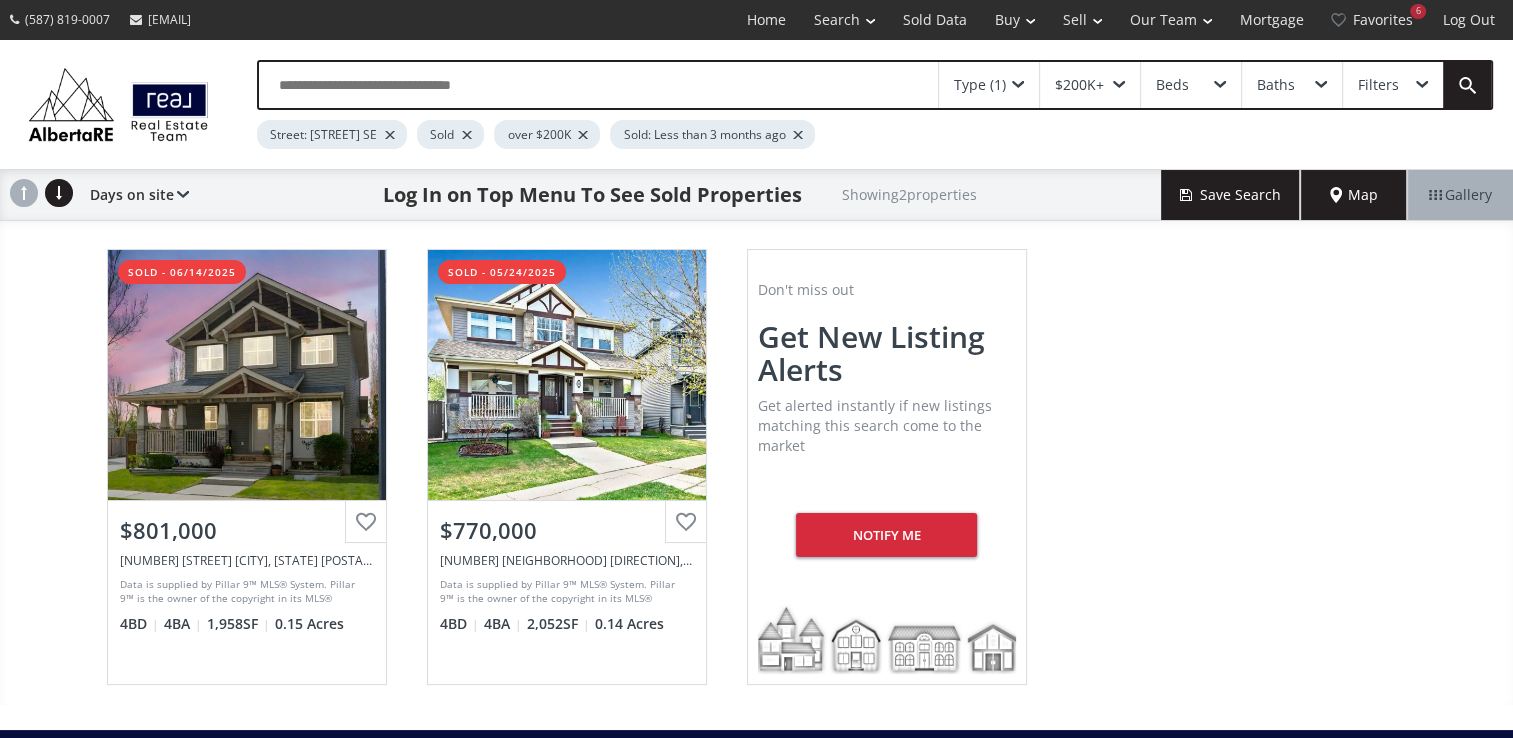 click at bounding box center [1422, 85] 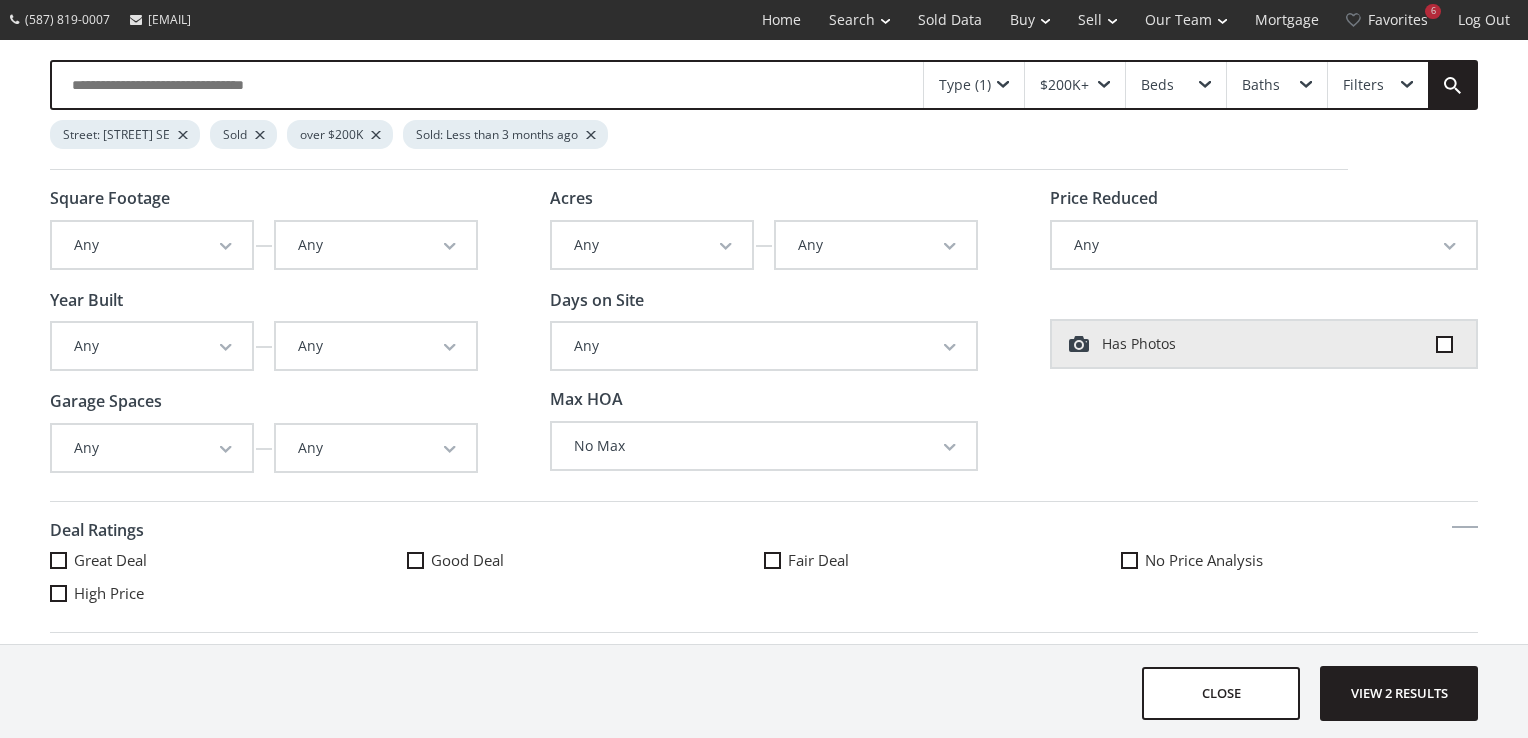 click at bounding box center [1450, 247] 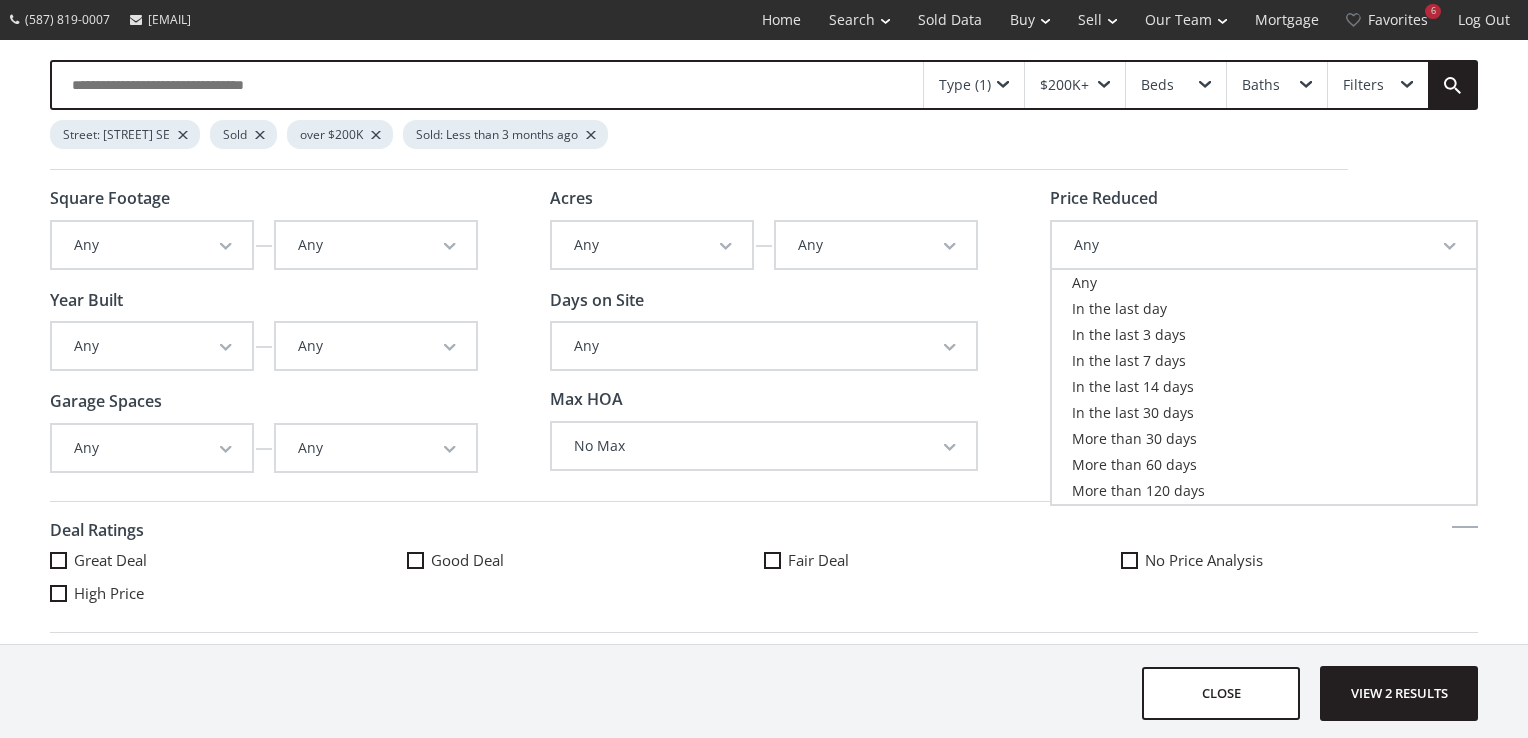 click on "Type   (1) $[PRICE]+ Beds Baths Filters Street: [STREET] SE Sold over $[PRICE] Sold: Less than 3 months ago Square Footage Any   Any 500 550 600 650 700 750 800 850 900 950 1,000 1,050 1,100 1,150 1,200 1,250 1,500 1,750 1,800 1,850 1,900 1,950 2,000 2,250 2,500 2,750 3,000 3,500 4,000 4,500 5,000 Any   Any 500 550 600 650 700 750 800 850 900 950 1,000 1,050 1,100 1,150 1,200 1,250 1,500 1,750 1,800 1,850 1,900 1,950 2,000 2,250 2,500 2,750 3,000 3,500 4,000 4,500 5,000 Year Built Any   Any 1900 1920 1930 1940 1950 1960 1970 1980 1990 1995 2000 2005 2006 2007 2008 2009 2010 2011 2012 2013 2014 2015 2016 2017 2018 2019 2020 2021 2022 2023 2024 2025 Any   Any 1900 1920 1930 1940 1950 1960 1970 1980 1990 1995 2000 2005 2006 2007 2008 2009 2010 2011 2012 2013 2014 2015 2016 2017 2018 2019 2020 2021 2022 2023 2024 2025 Garage Spaces Any   Any 1 2 3 4 5 Any   Any 1 2 3 4 5 Acres Any   Any 1/100 1/8 1/4 1/2 3/4 1 2 3 4 5 6 7 8 9 10 20 50 100 Any   Any 1/100 1/8 1/4 1/2 3/4 1 2 3 4 5 6 7 8 9 10 20 50 100 Days on Site" at bounding box center [764, 115] 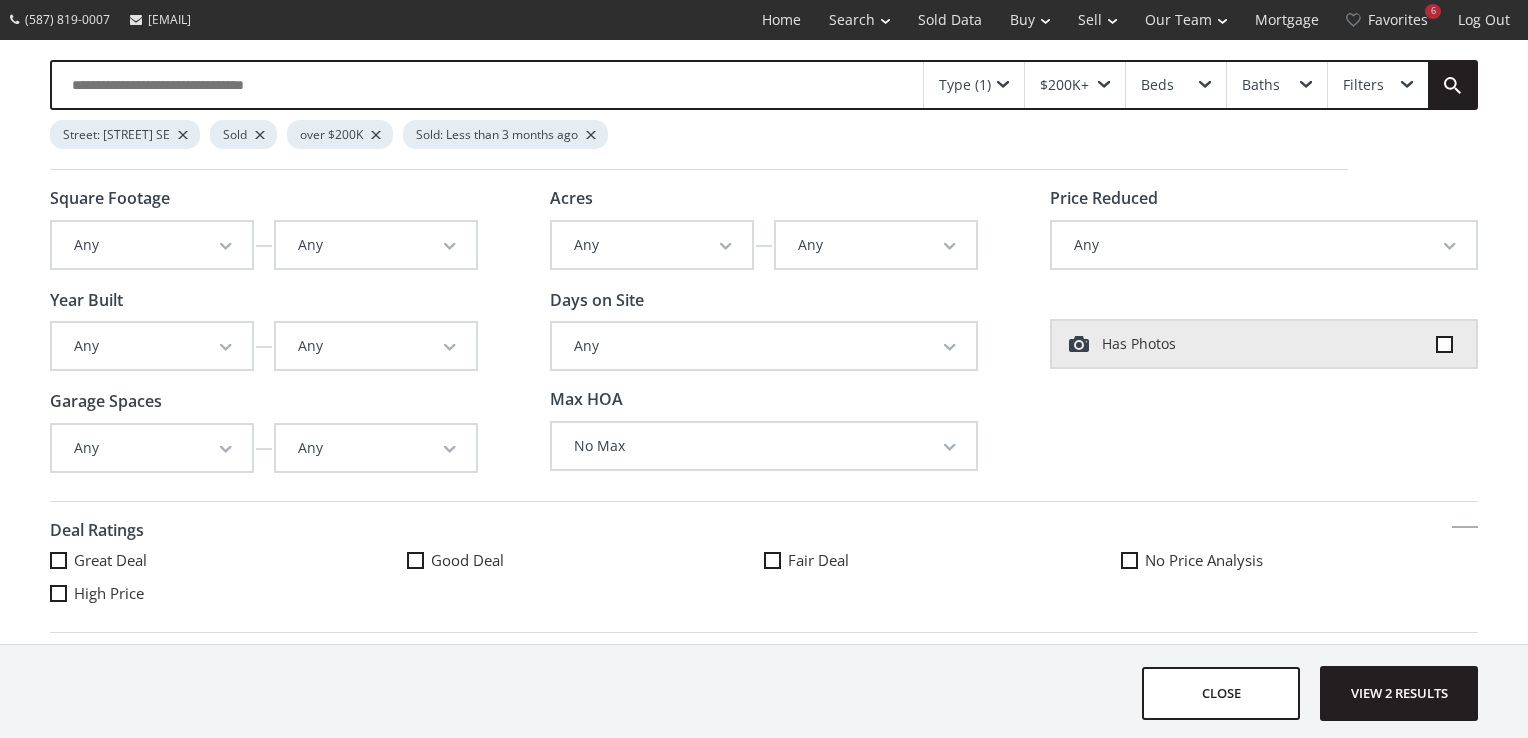 click on "Type   (1)" at bounding box center [974, 85] 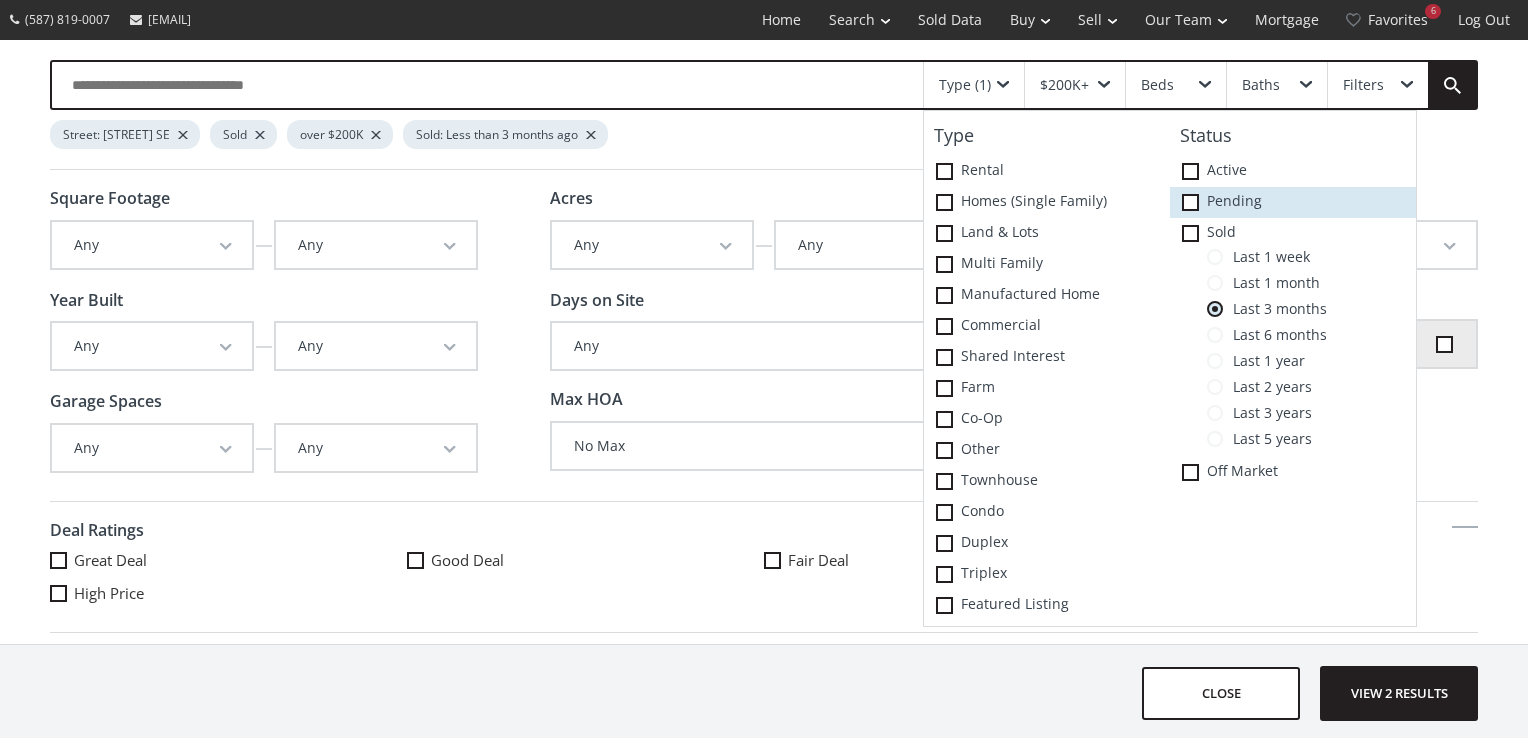 click at bounding box center (1190, 202) 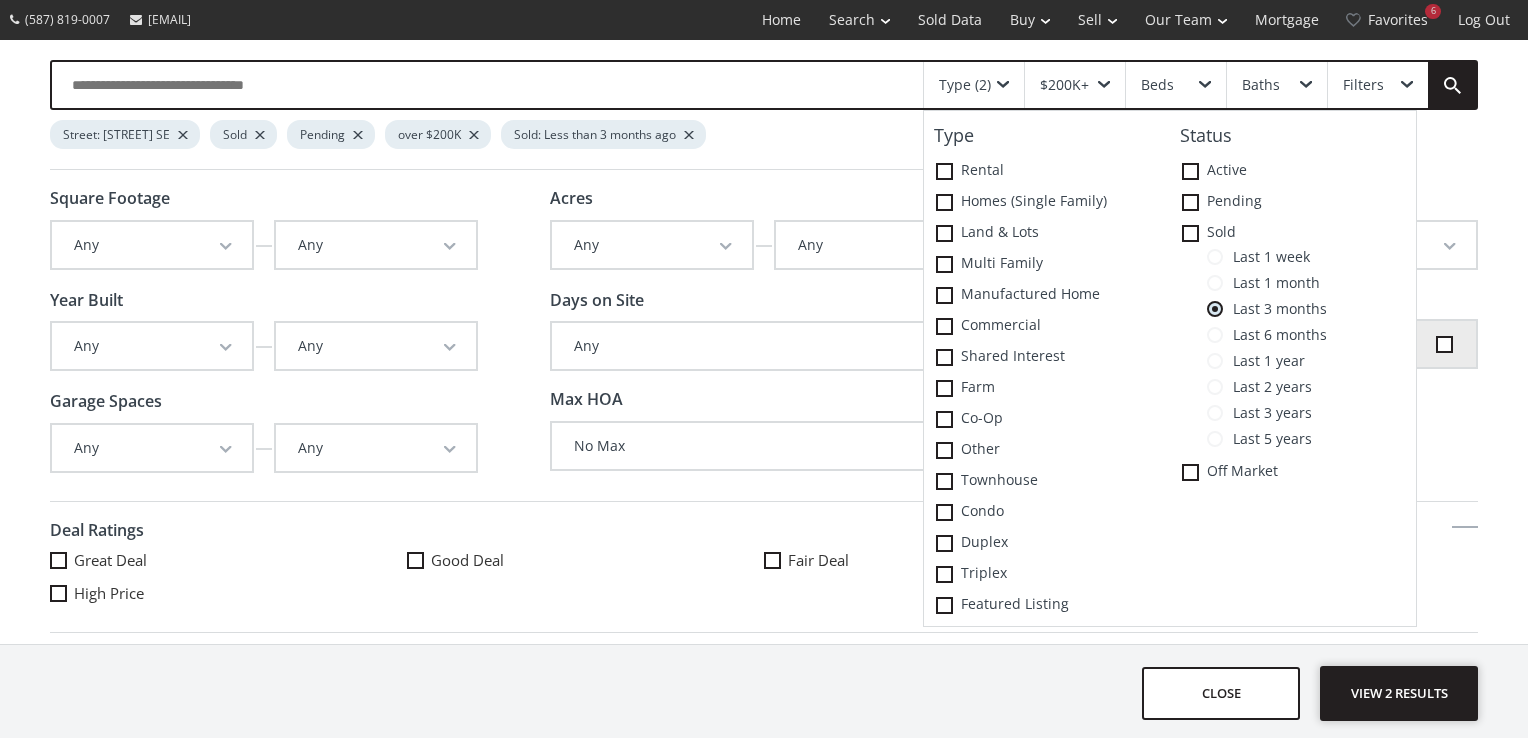 click on "View 2 results" at bounding box center [1399, 693] 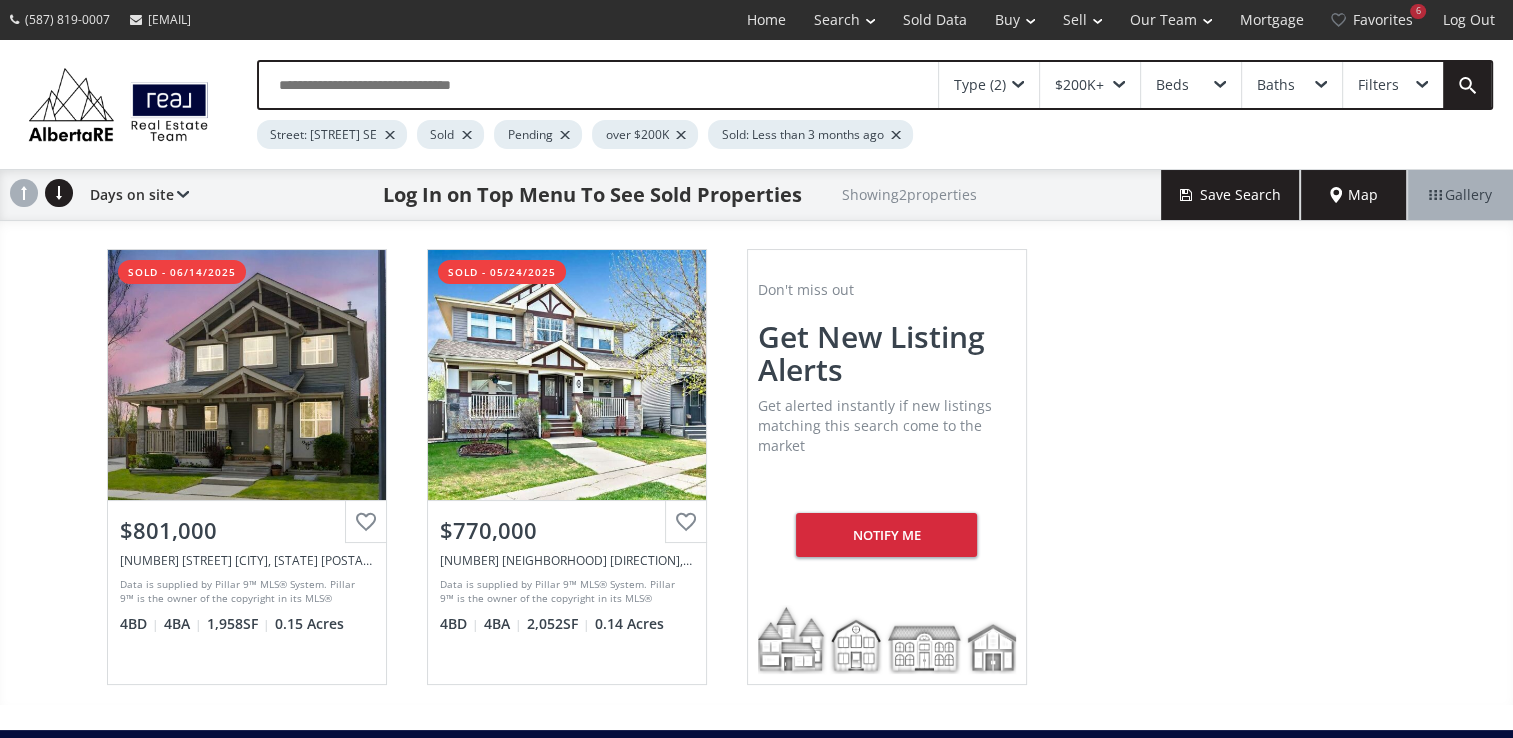click on "Type   (2)" at bounding box center (989, 85) 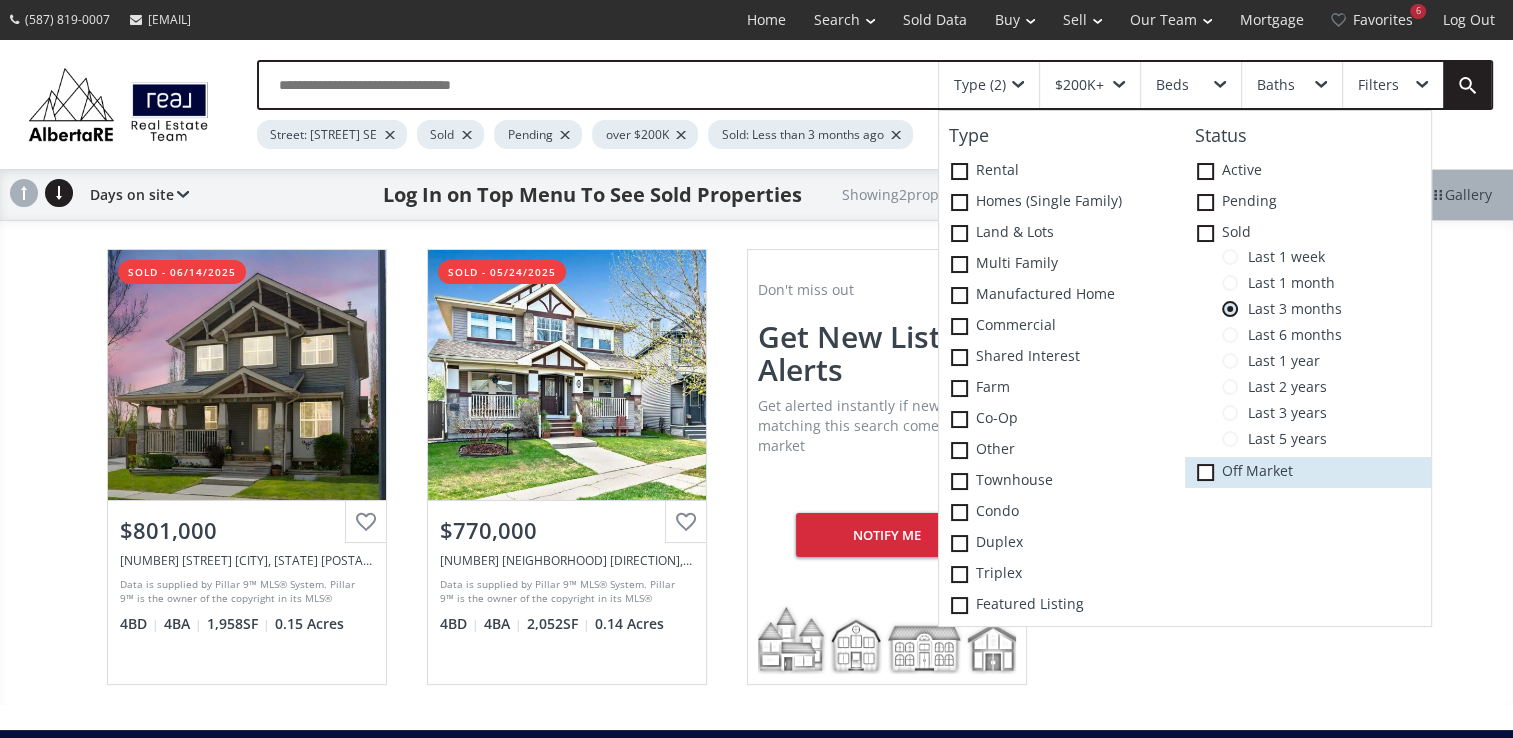click at bounding box center (1205, 472) 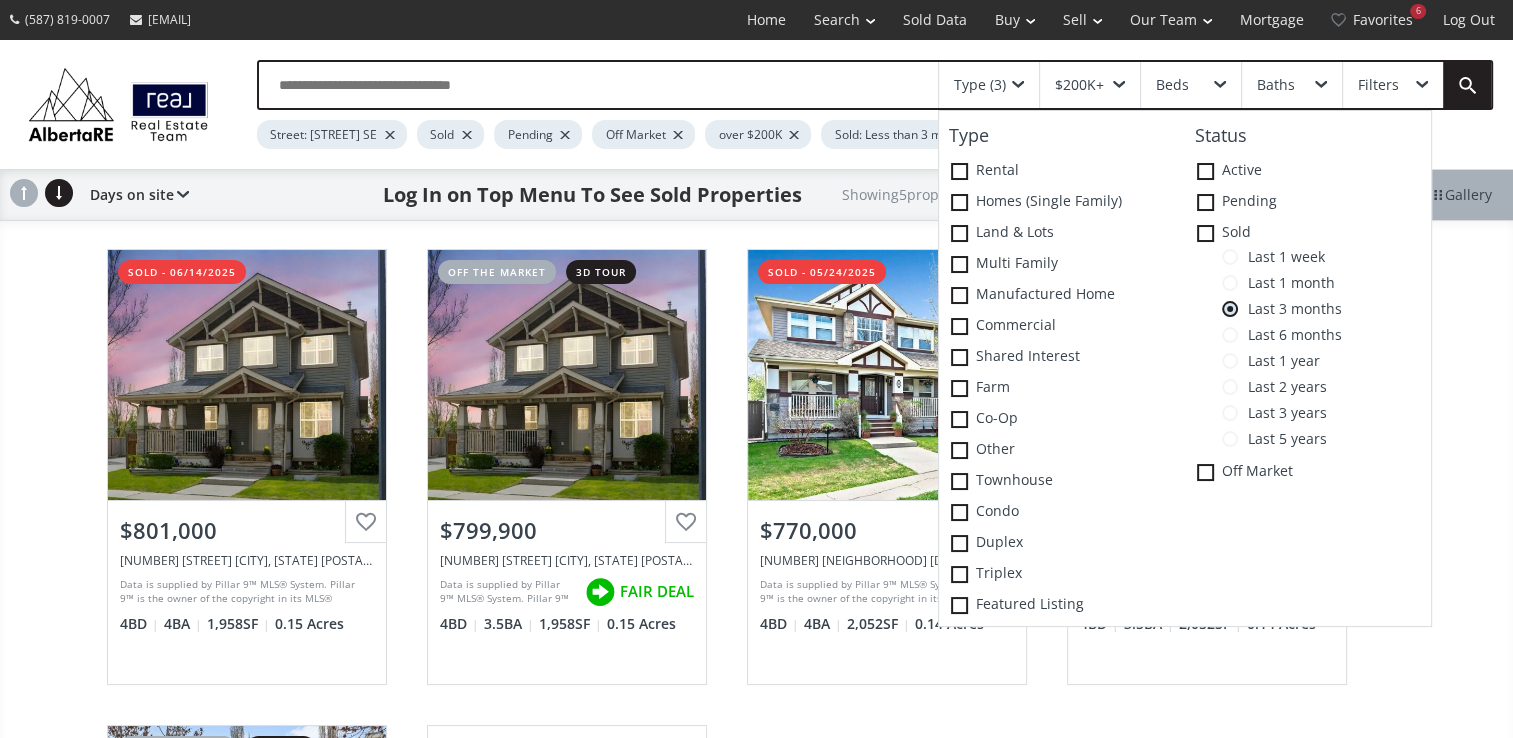 click on "[NUMBER] [STREET] [CITY] [STATE] [POSTAL_CODE] sold - [DATE] View Photos & Details $[PRICE] [NUMBER] [STREET] [CITY], [STATE] [POSTAL_CODE] Data is supplied by Pillar 9™ MLS® System. Pillar 9™ is the owner of the copyright in its MLS® System. Data is deemed reliable but is not guaranteed accurate by Pillar 9™. The trademarks MLS®, Multiple Listing Service® and the associated logos are owned by The Canadian Real Estate Association (CREA) and identify the quality of services provided by real estate professionals who are members of CREA. Used under license.
Last updated: [DATE] [NUMBER] BD [NUMBER] BA [NUMBER] SF [NUMBER] Acres [STREET] [CITY] [STATE] [POSTAL_CODE] off the market 3d tour View Photos & Details $[PRICE] [NUMBER] [STREET] [CITY], [STATE] [POSTAL_CODE] [PROPERTY_TYPE] [NUMBER] BD [NUMBER] BA [NUMBER] SF [NUMBER] Acres [STREET] [CITY] [STATE] [POSTAL_CODE] sold - [DATE] View Photos & Details $[PRICE] [NUMBER] [STREET] [CITY], [STATE] [POSTAL_CODE] [NUMBER] BD [NUMBER] BA [NUMBER] SF [NUMBER] Acres [CITY] [STATE] [POSTAL_CODE]" at bounding box center (756, 705) 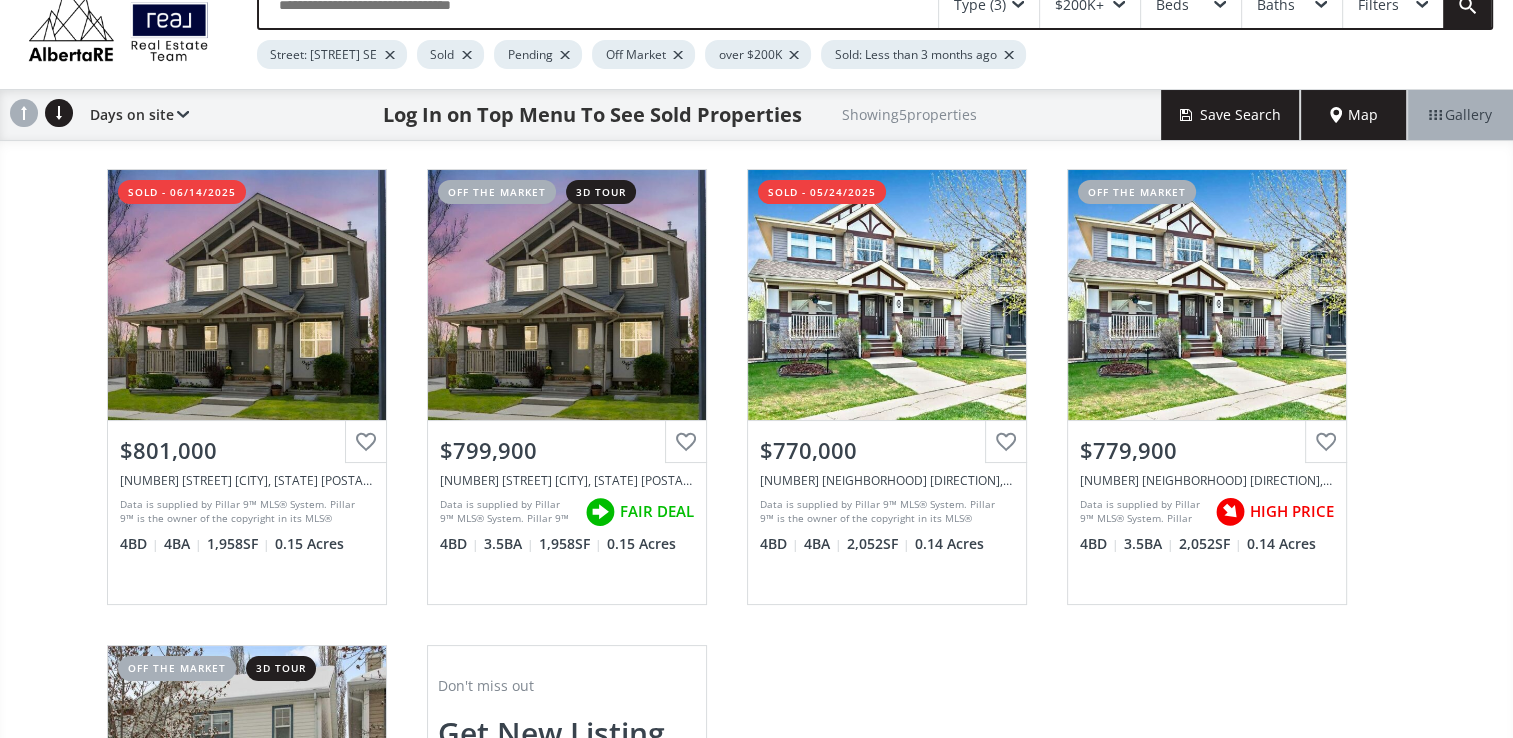 scroll, scrollTop: 0, scrollLeft: 0, axis: both 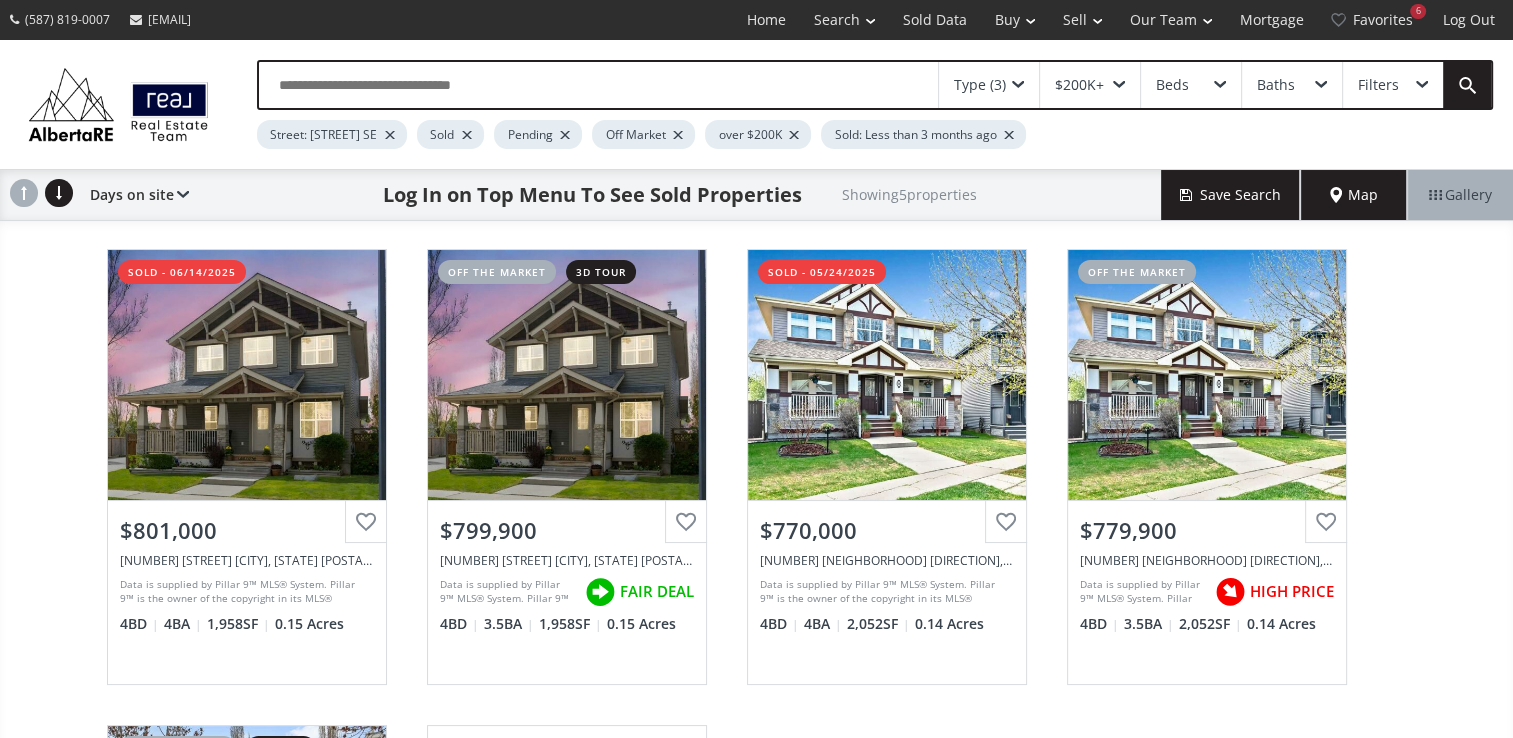 click at bounding box center [390, 135] 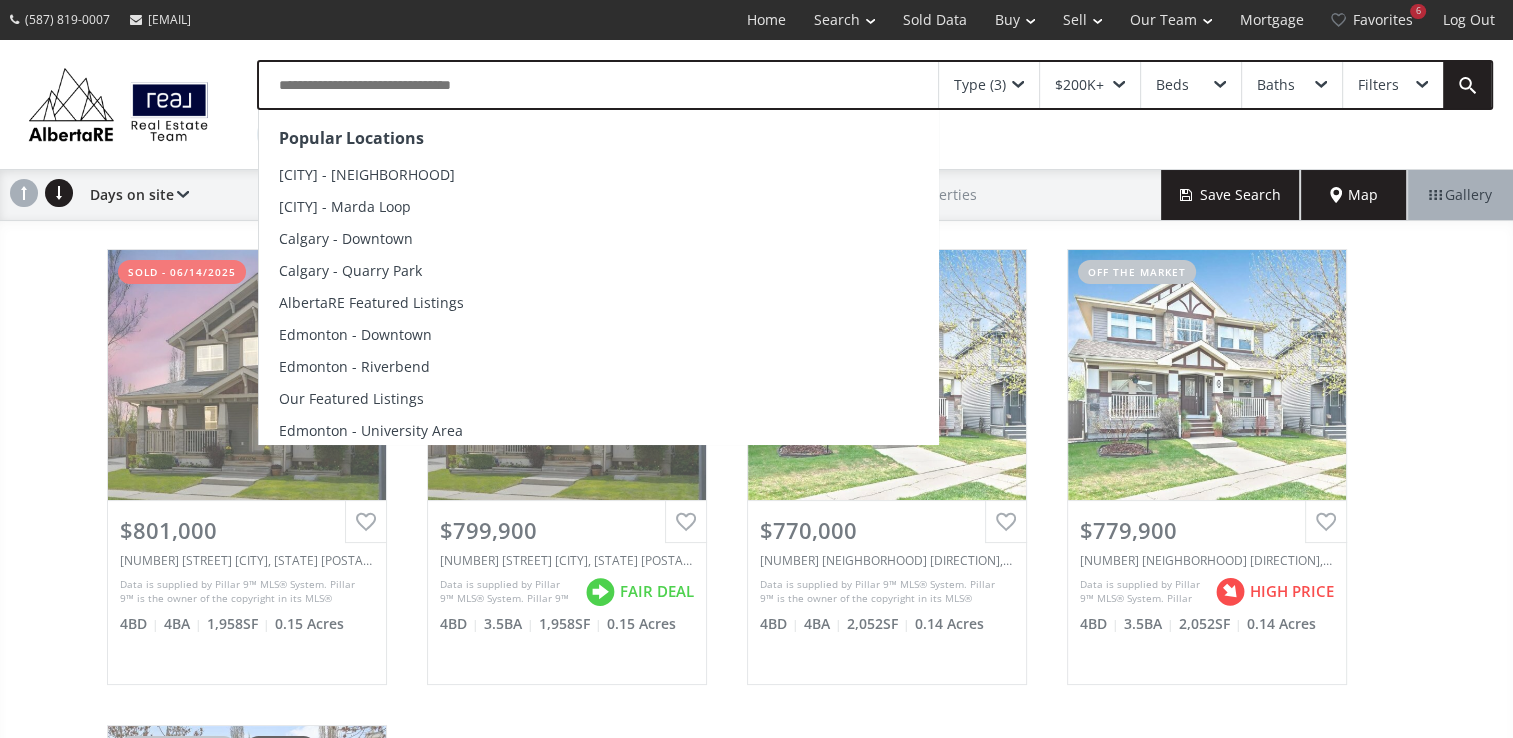 drag, startPoint x: 392, startPoint y: 86, endPoint x: 709, endPoint y: 31, distance: 321.73593 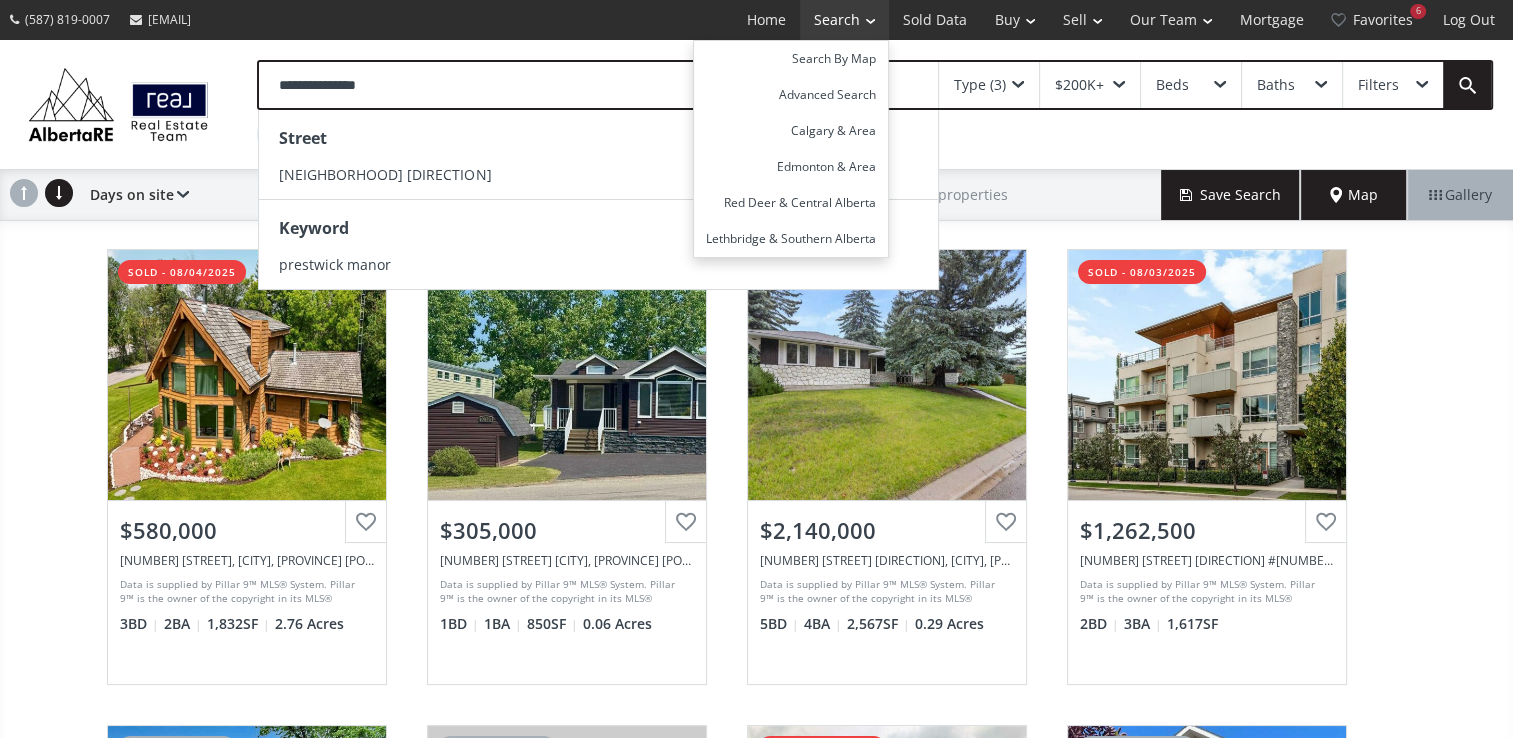 type on "**********" 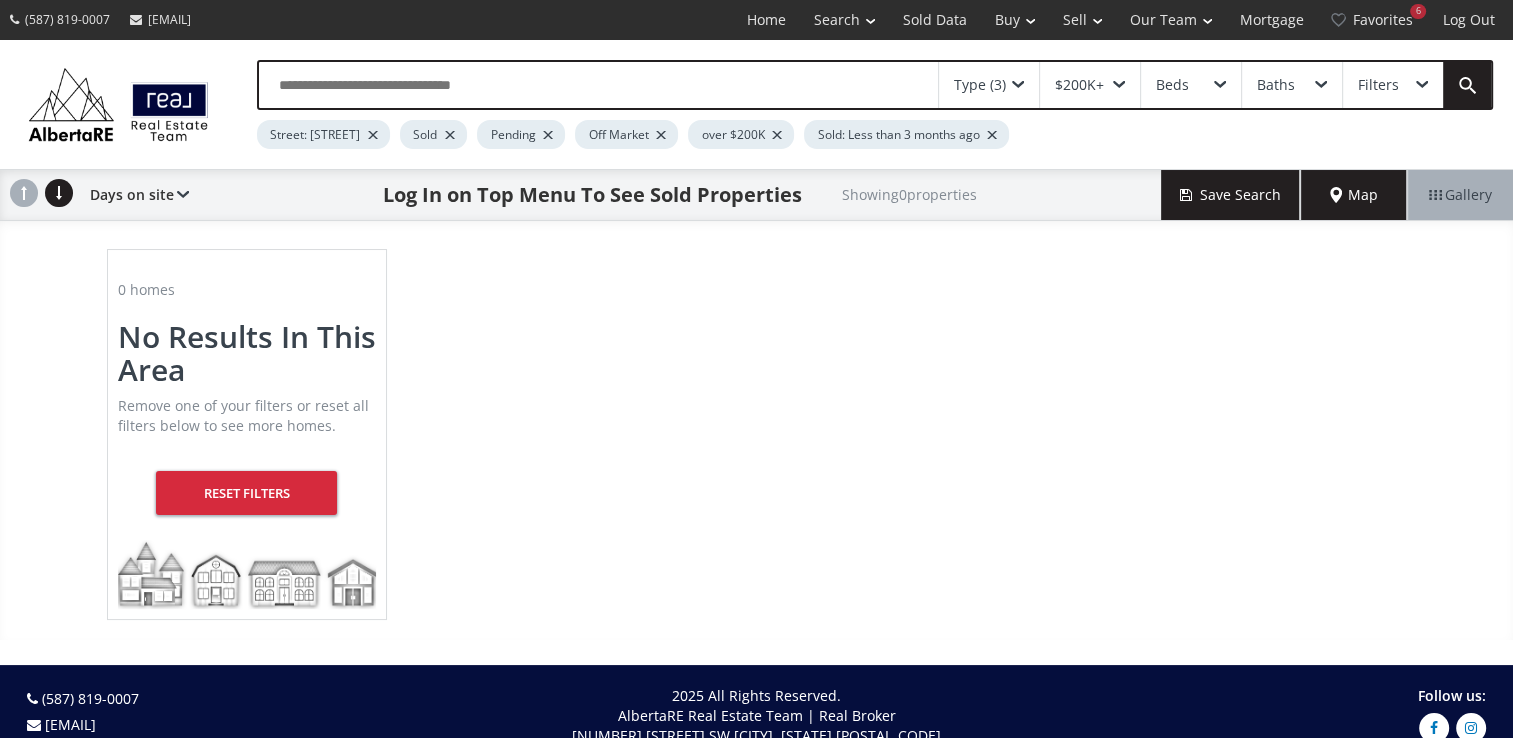 click at bounding box center [373, 135] 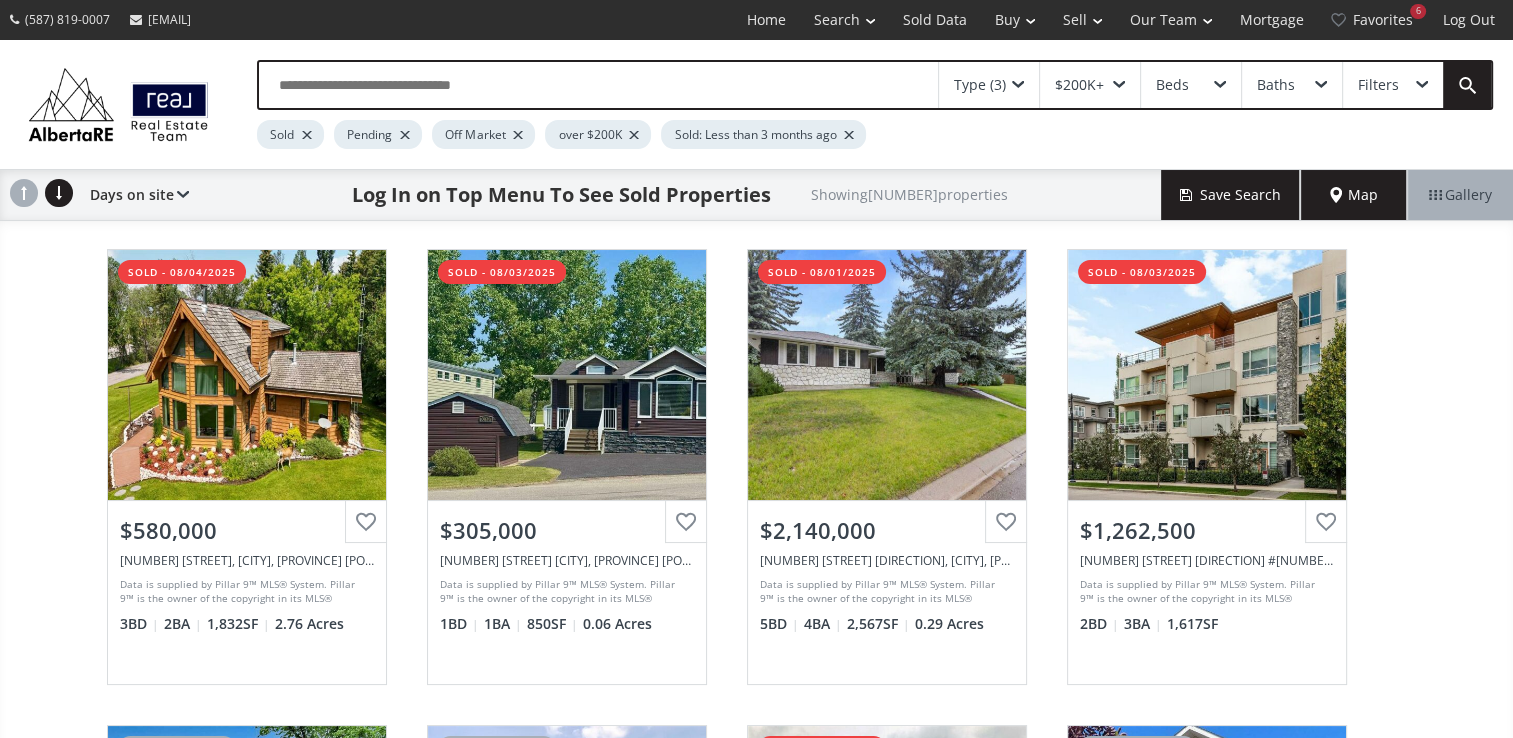 click at bounding box center [598, 85] 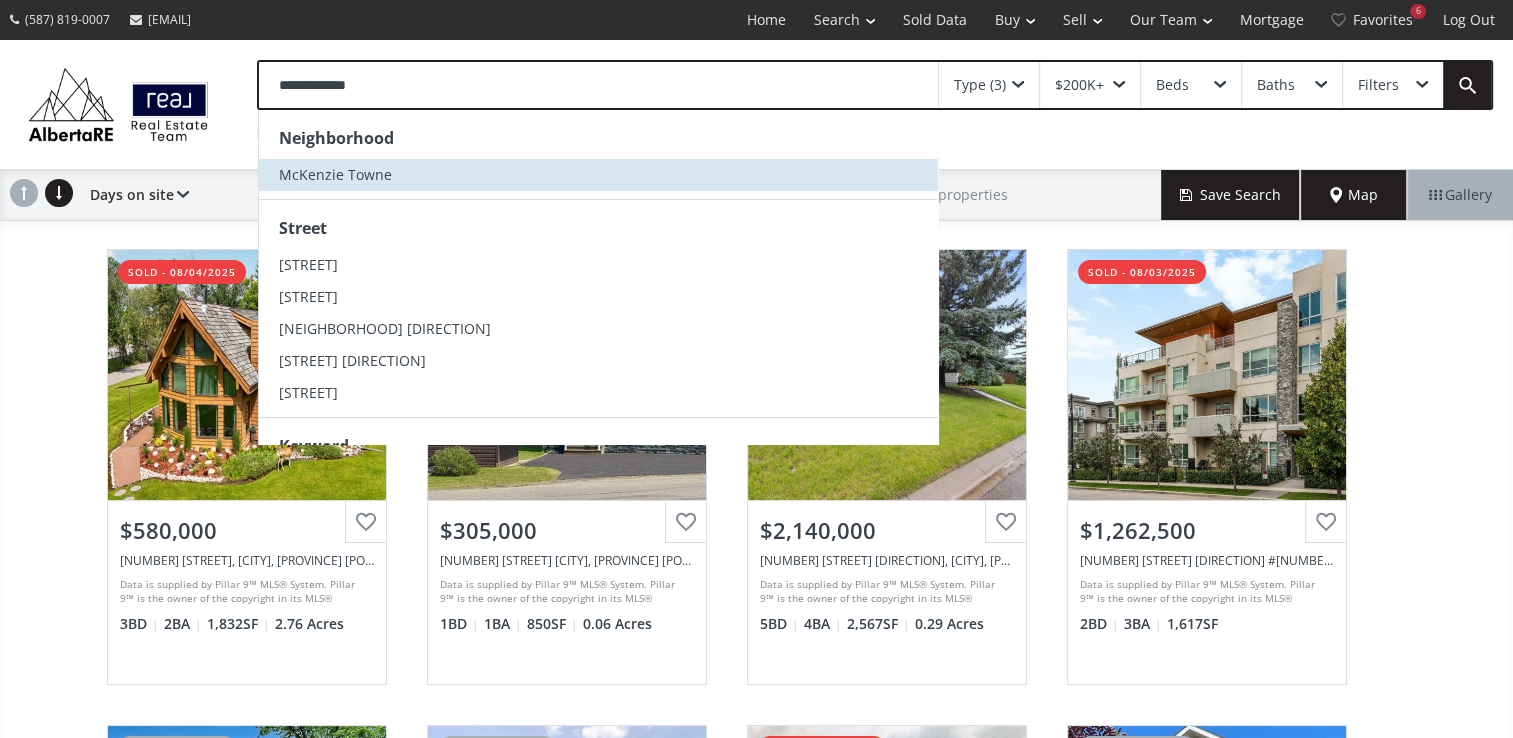 type on "[PROPERTY_ID]" 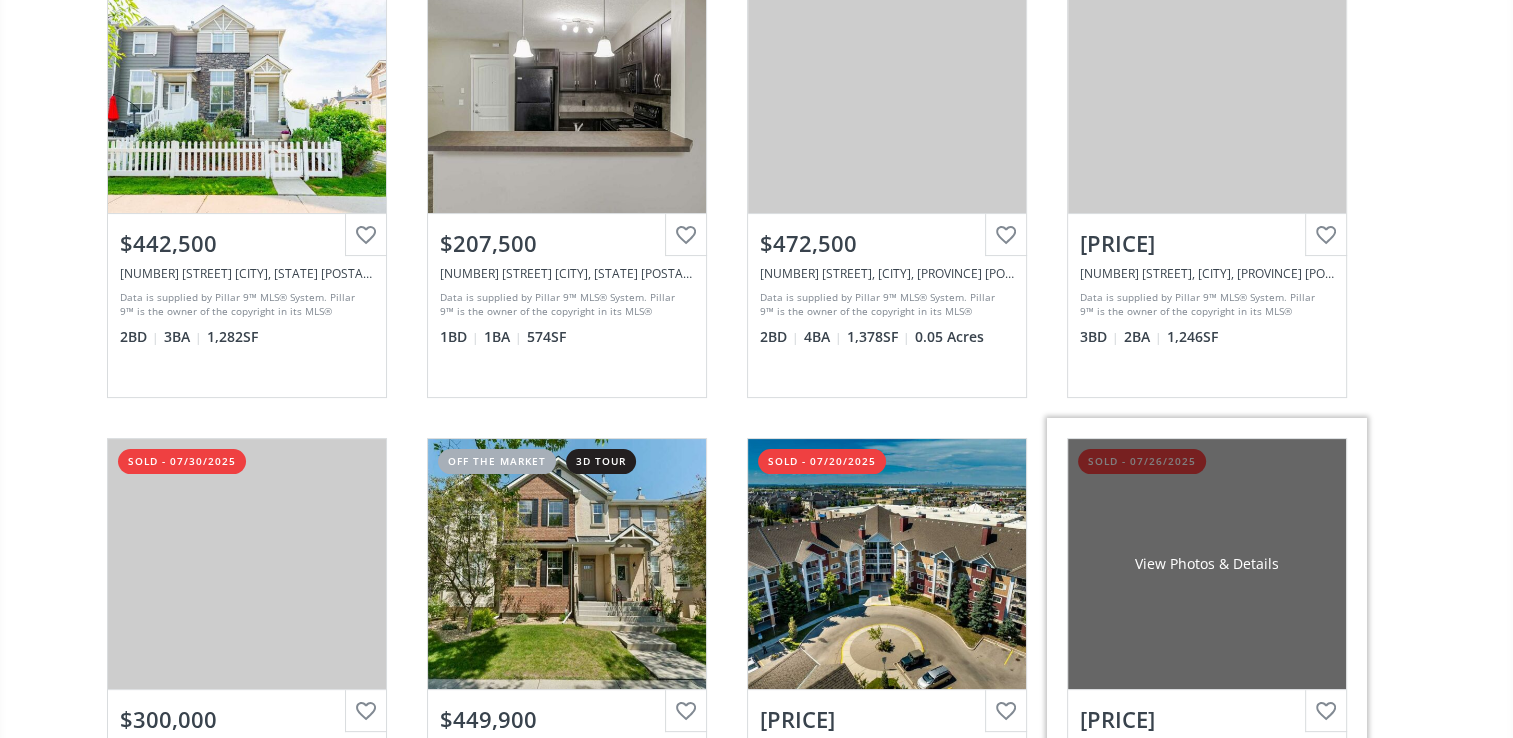 scroll, scrollTop: 300, scrollLeft: 0, axis: vertical 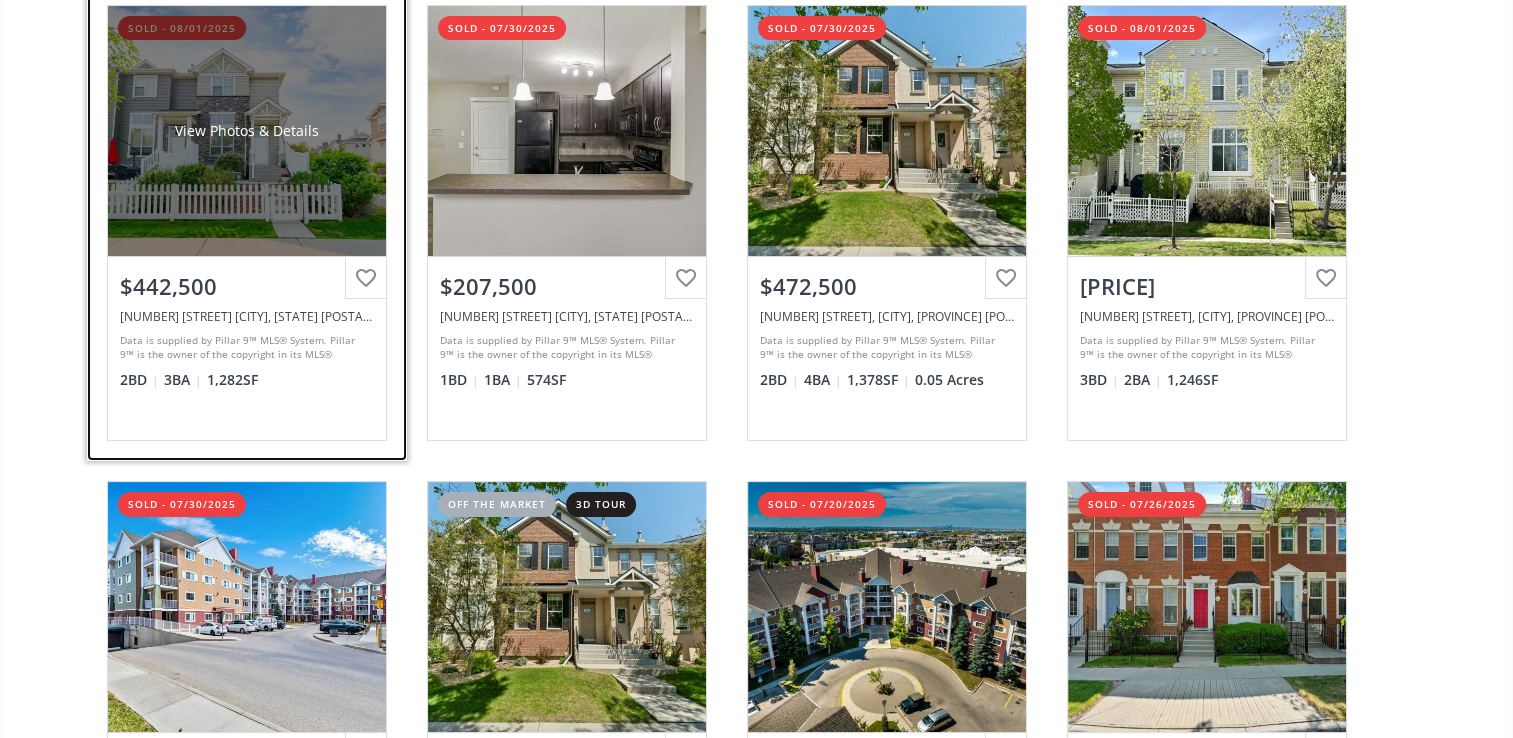 click on "View Photos & Details" at bounding box center [247, 131] 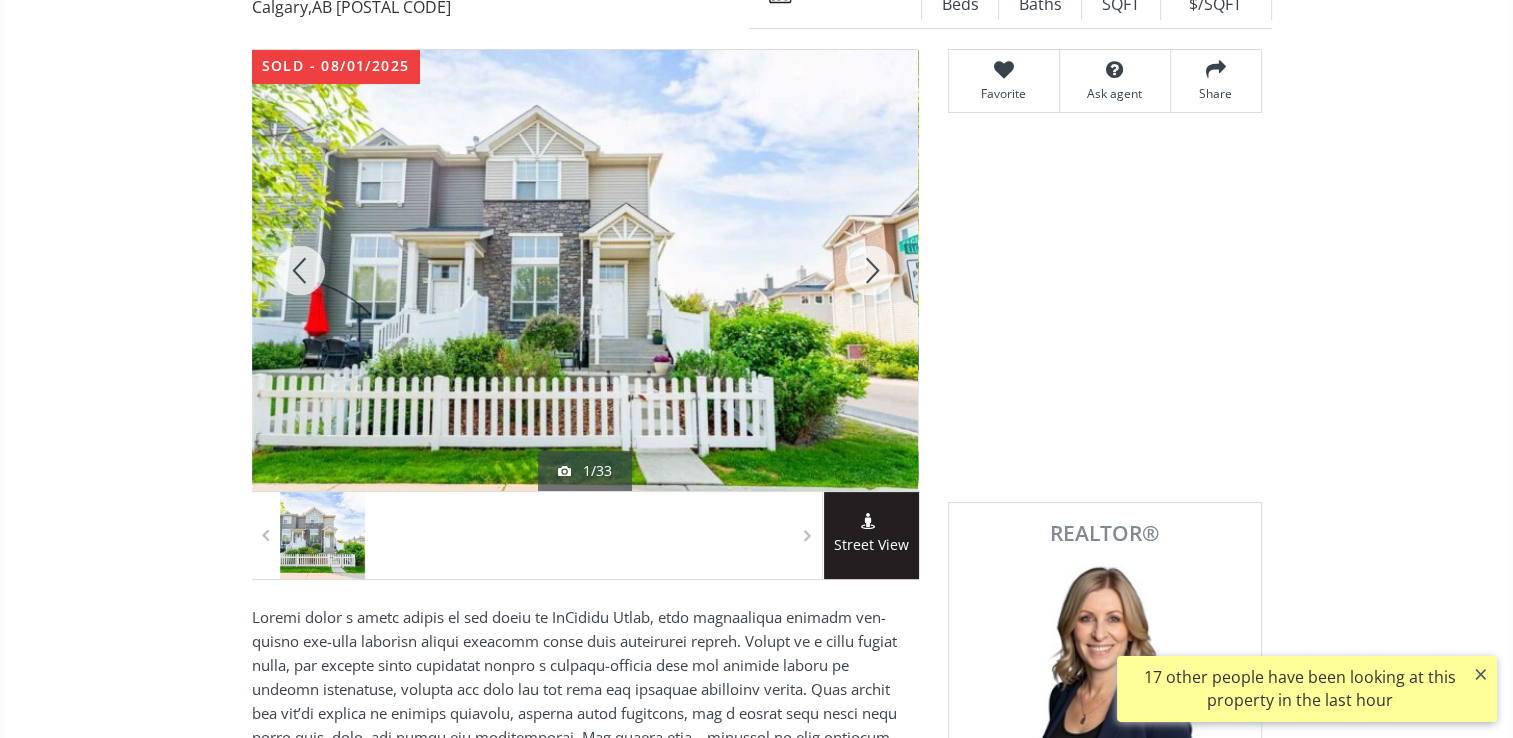 scroll, scrollTop: 0, scrollLeft: 0, axis: both 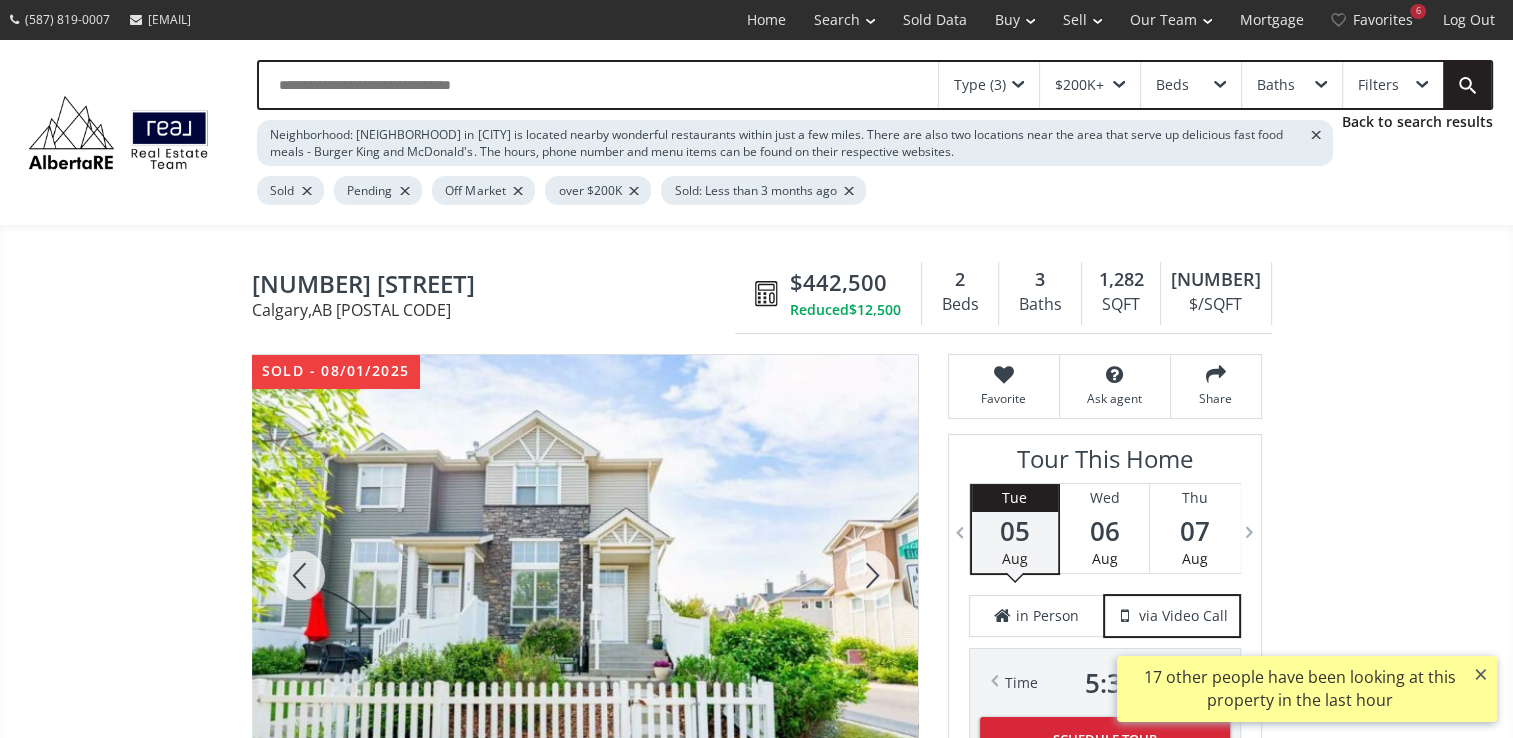 click at bounding box center [870, 575] 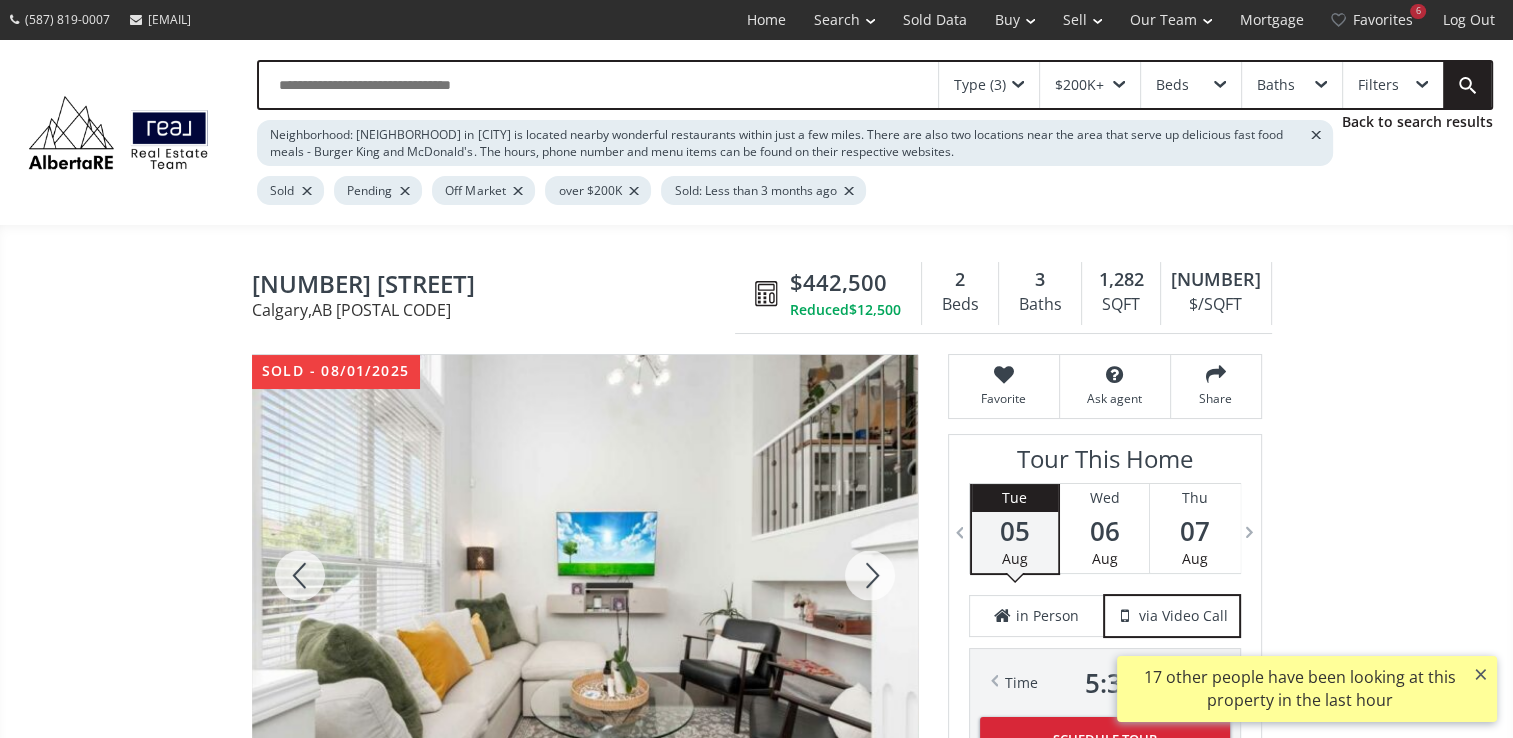 click at bounding box center (870, 575) 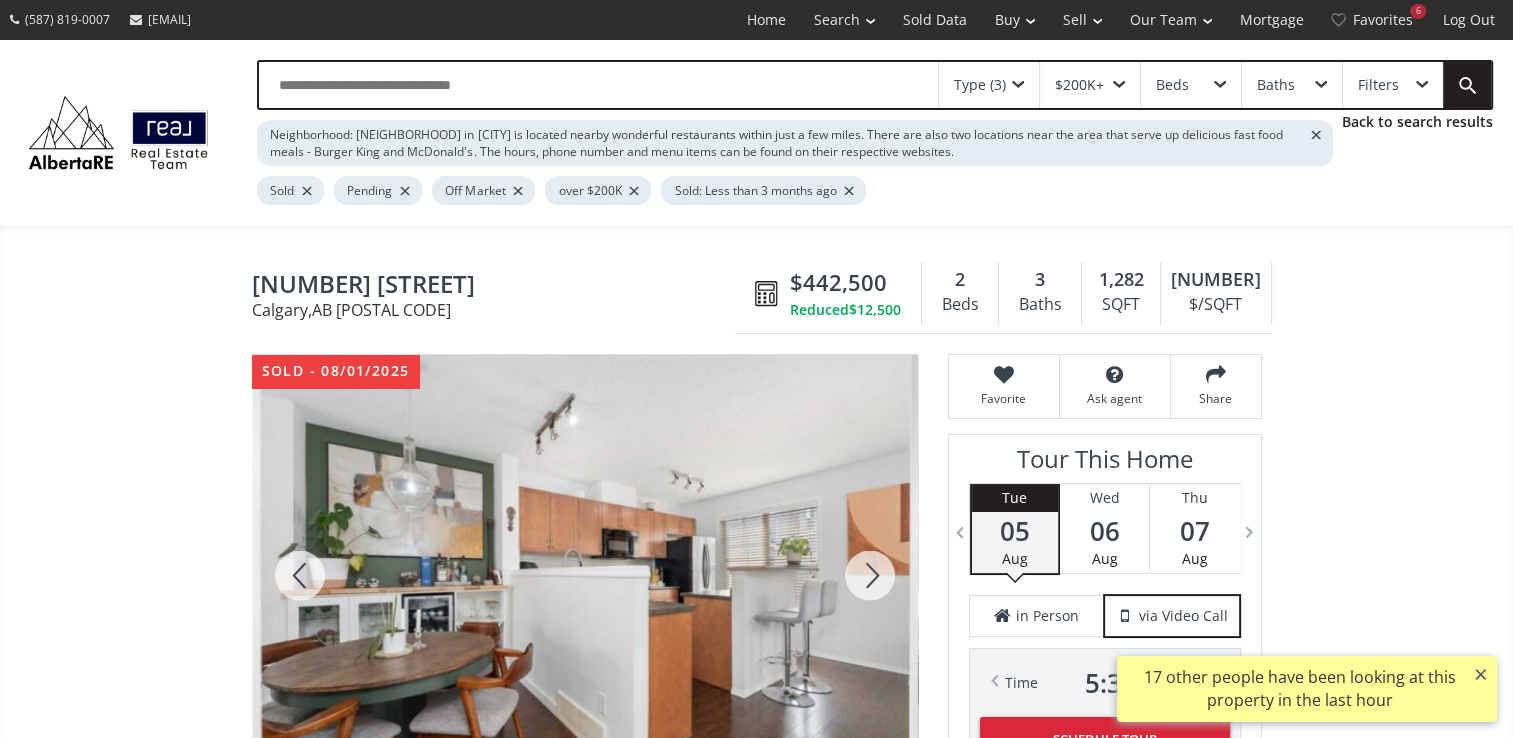 click at bounding box center (870, 575) 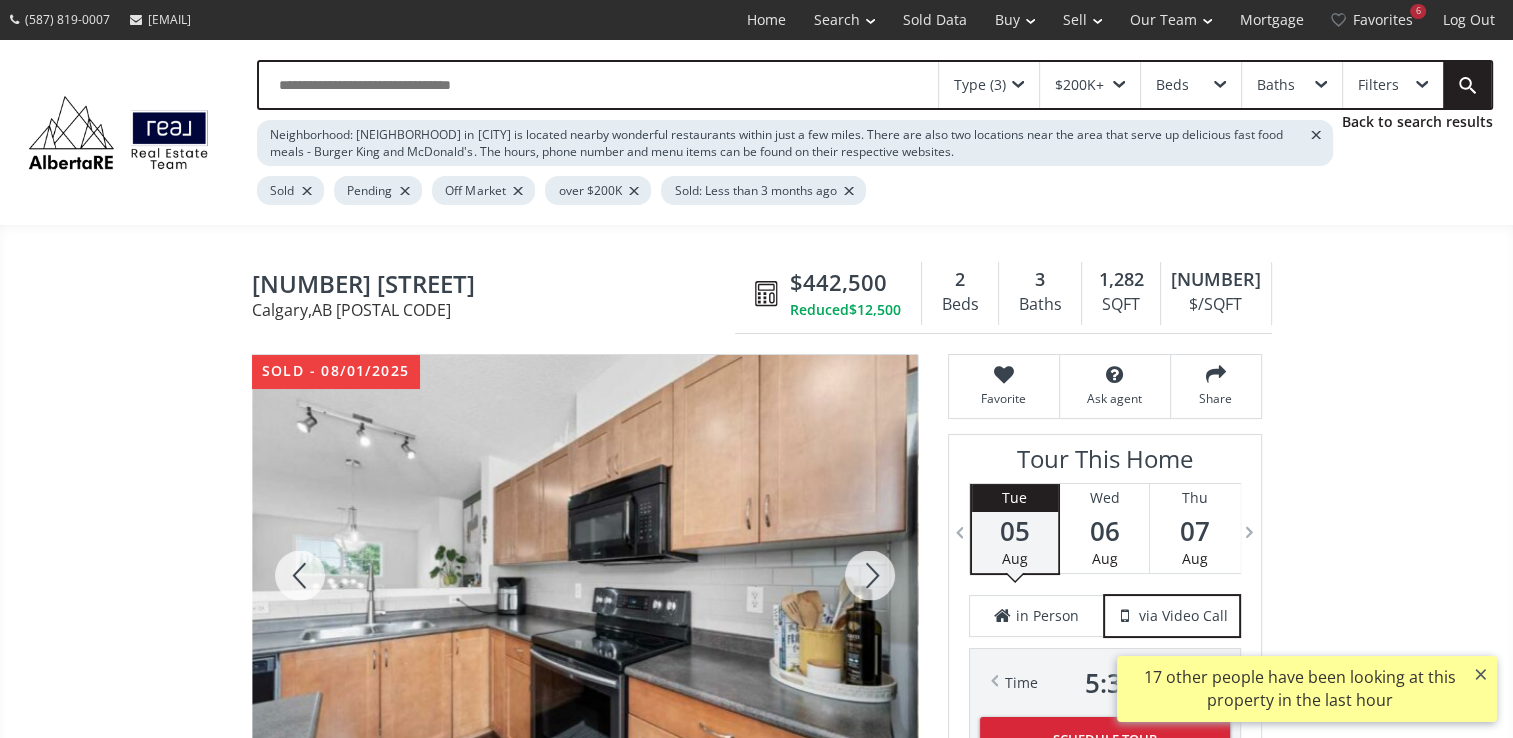 click at bounding box center [870, 575] 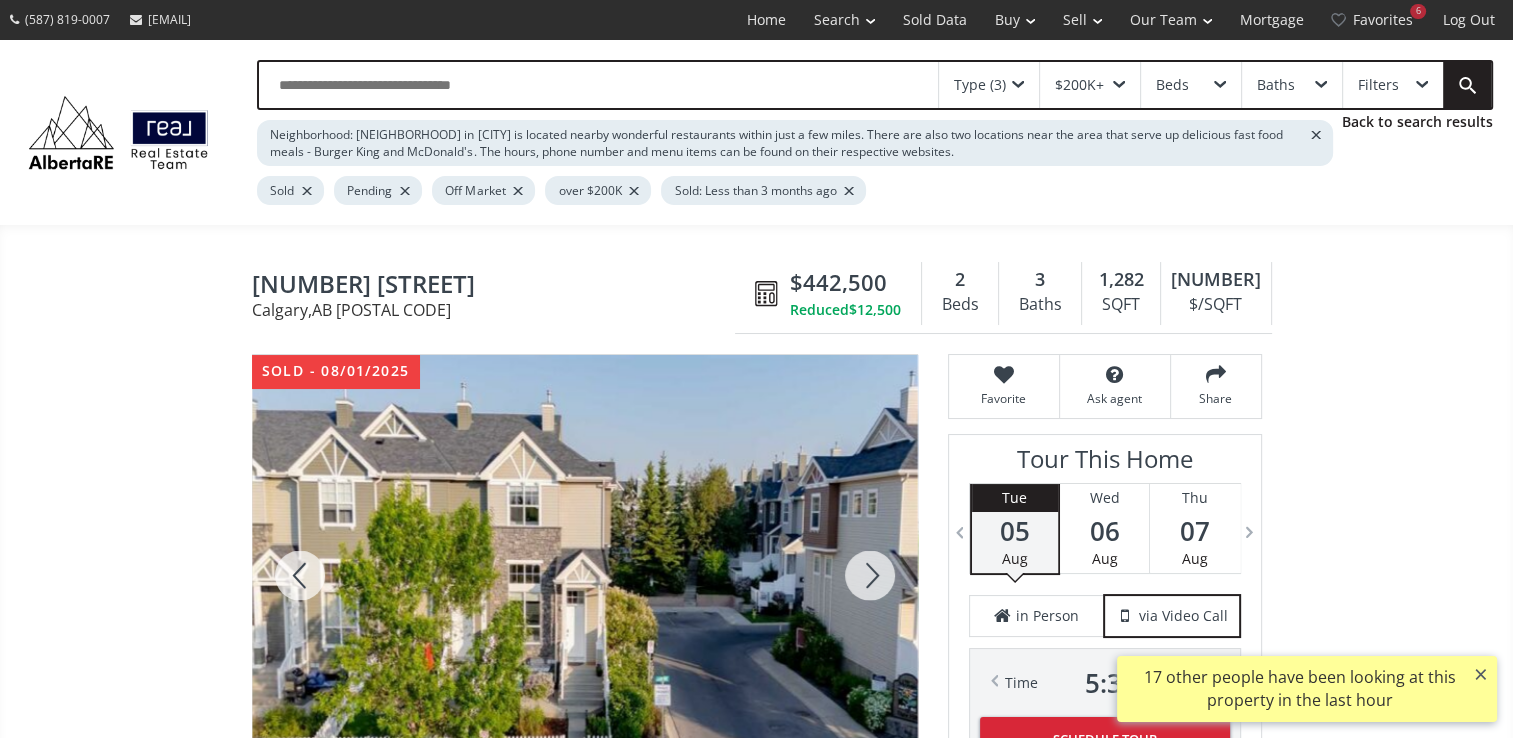 click at bounding box center [870, 575] 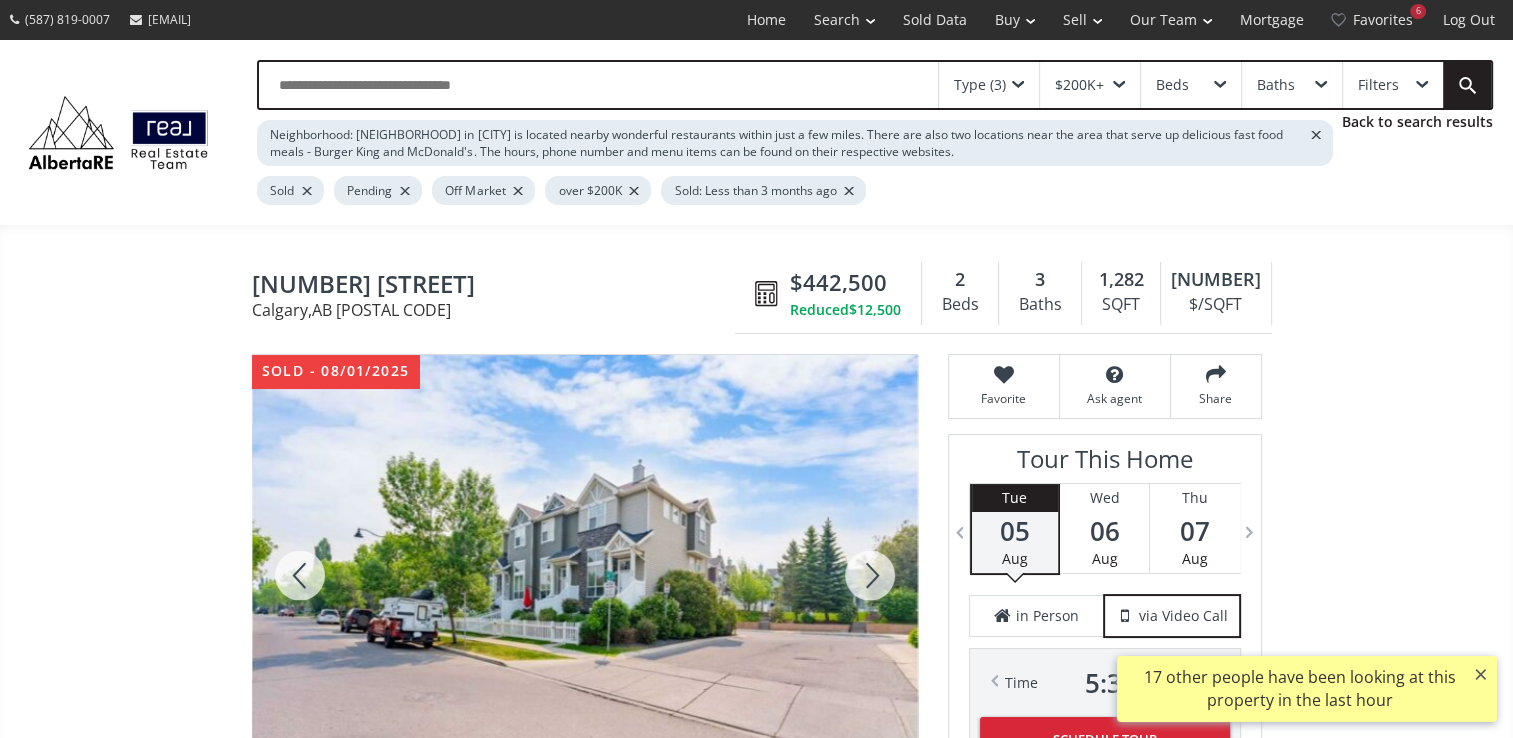 click at bounding box center [870, 575] 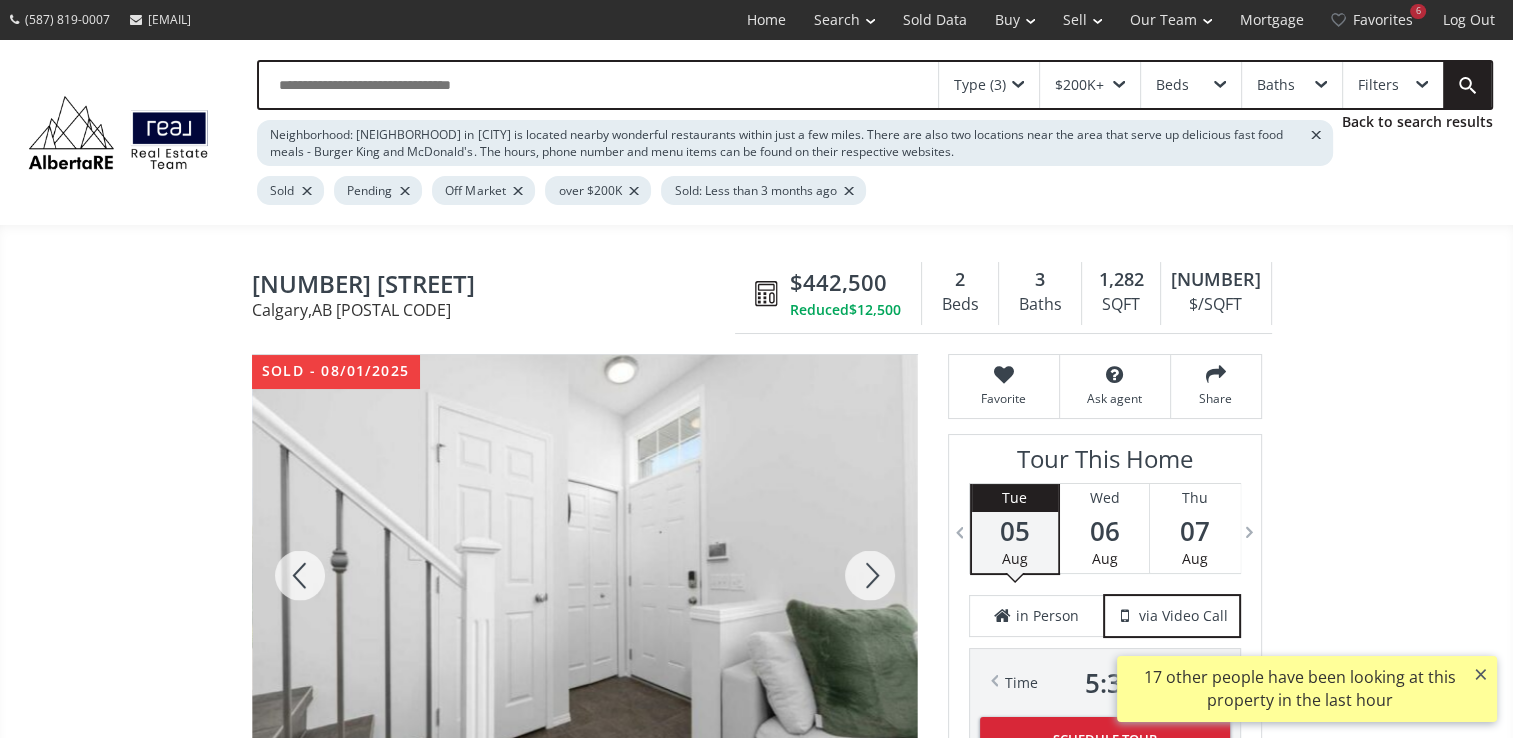 click at bounding box center (300, 575) 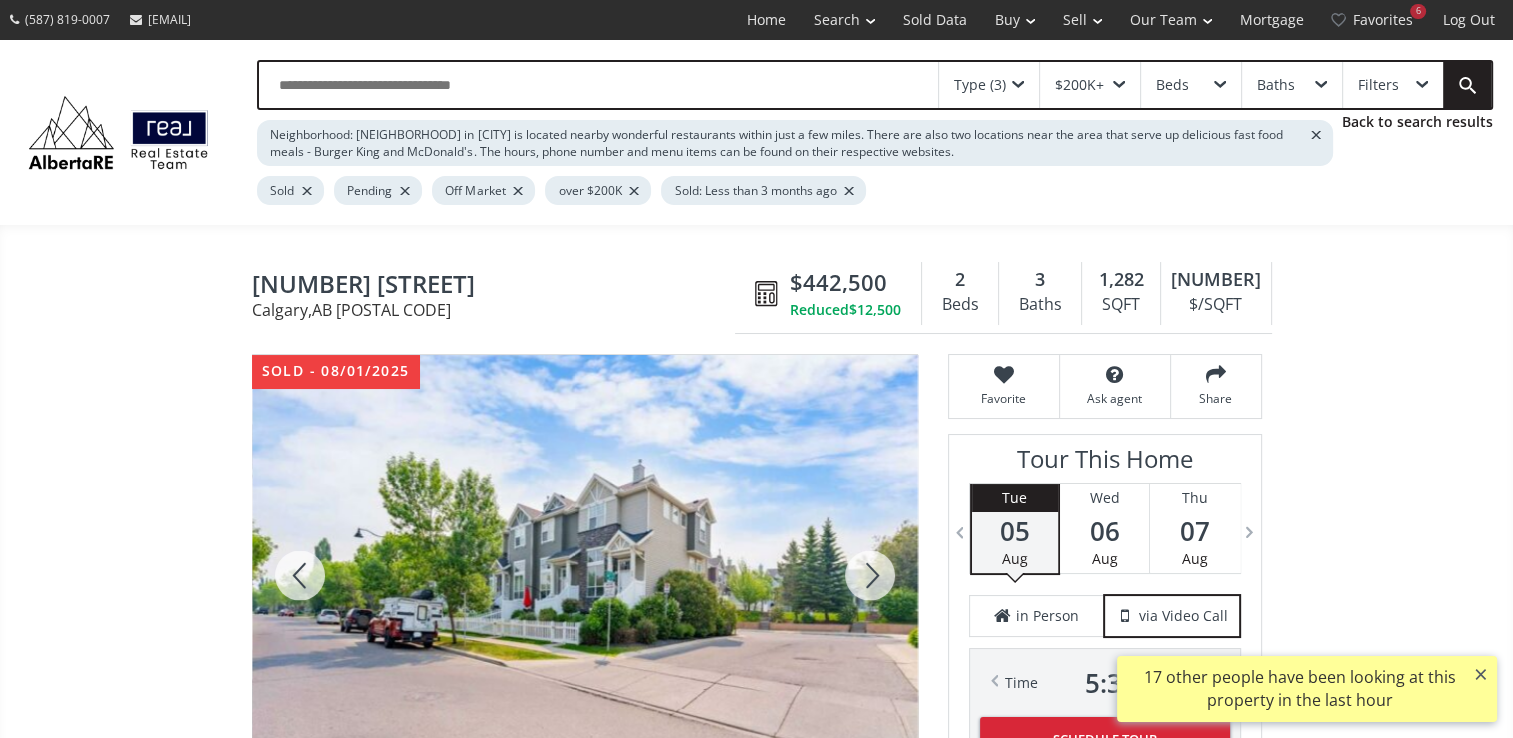 click at bounding box center (870, 575) 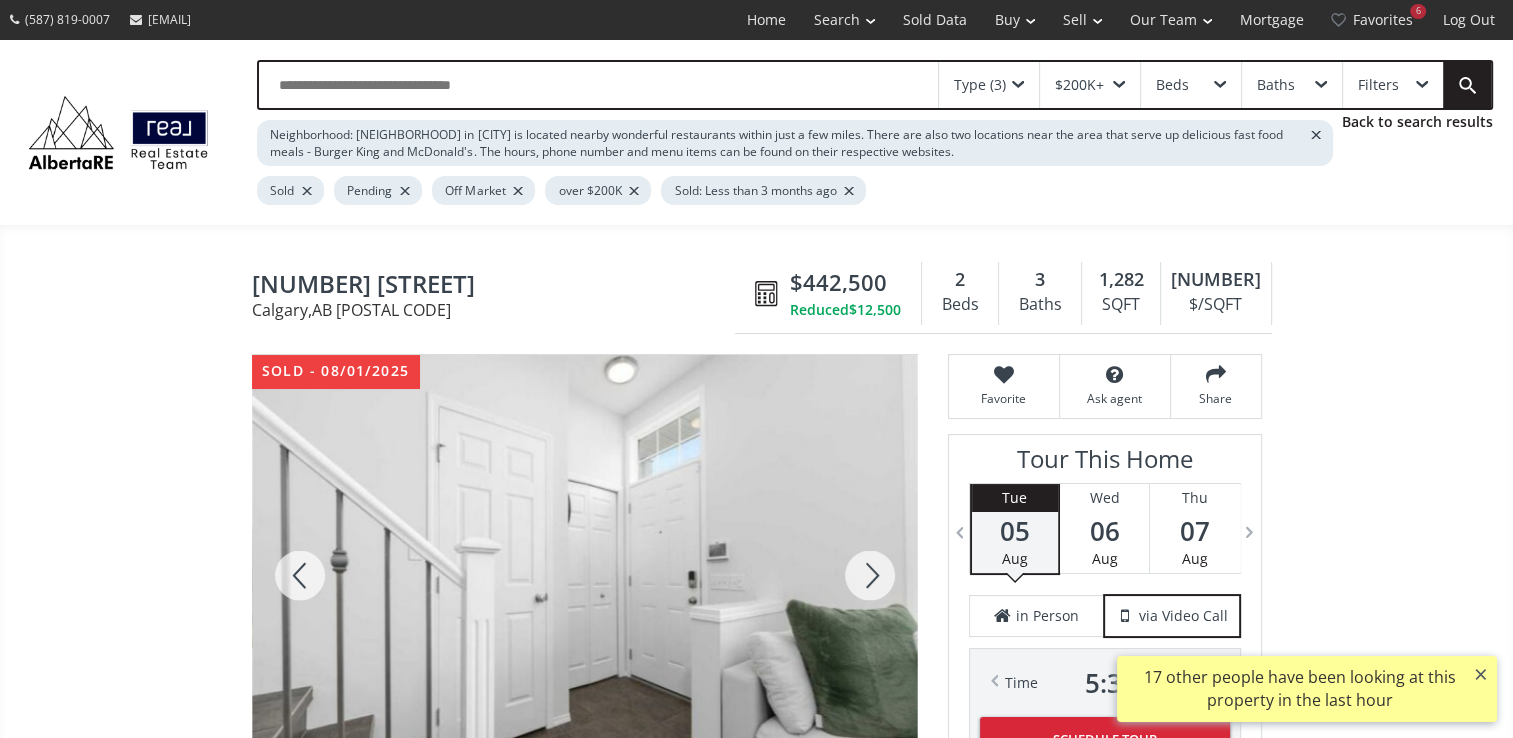 click at bounding box center (870, 575) 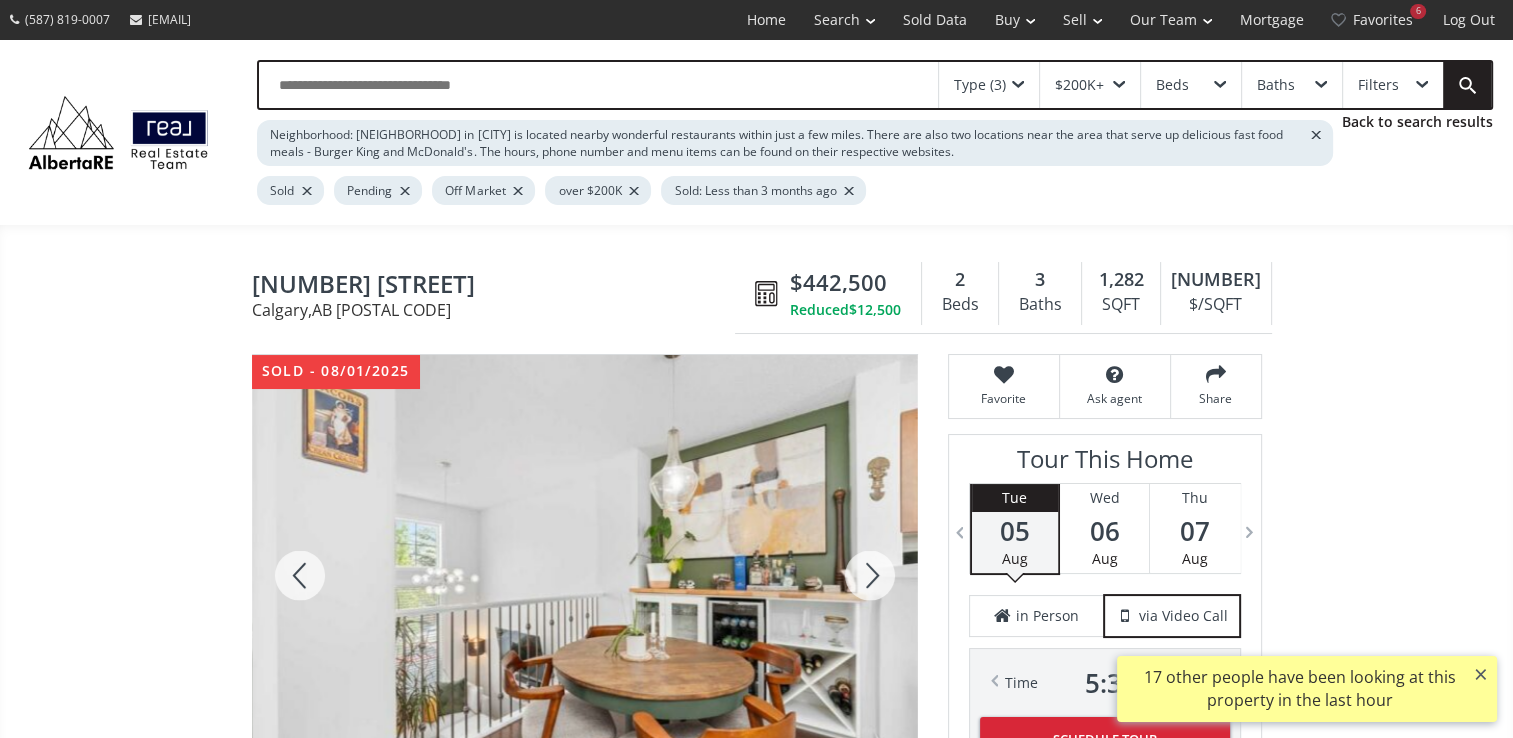 click at bounding box center (870, 575) 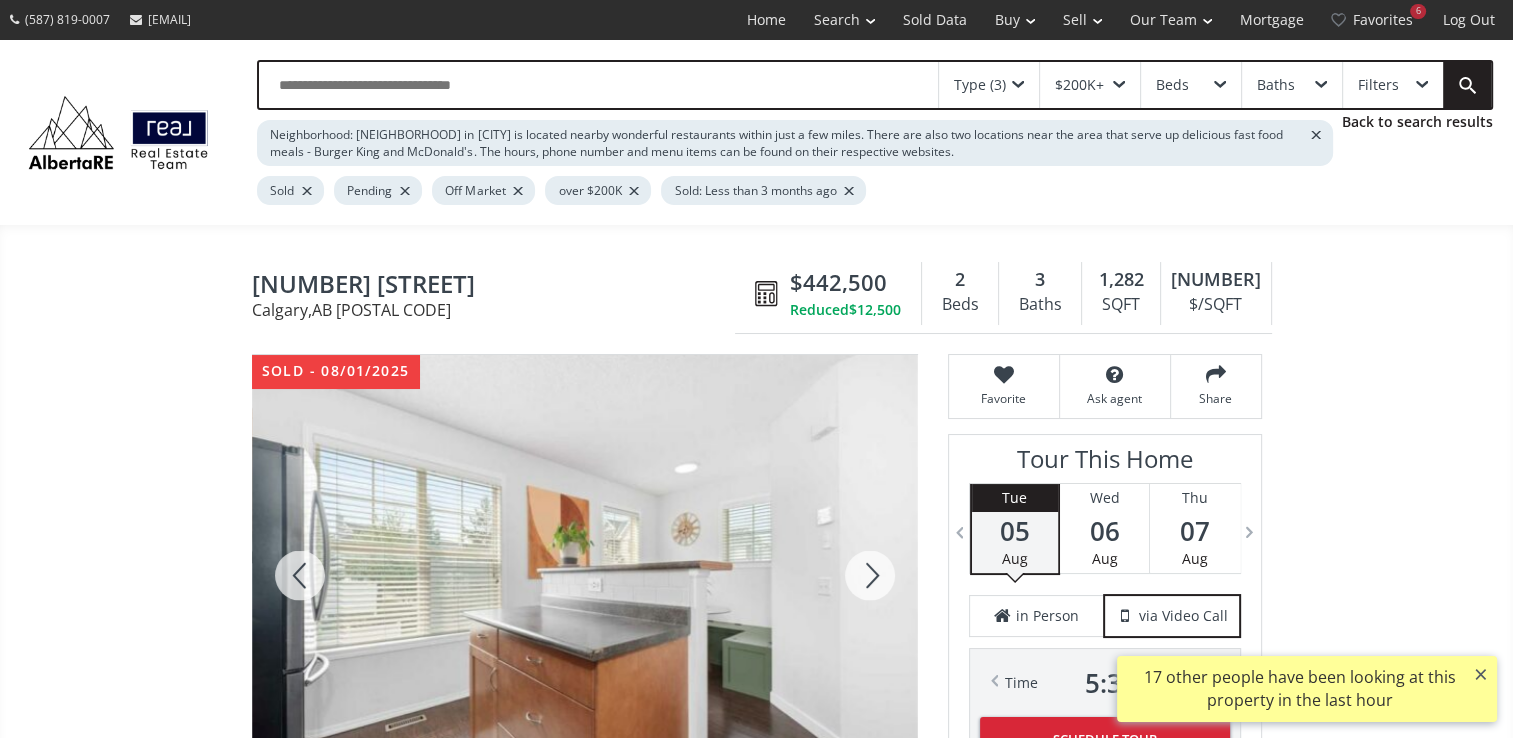 click at bounding box center (870, 575) 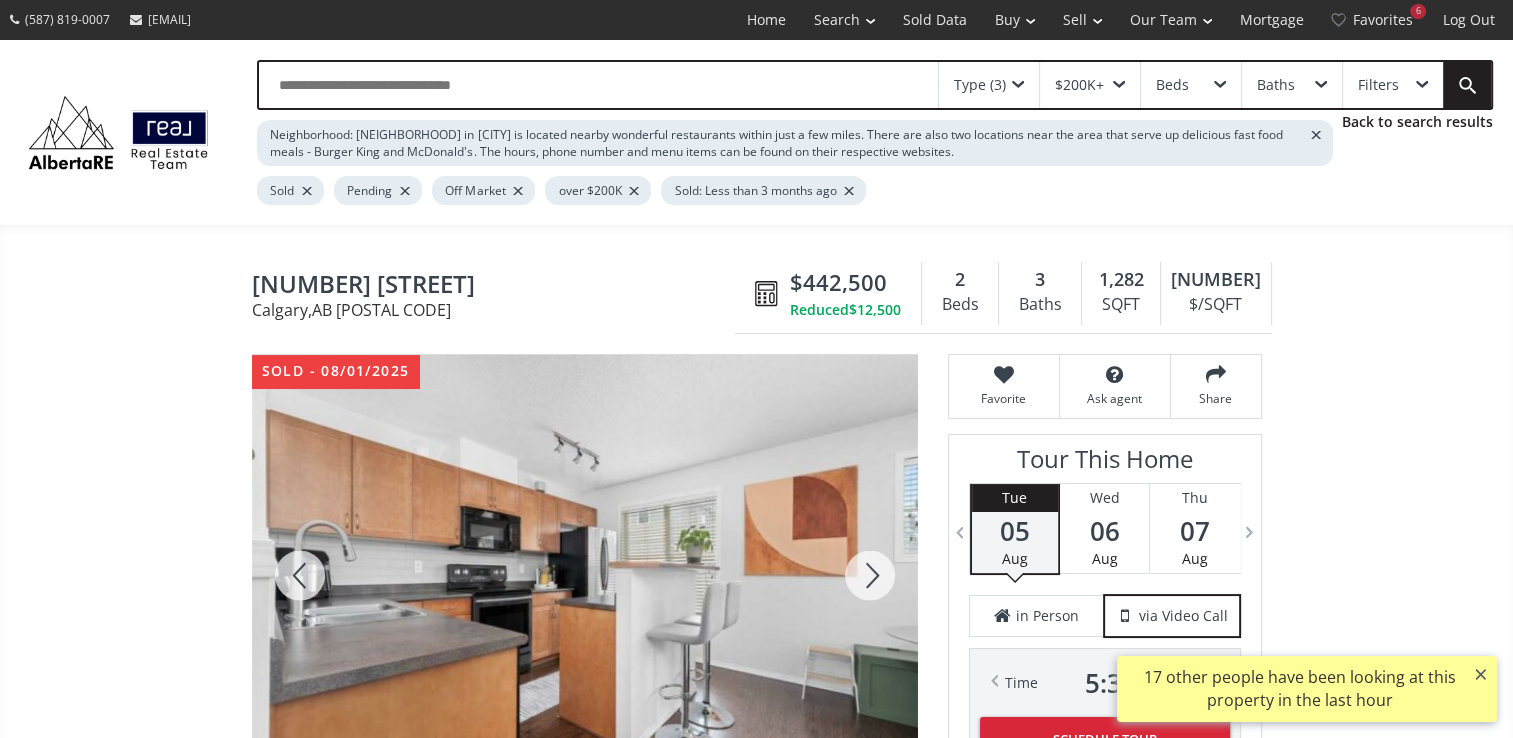 click at bounding box center [870, 575] 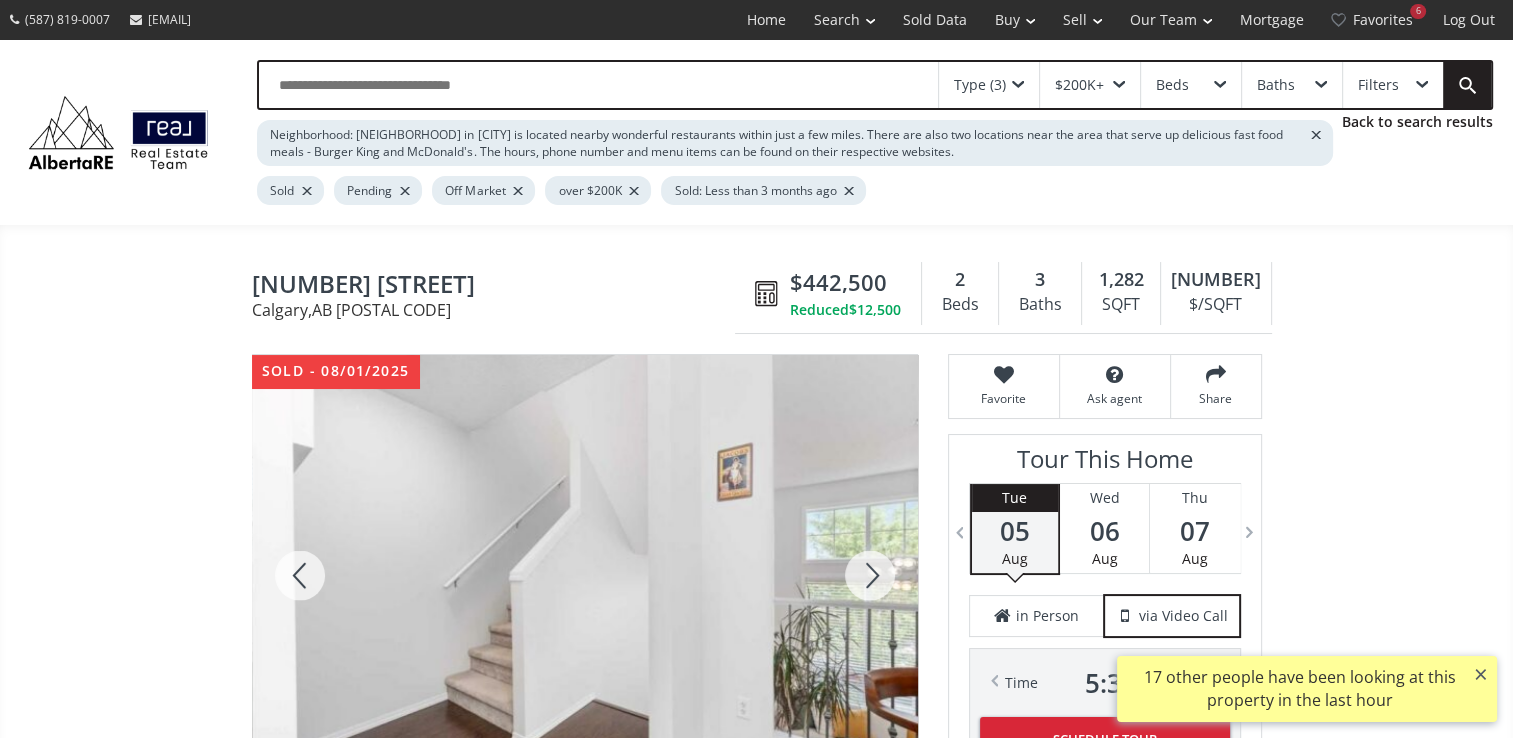 click at bounding box center [870, 575] 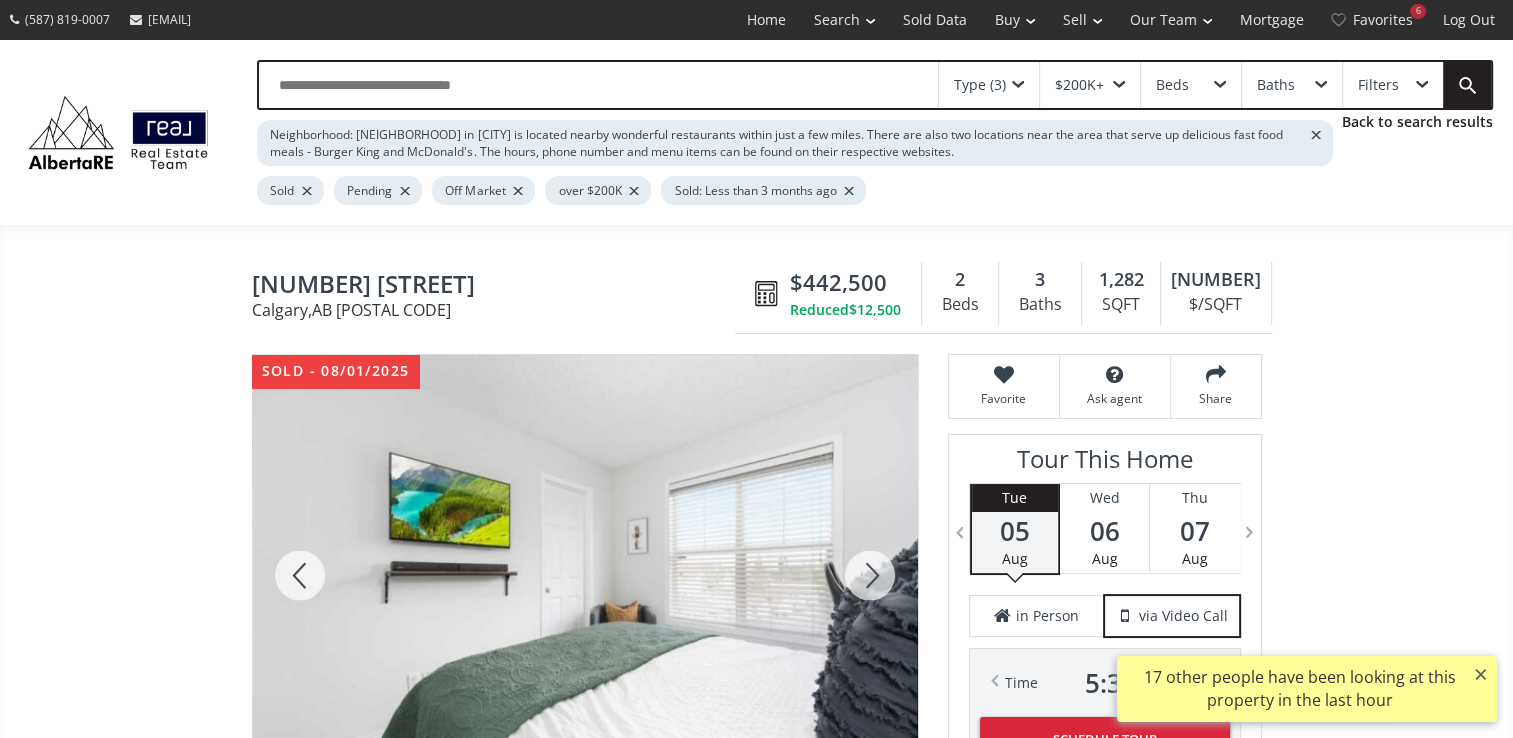 click at bounding box center [870, 575] 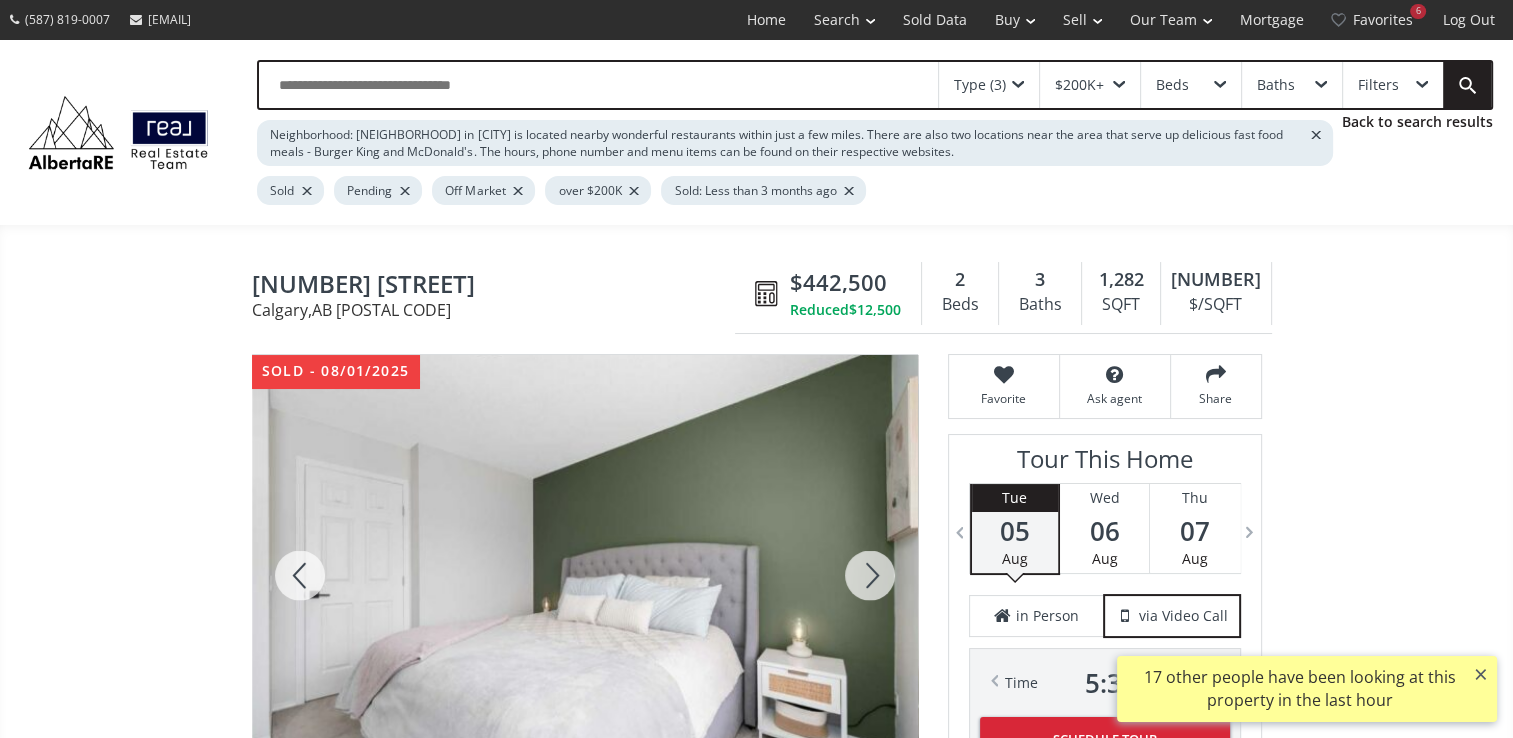 click at bounding box center (870, 575) 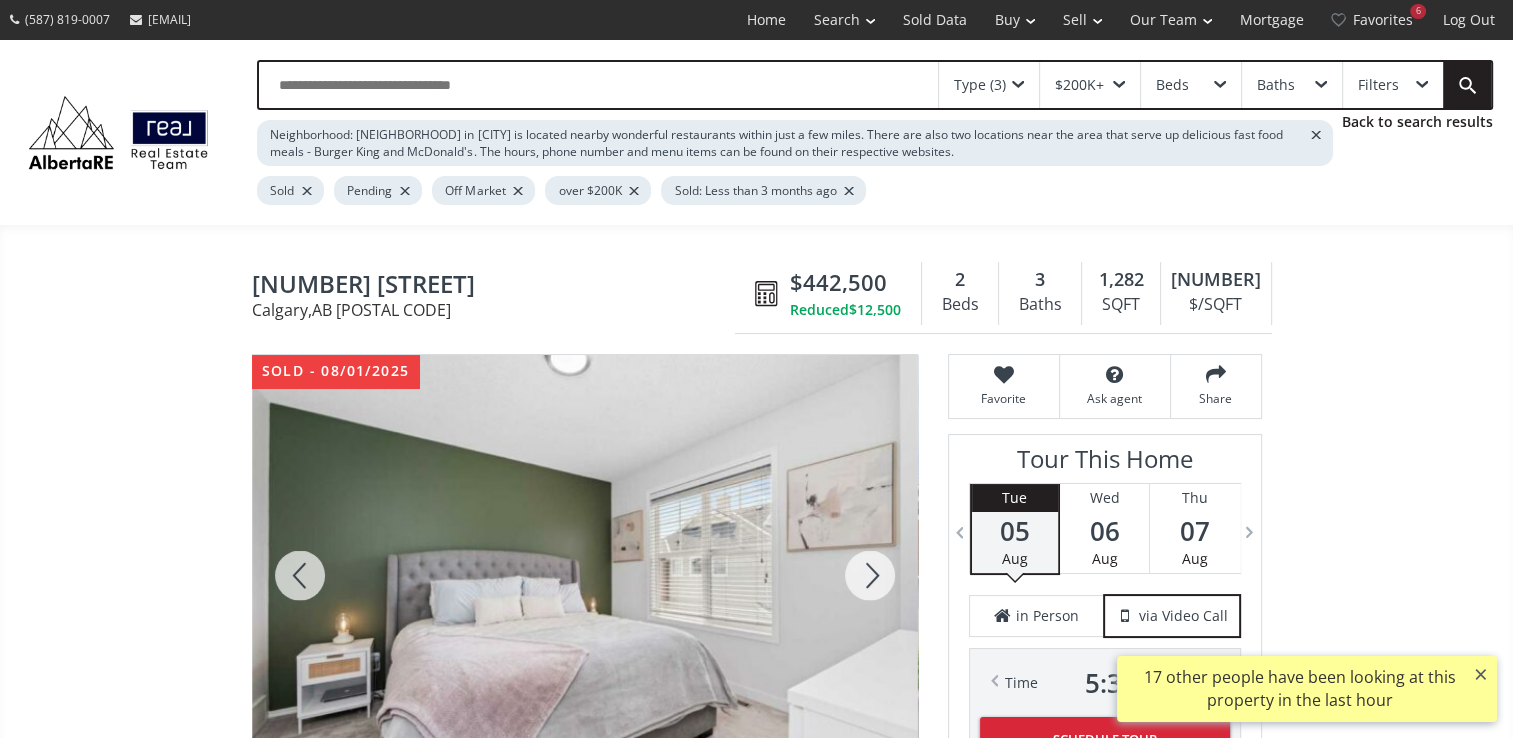 click at bounding box center (870, 575) 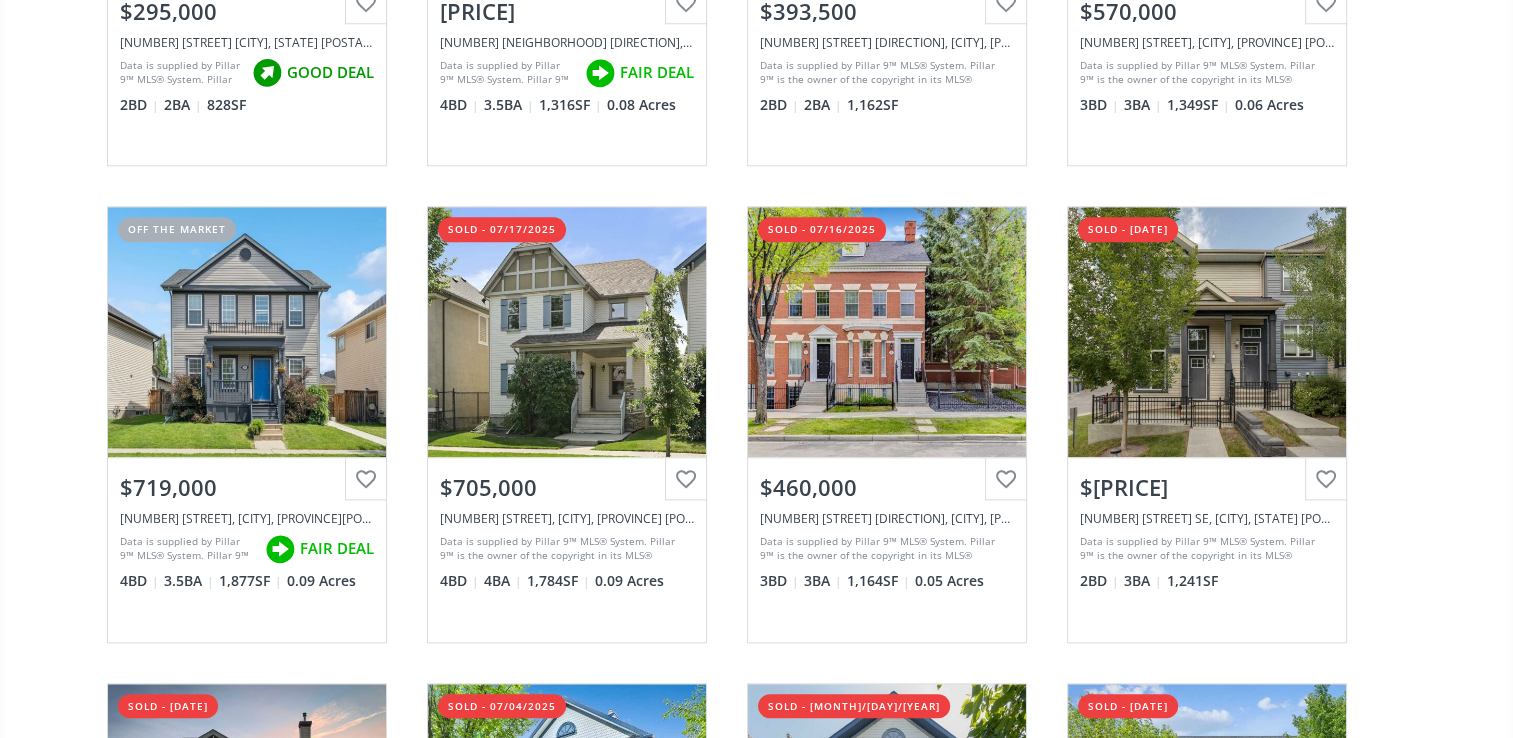scroll, scrollTop: 2000, scrollLeft: 0, axis: vertical 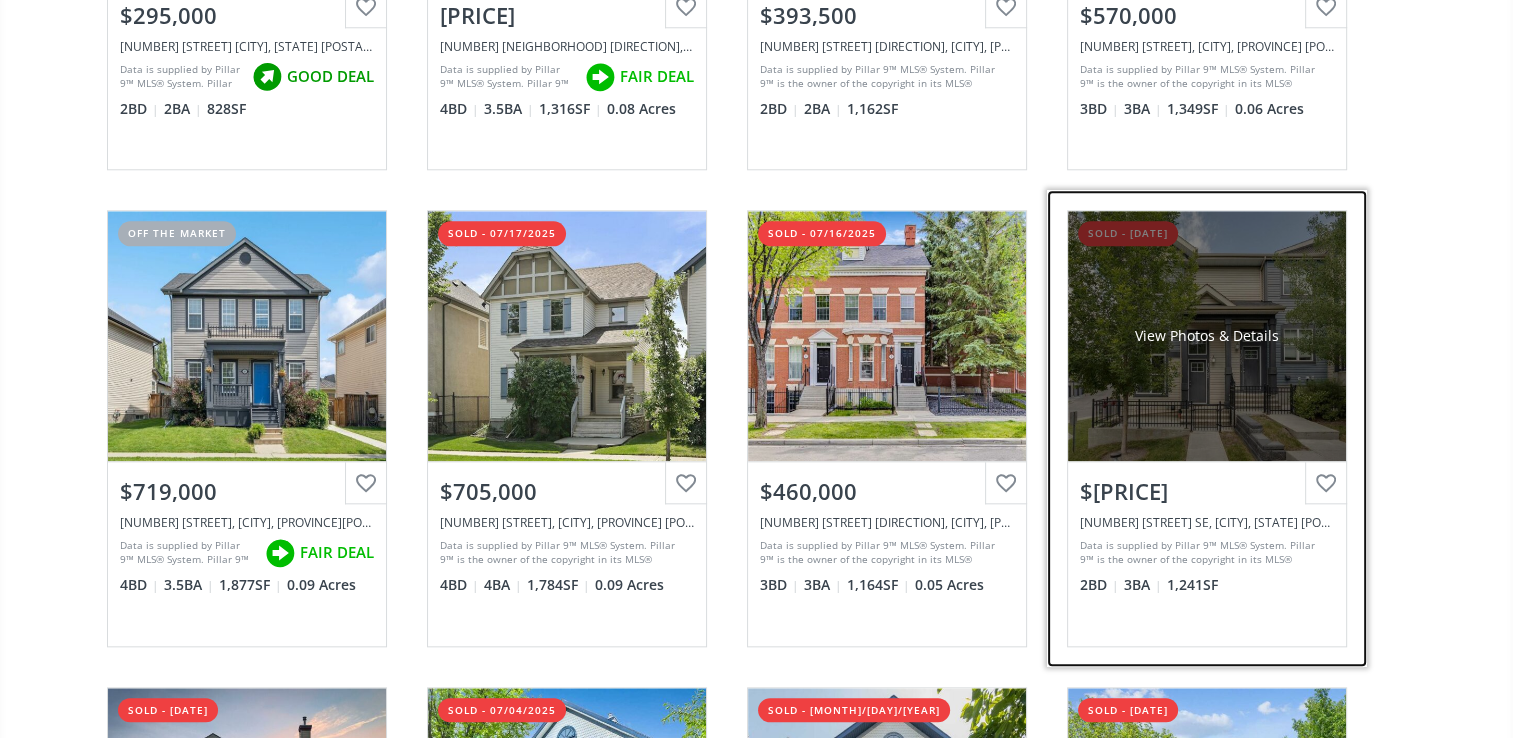 click on "View Photos & Details" at bounding box center [1207, 336] 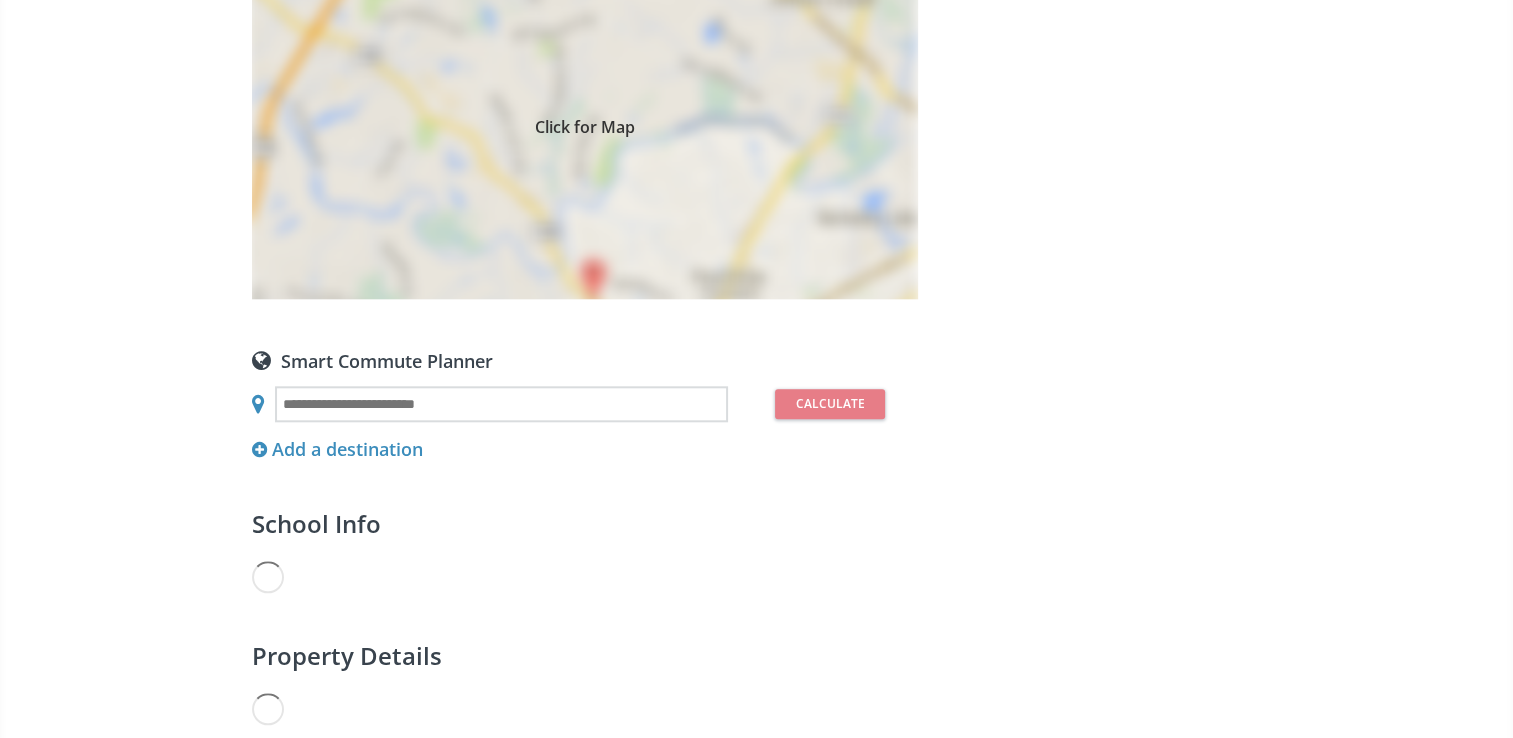 scroll, scrollTop: 0, scrollLeft: 0, axis: both 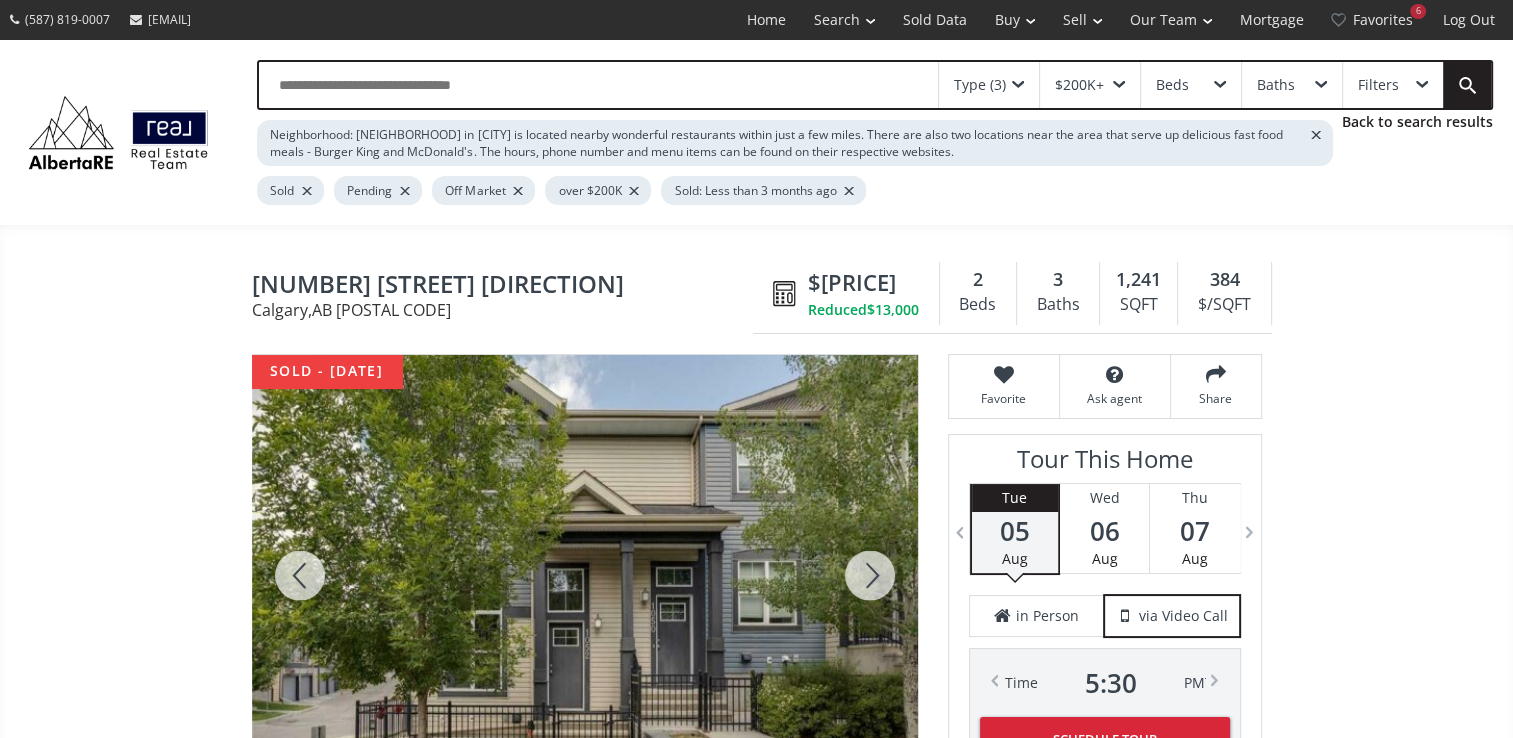 click at bounding box center [870, 575] 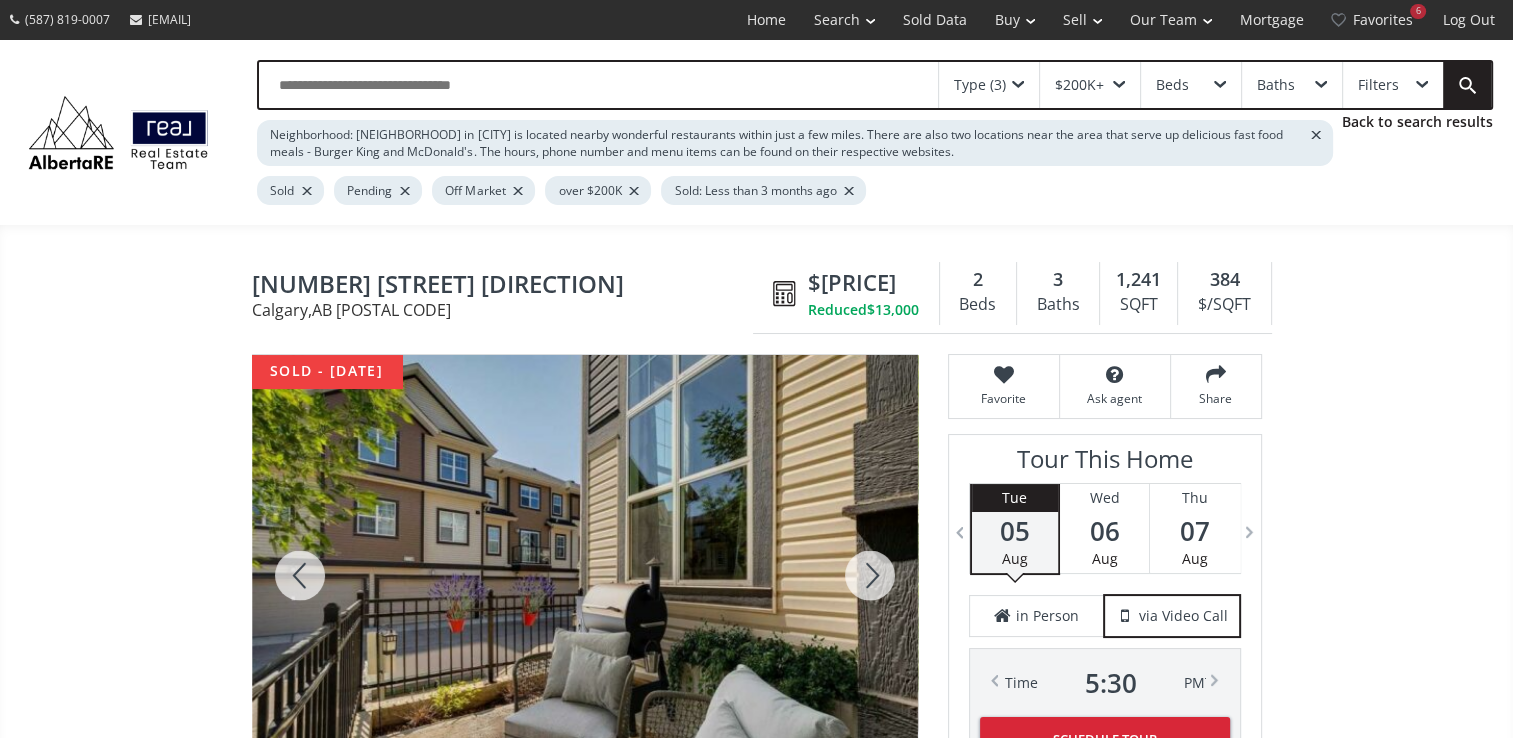 click at bounding box center [870, 575] 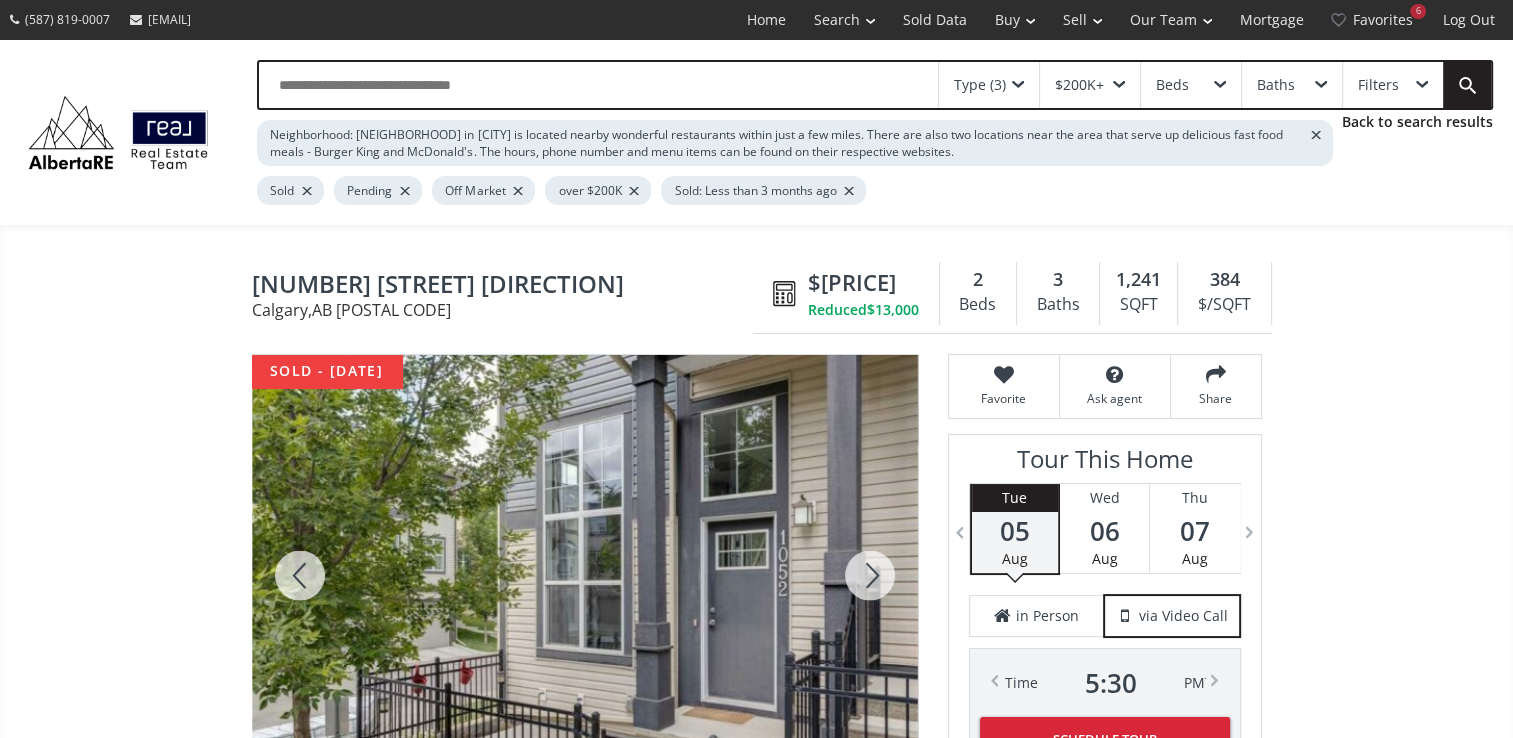 click at bounding box center (870, 575) 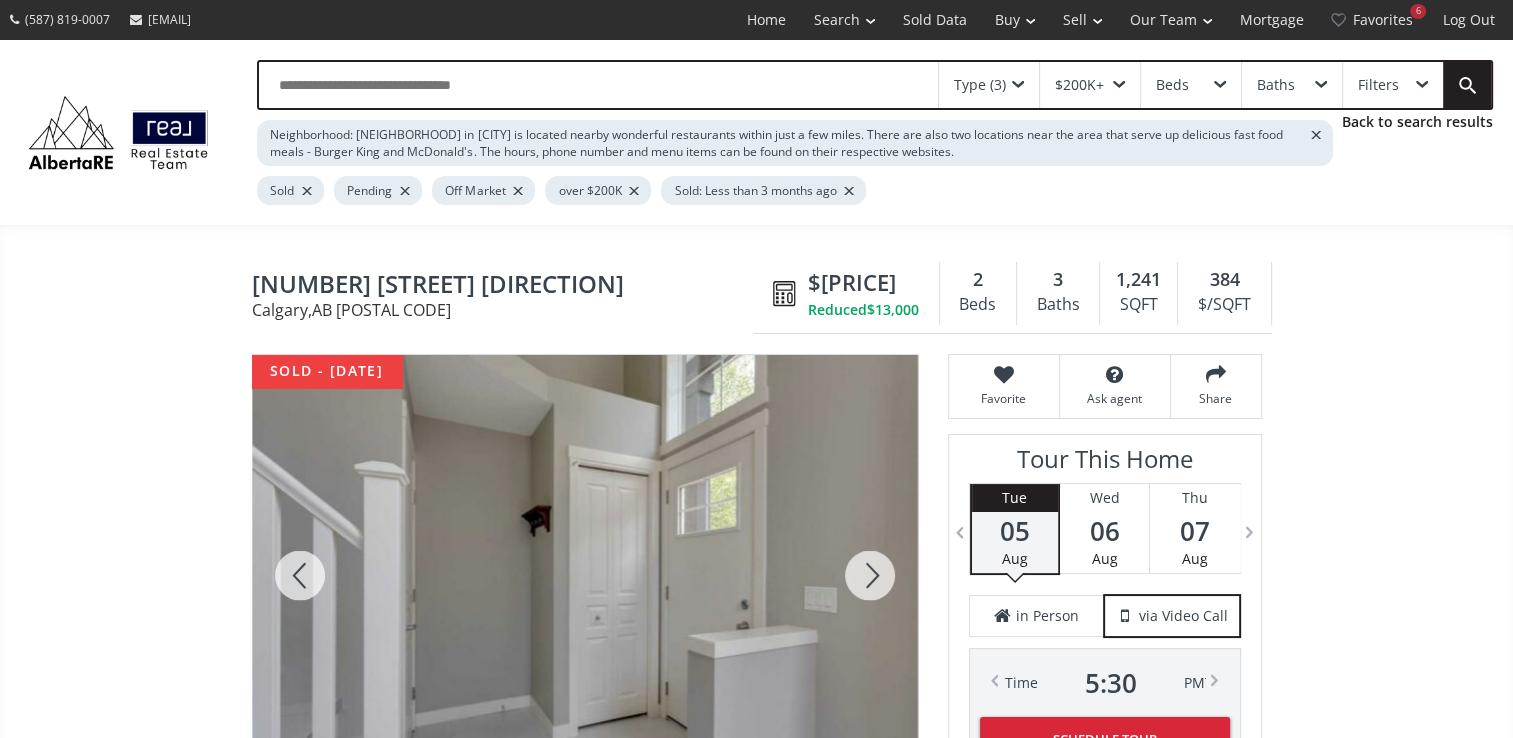 click at bounding box center [870, 575] 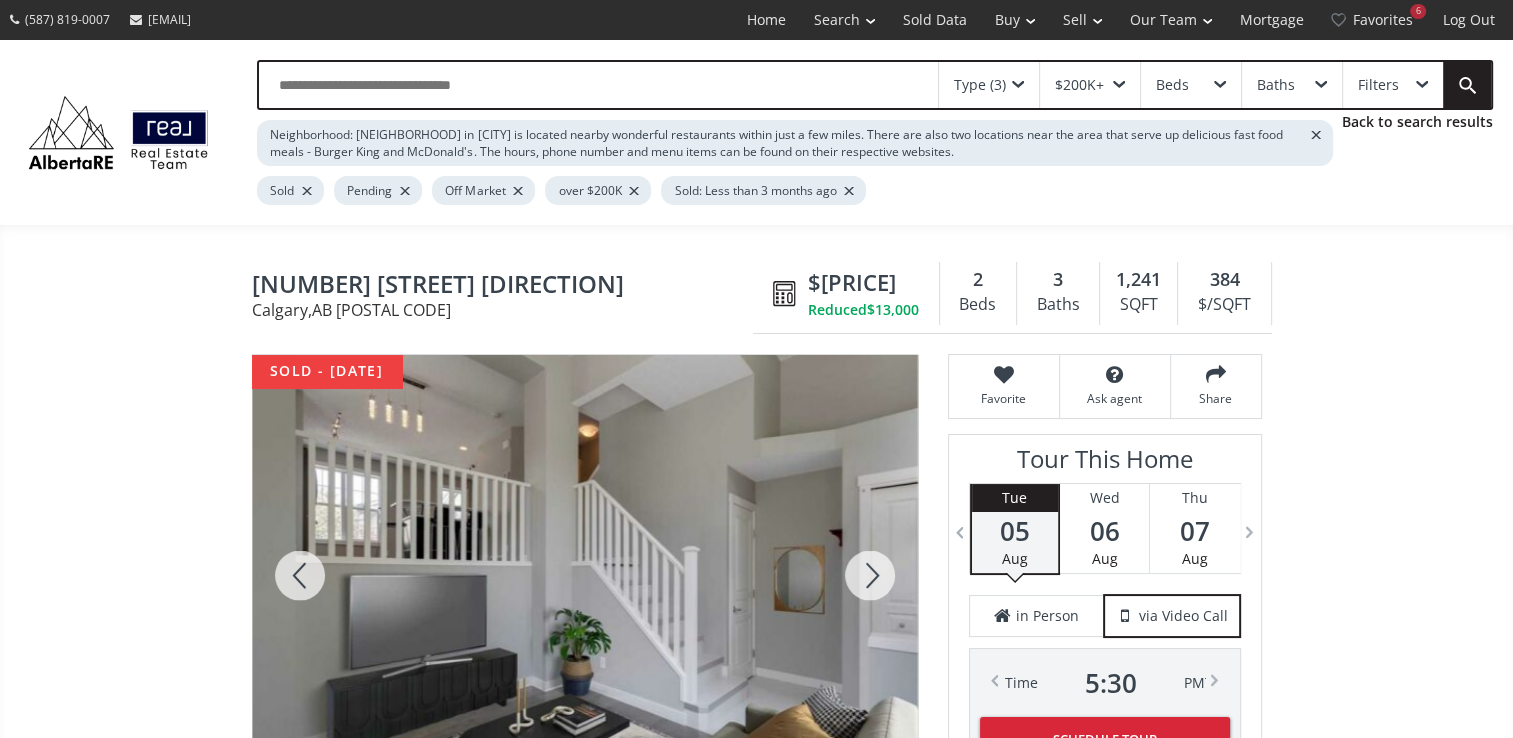 click at bounding box center [870, 575] 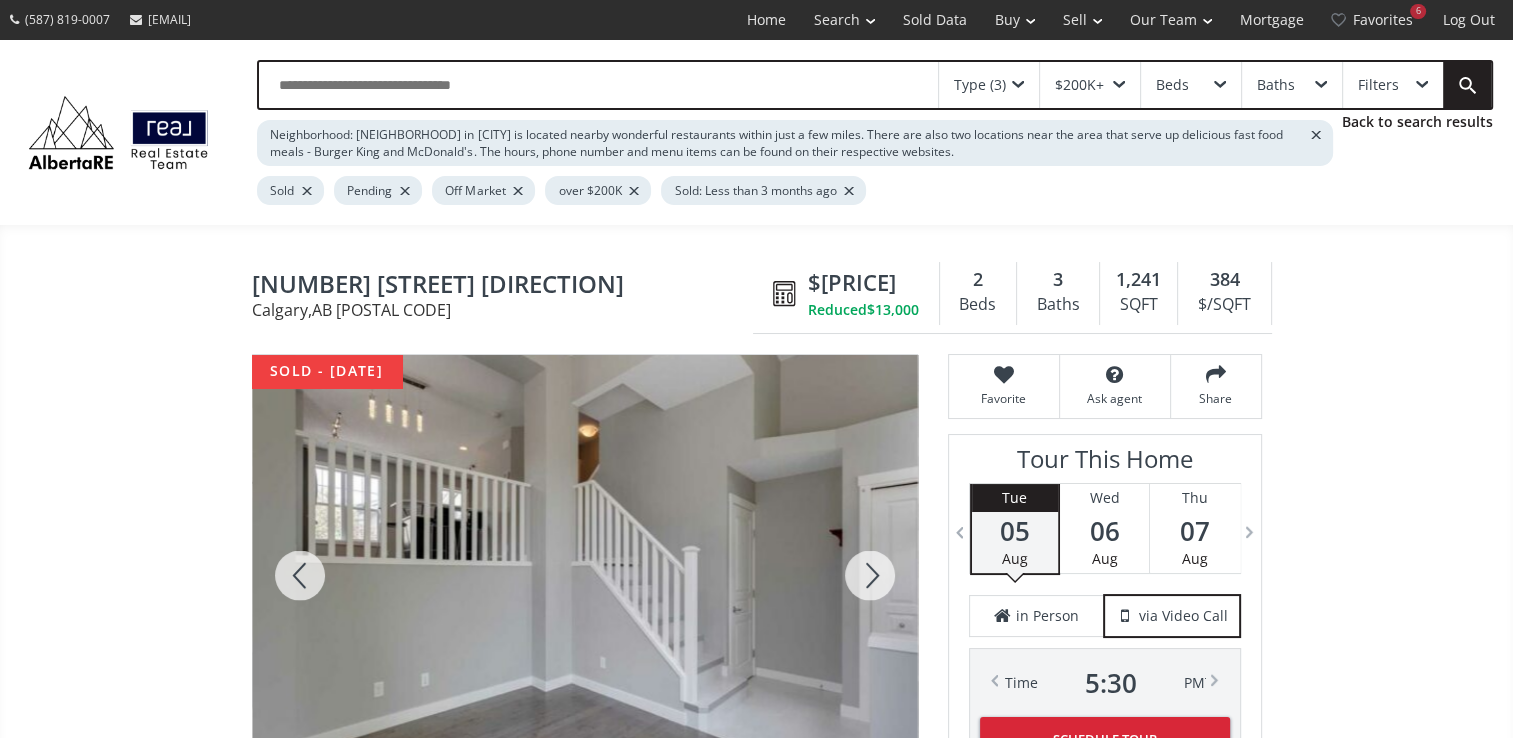 click at bounding box center (870, 575) 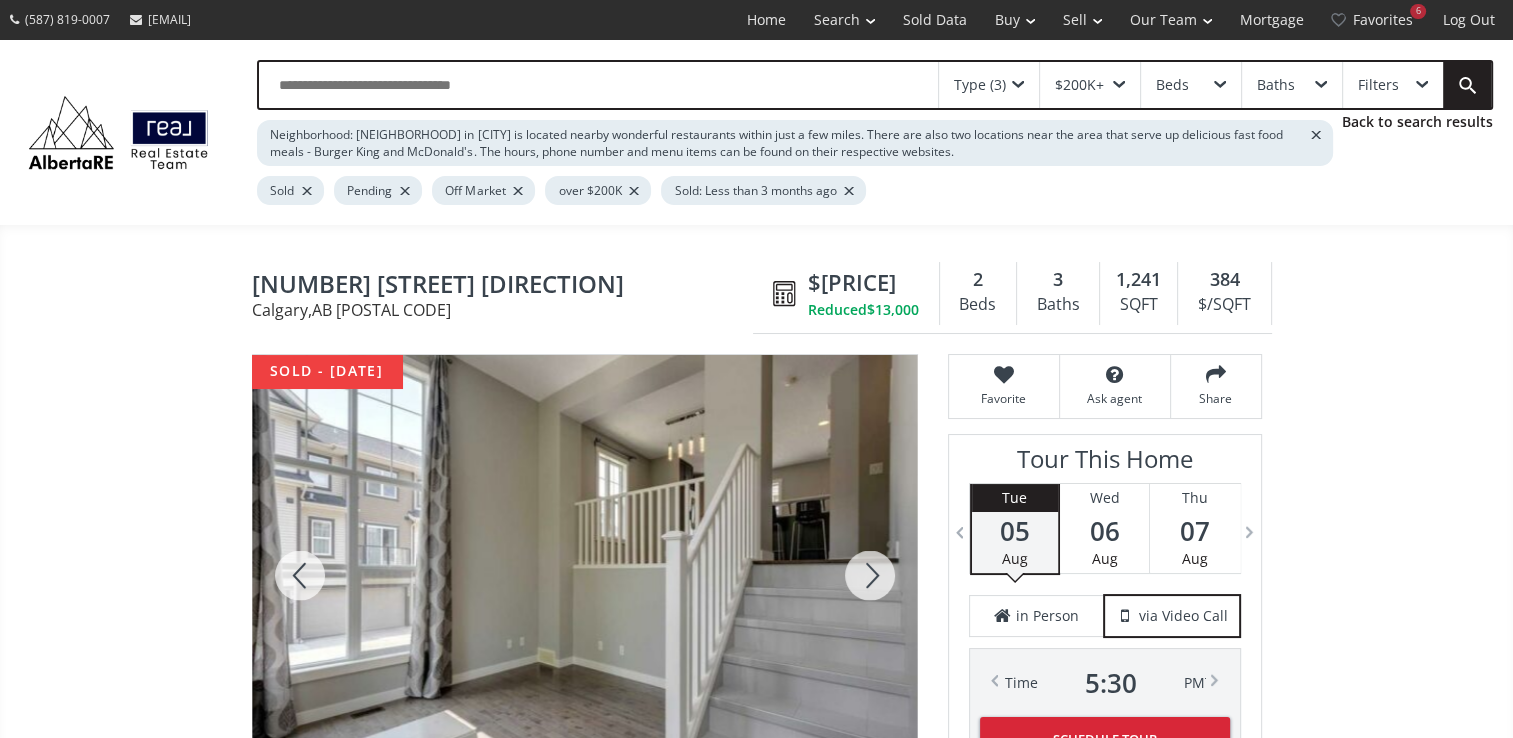 click at bounding box center (870, 575) 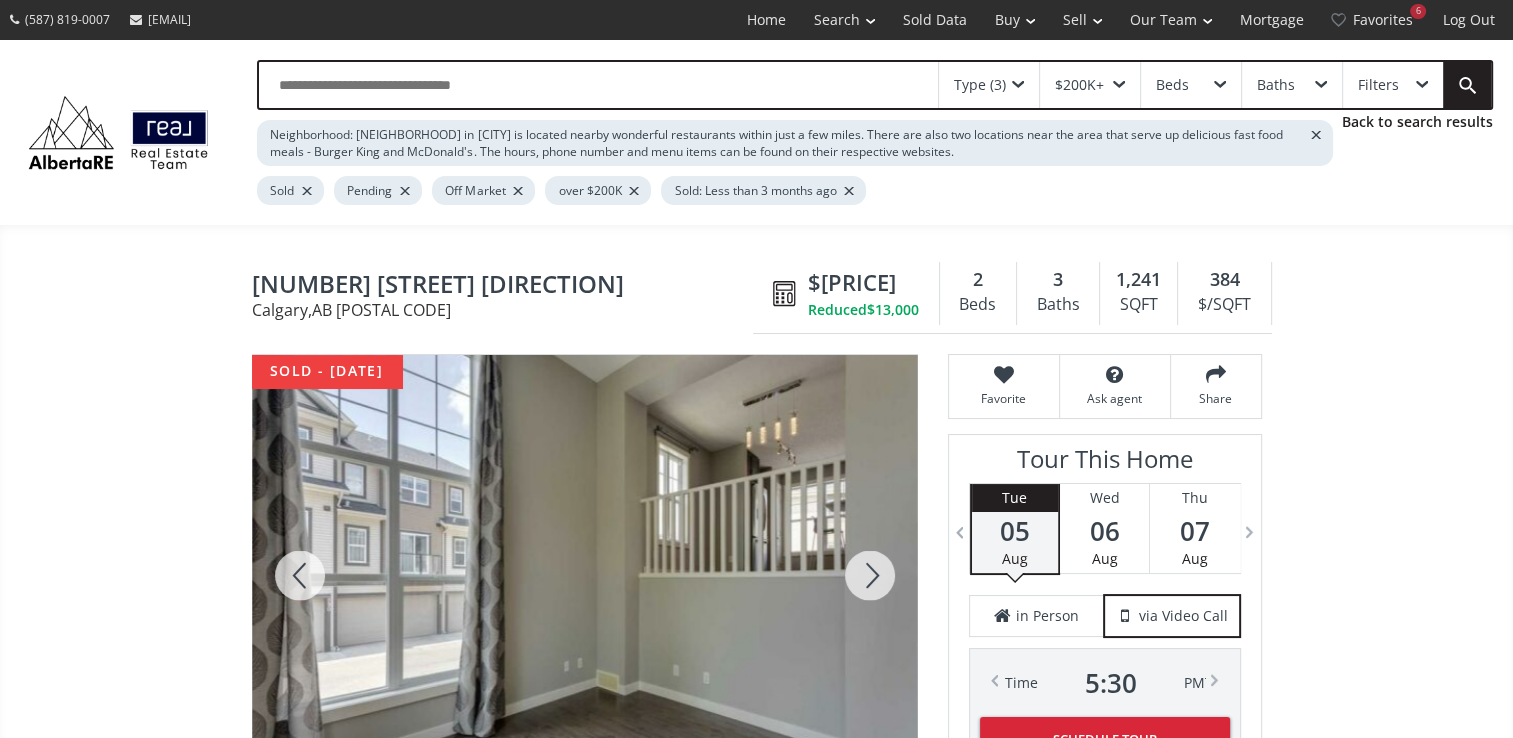 click at bounding box center (870, 575) 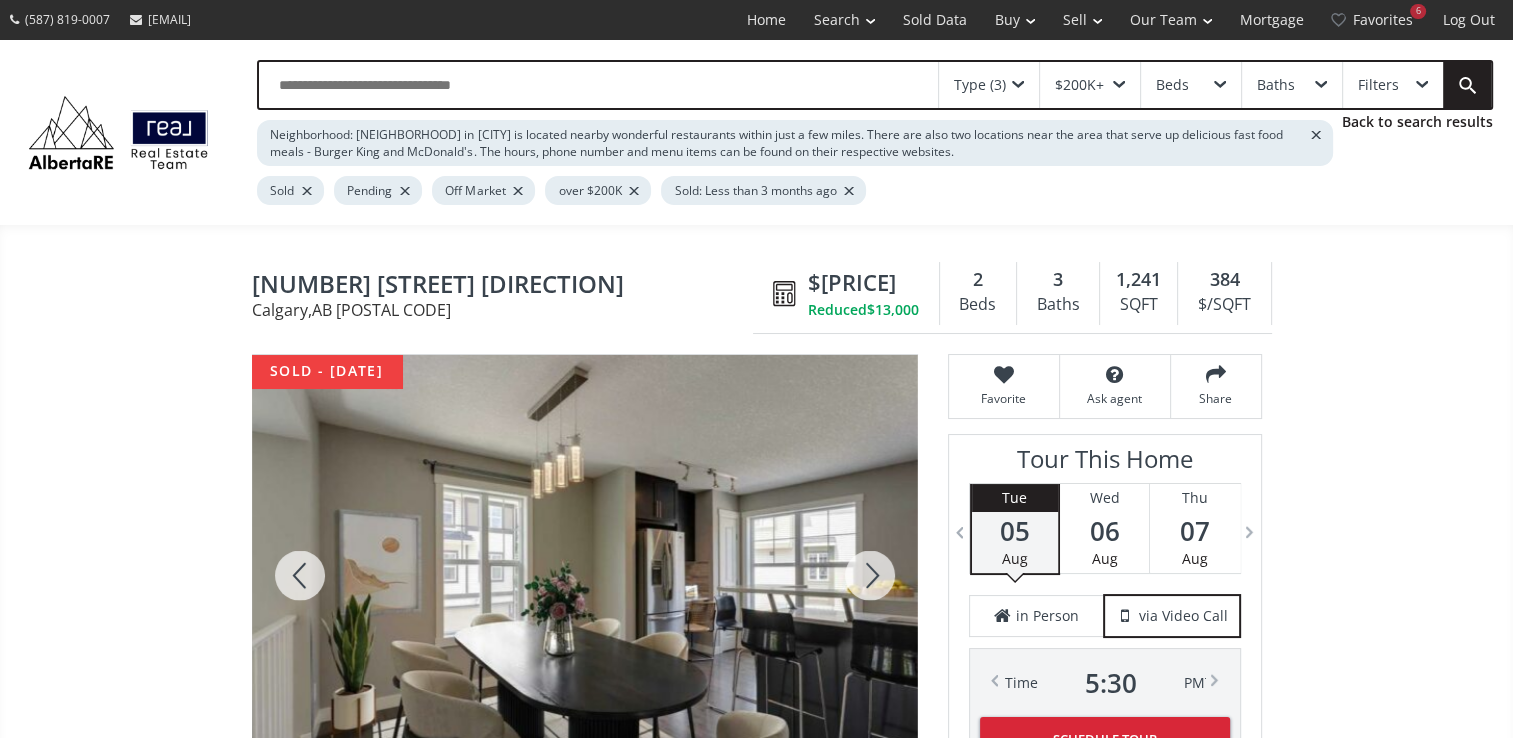 click at bounding box center [870, 575] 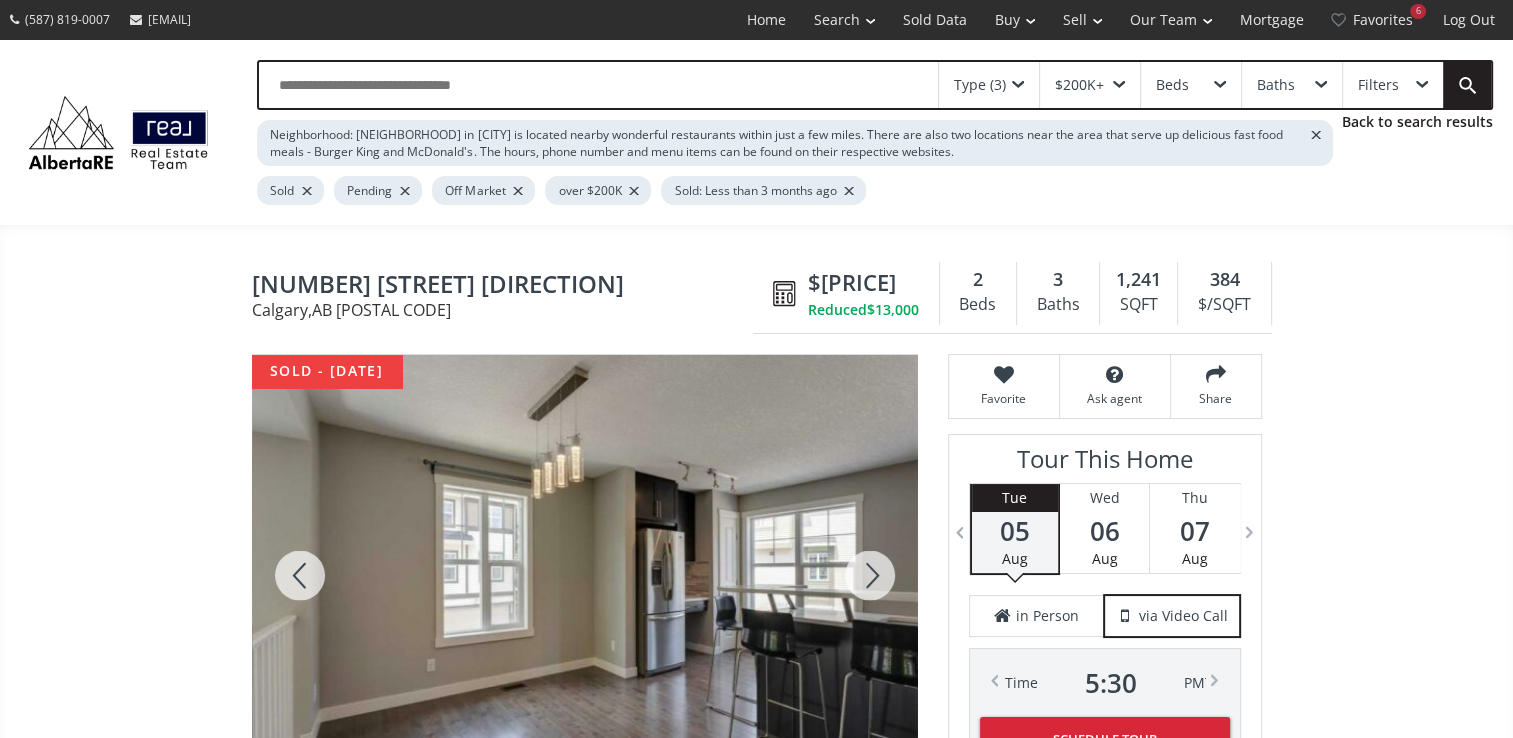 click at bounding box center (870, 575) 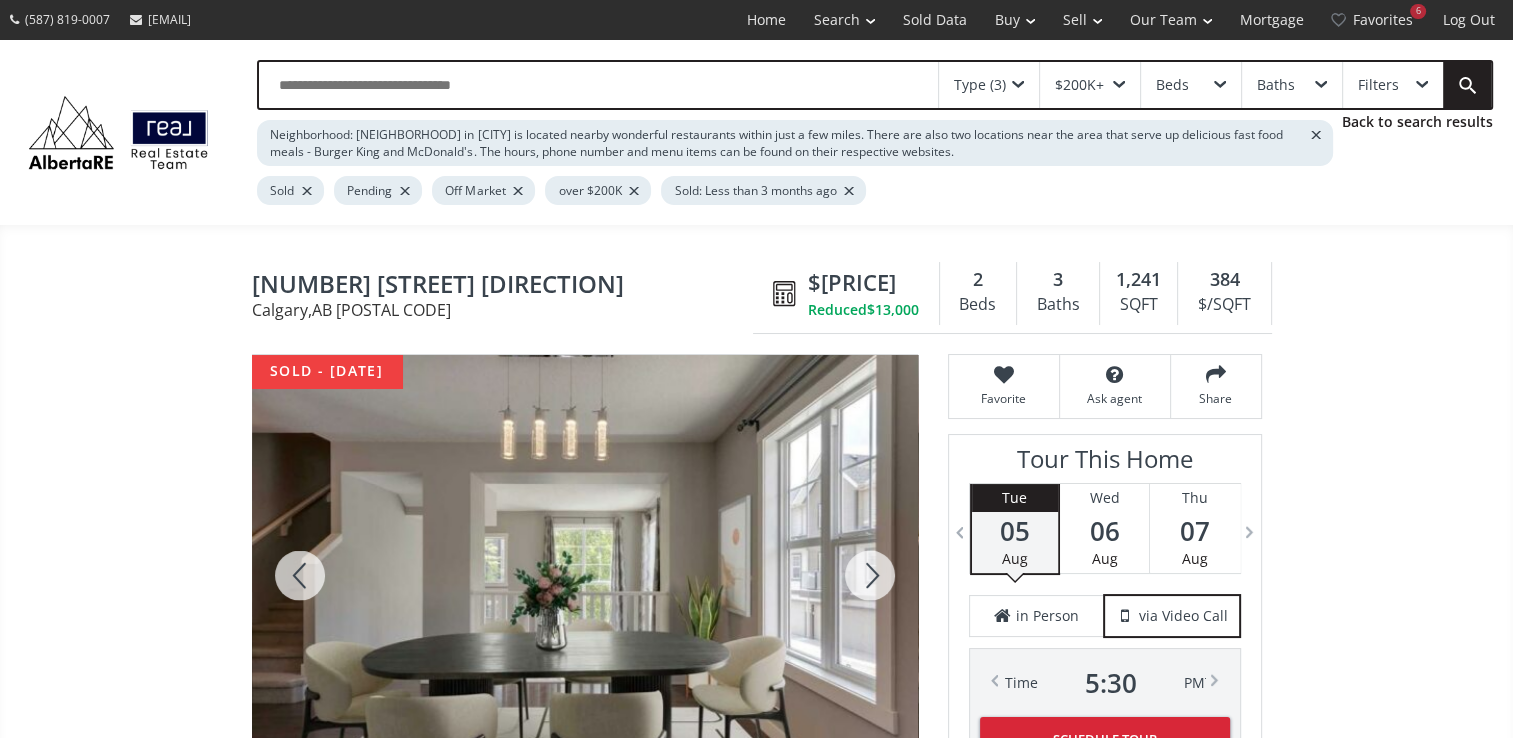 click at bounding box center [870, 575] 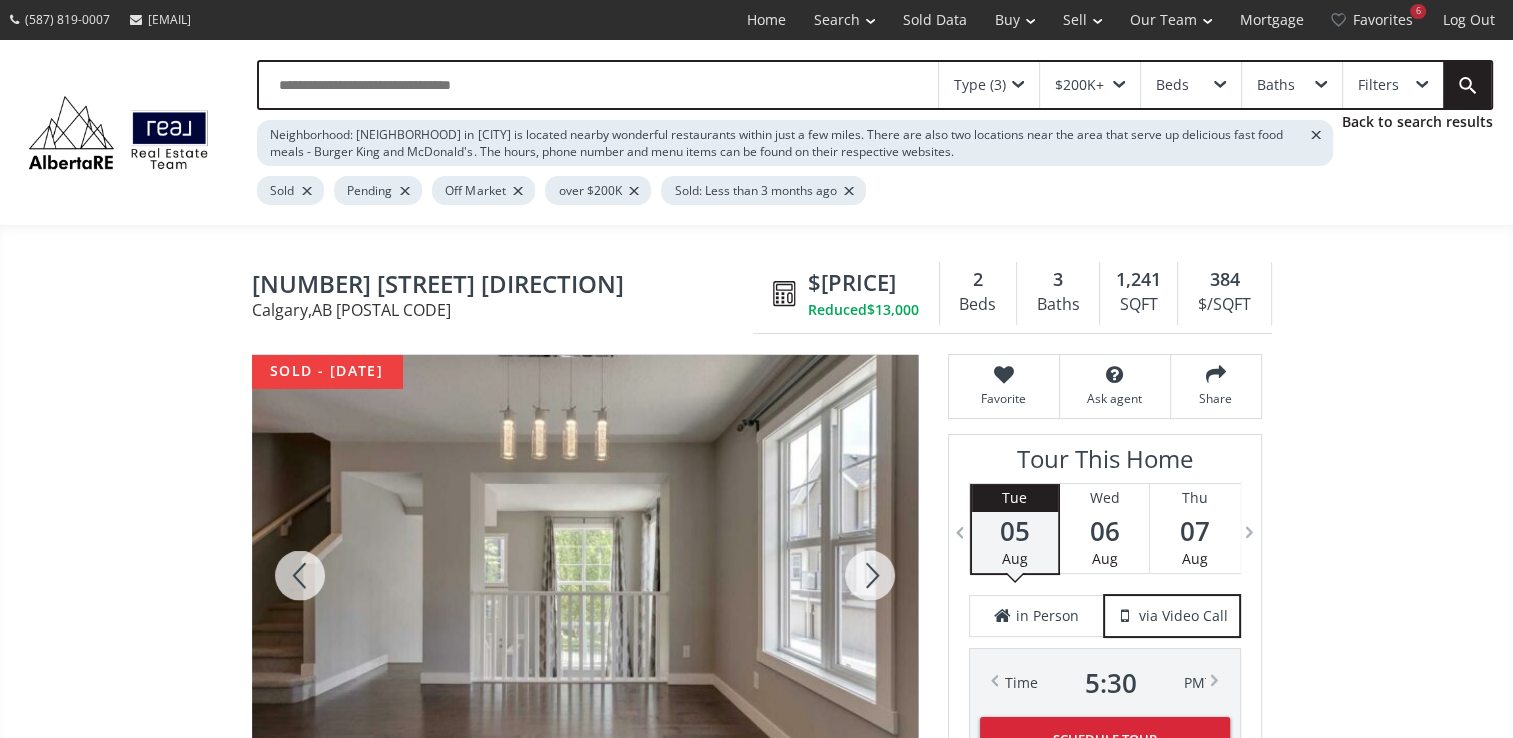 click at bounding box center [870, 575] 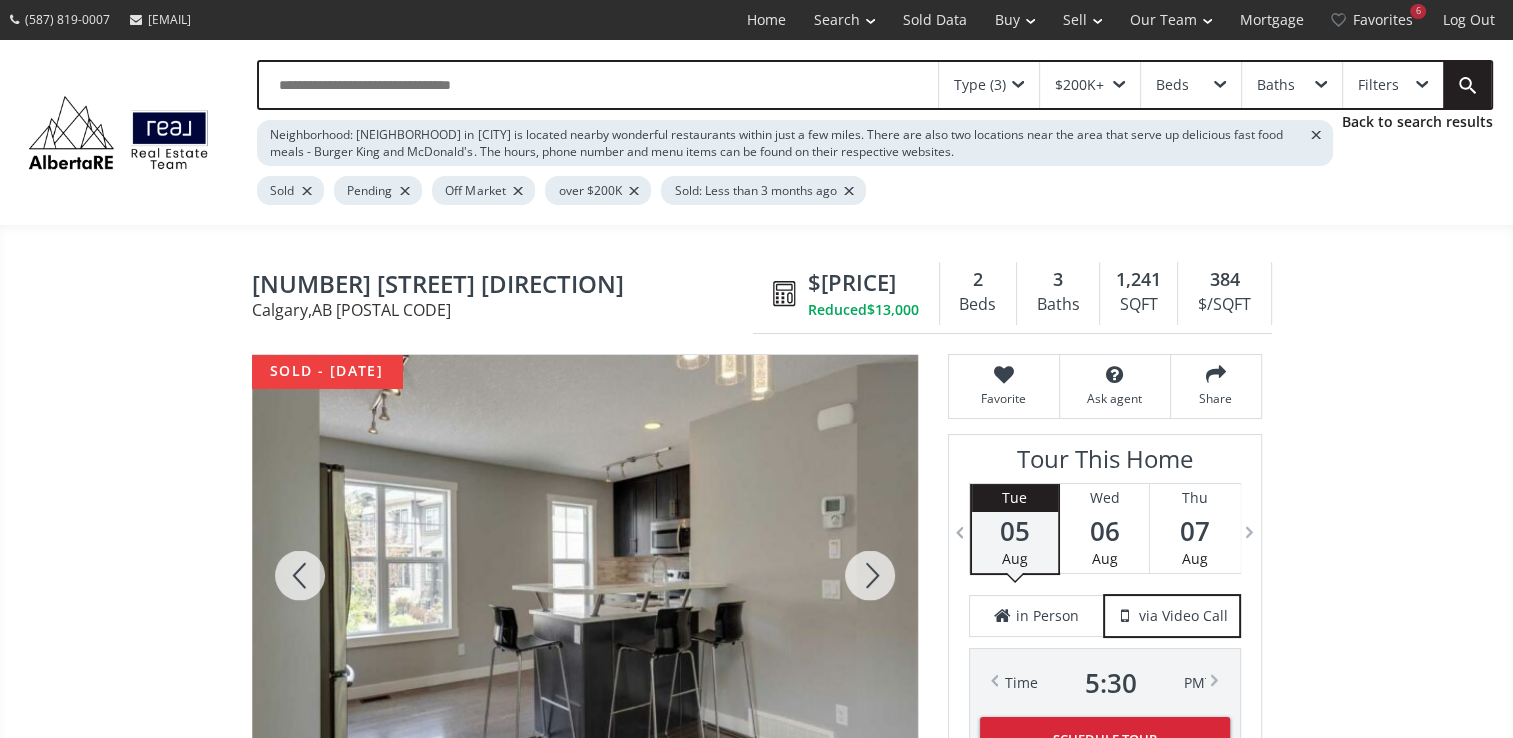 click at bounding box center [870, 575] 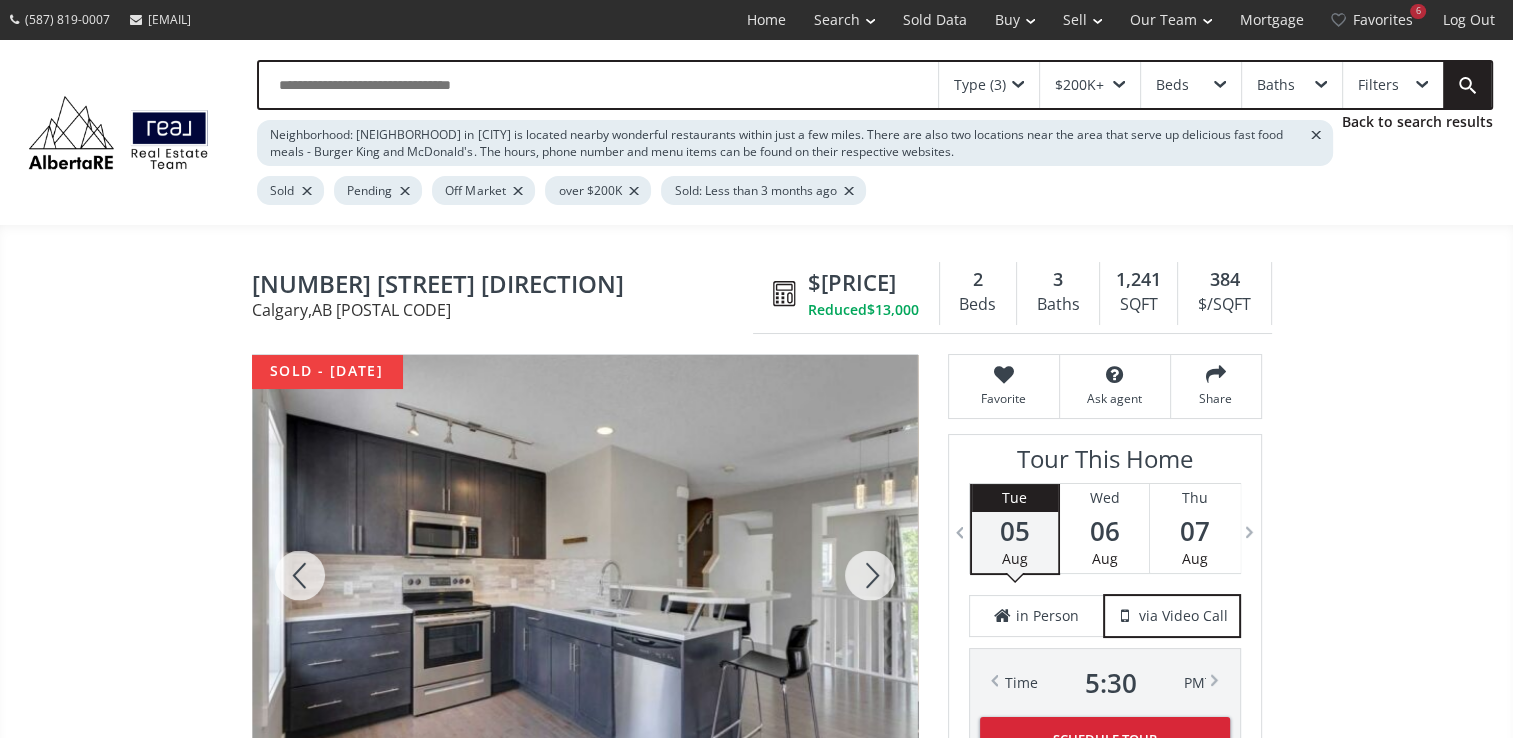 click at bounding box center [300, 575] 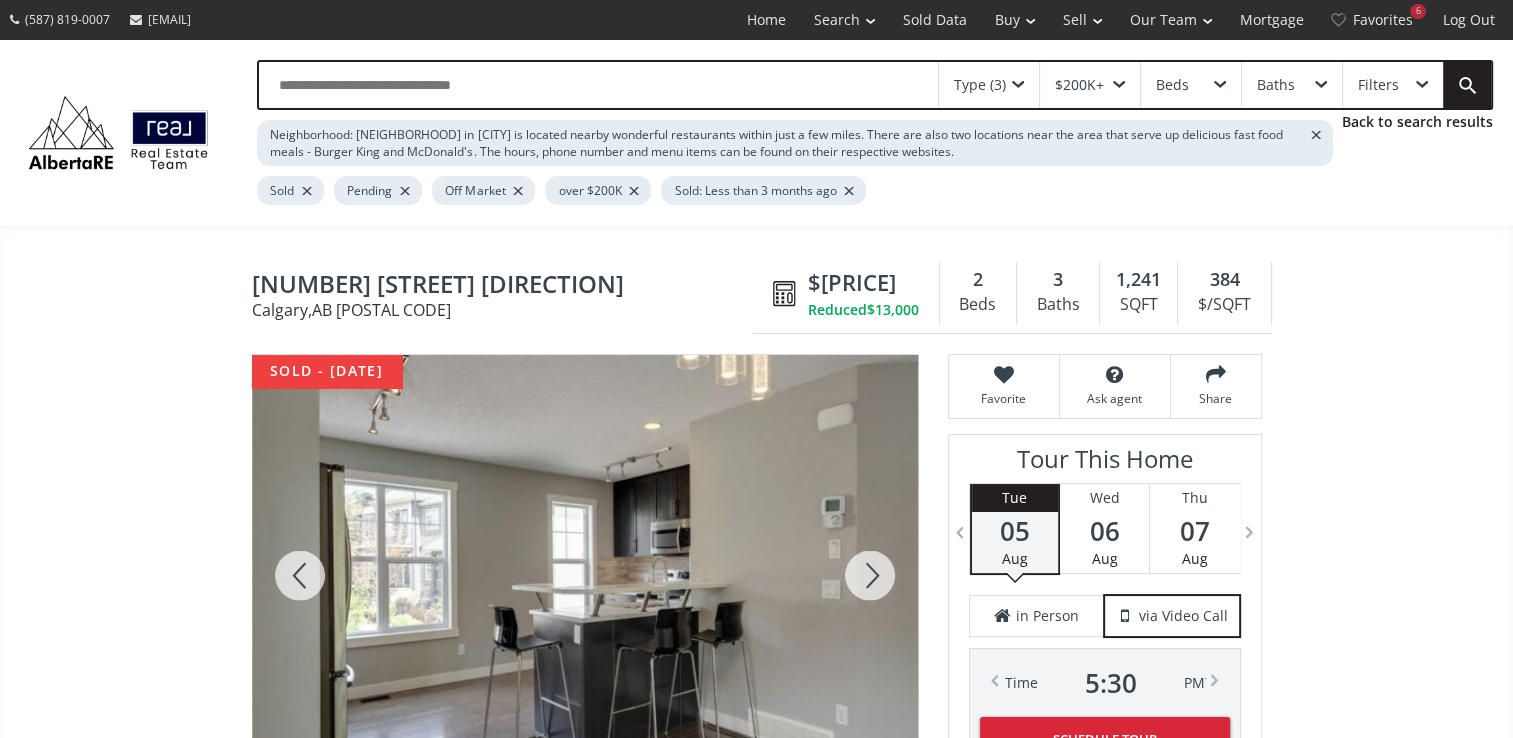 click at bounding box center [300, 575] 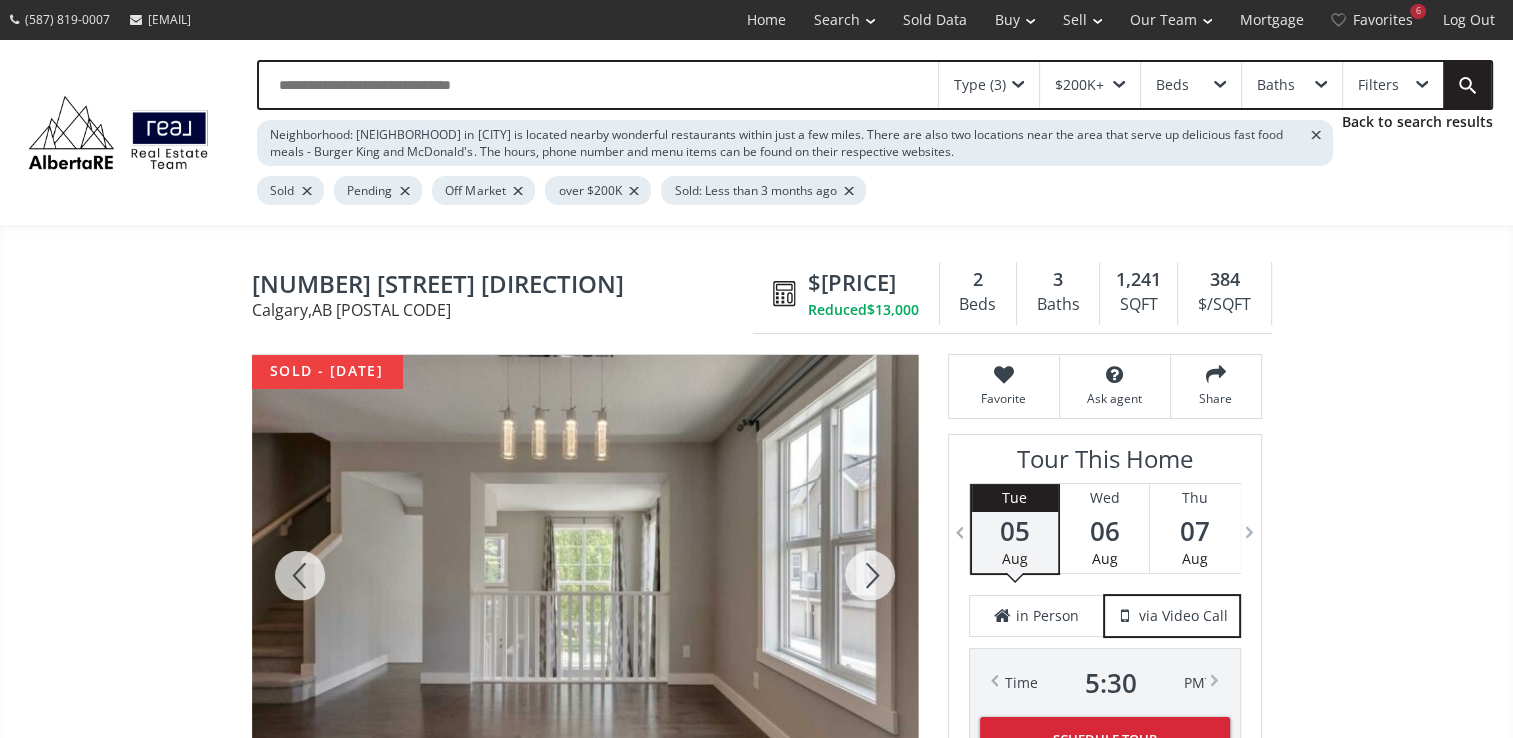 click at bounding box center (300, 575) 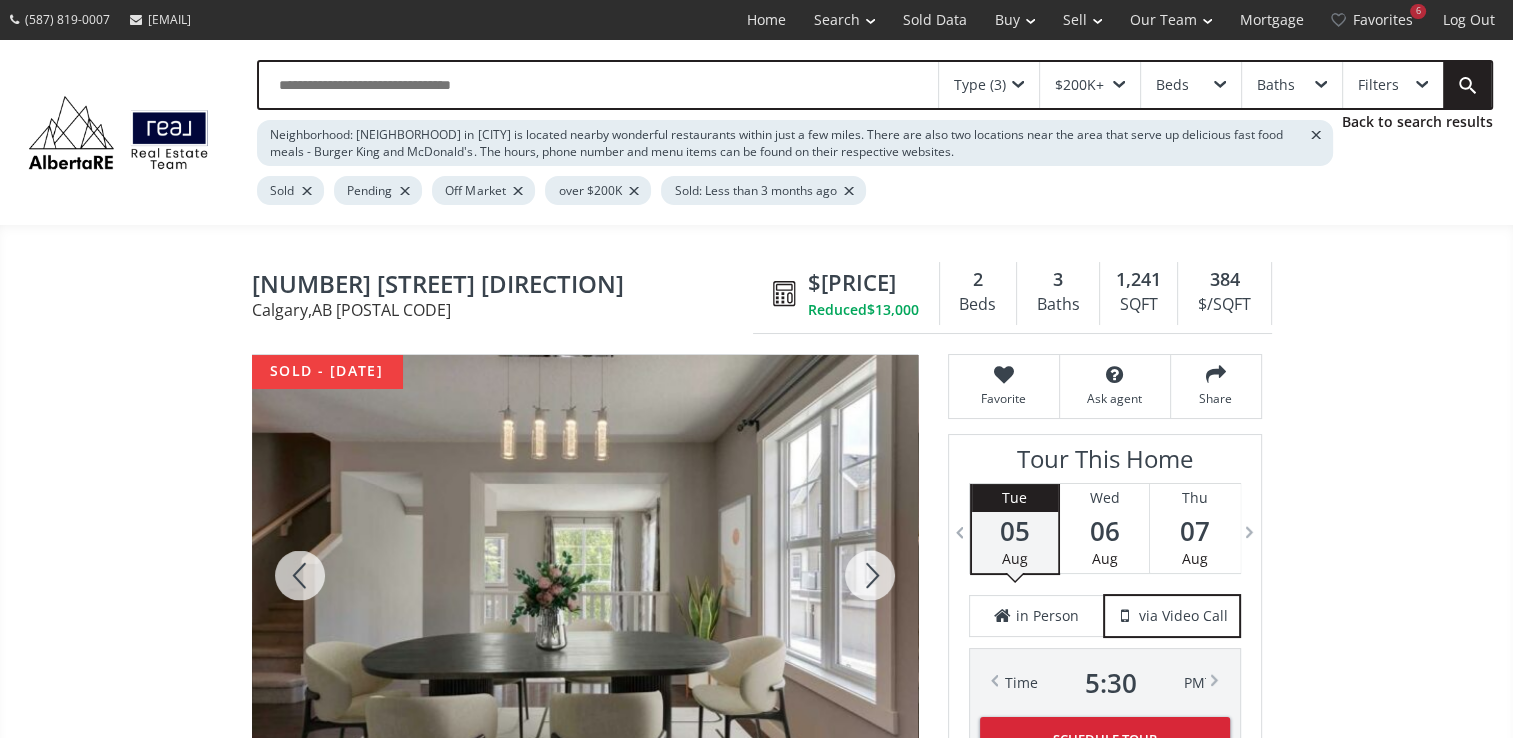 click at bounding box center [300, 575] 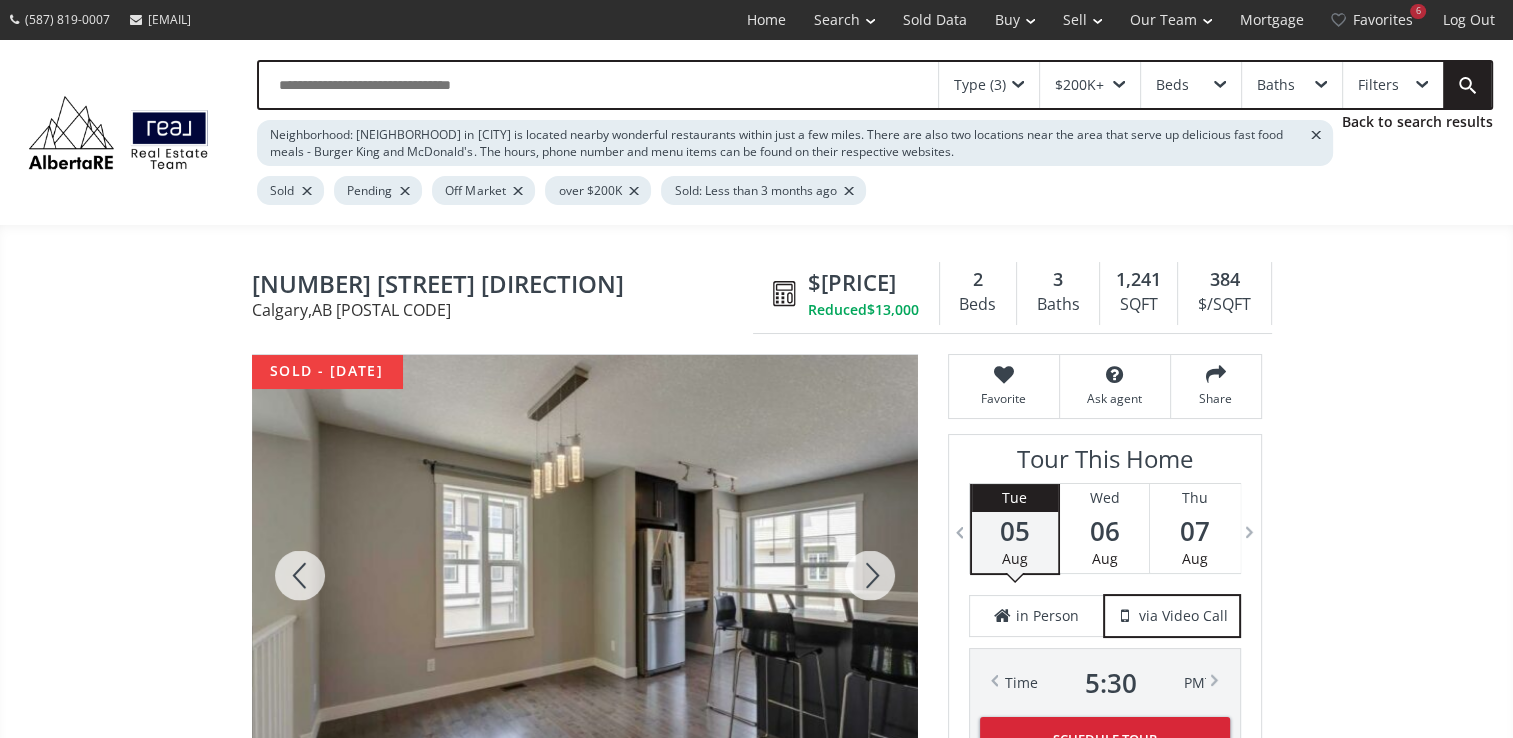 click at bounding box center (300, 575) 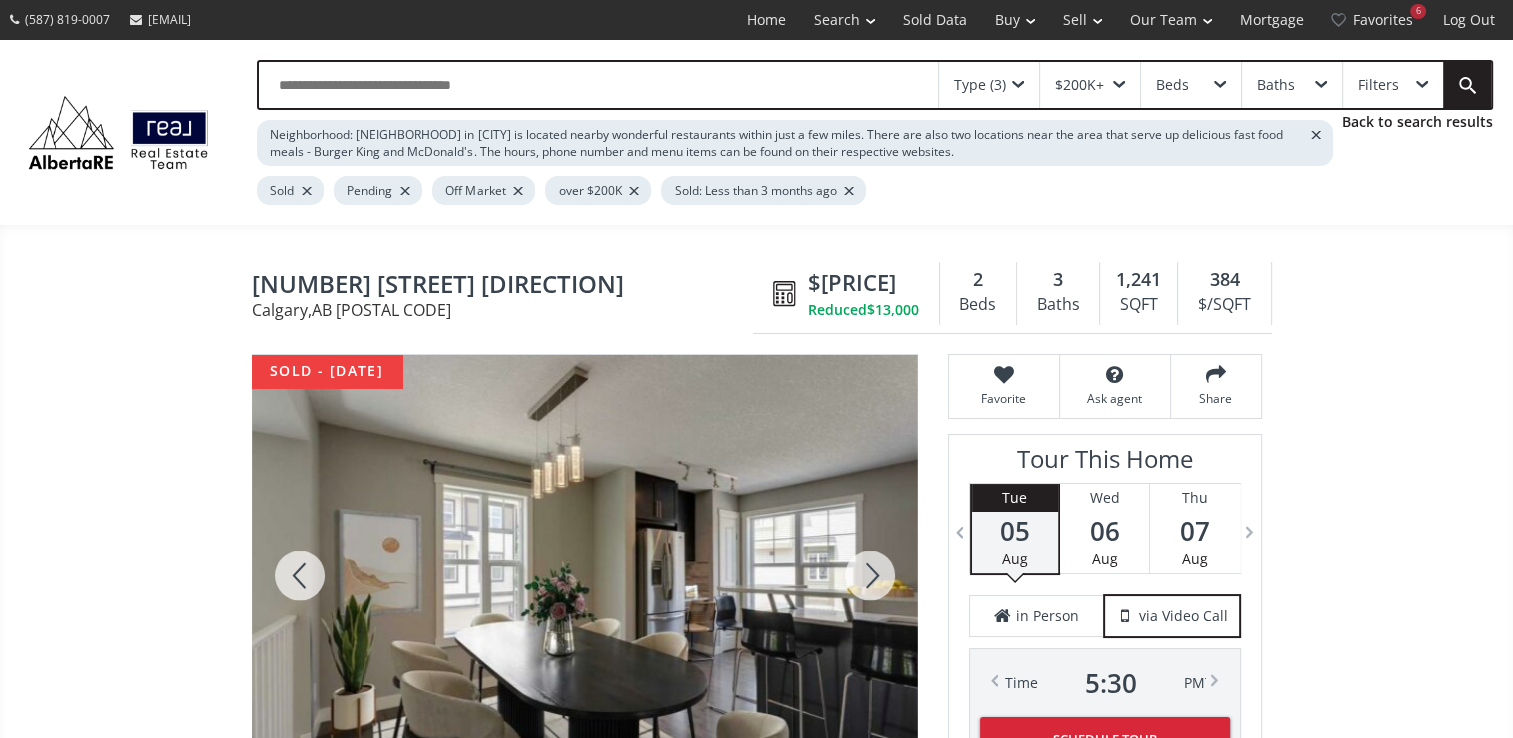 click at bounding box center (300, 575) 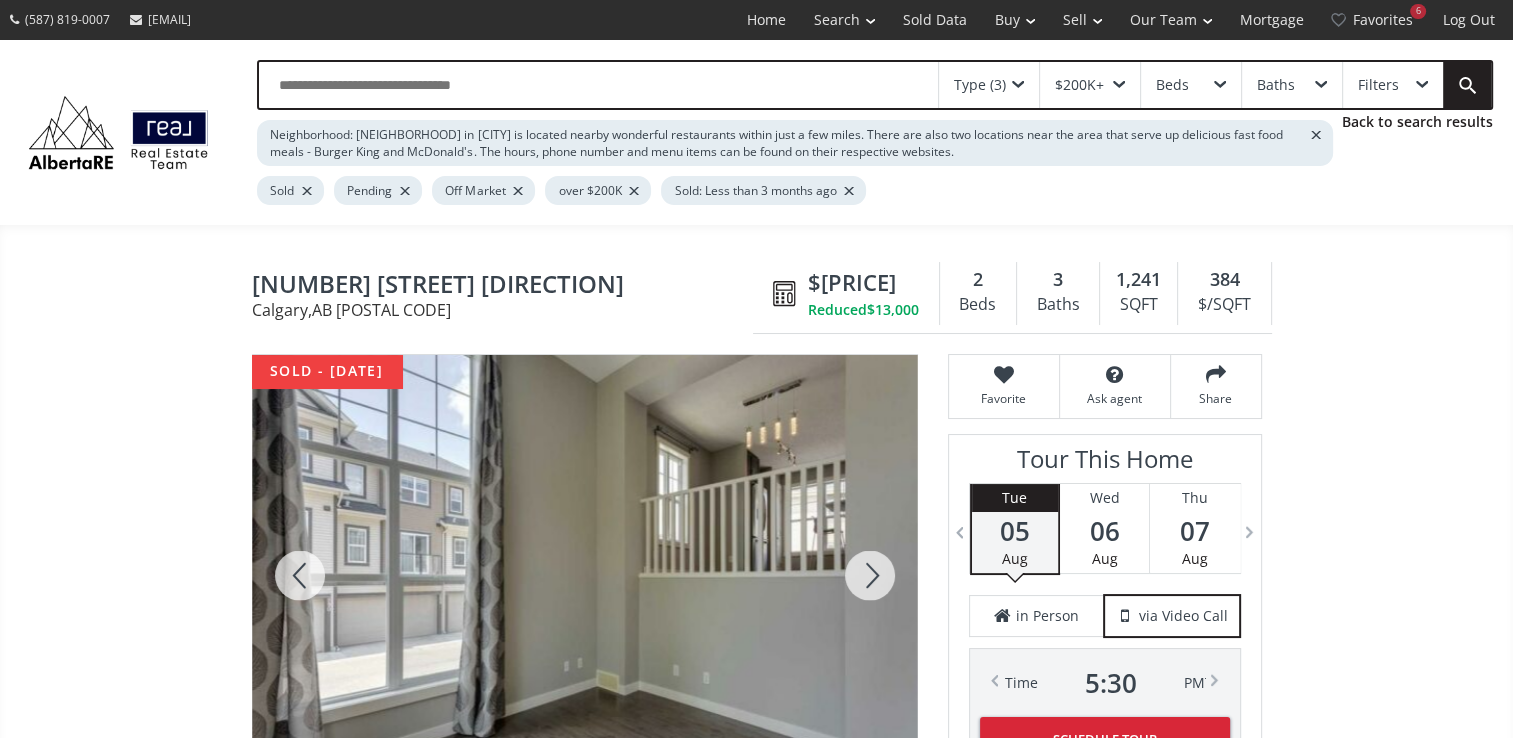 click at bounding box center [300, 575] 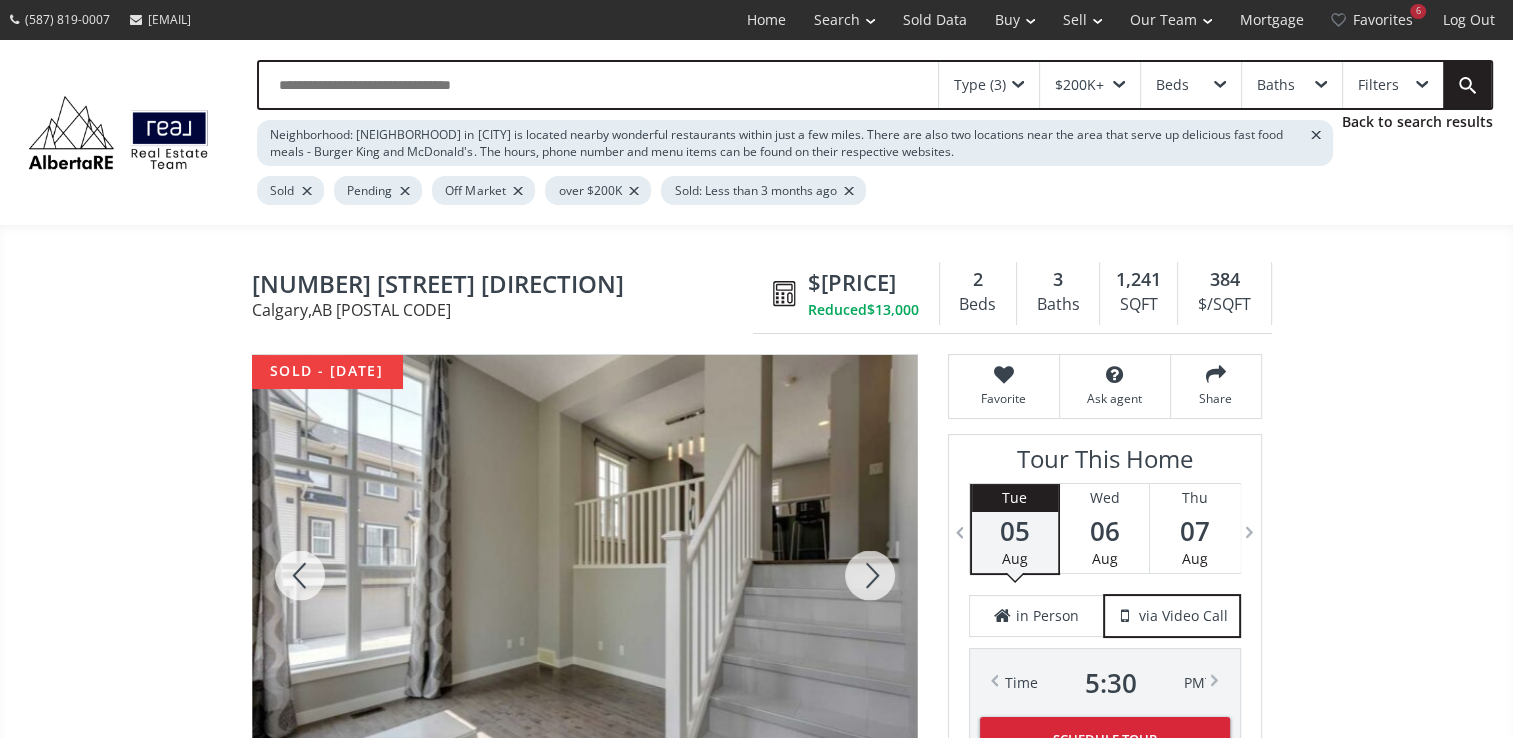 click at bounding box center (300, 575) 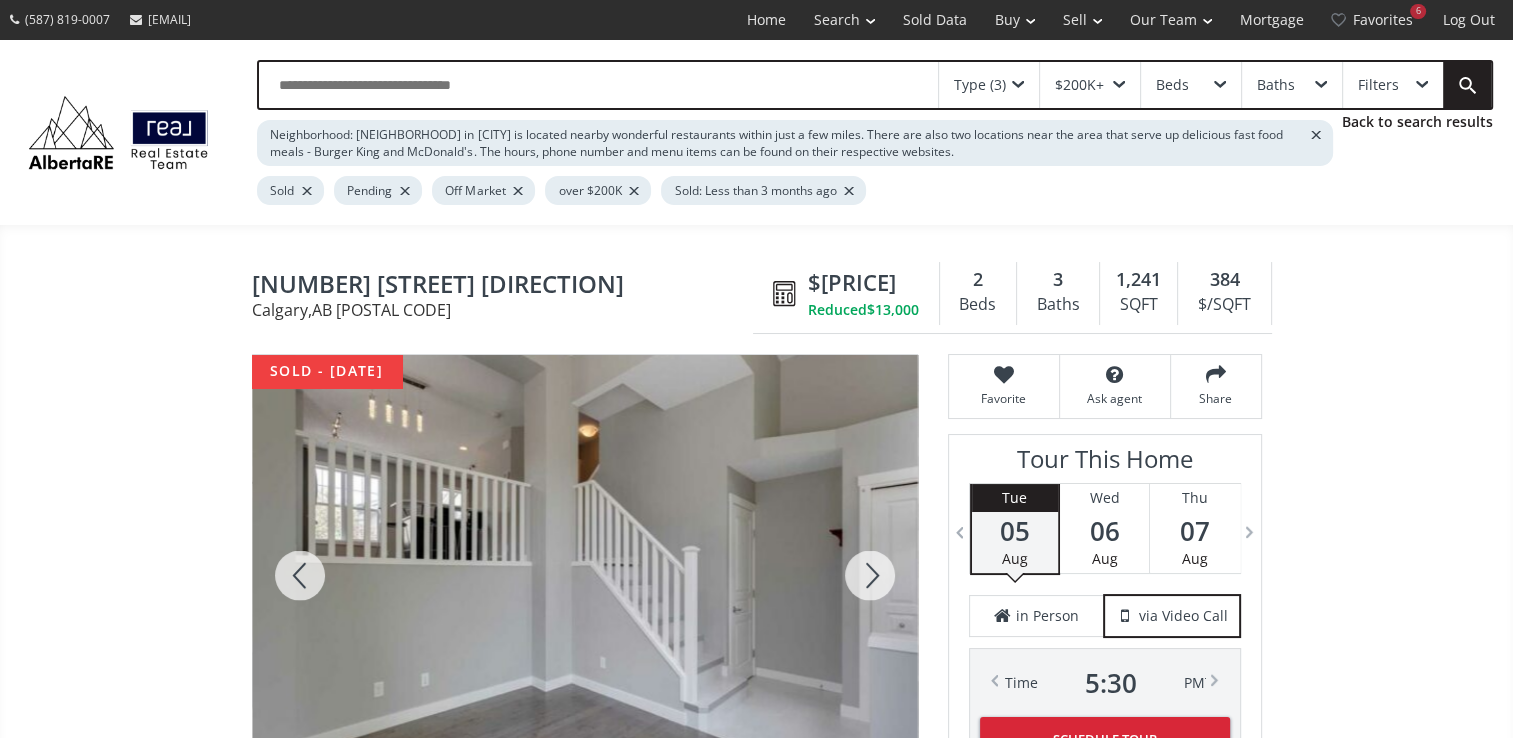 click at bounding box center (300, 575) 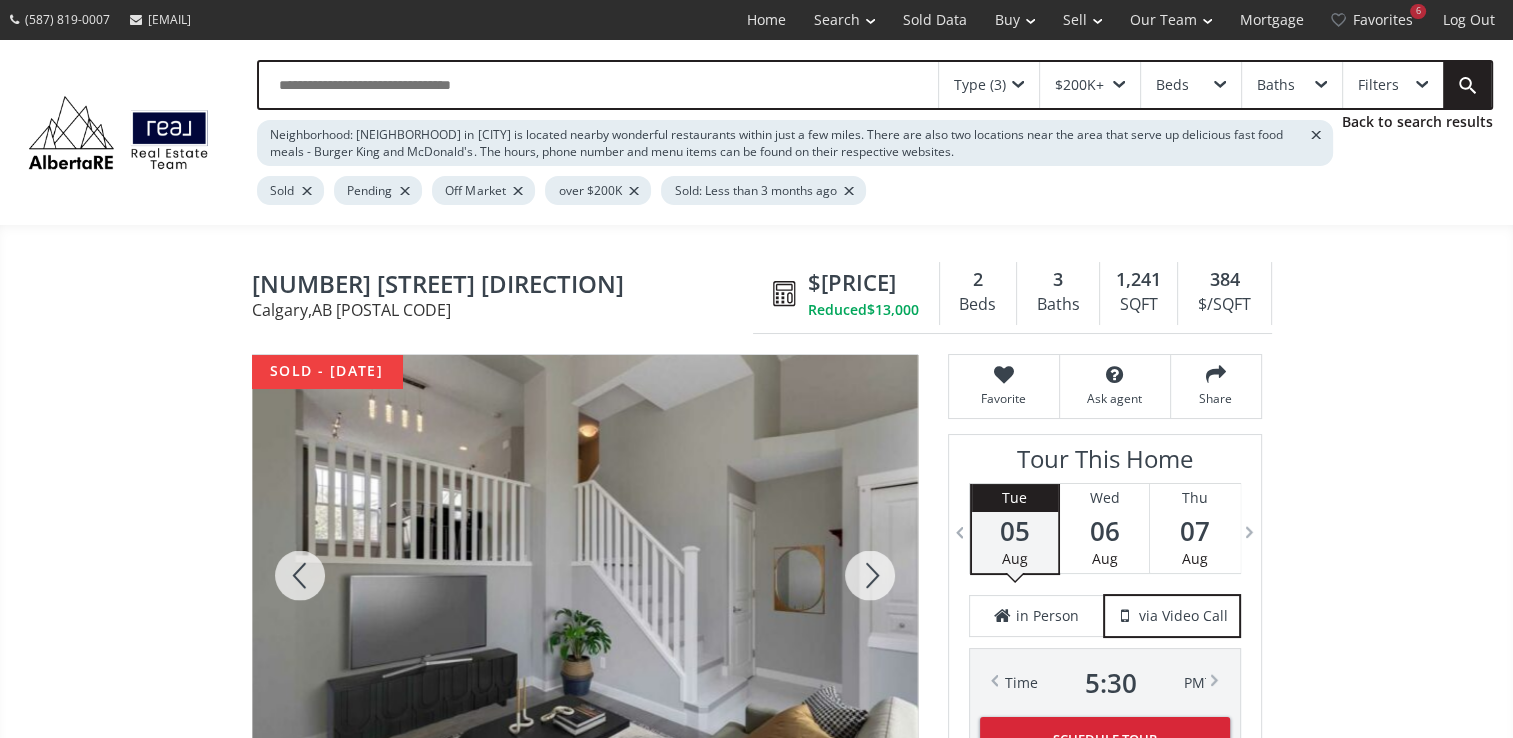click at bounding box center [300, 575] 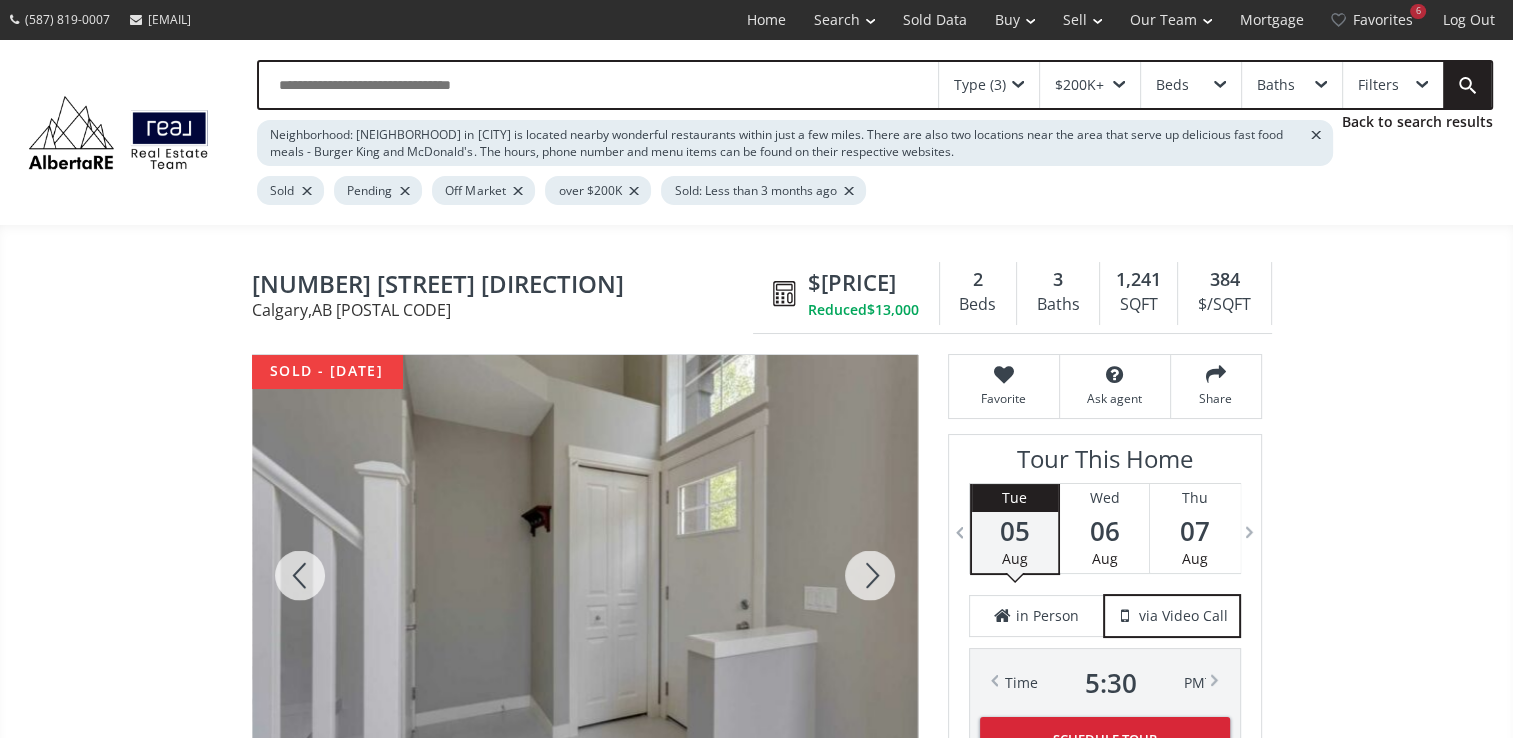 click at bounding box center (300, 575) 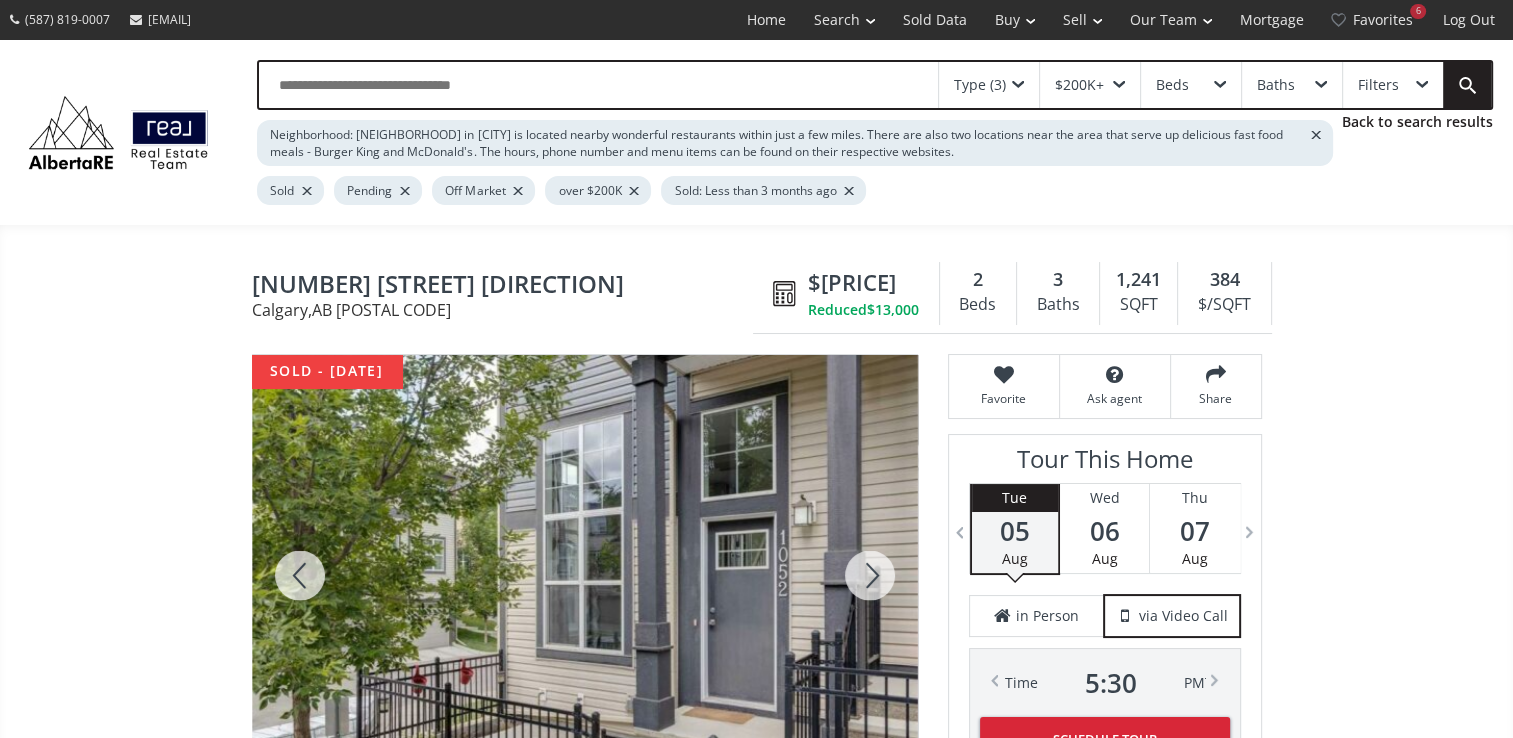 click at bounding box center (300, 575) 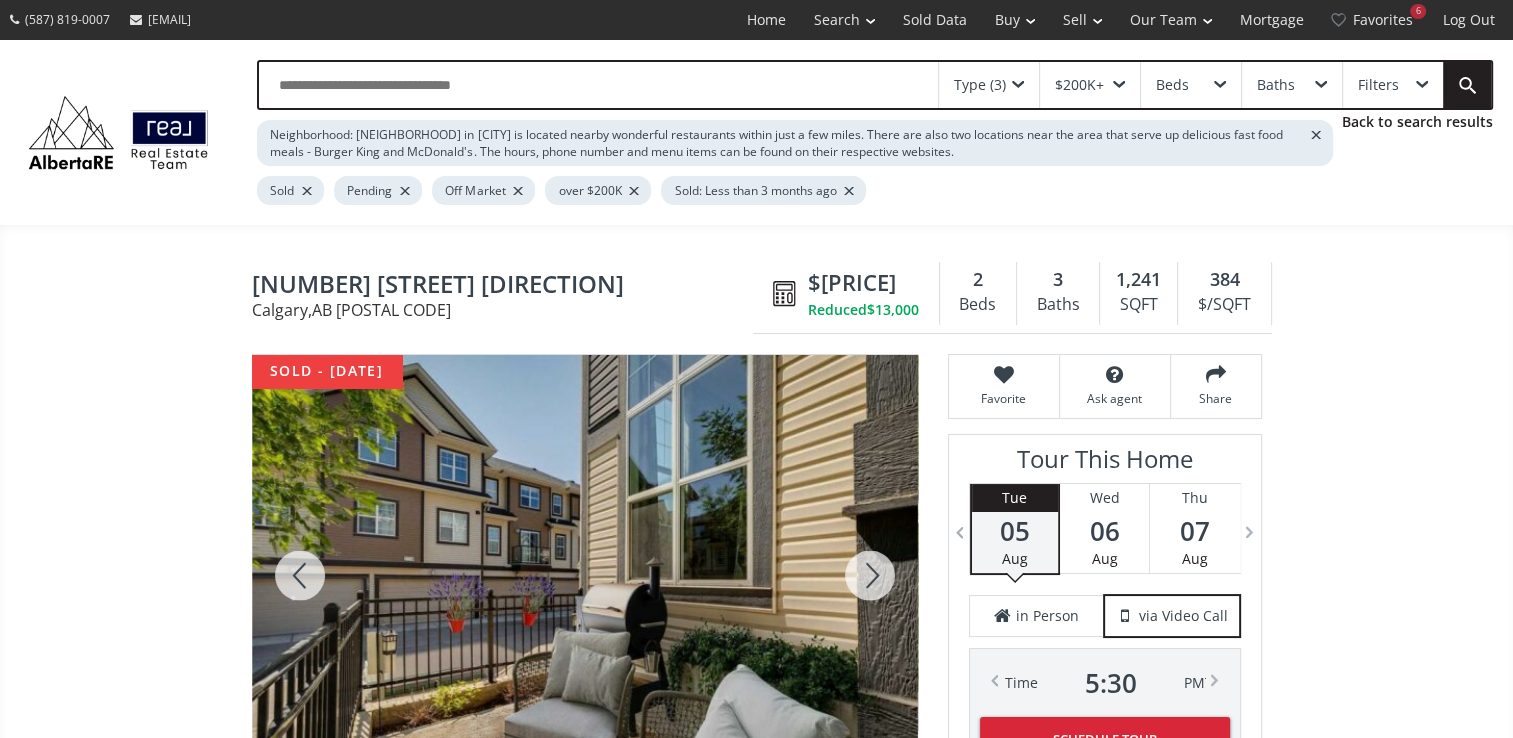 click at bounding box center (870, 575) 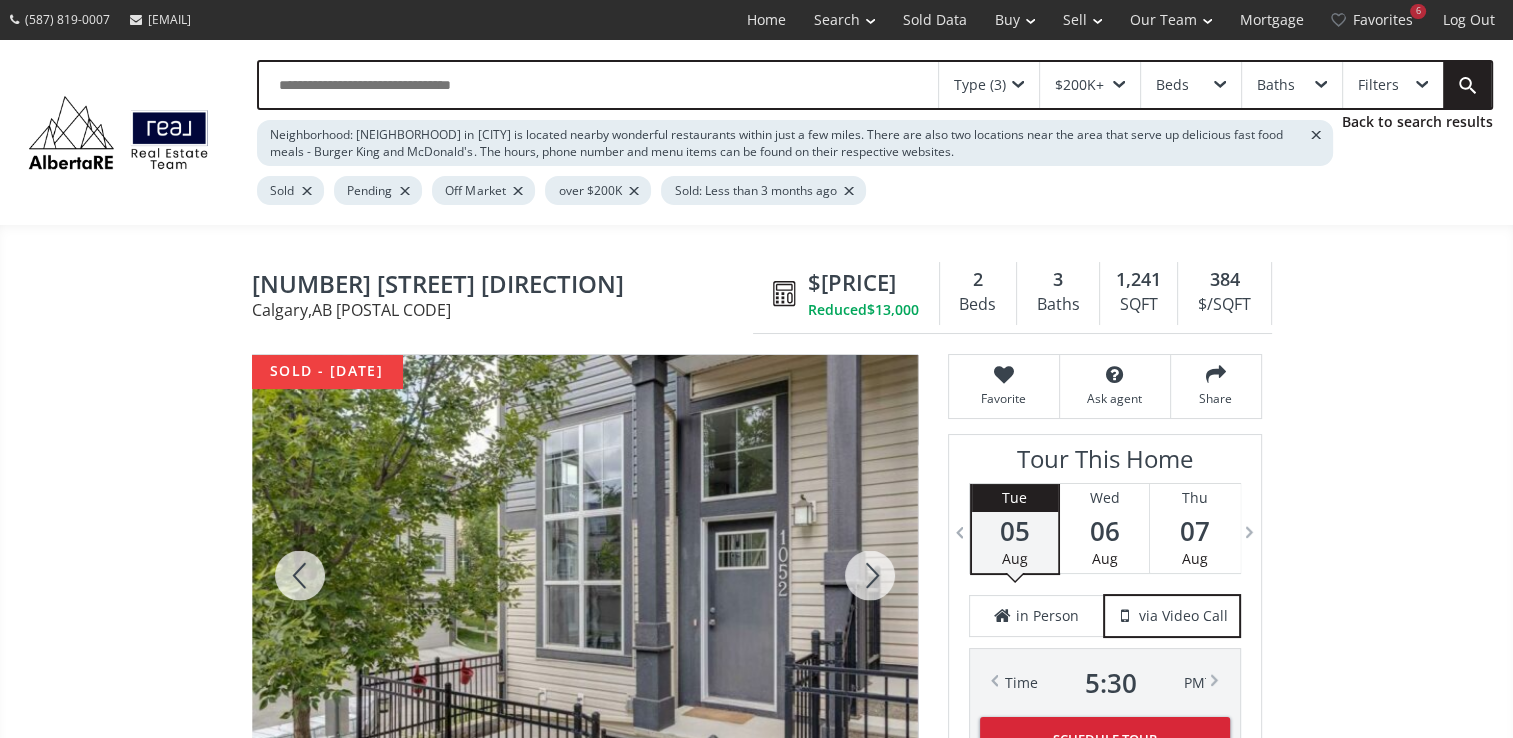 click at bounding box center [870, 575] 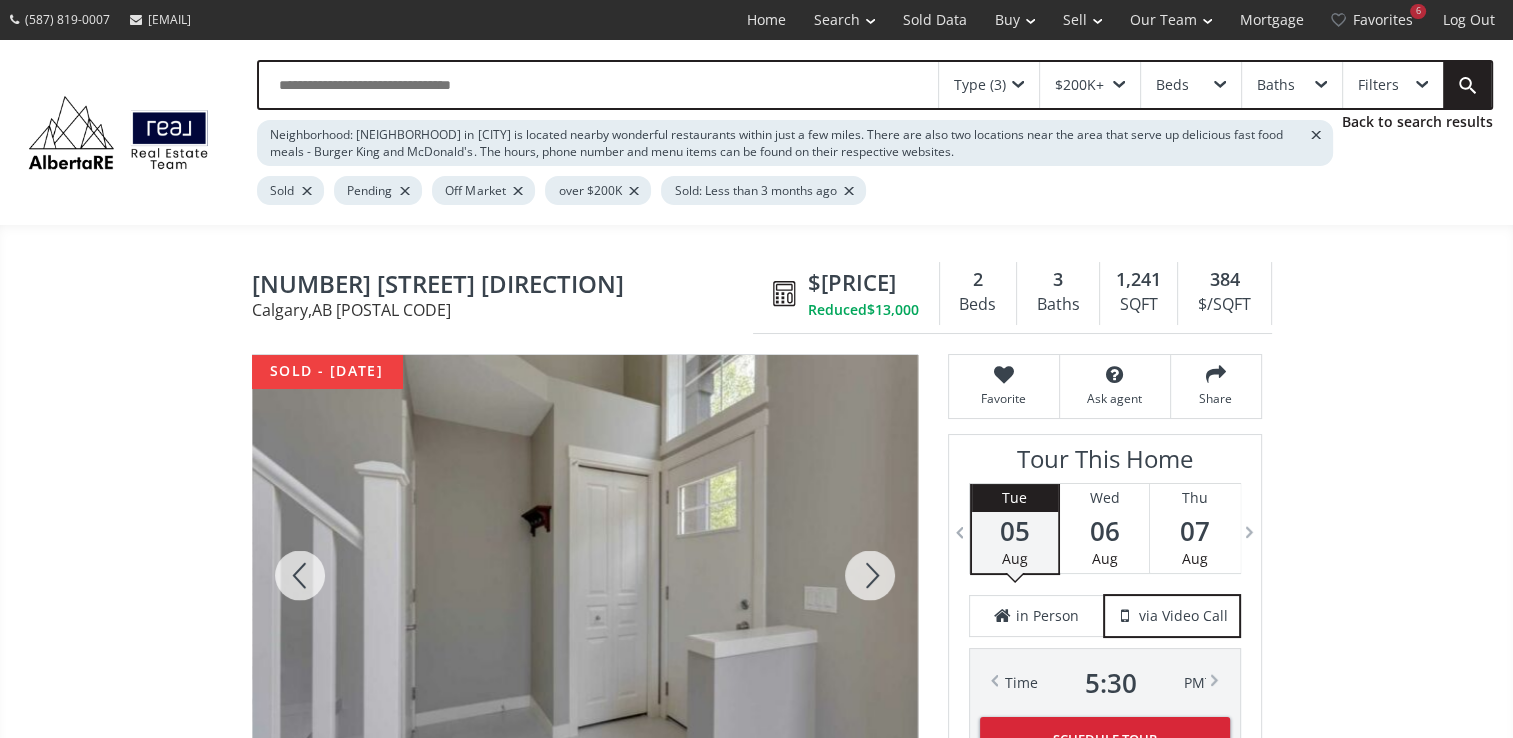 click at bounding box center (870, 575) 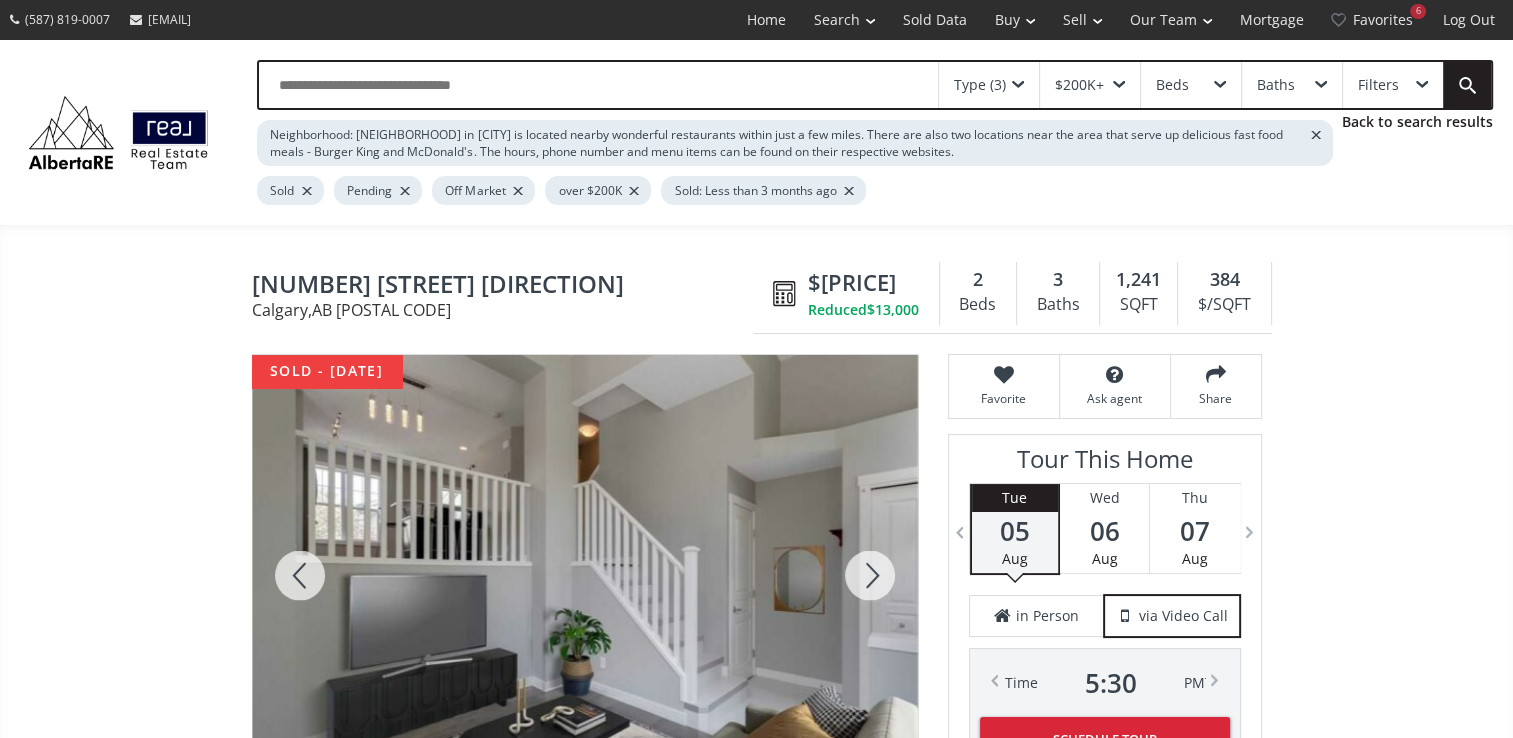 click at bounding box center [870, 575] 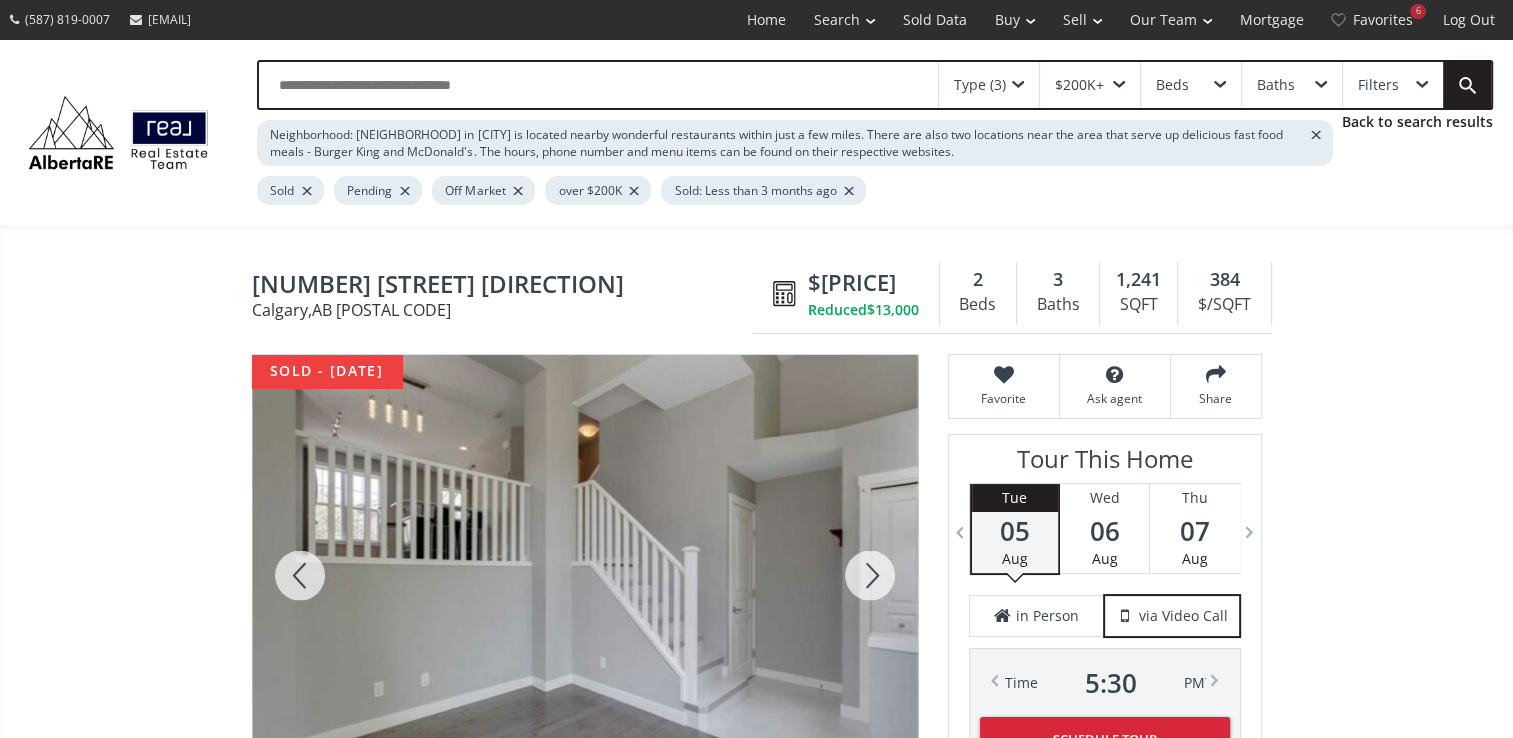 click at bounding box center [870, 575] 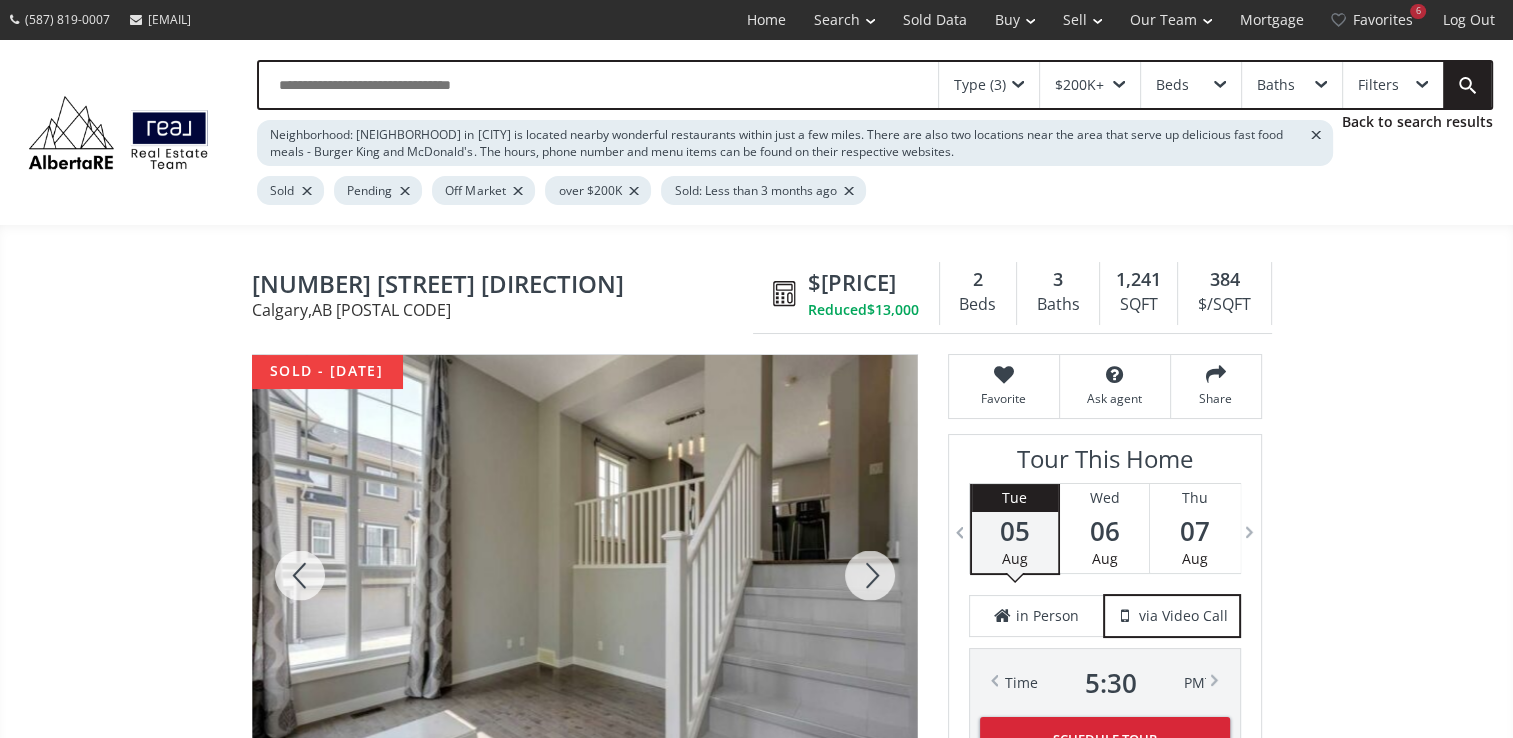 click at bounding box center (870, 575) 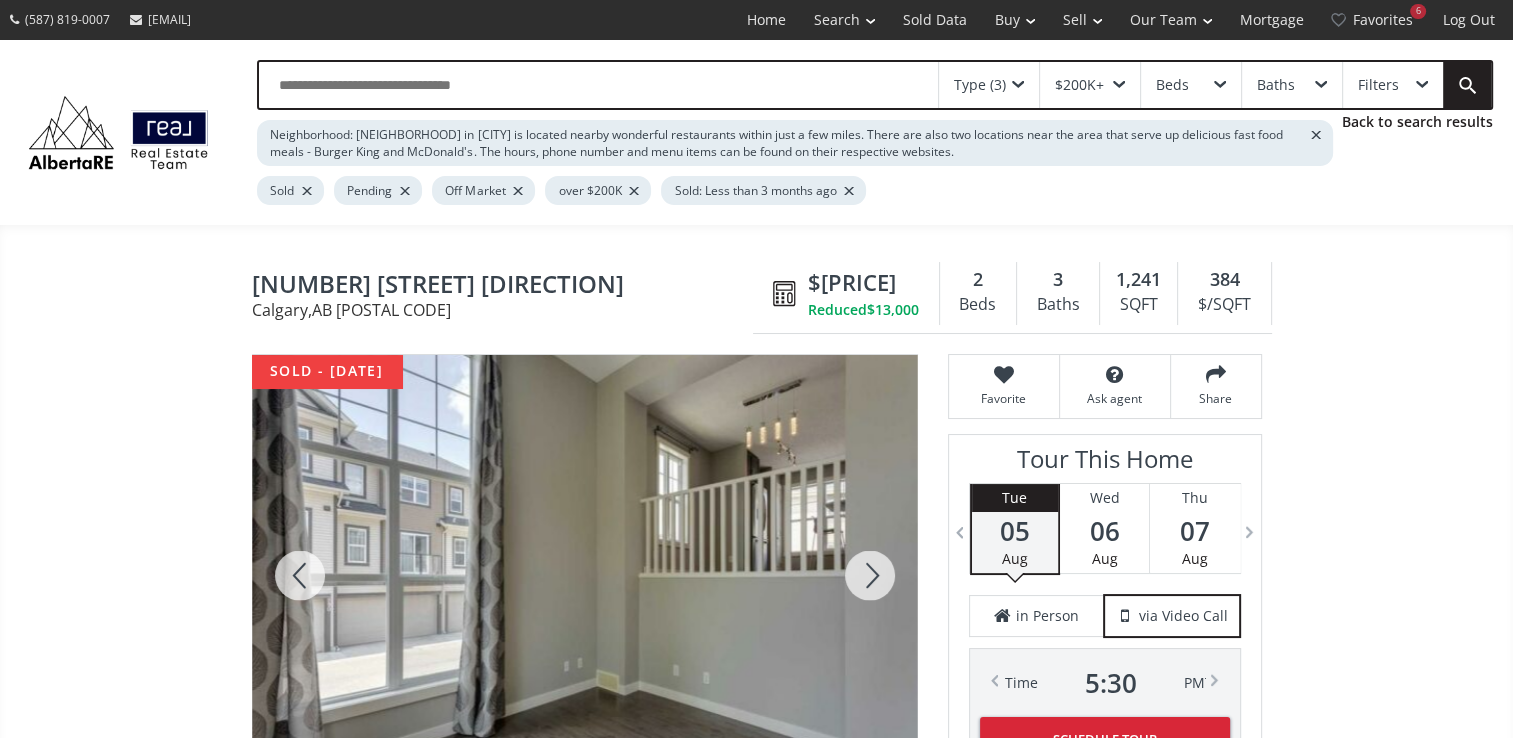 click at bounding box center (870, 575) 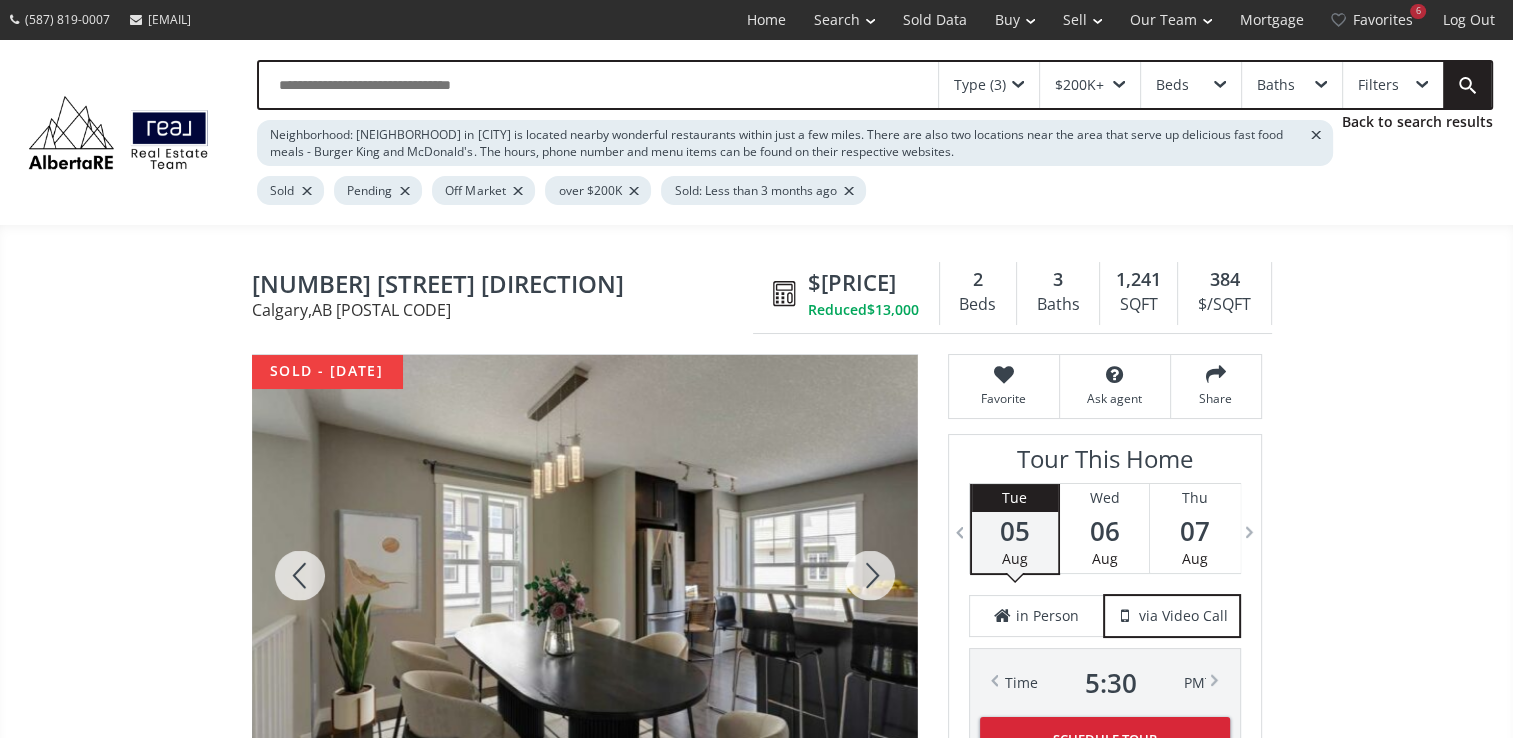 click at bounding box center (870, 575) 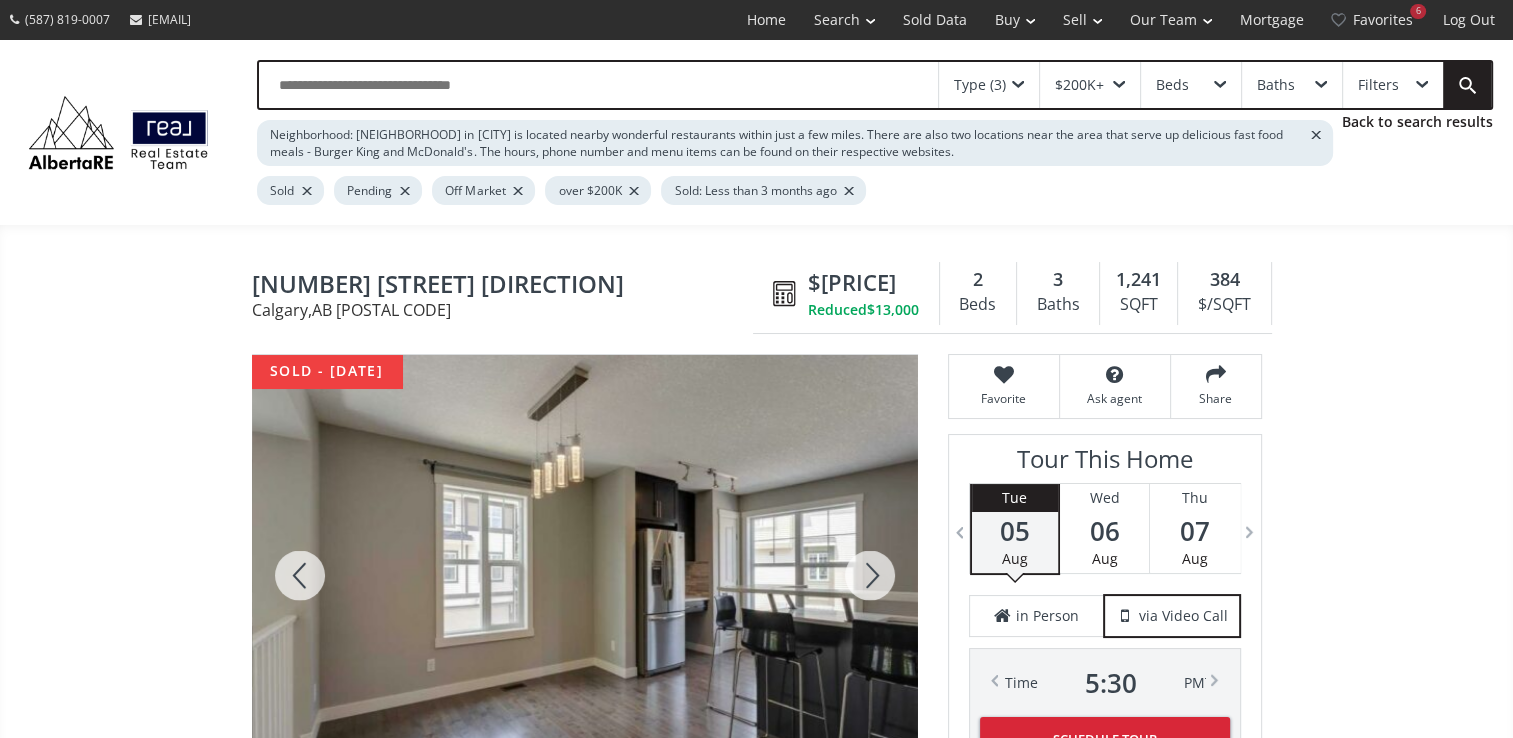 click at bounding box center (870, 575) 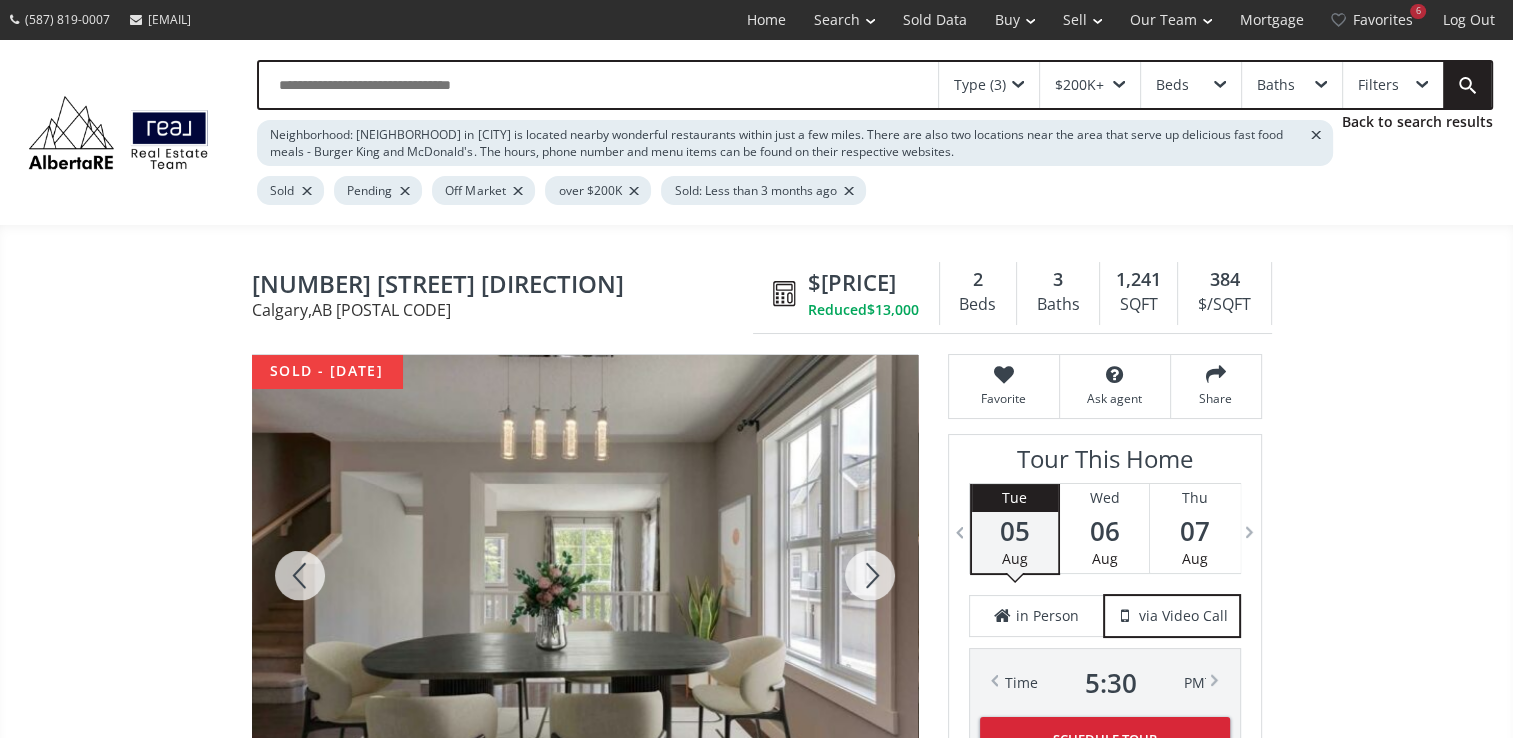 click at bounding box center (870, 575) 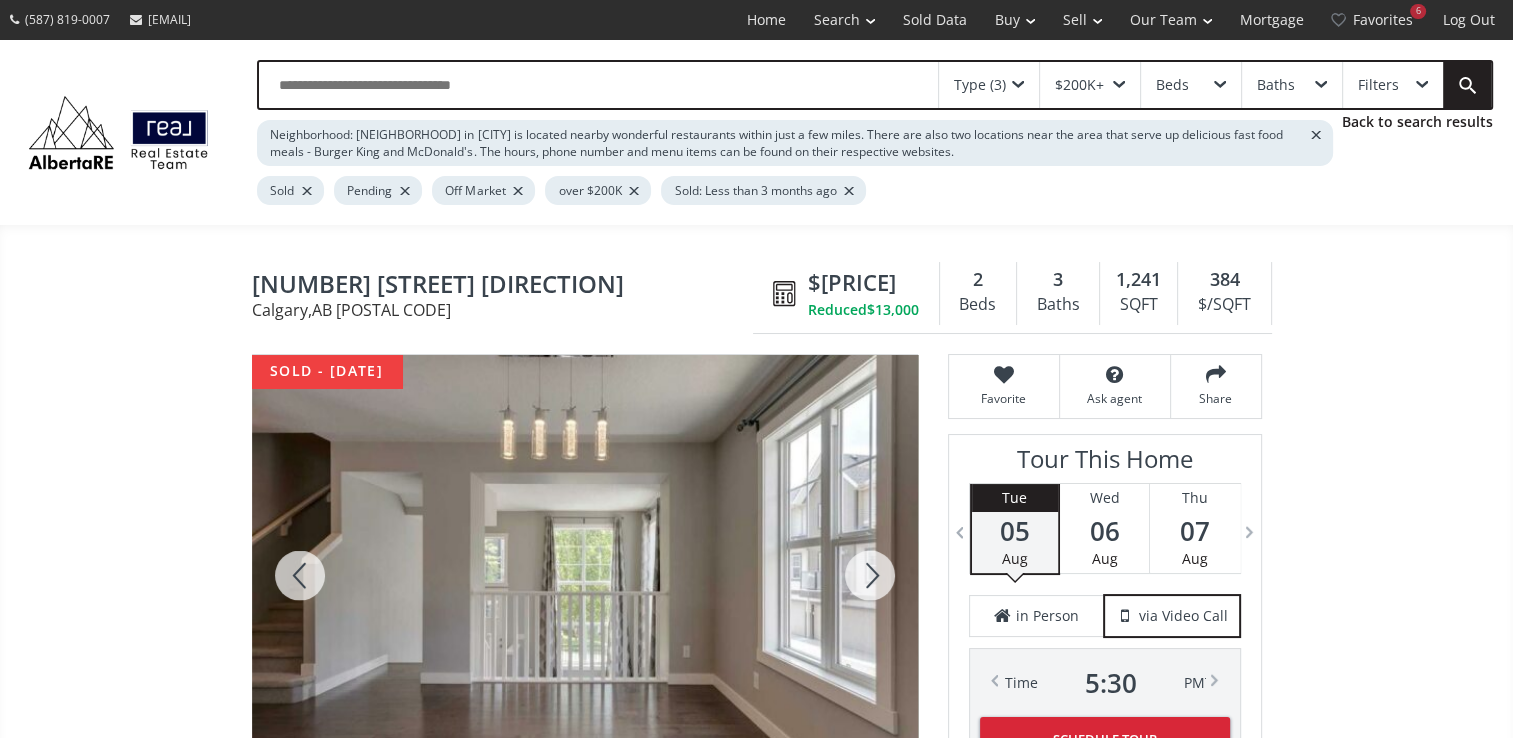 click at bounding box center (870, 575) 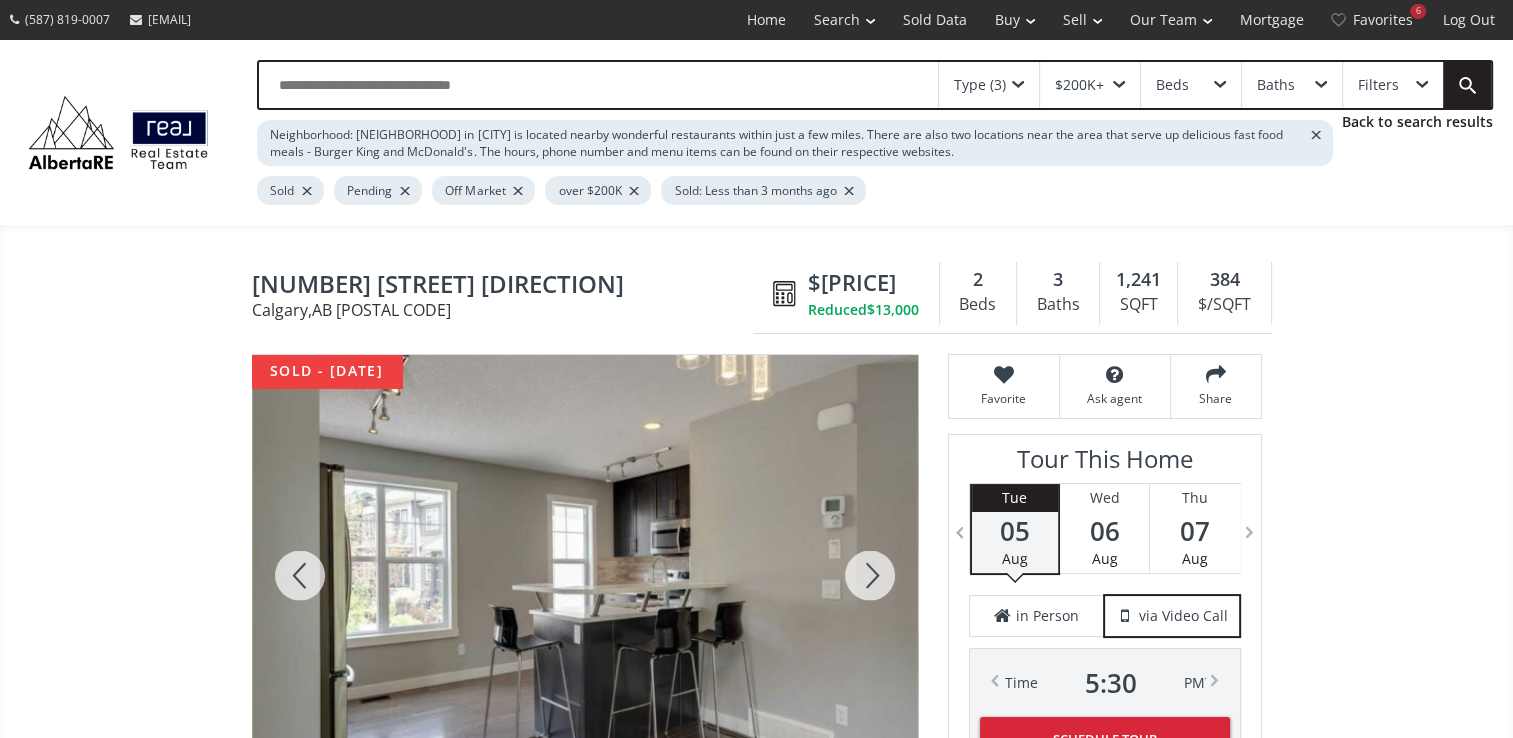 click at bounding box center [870, 575] 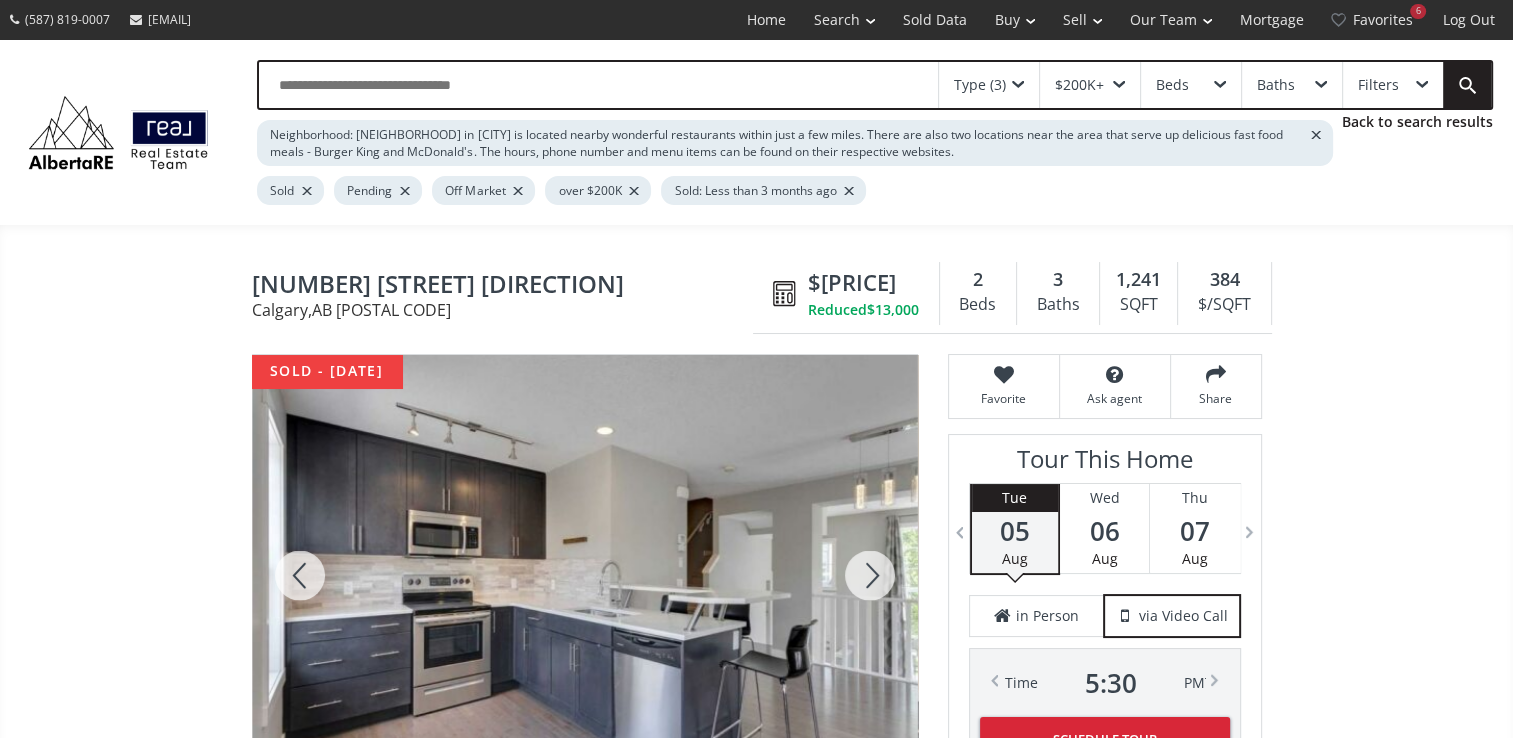click at bounding box center [870, 575] 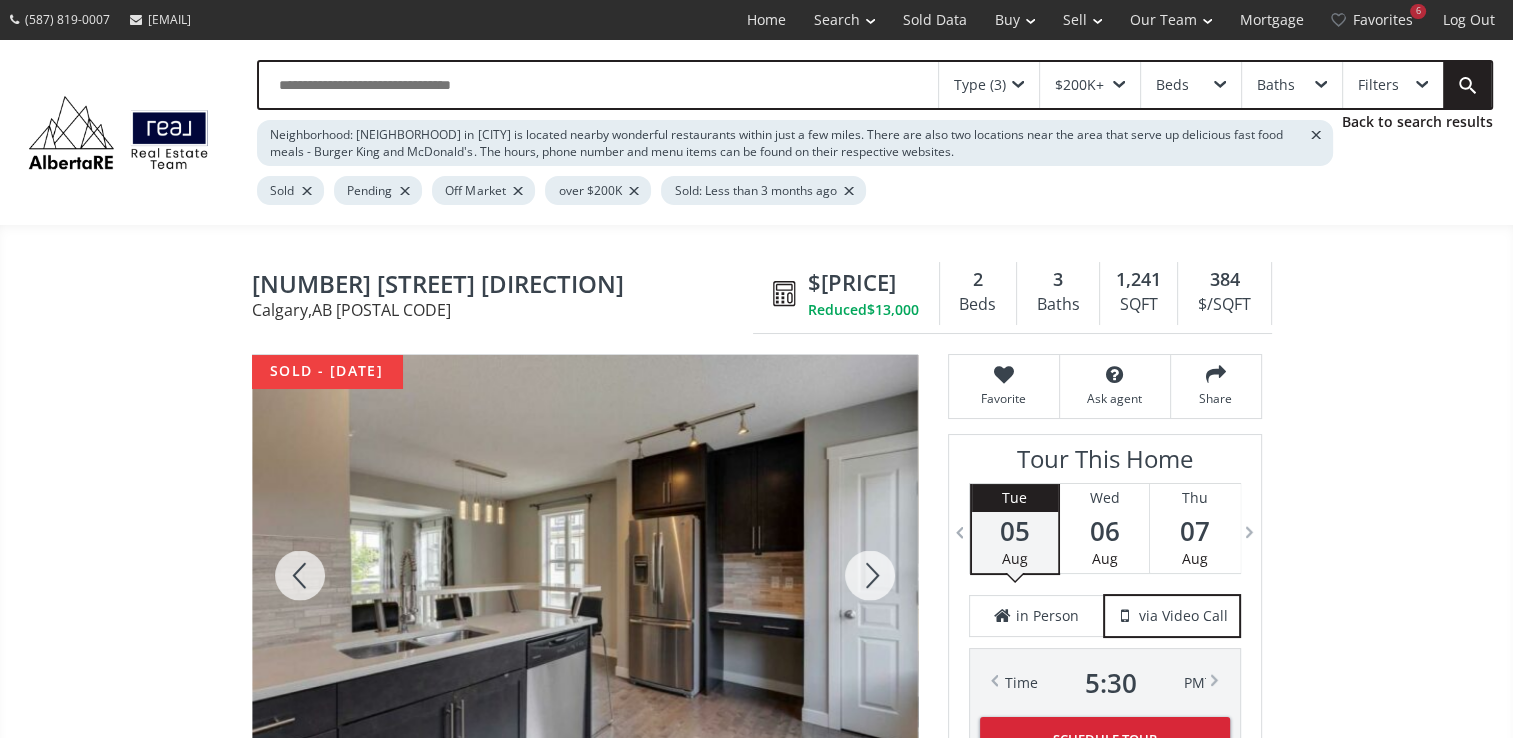 click at bounding box center (870, 575) 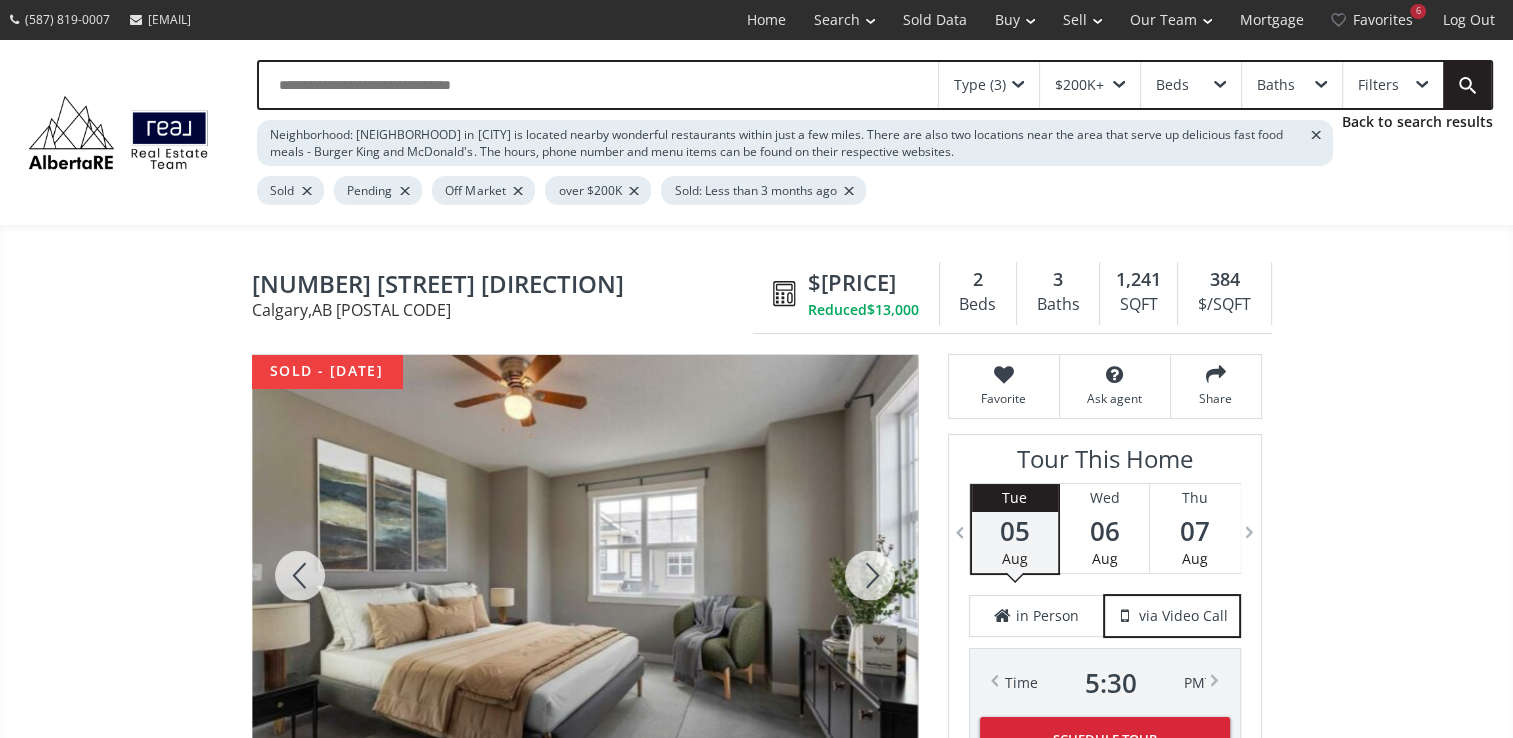 click at bounding box center [870, 575] 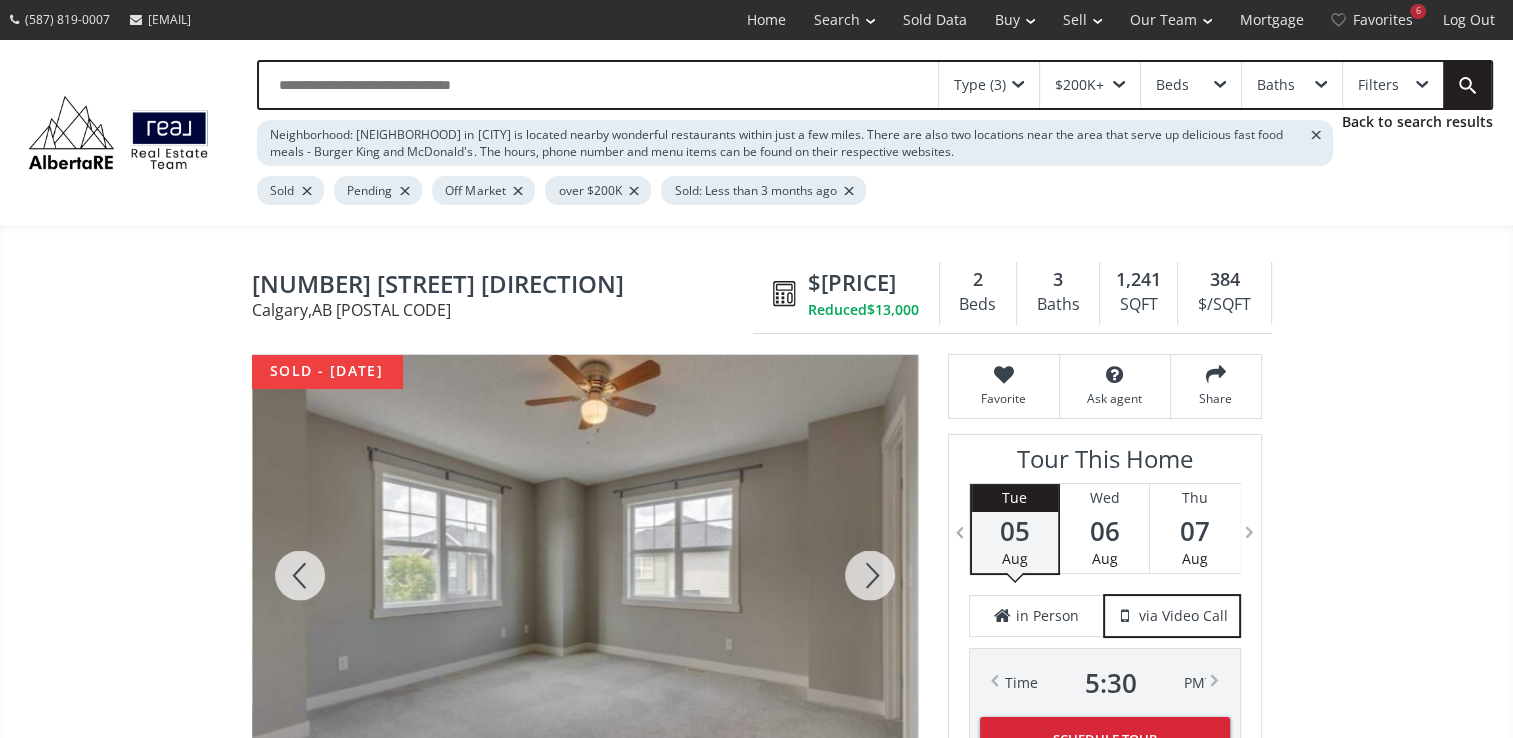 click at bounding box center [870, 575] 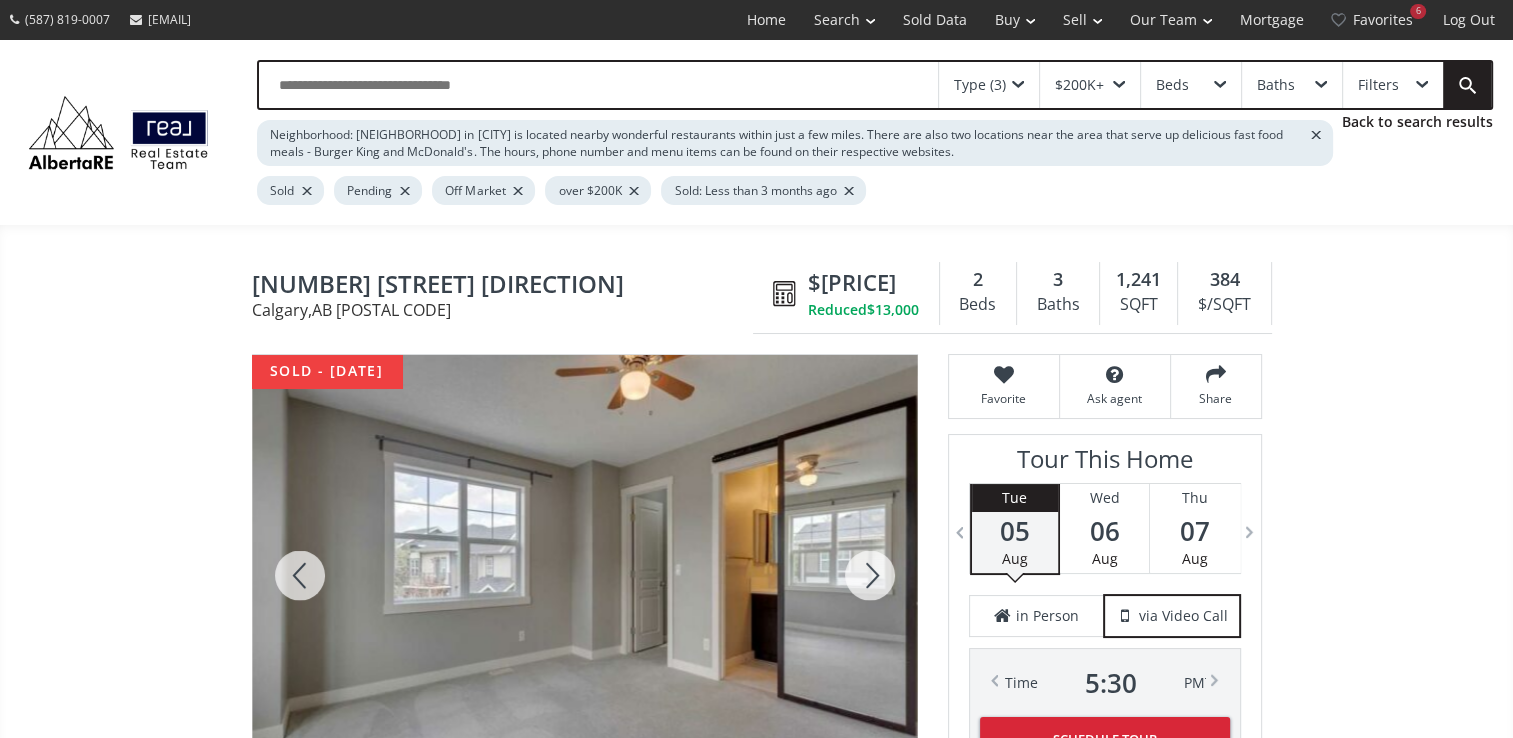 click at bounding box center (870, 575) 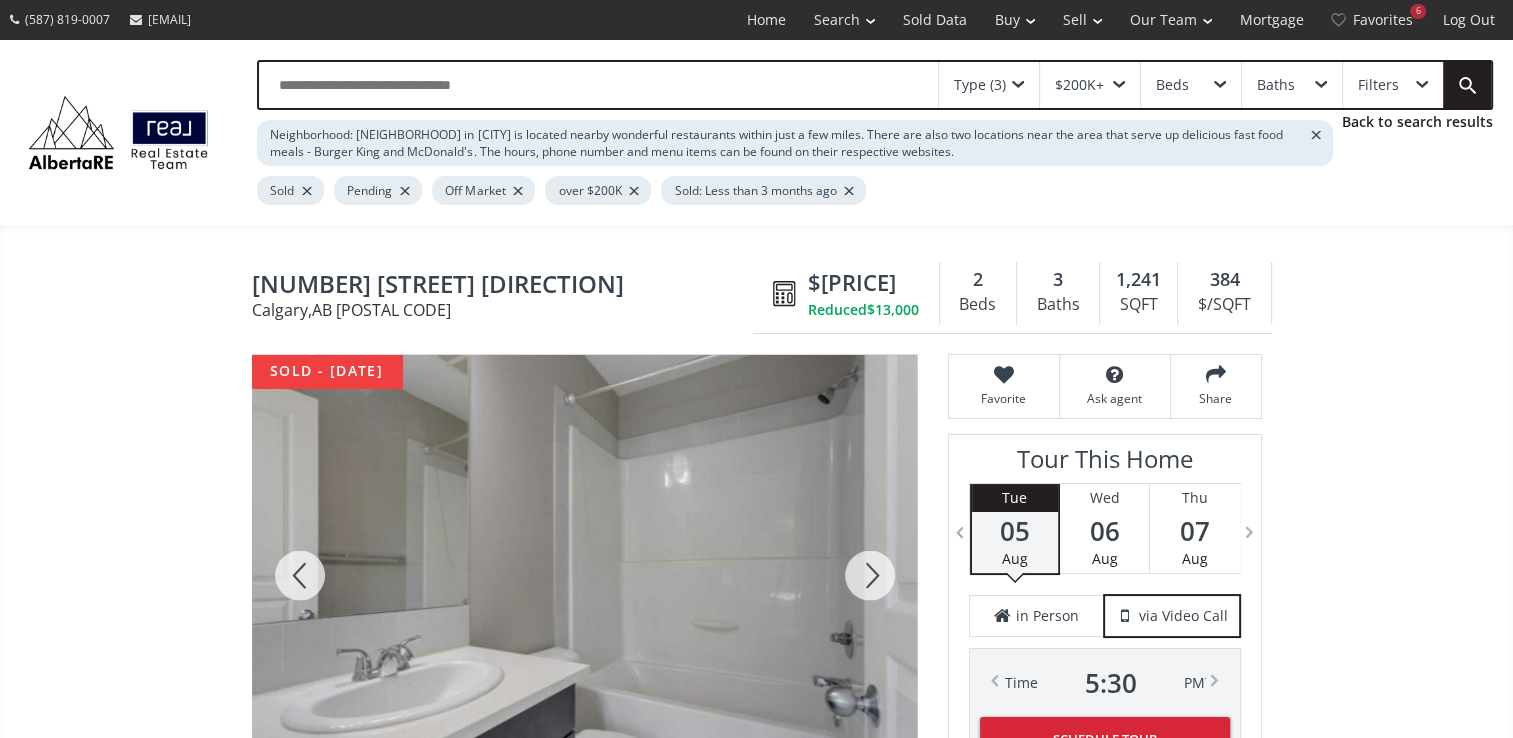 click at bounding box center [870, 575] 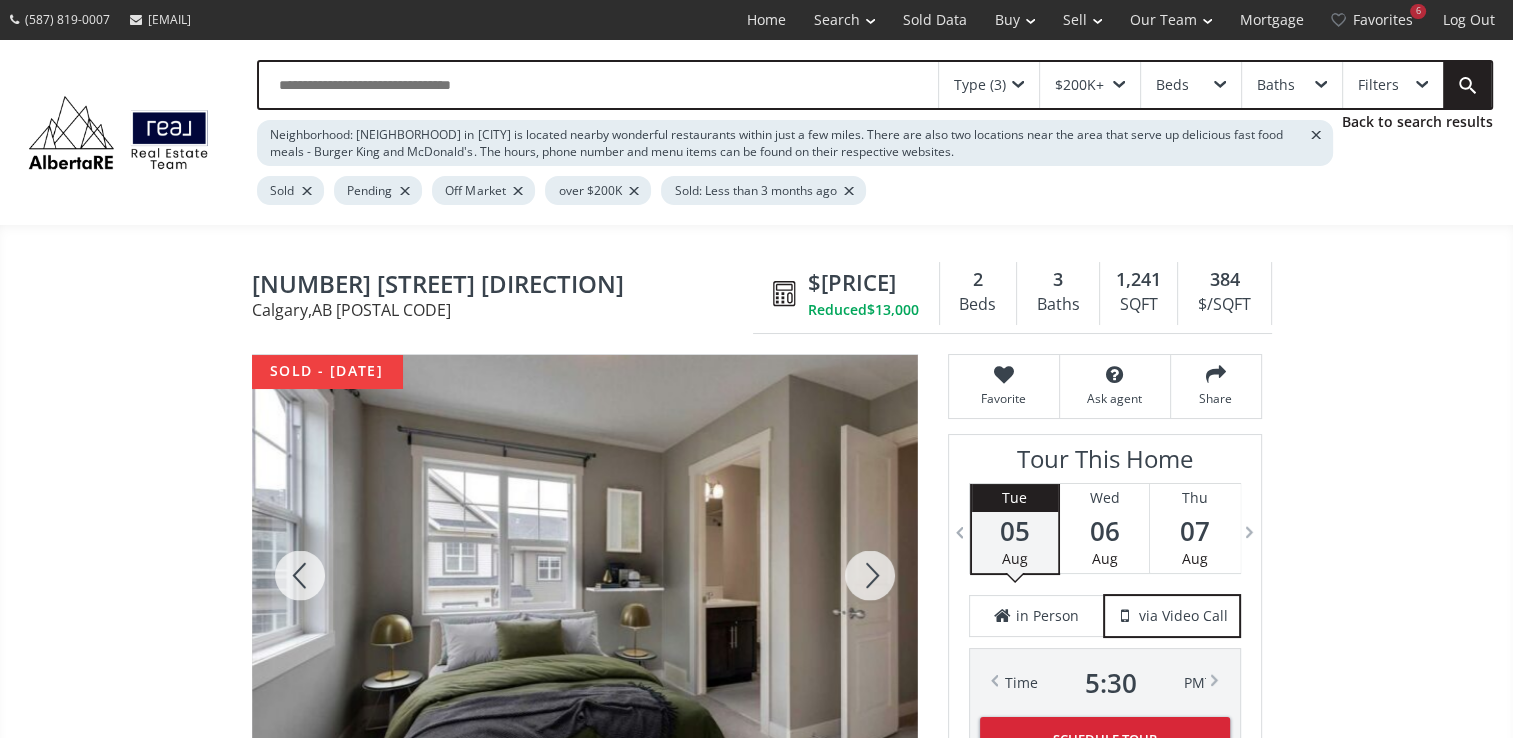 click at bounding box center [870, 575] 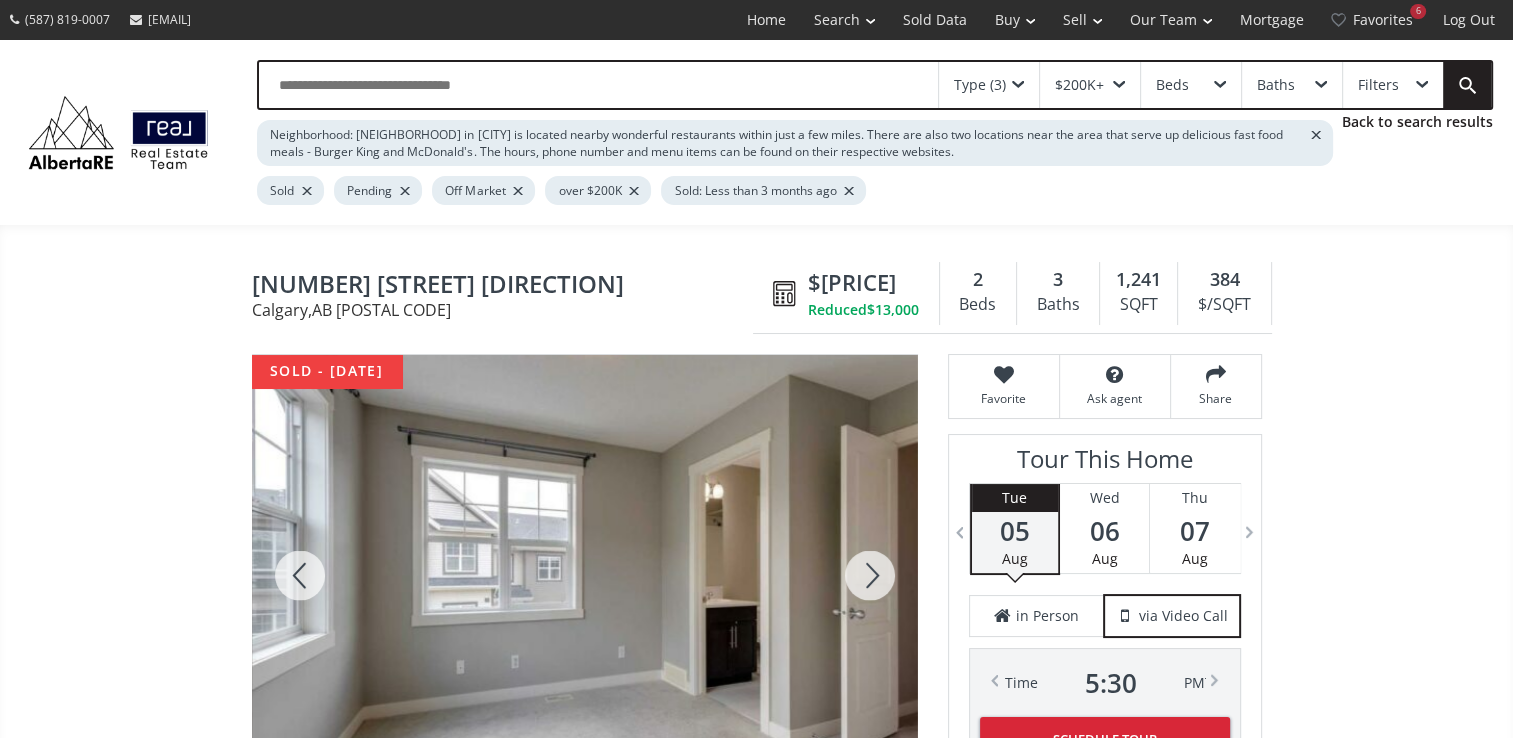 click at bounding box center [870, 575] 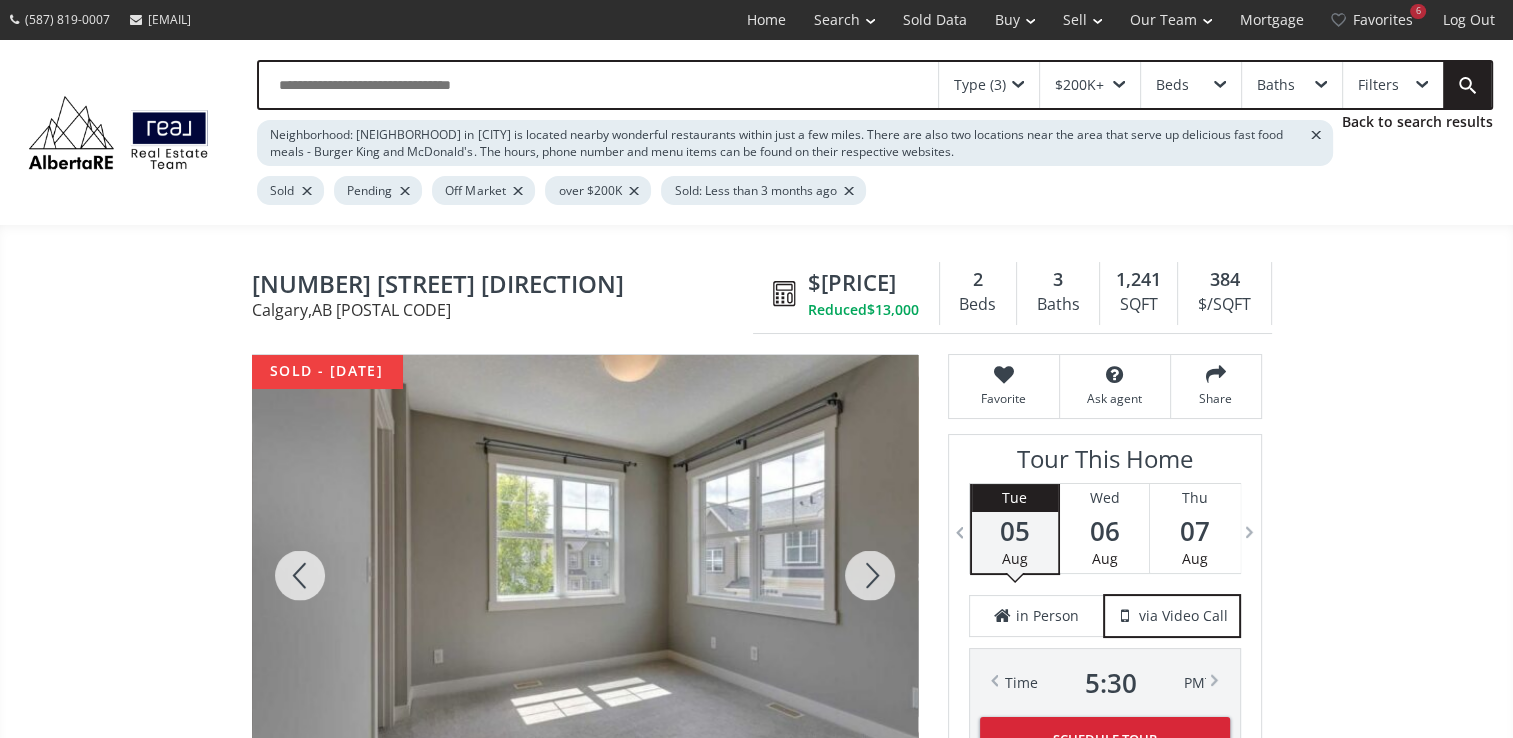 click at bounding box center [870, 575] 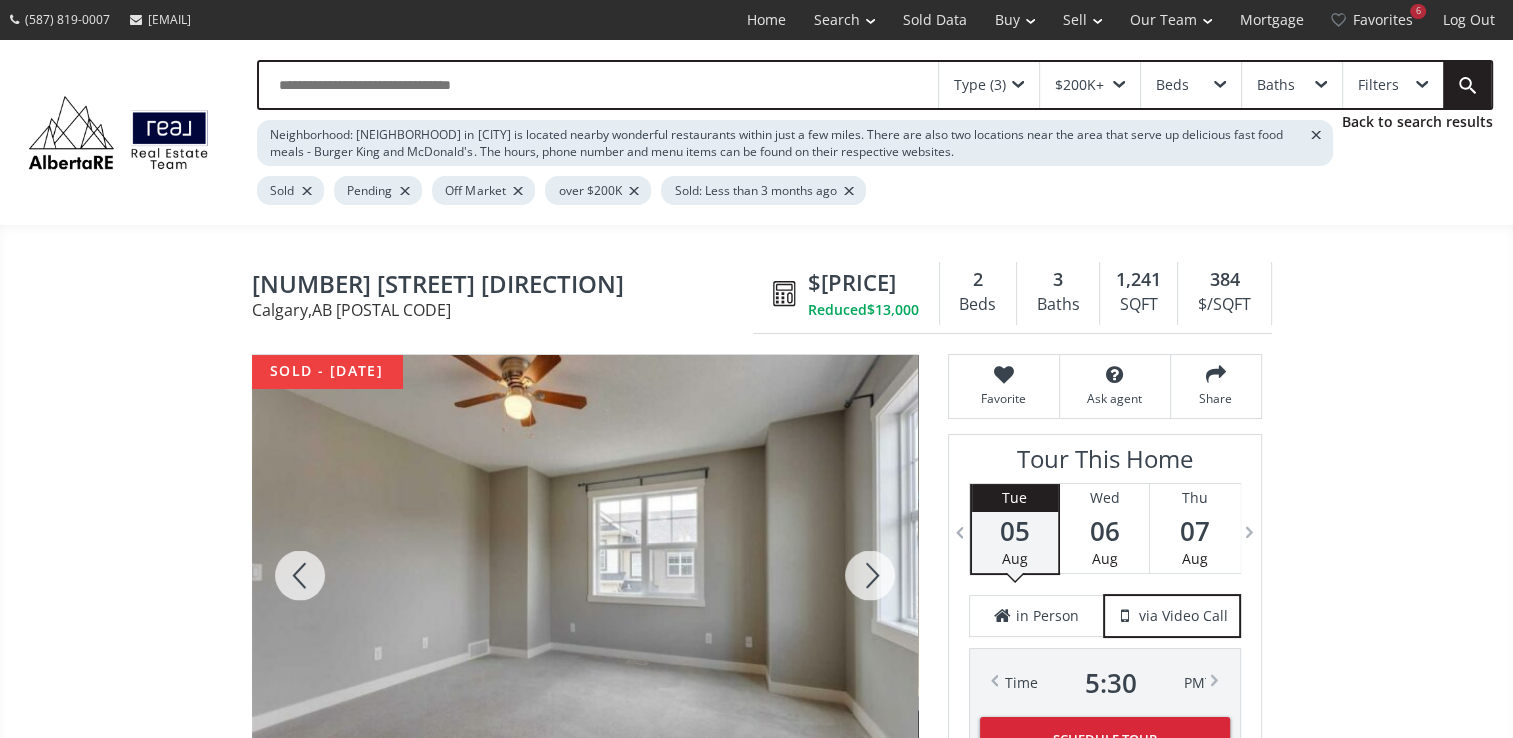 click at bounding box center [870, 575] 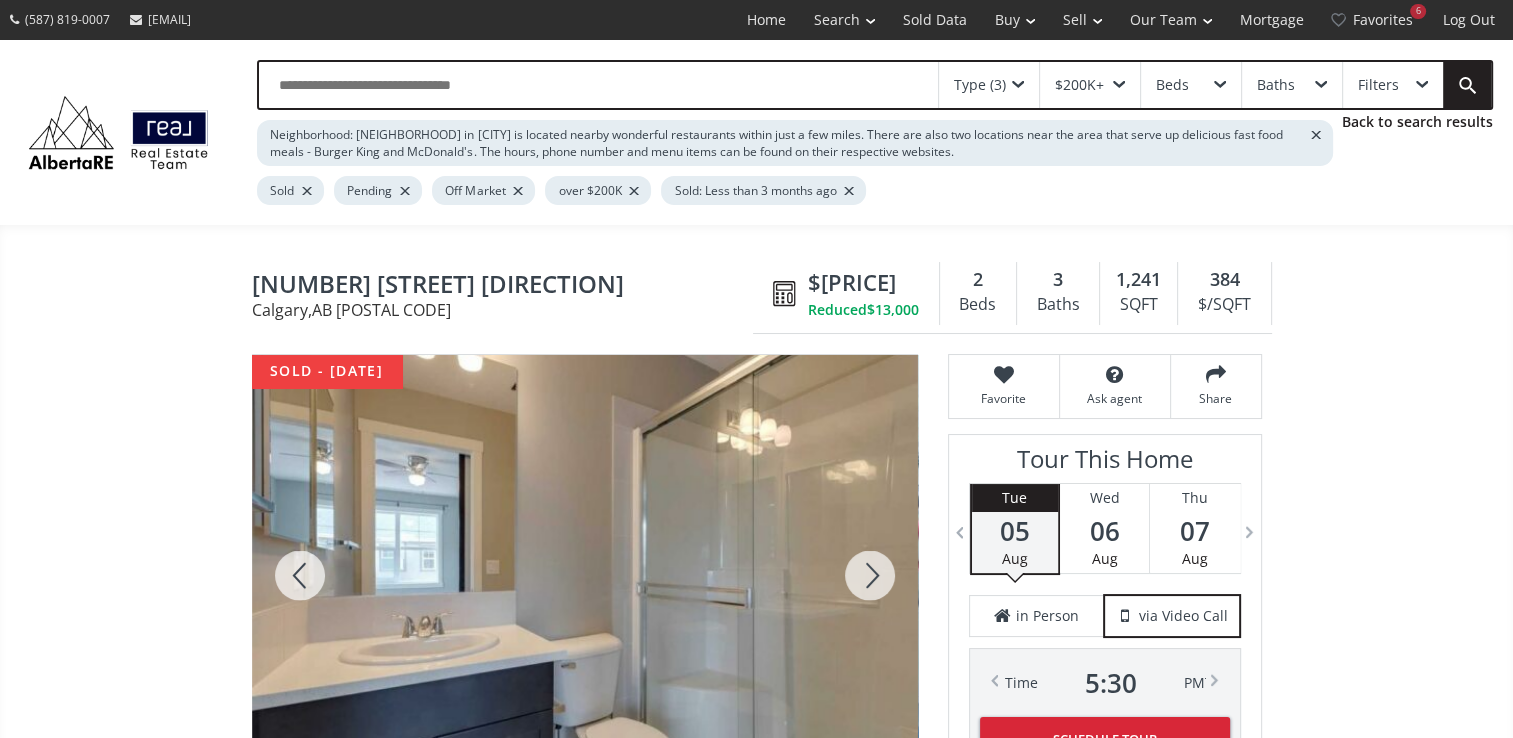 click at bounding box center (870, 575) 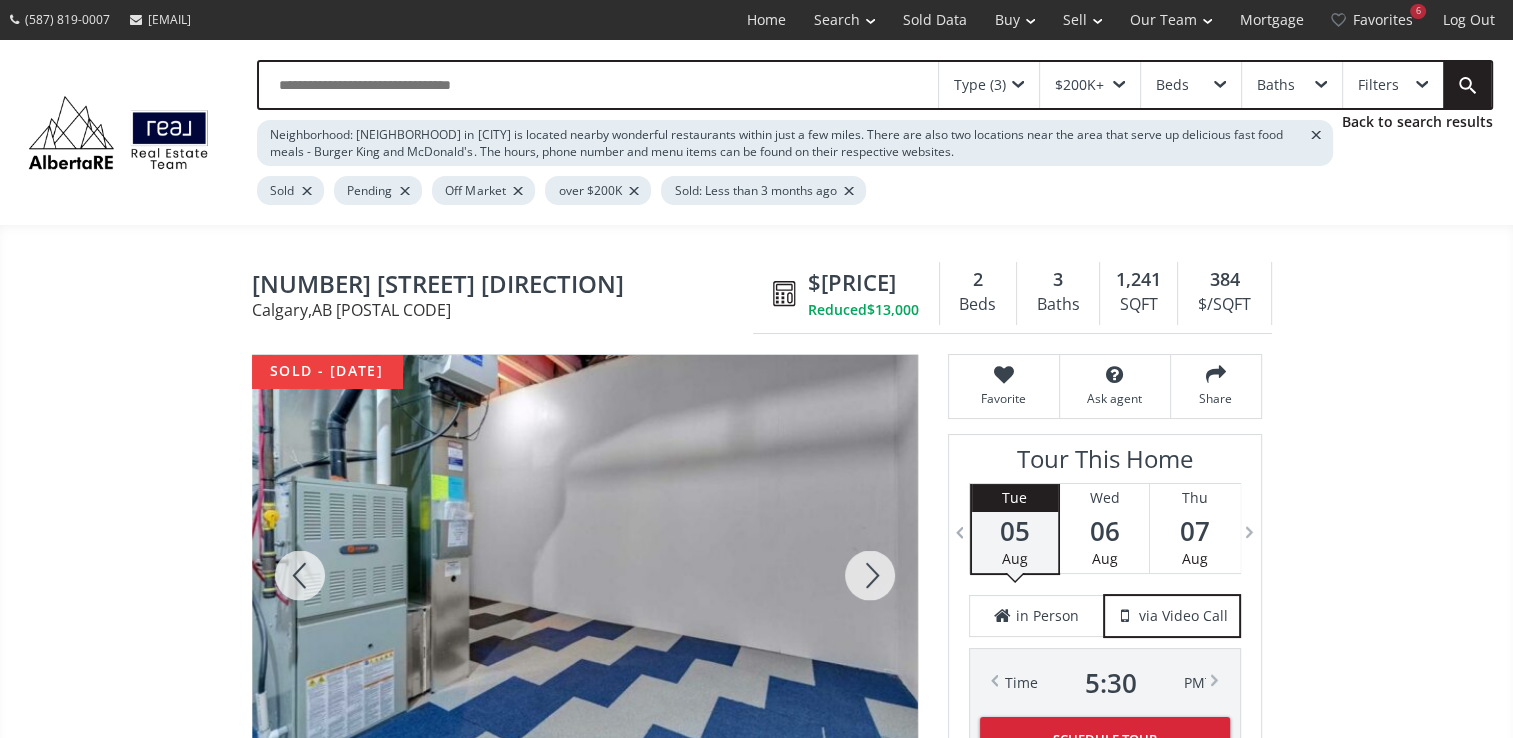 click at bounding box center (870, 575) 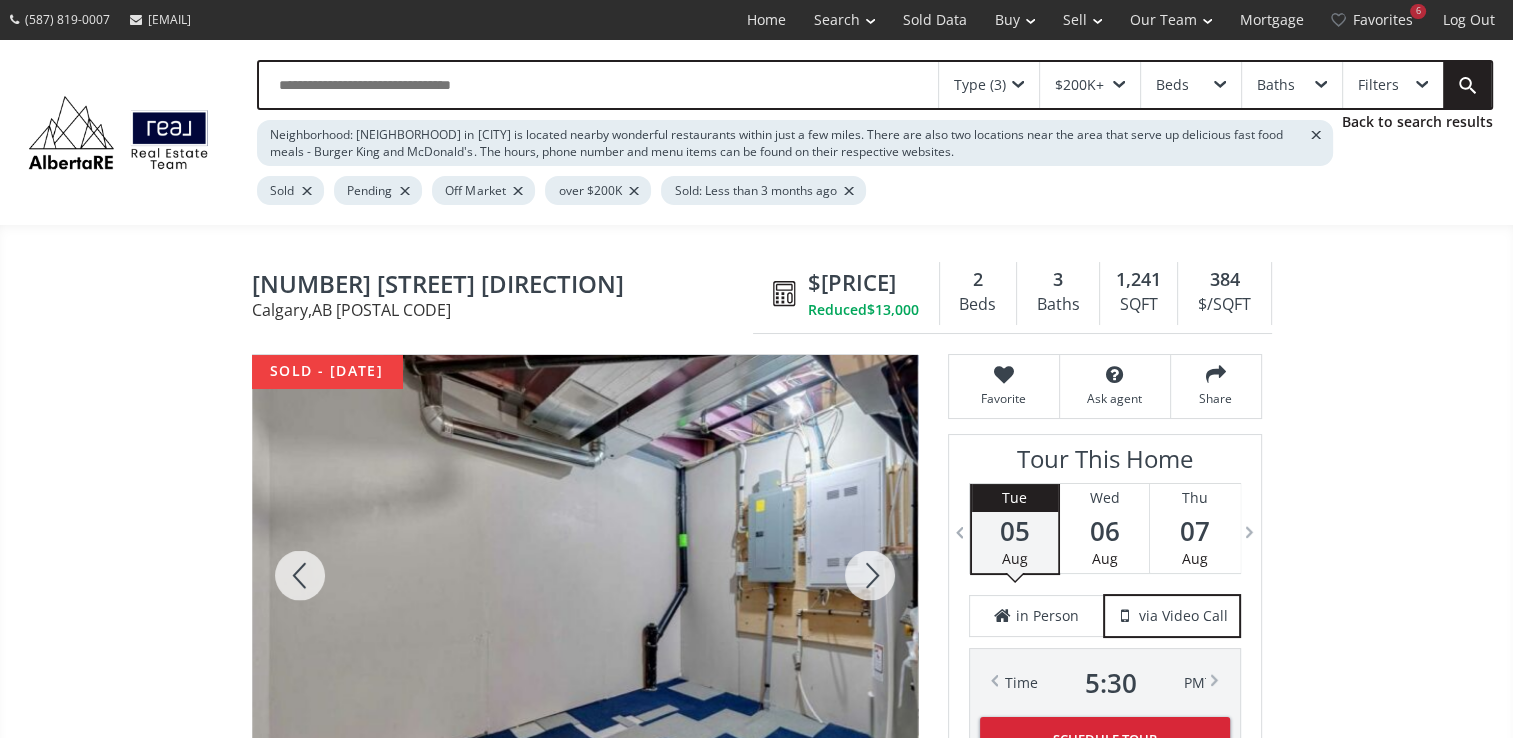 click at bounding box center (870, 575) 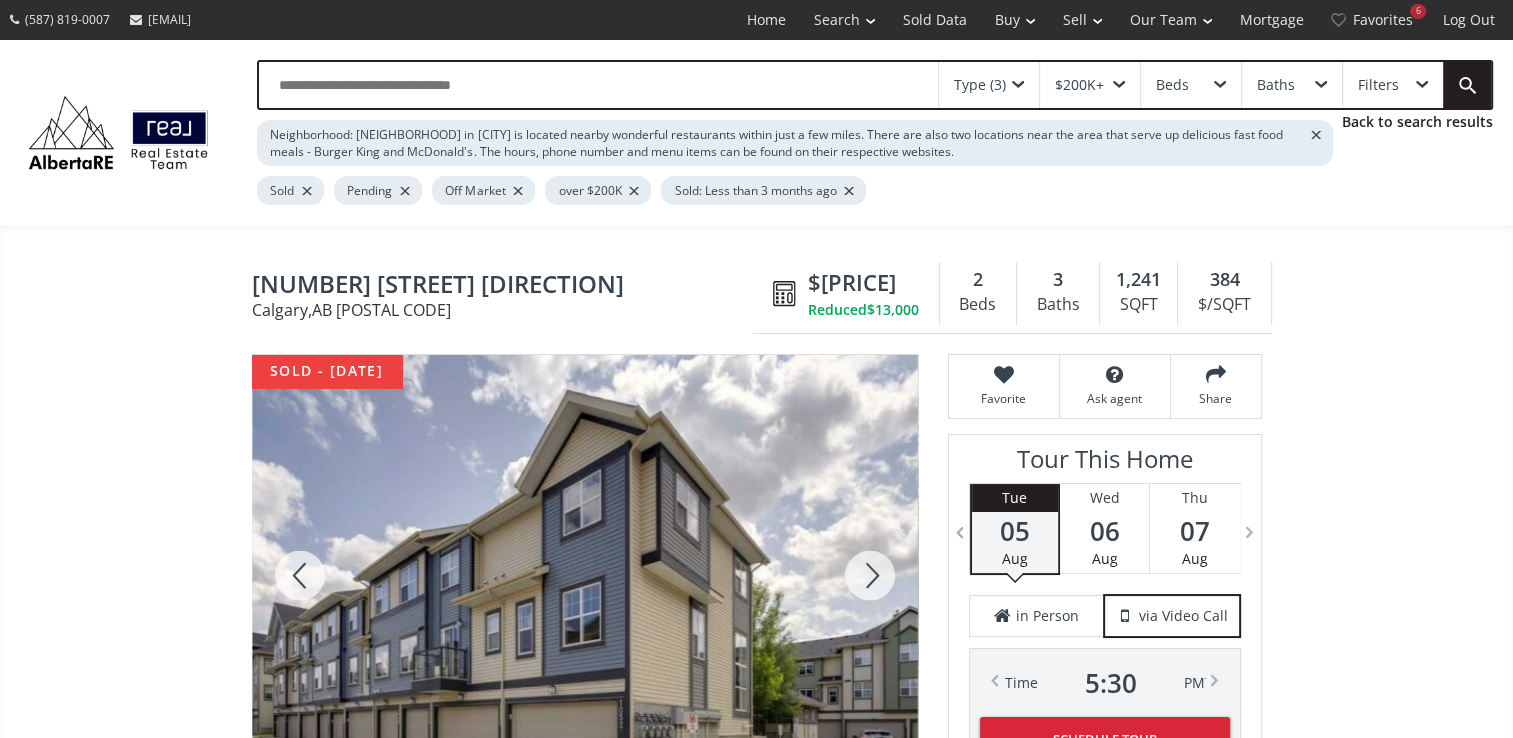 click at bounding box center [870, 575] 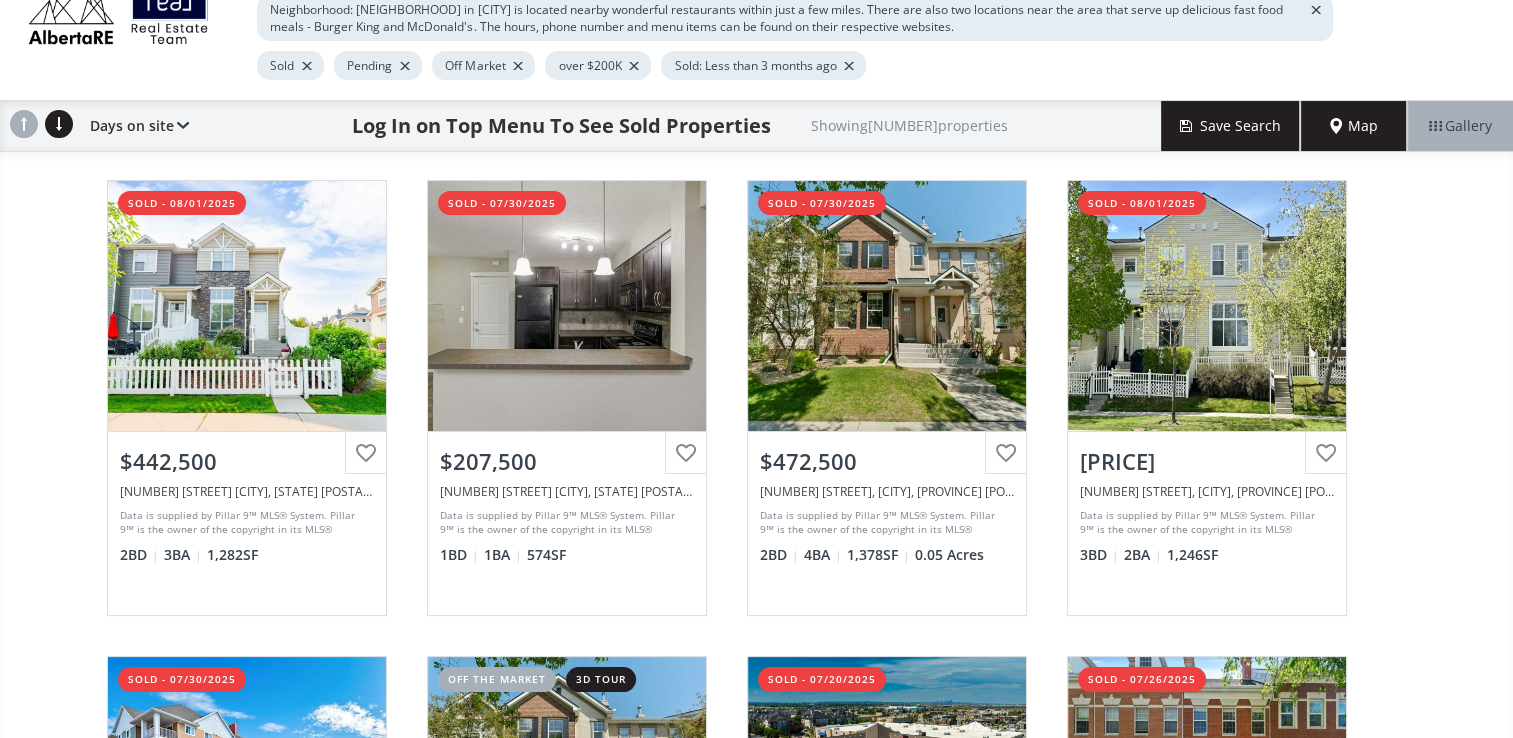 scroll, scrollTop: 0, scrollLeft: 0, axis: both 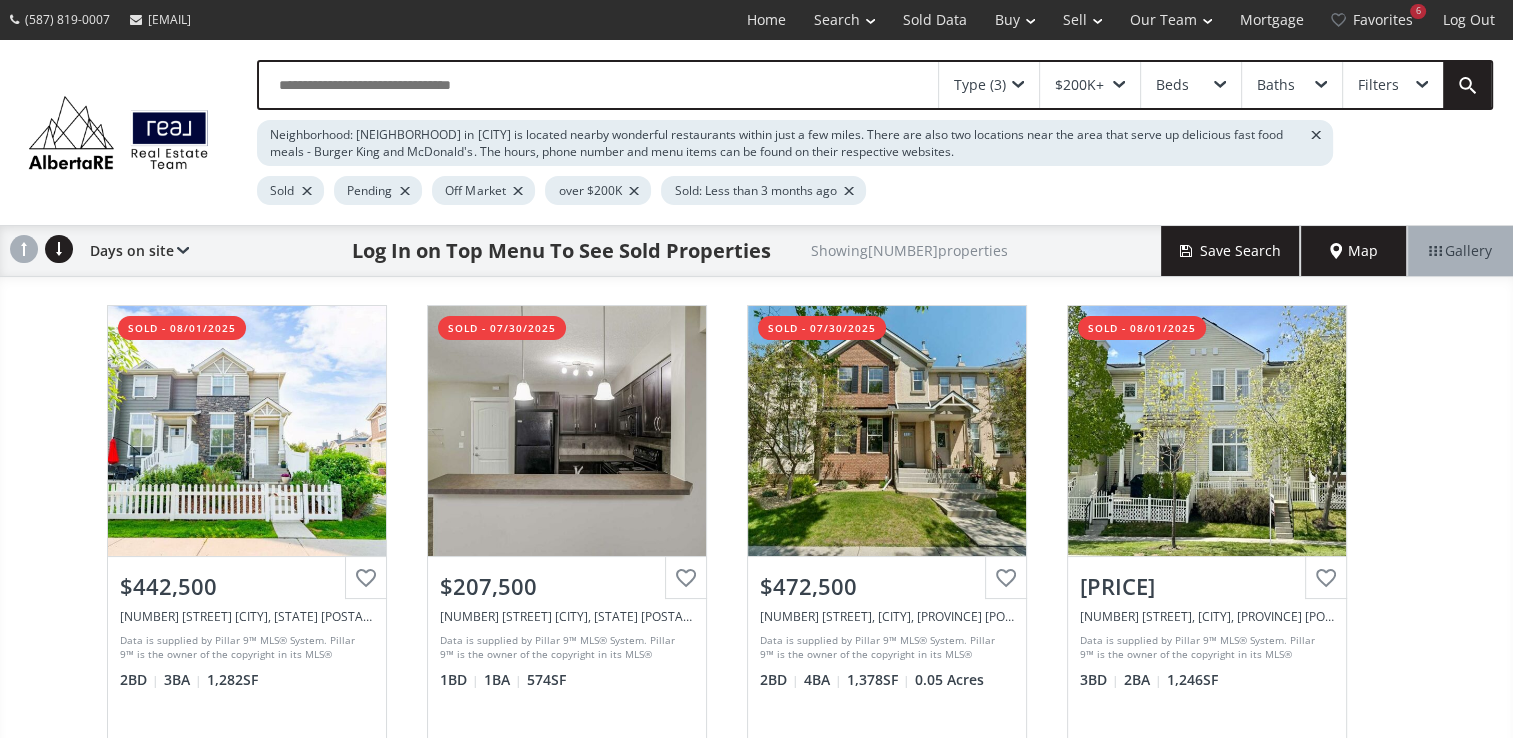 click at bounding box center [1316, 135] 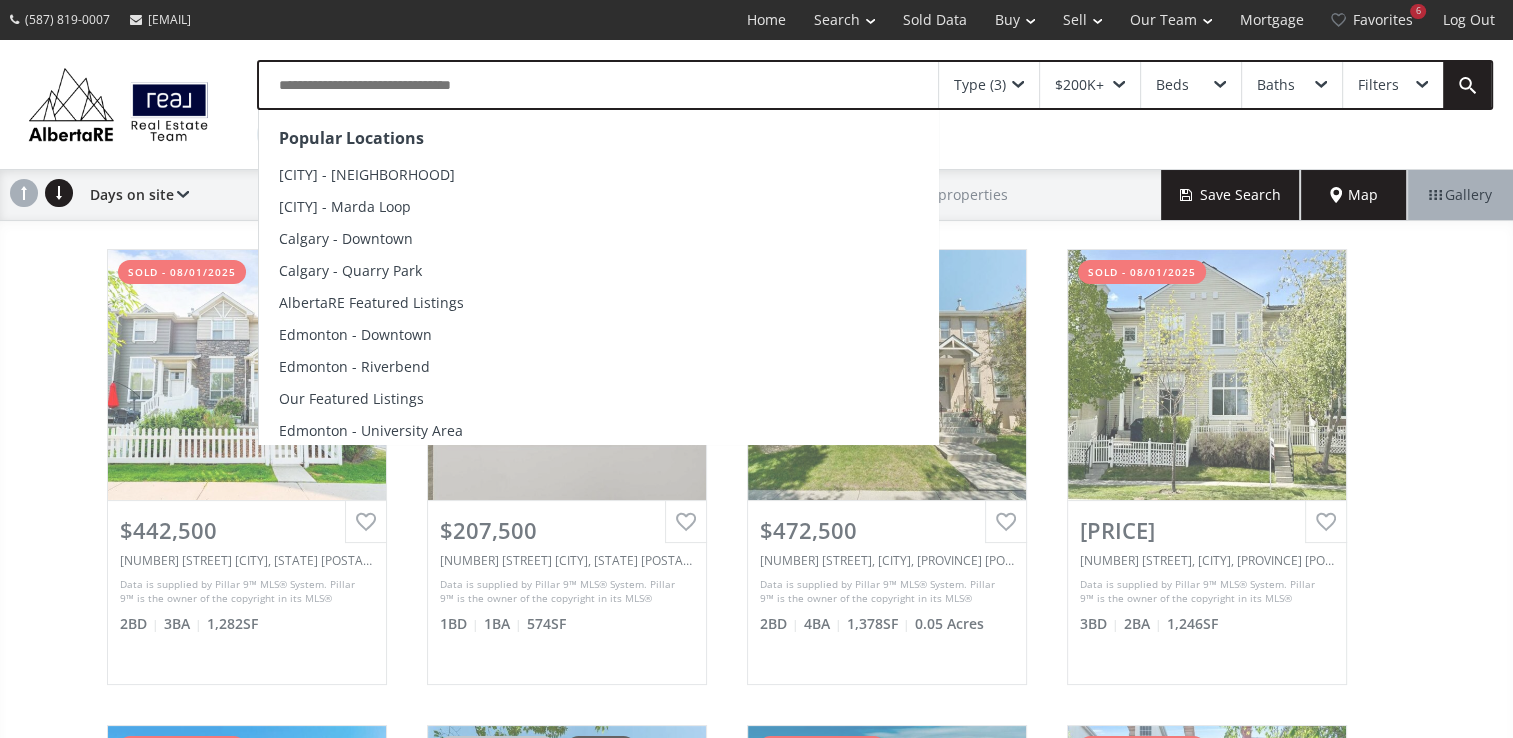 click at bounding box center (598, 85) 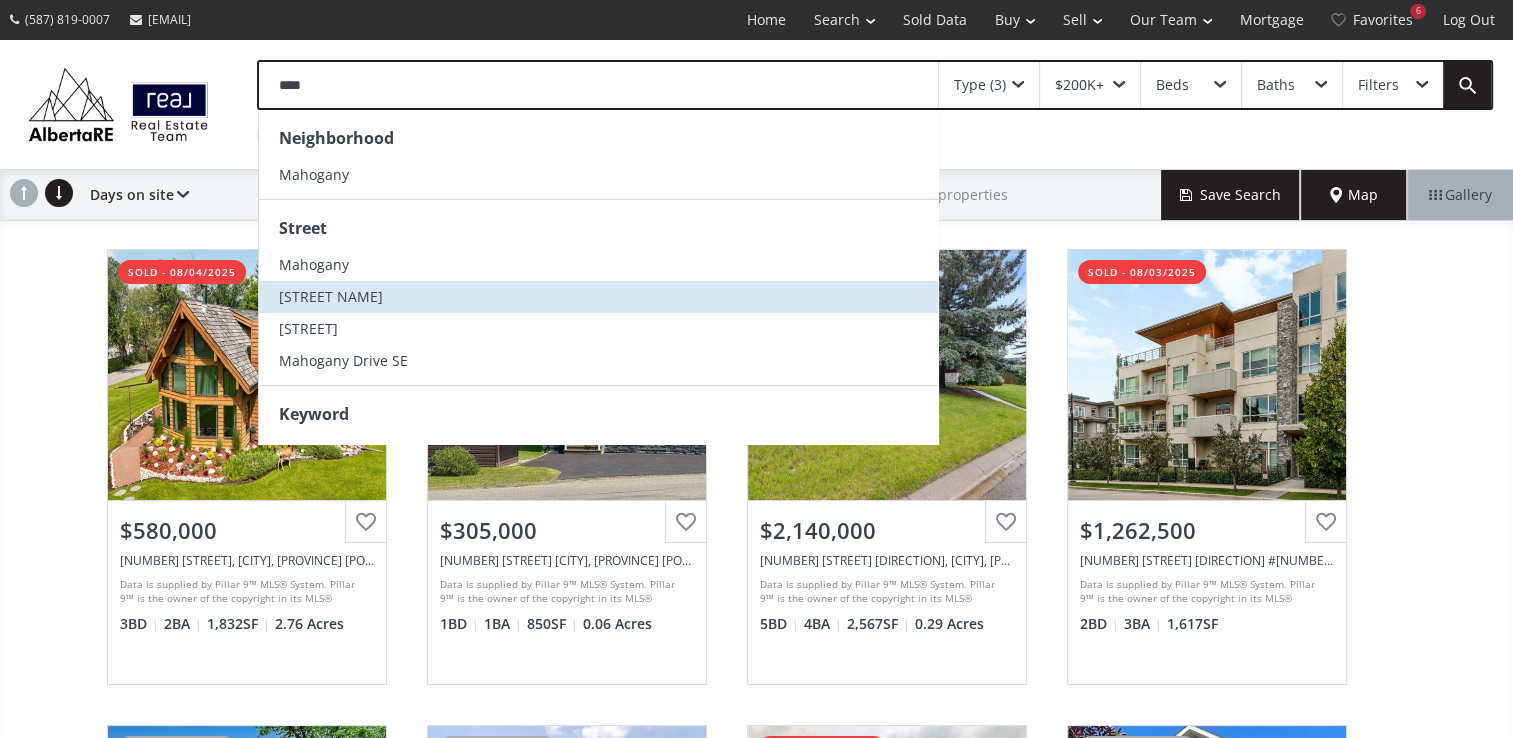 type on "[PROPERTY_ID]" 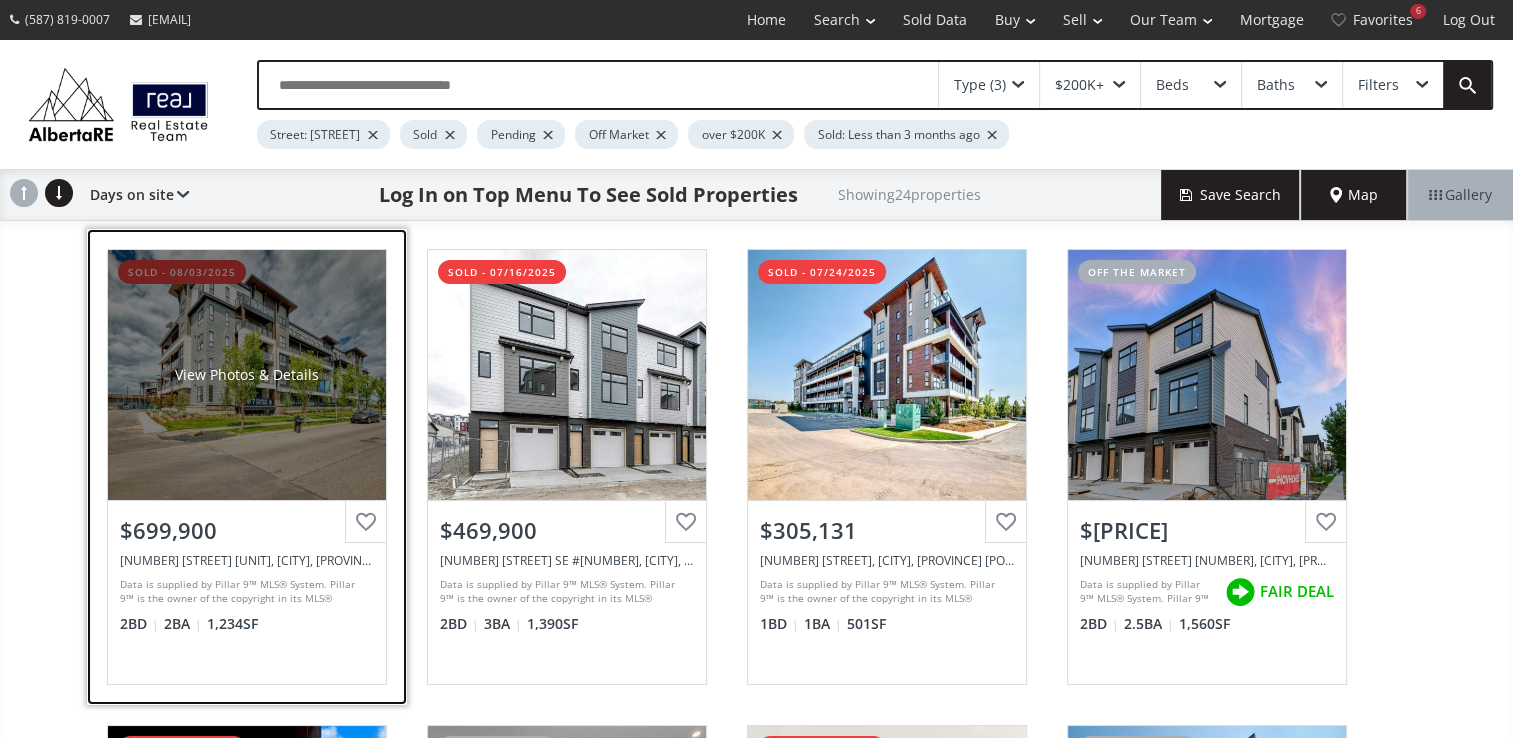 click on "View Photos & Details" at bounding box center [247, 375] 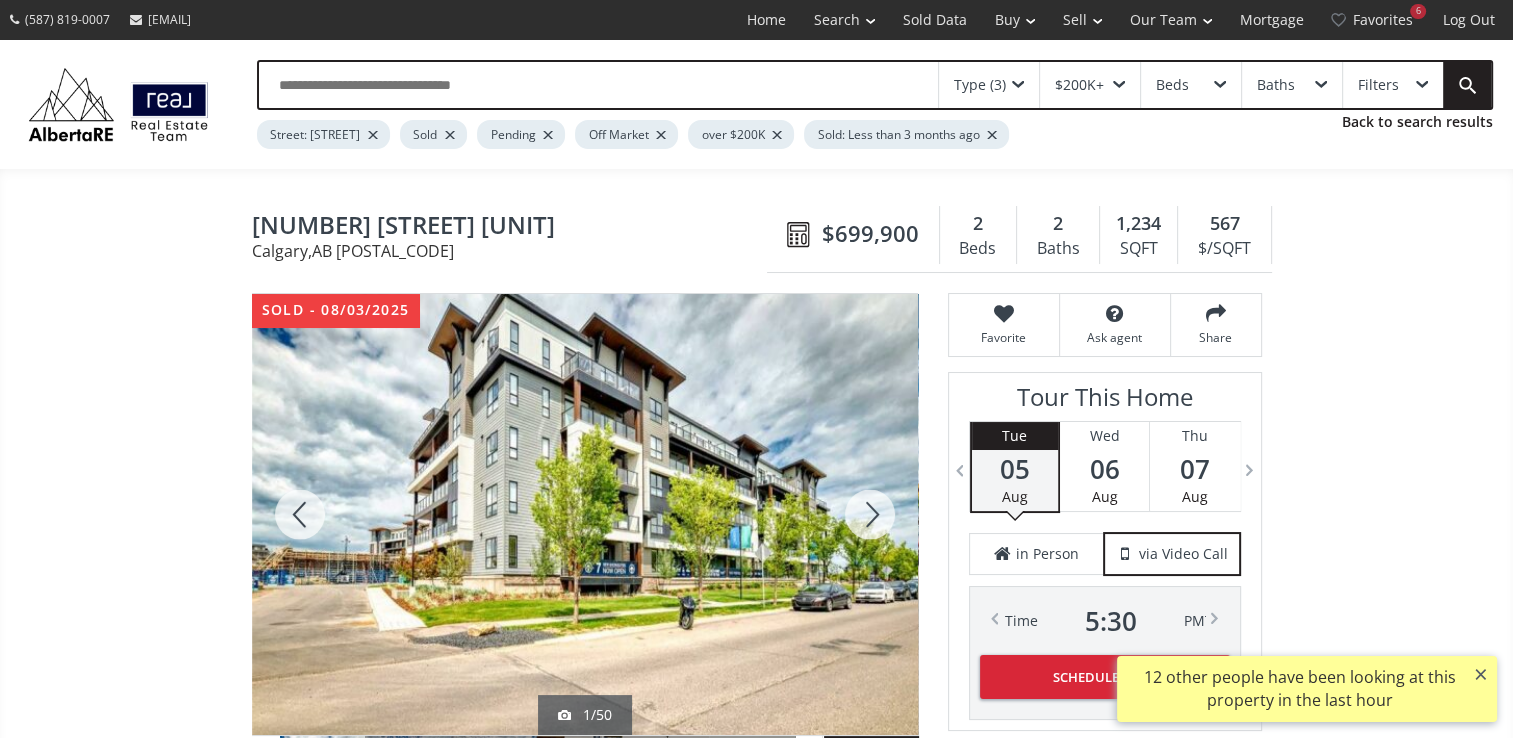 click at bounding box center (870, 514) 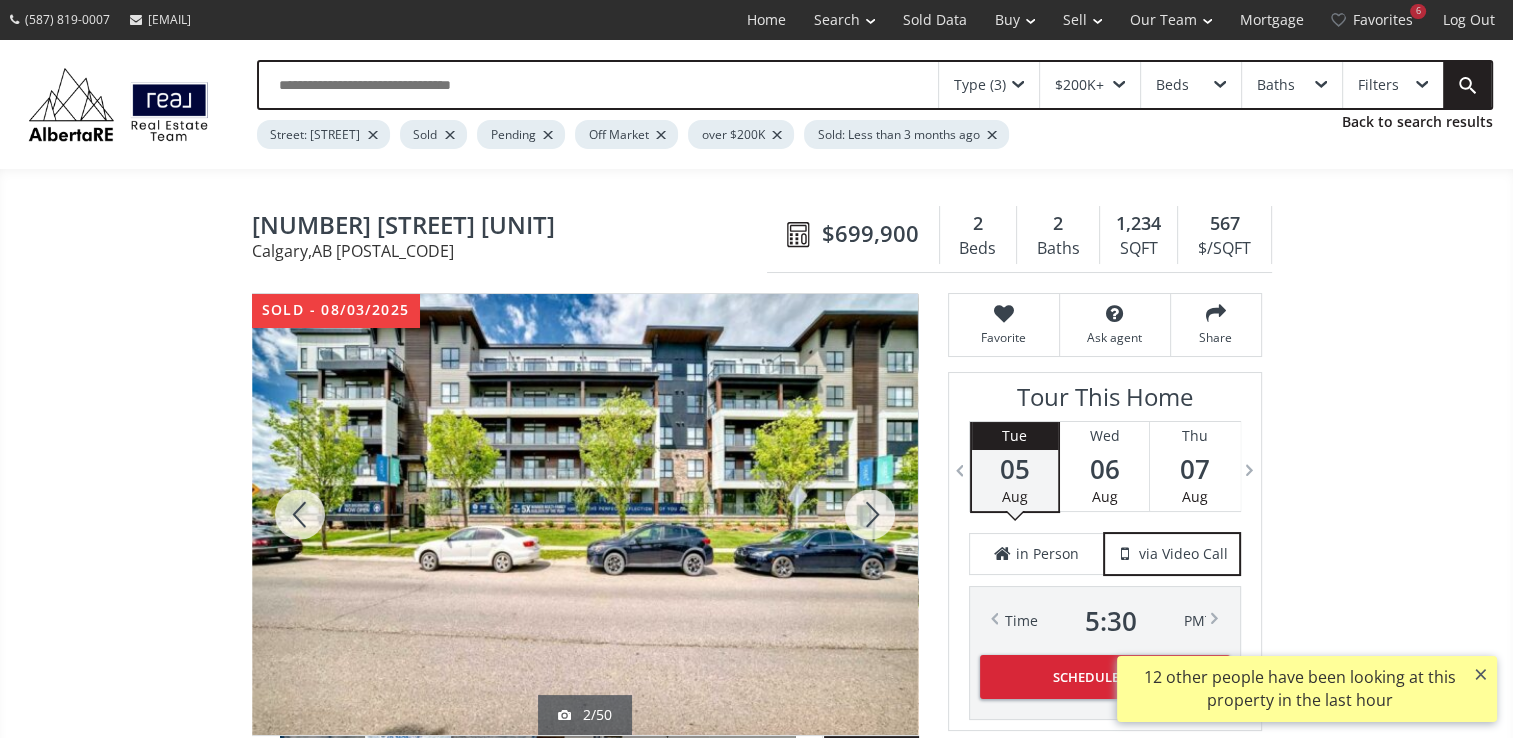 click at bounding box center [870, 514] 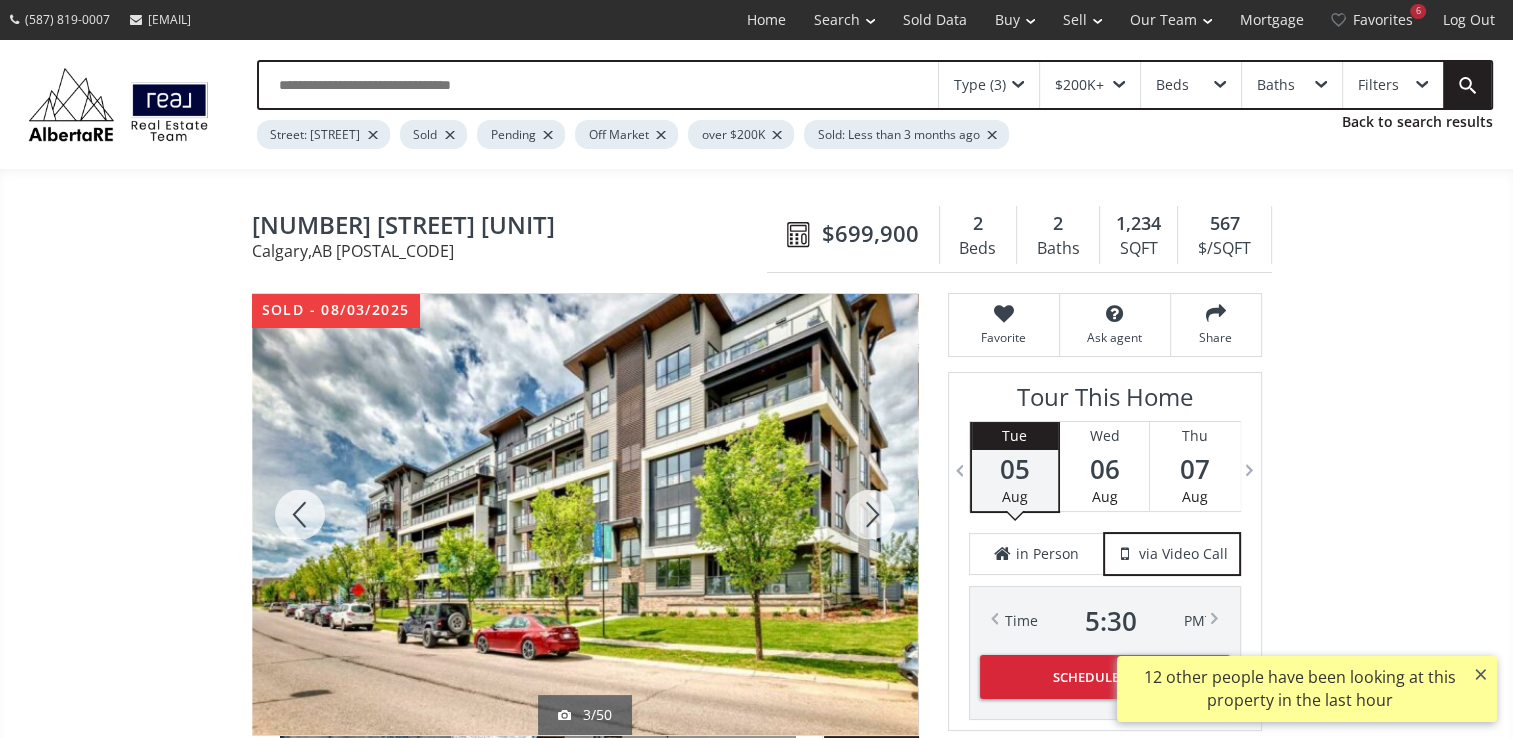click at bounding box center [870, 514] 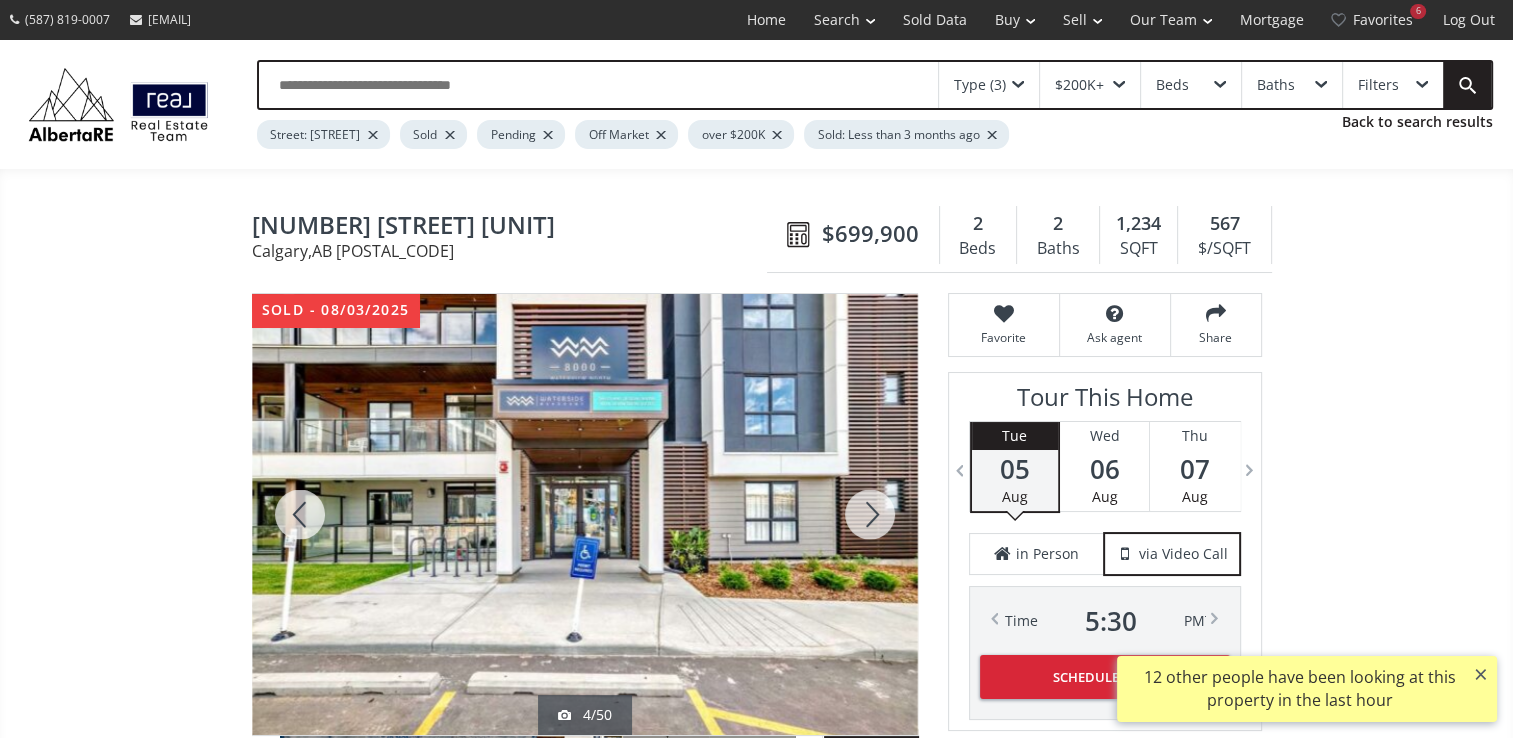 click at bounding box center [870, 514] 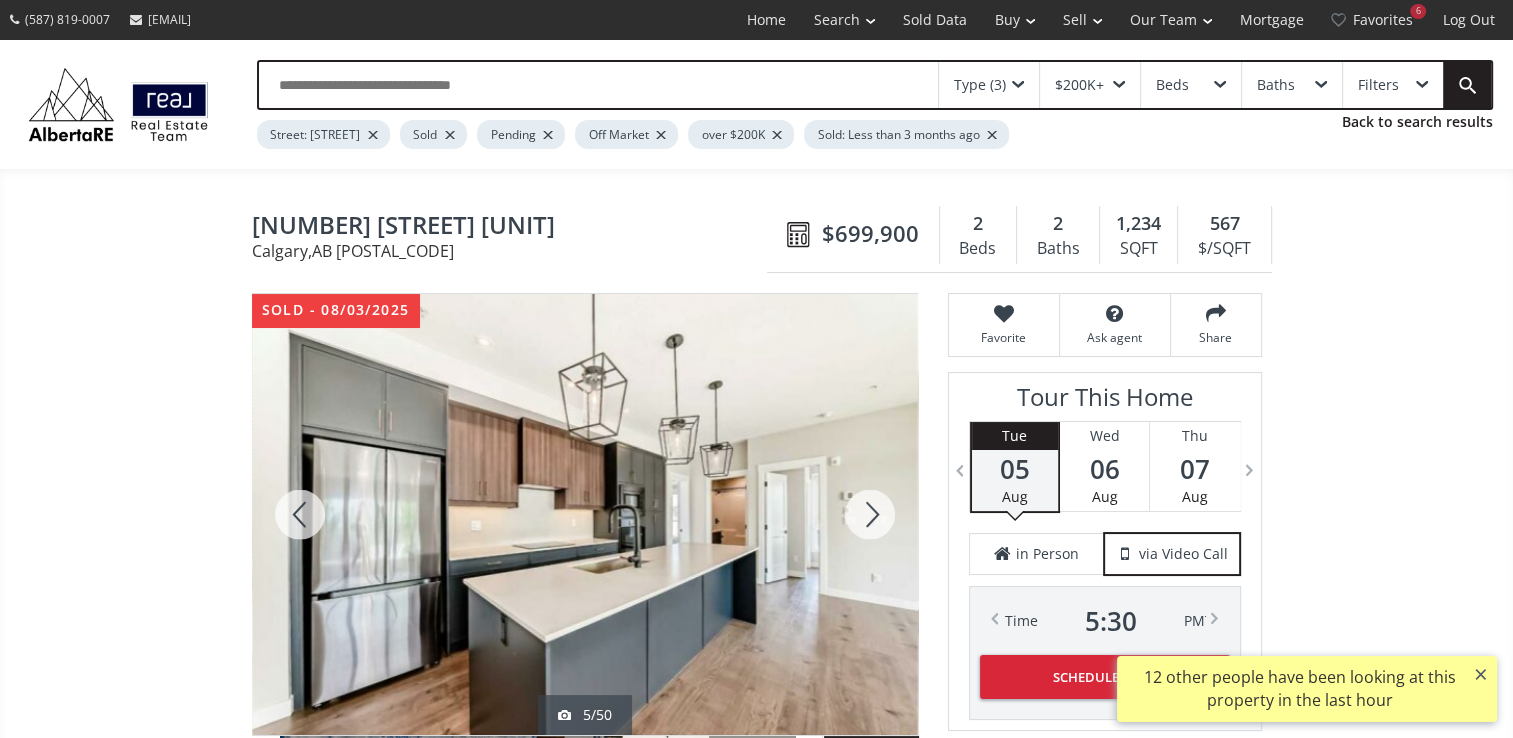 click at bounding box center (870, 514) 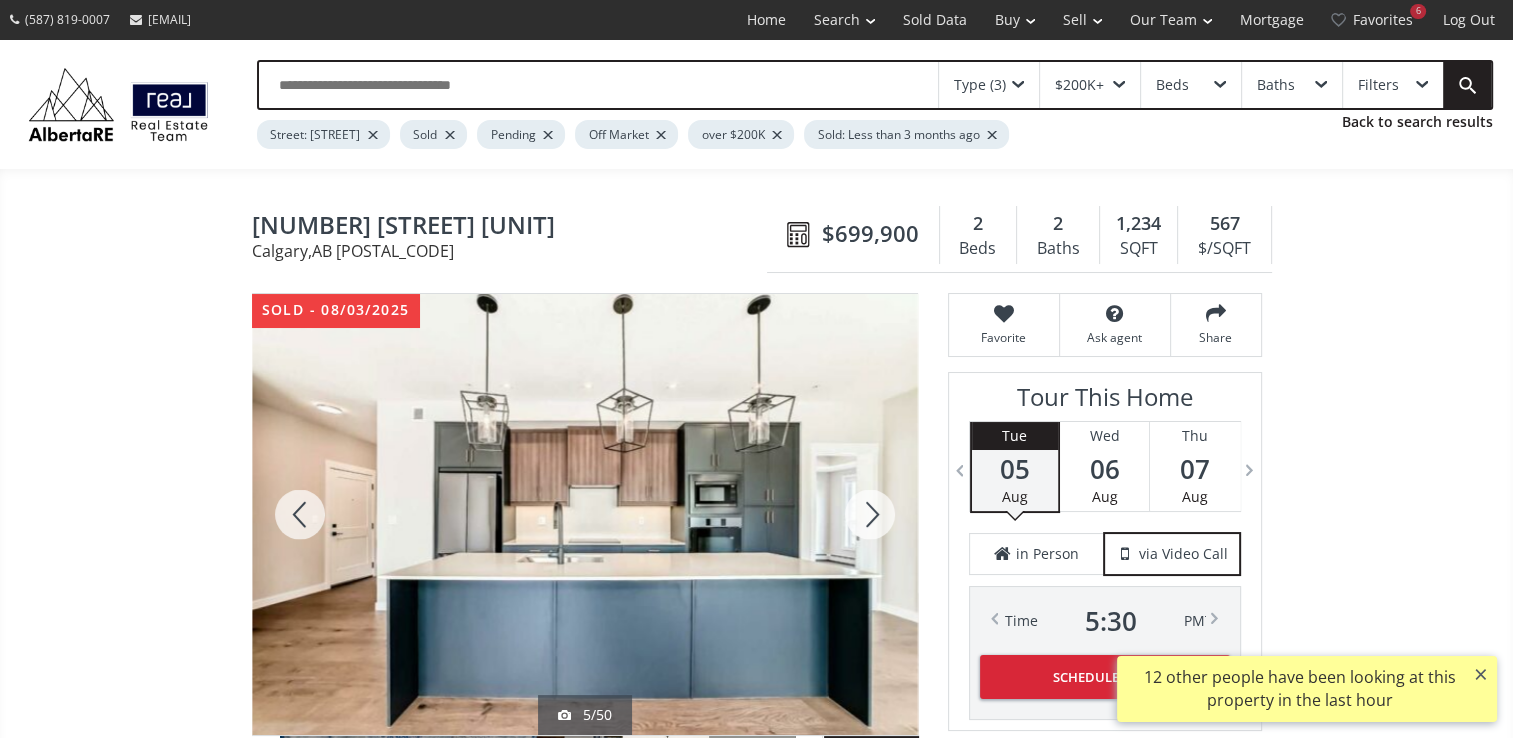 click at bounding box center [870, 514] 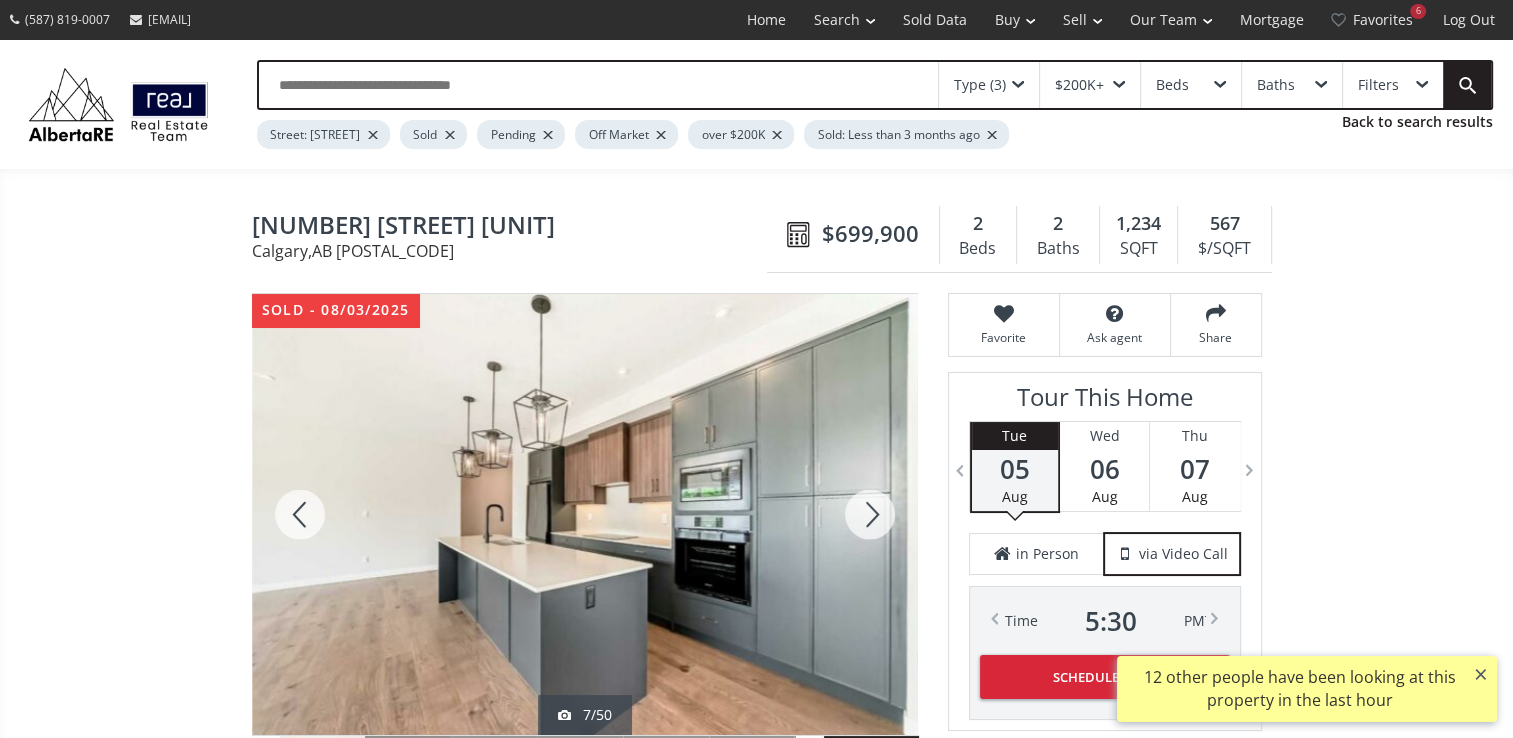 click at bounding box center [870, 514] 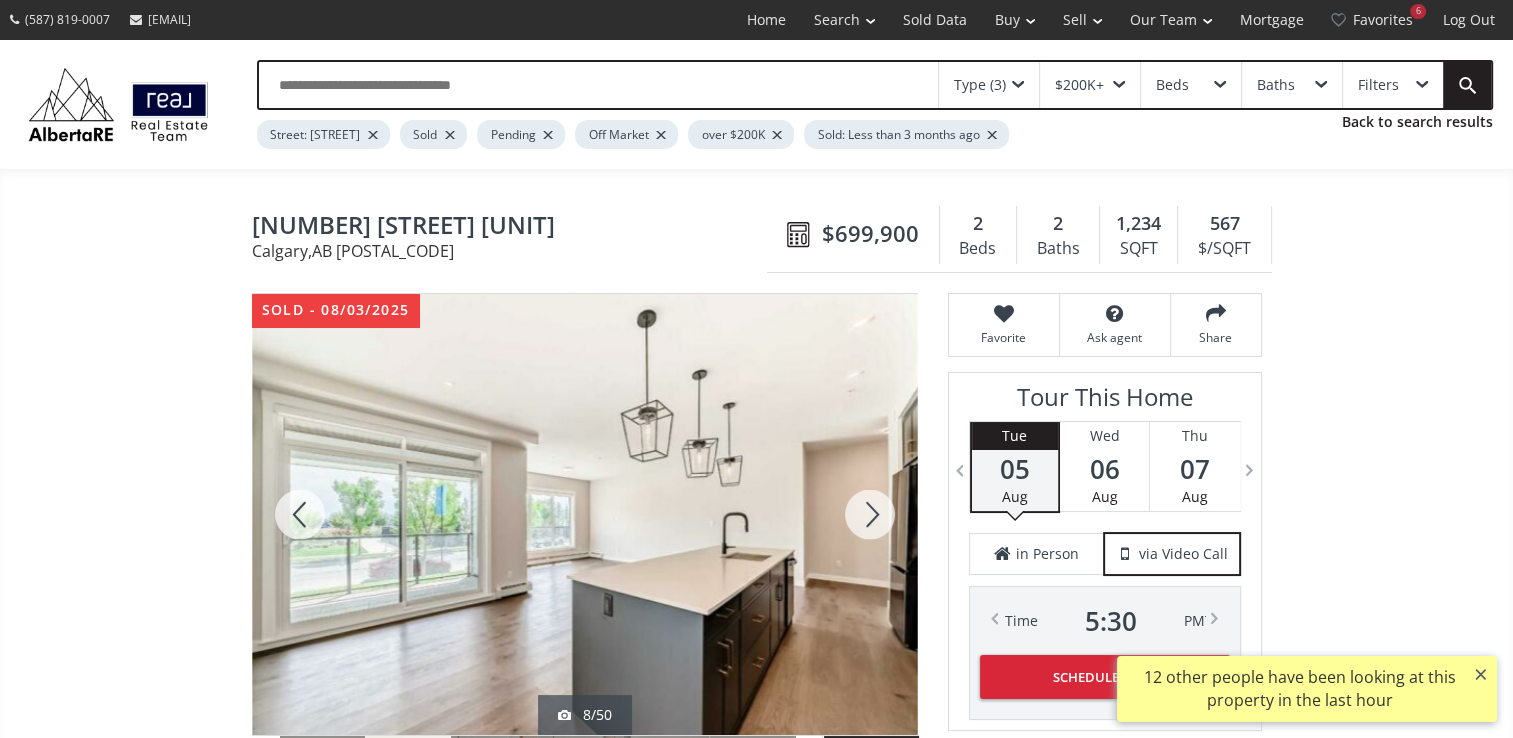 click at bounding box center (870, 514) 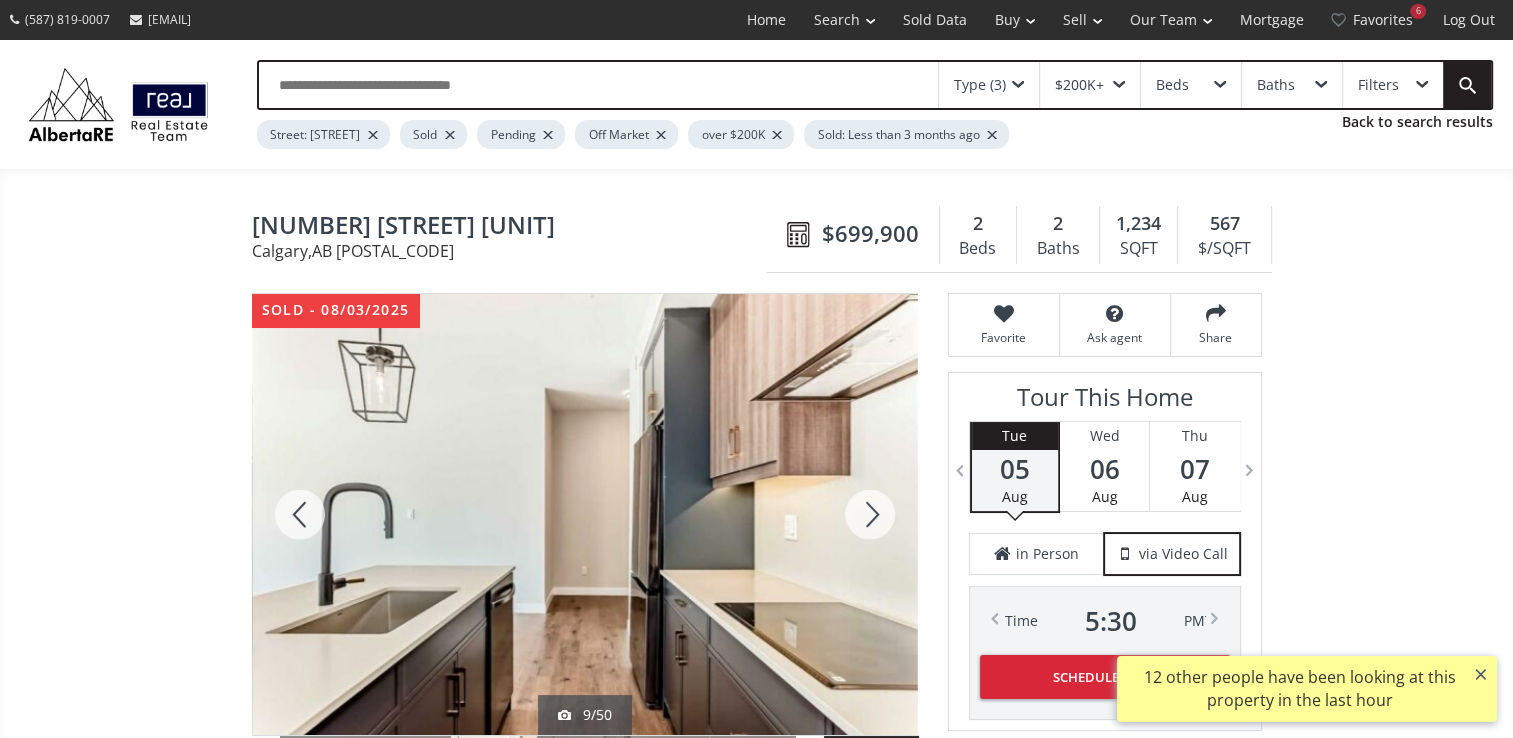 click at bounding box center [870, 514] 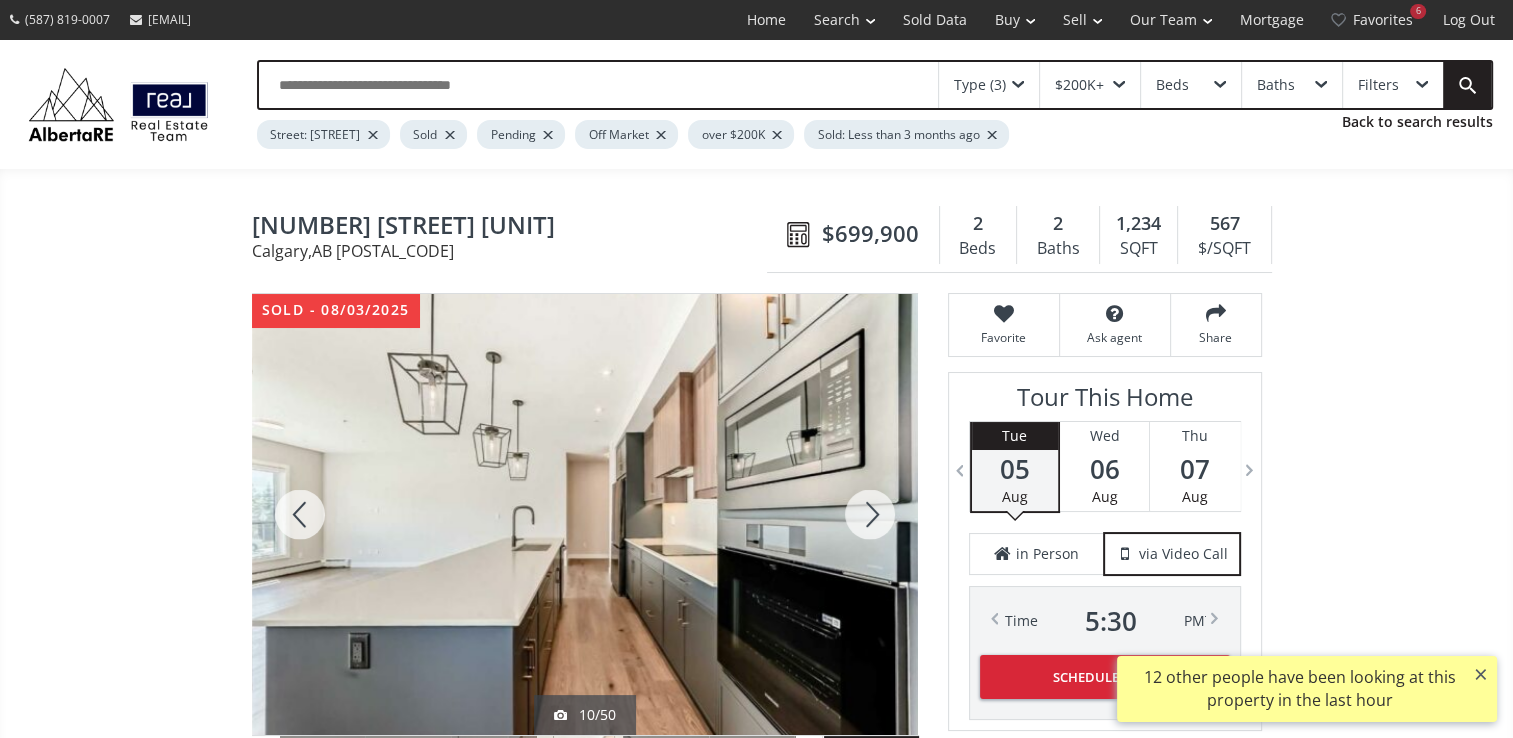 click at bounding box center [870, 514] 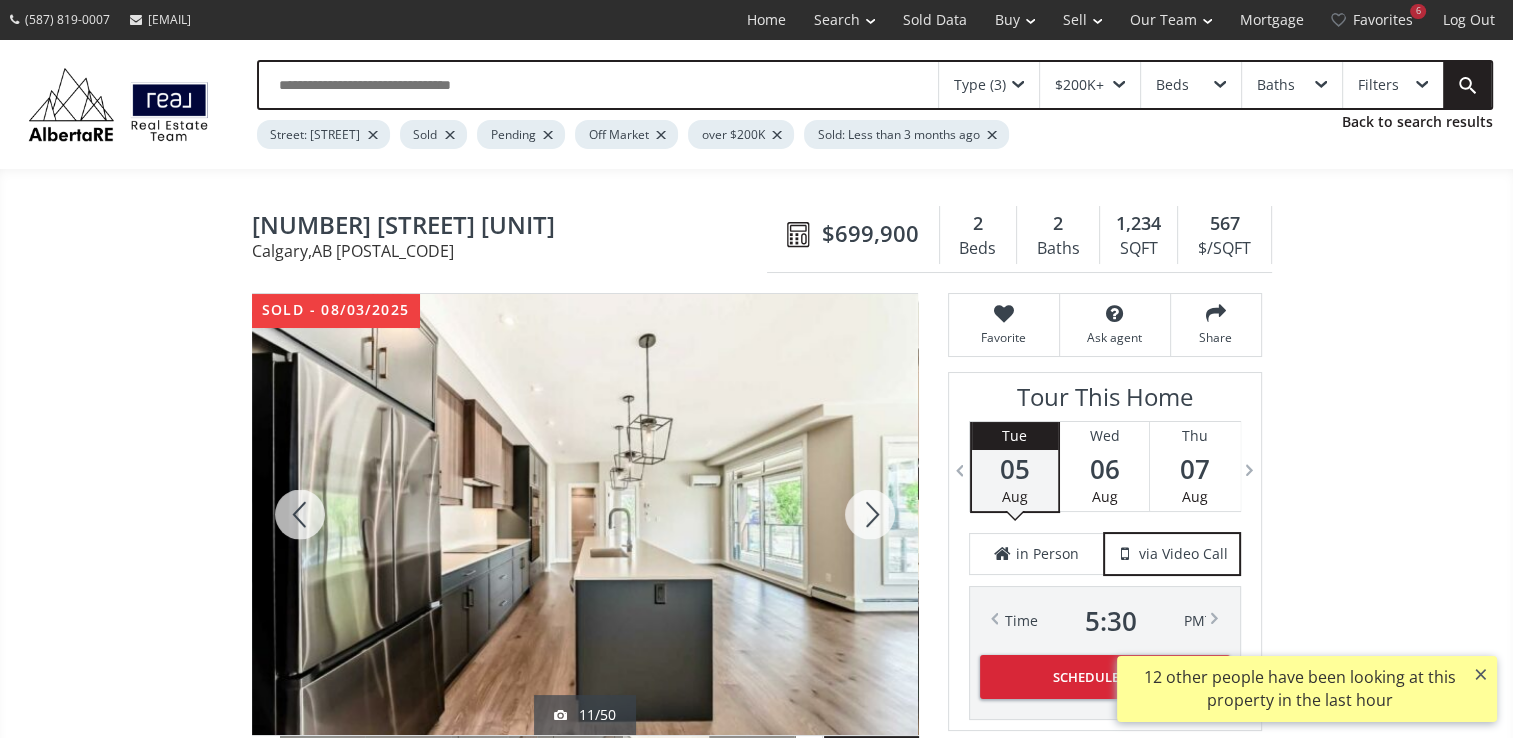 click at bounding box center (870, 514) 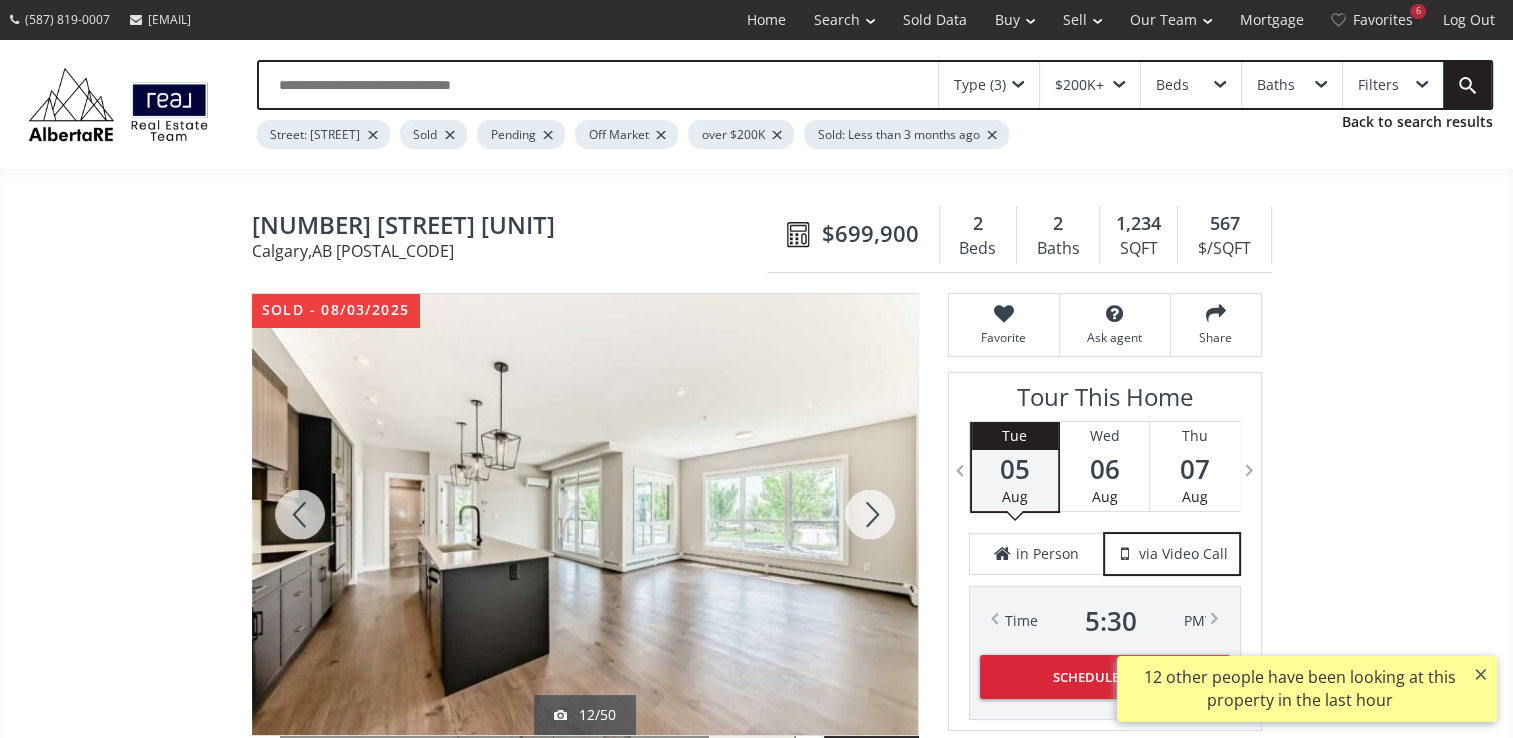 click at bounding box center (870, 514) 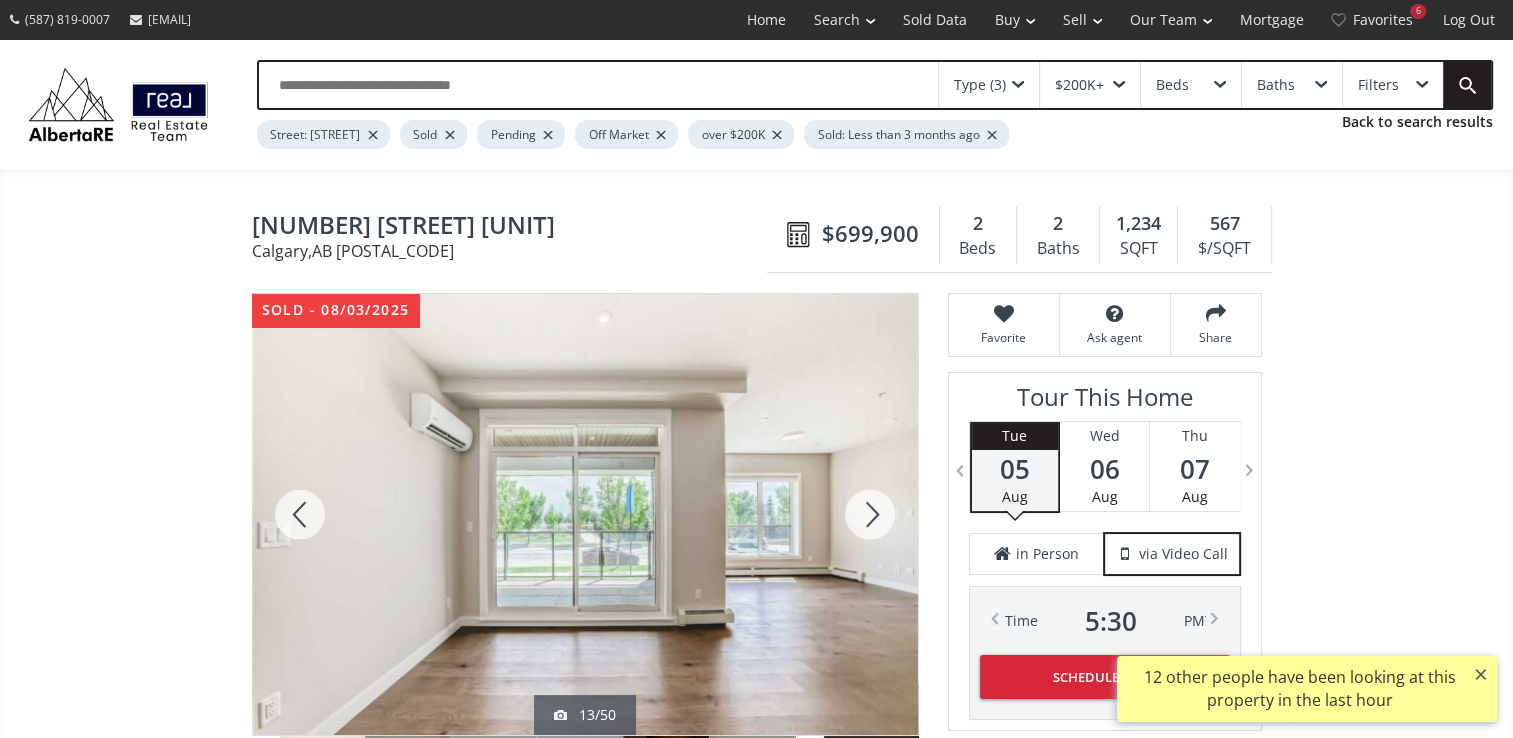 click at bounding box center [870, 514] 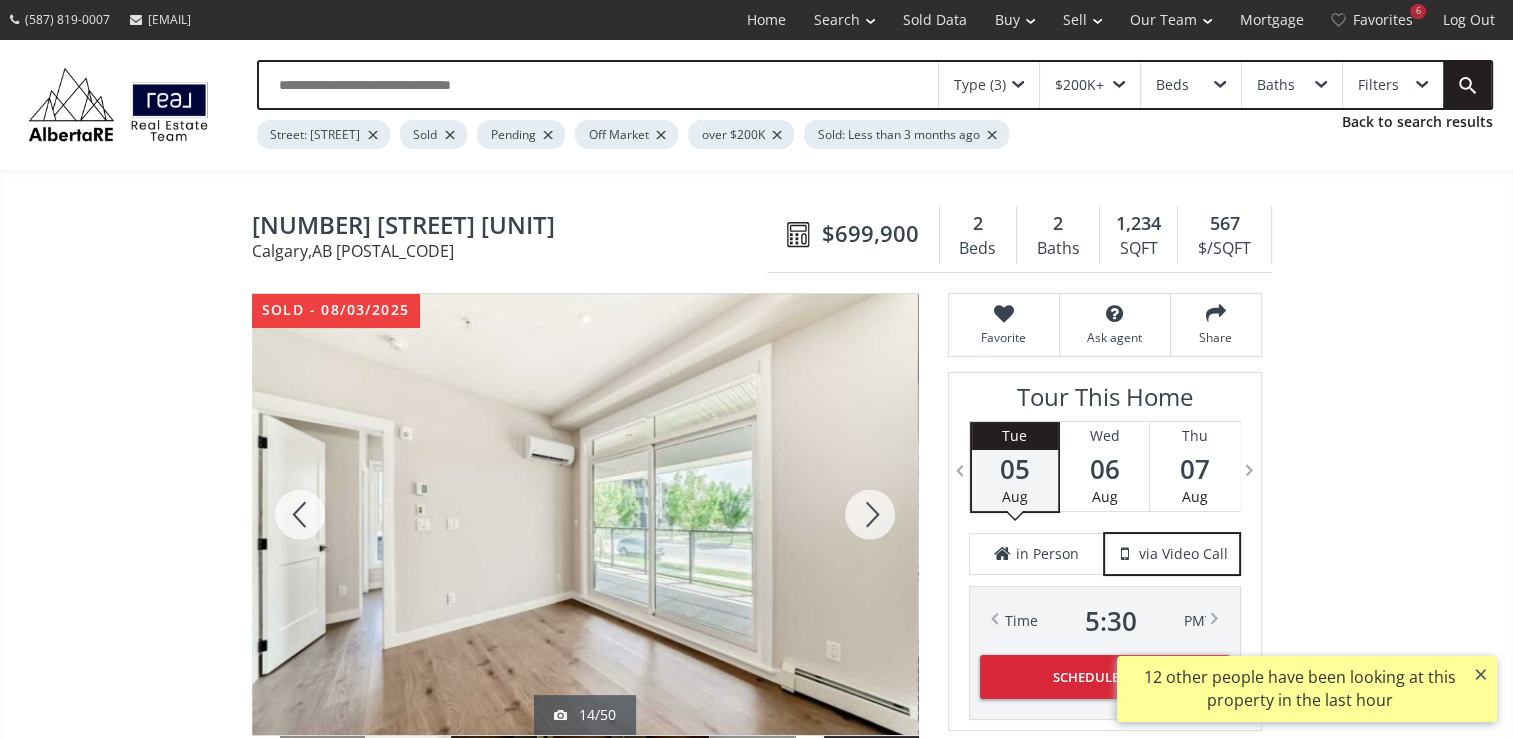 click at bounding box center [870, 514] 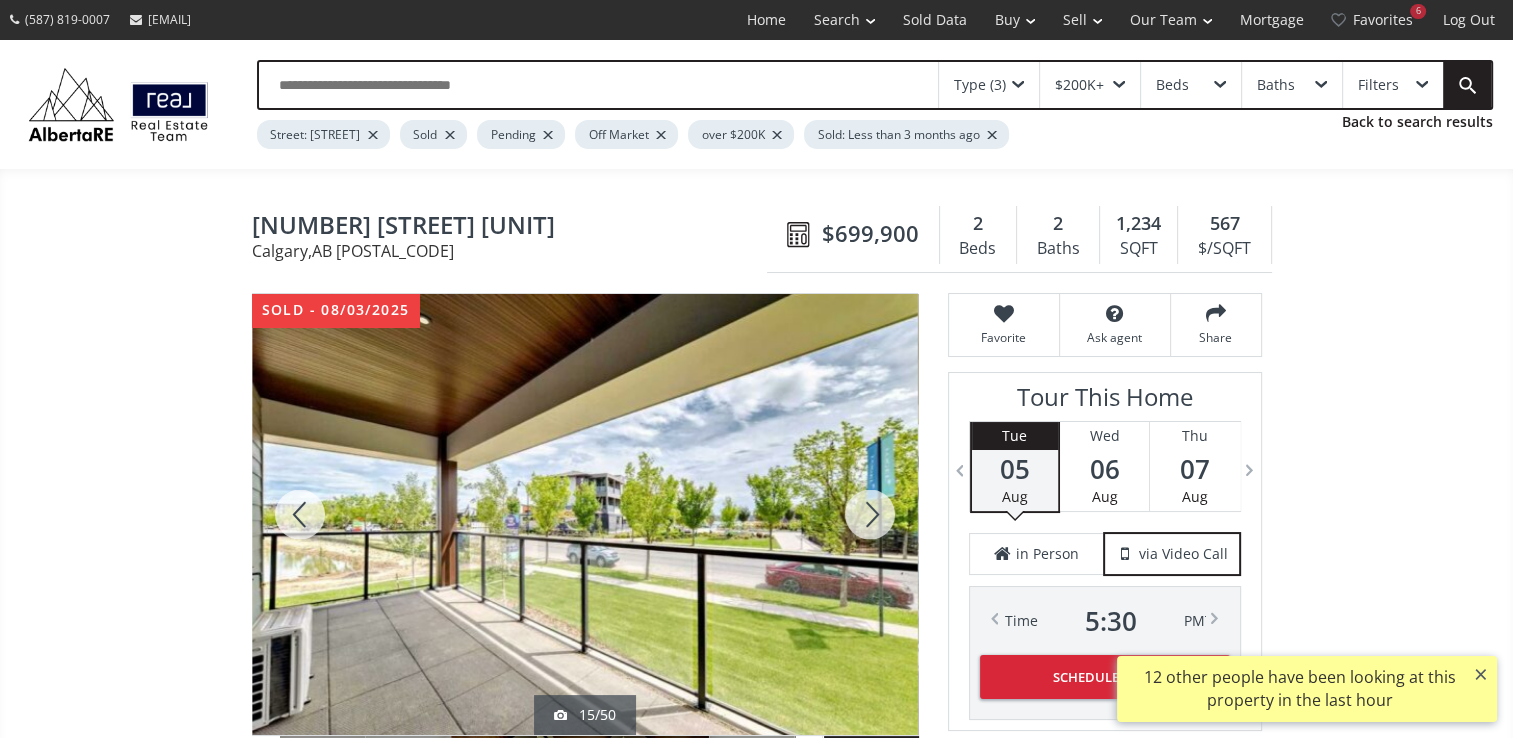 click at bounding box center [870, 514] 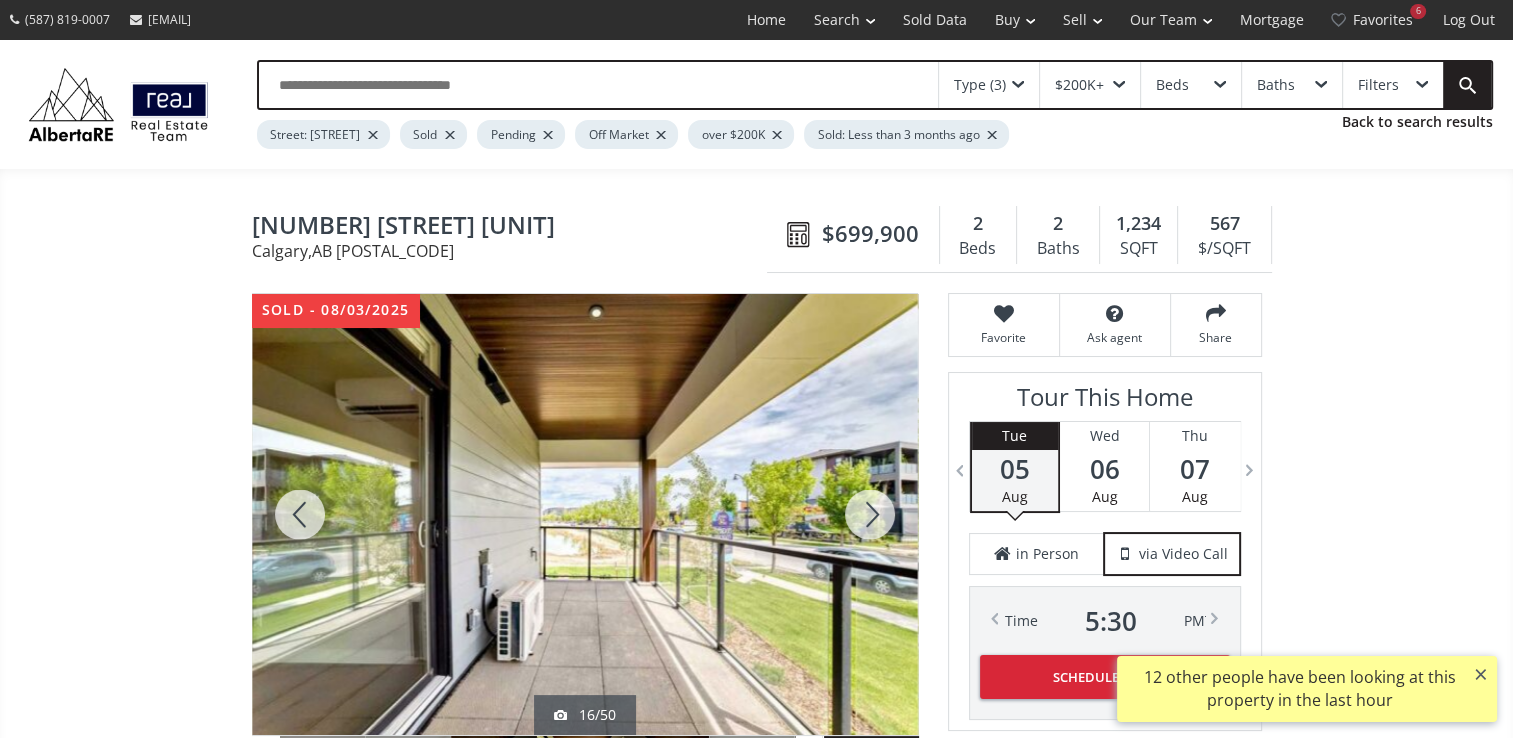 click at bounding box center (870, 514) 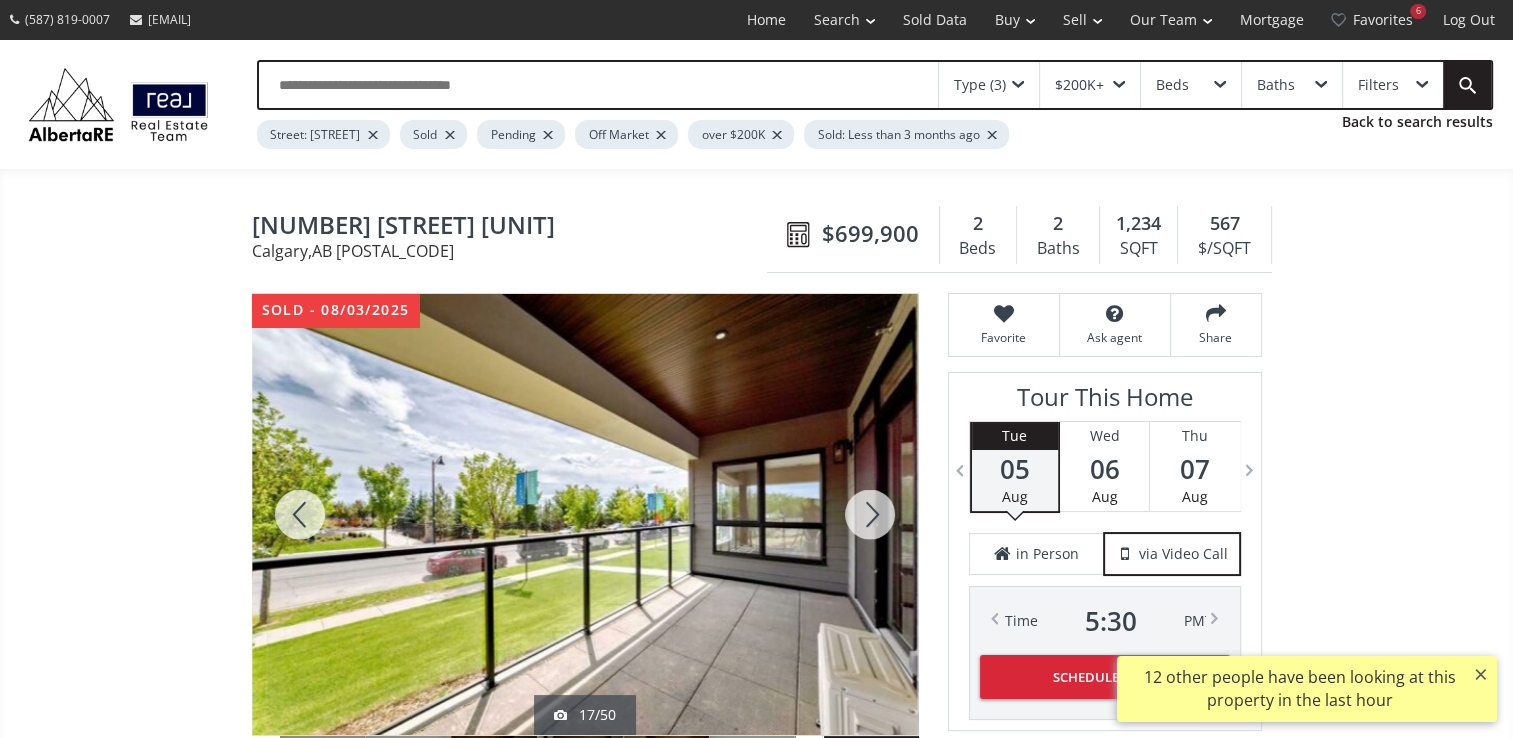 click at bounding box center [870, 514] 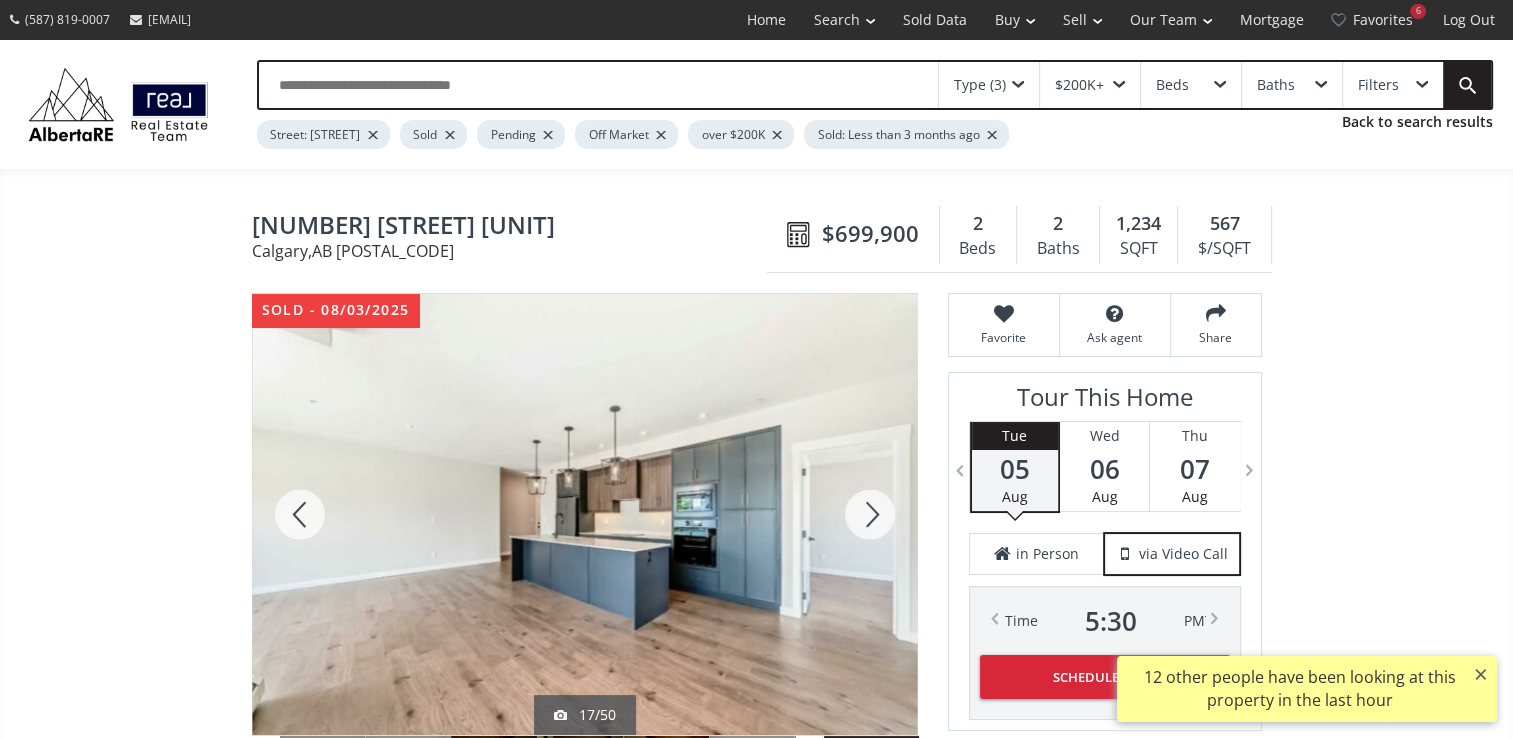 click at bounding box center (870, 514) 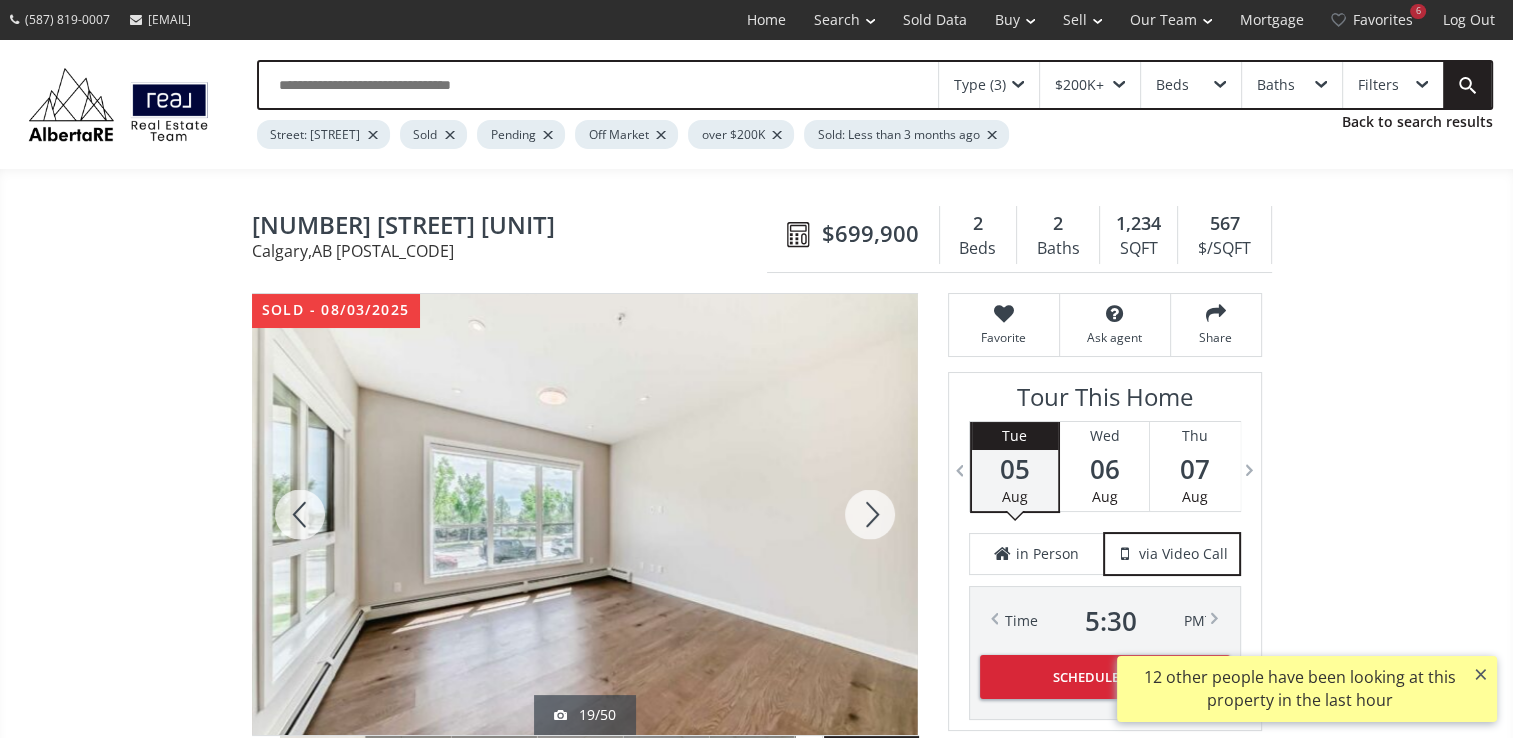 click at bounding box center [870, 514] 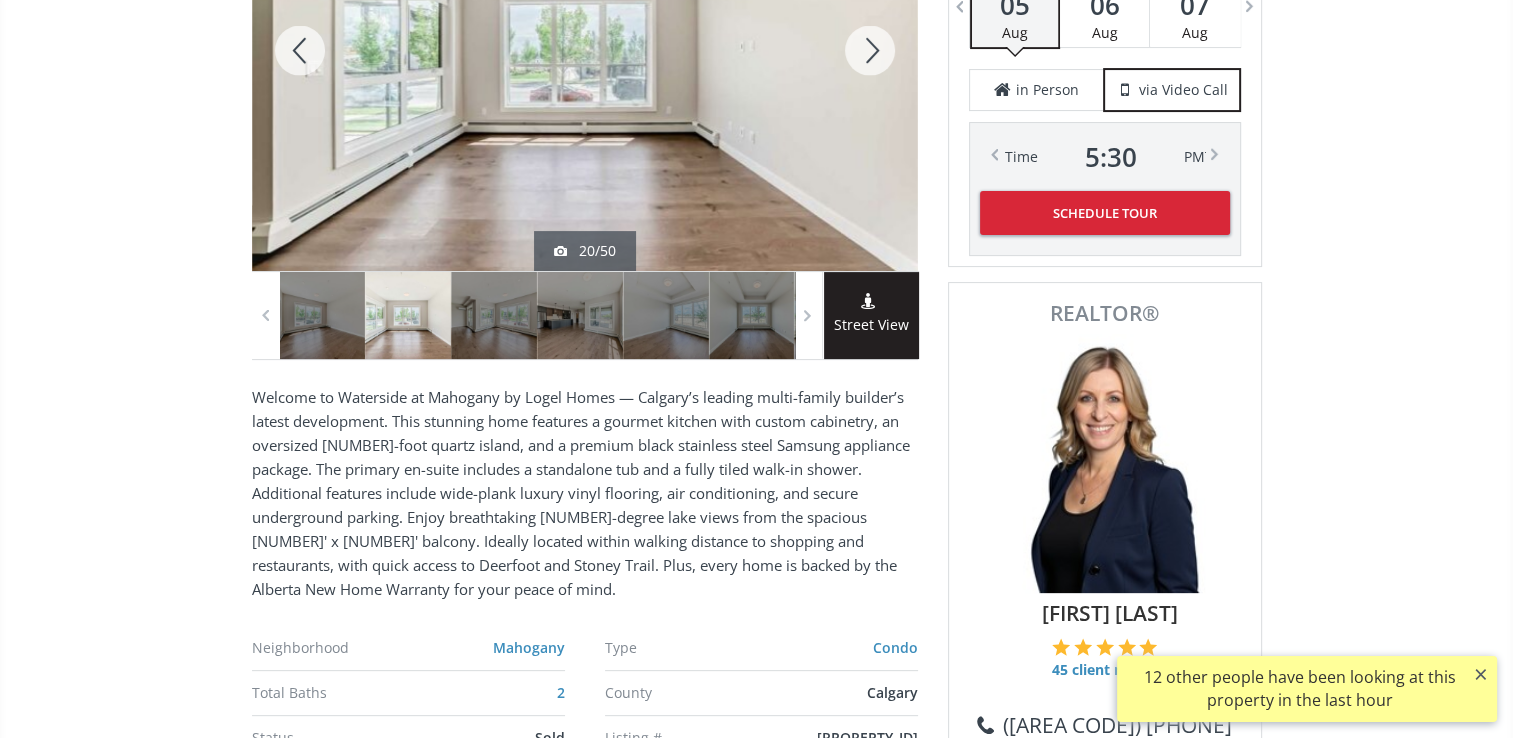scroll, scrollTop: 200, scrollLeft: 0, axis: vertical 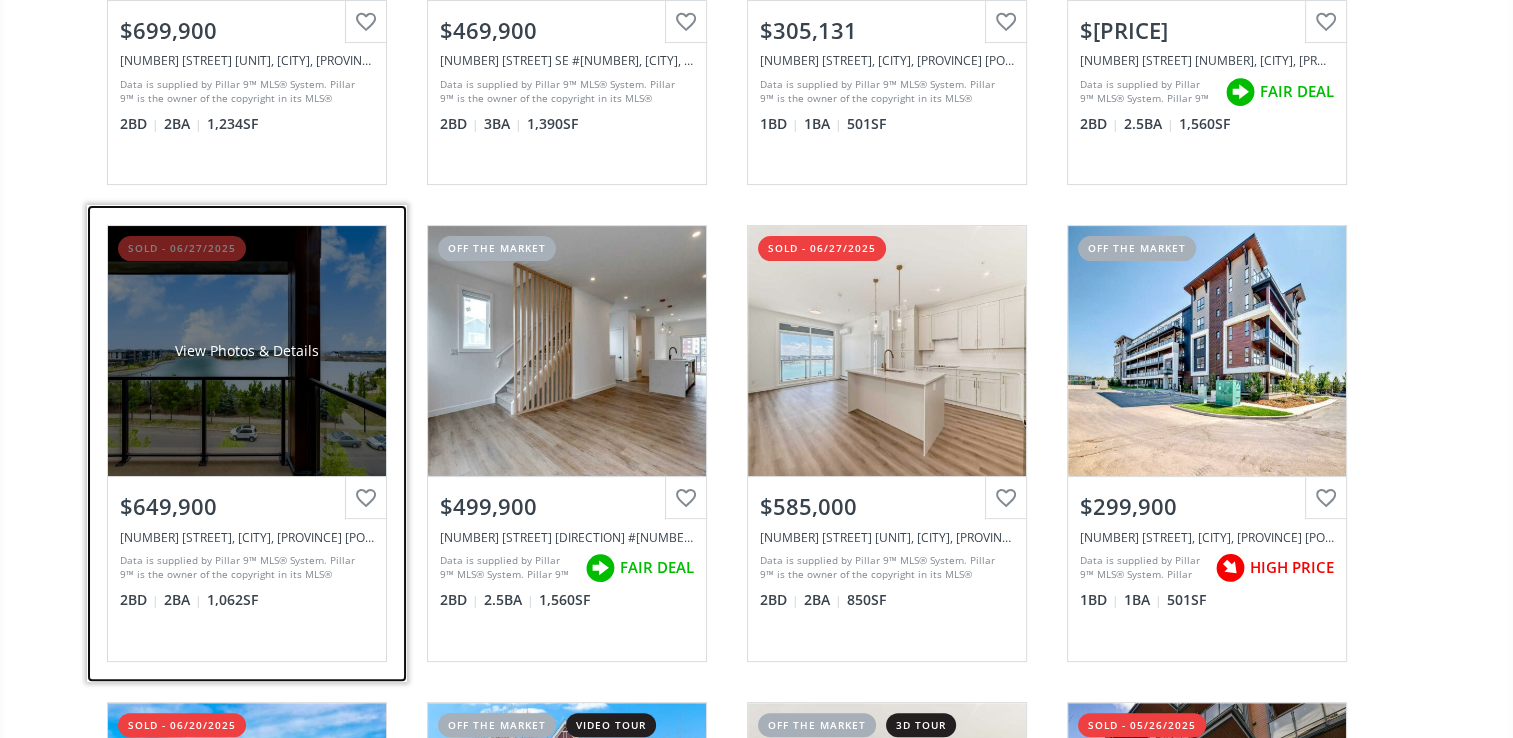 click on "View Photos & Details" at bounding box center (247, 351) 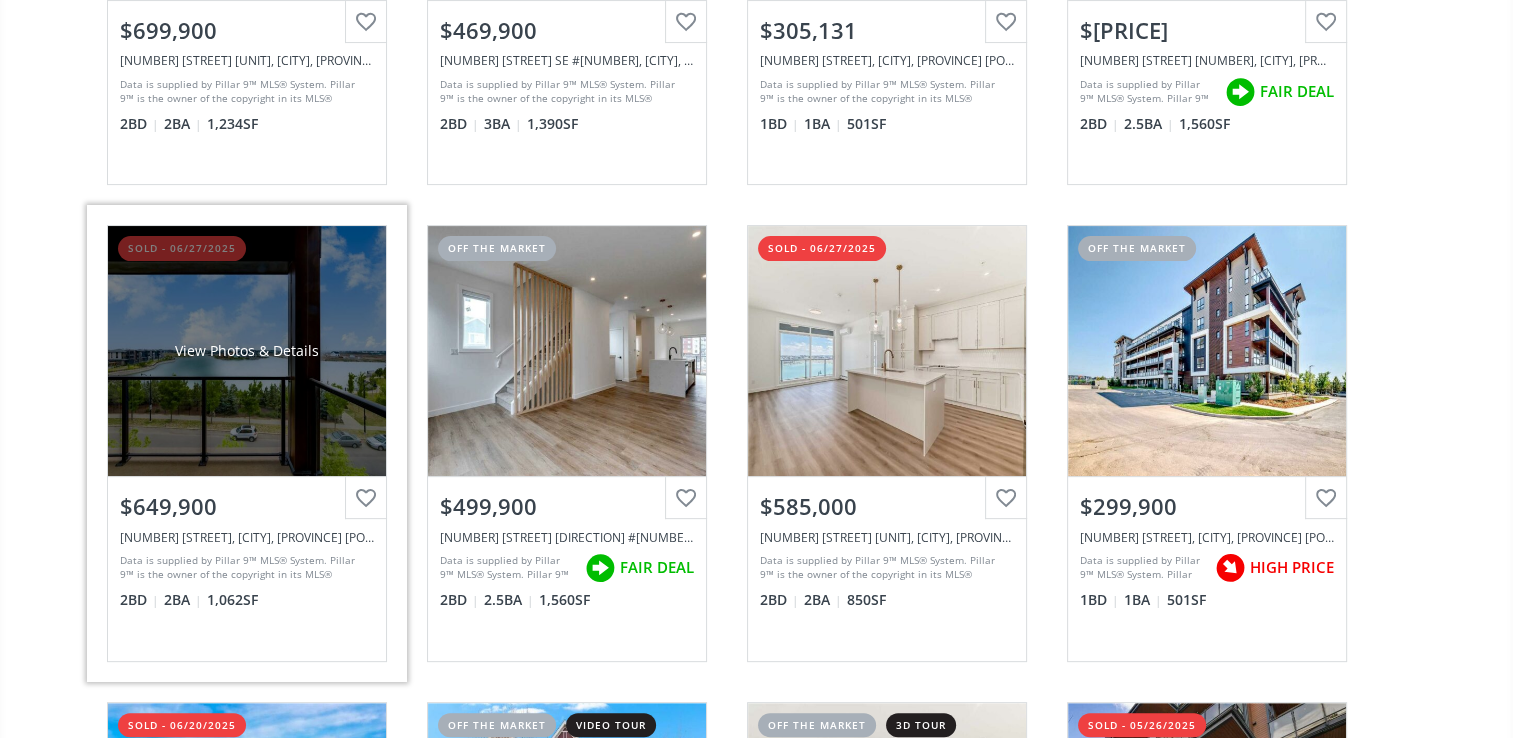 scroll, scrollTop: 0, scrollLeft: 0, axis: both 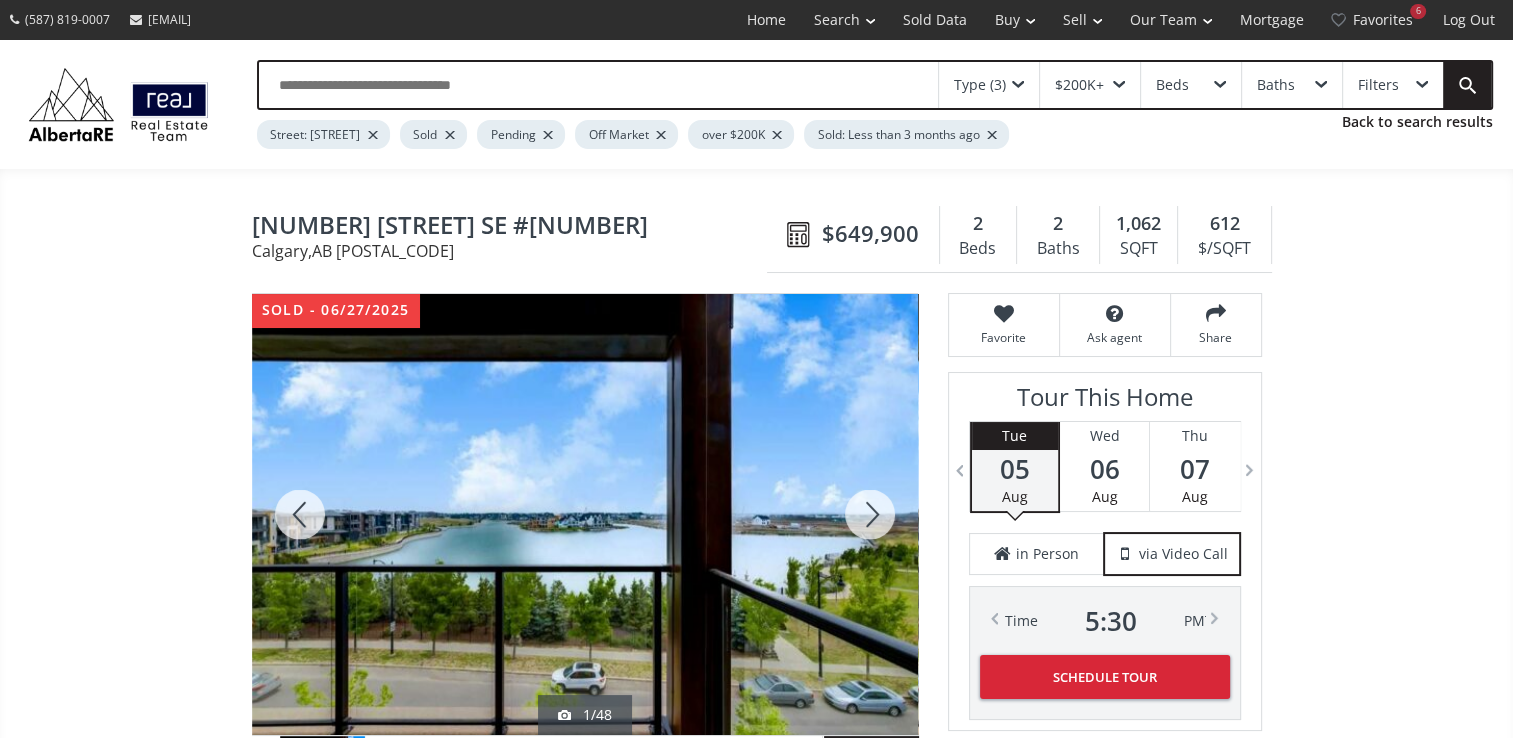 click at bounding box center [870, 514] 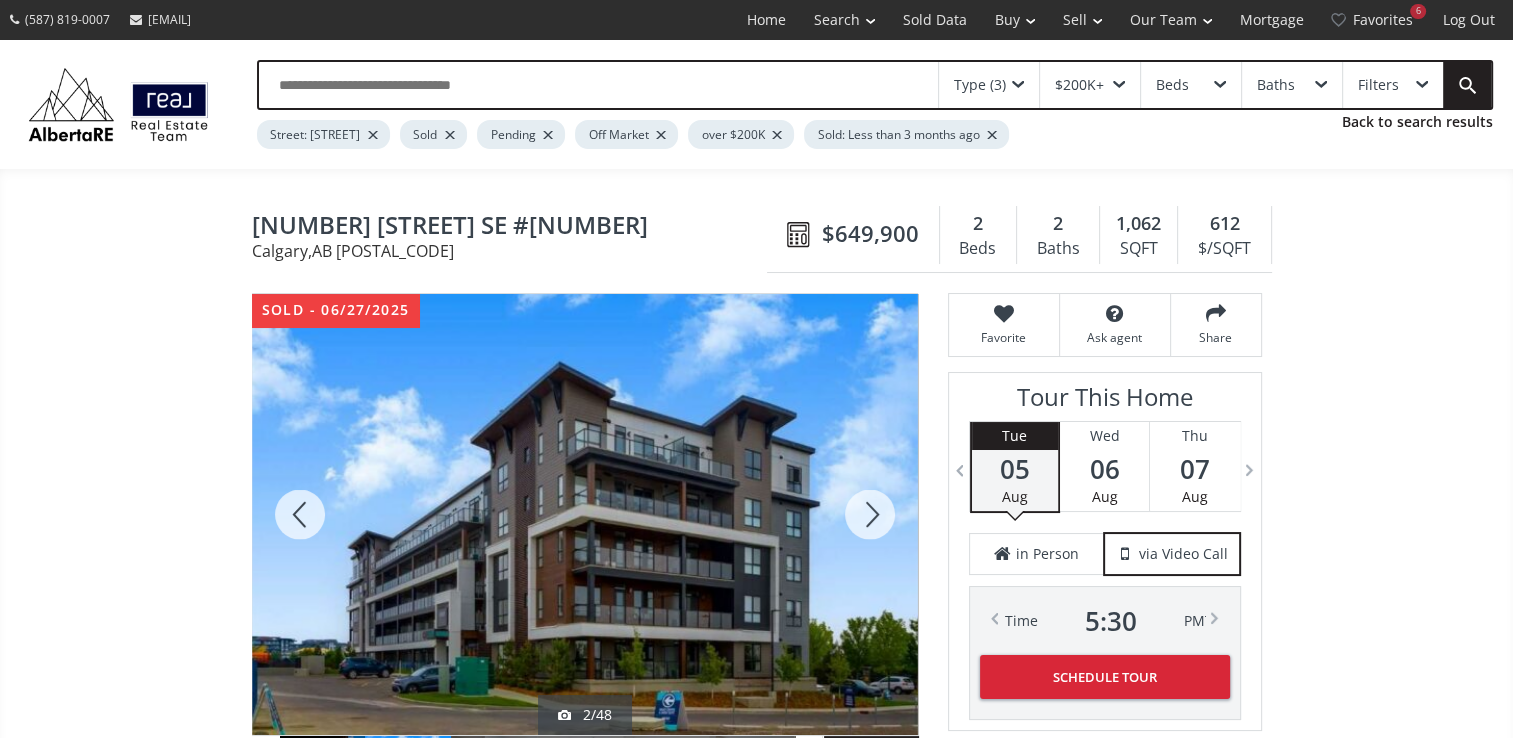 click at bounding box center (870, 514) 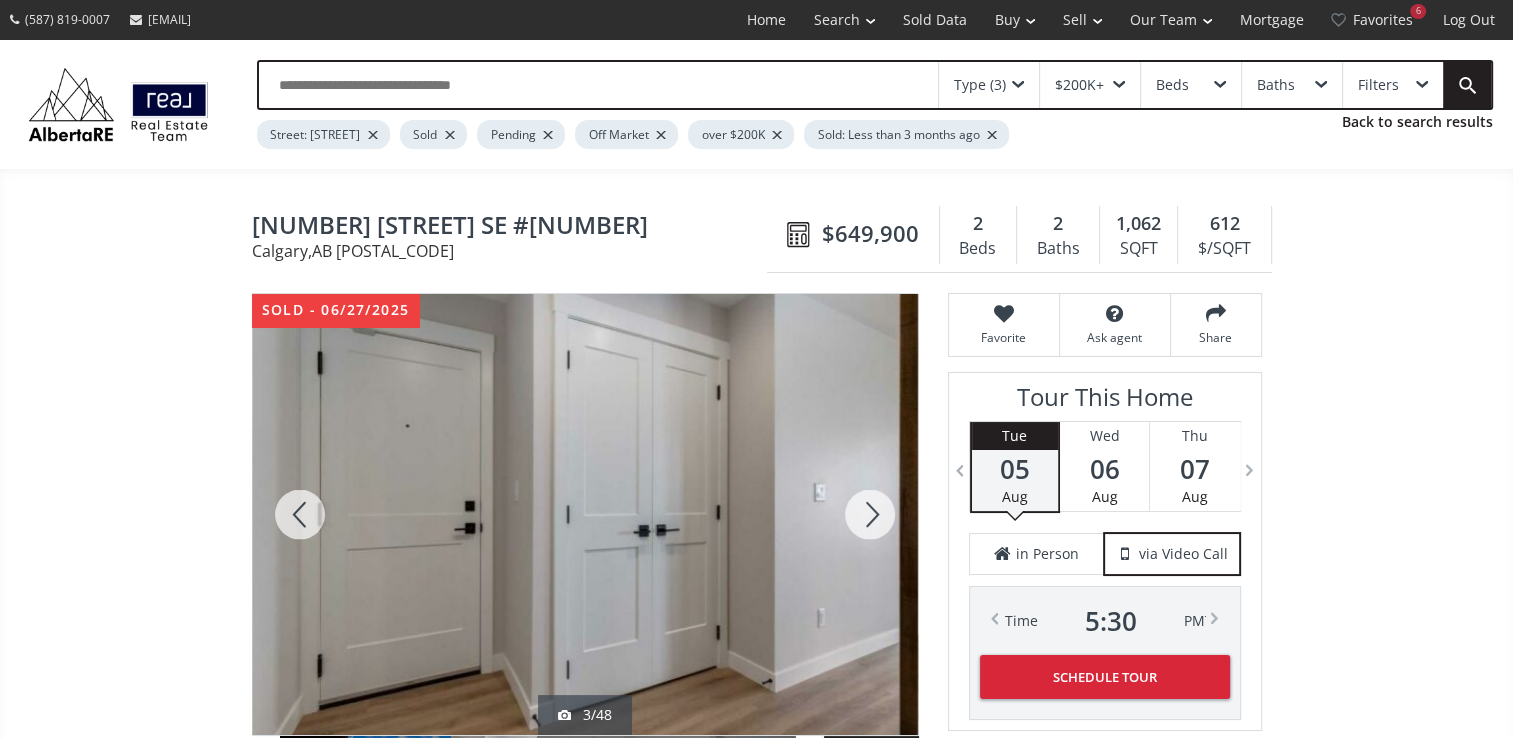 click at bounding box center [870, 514] 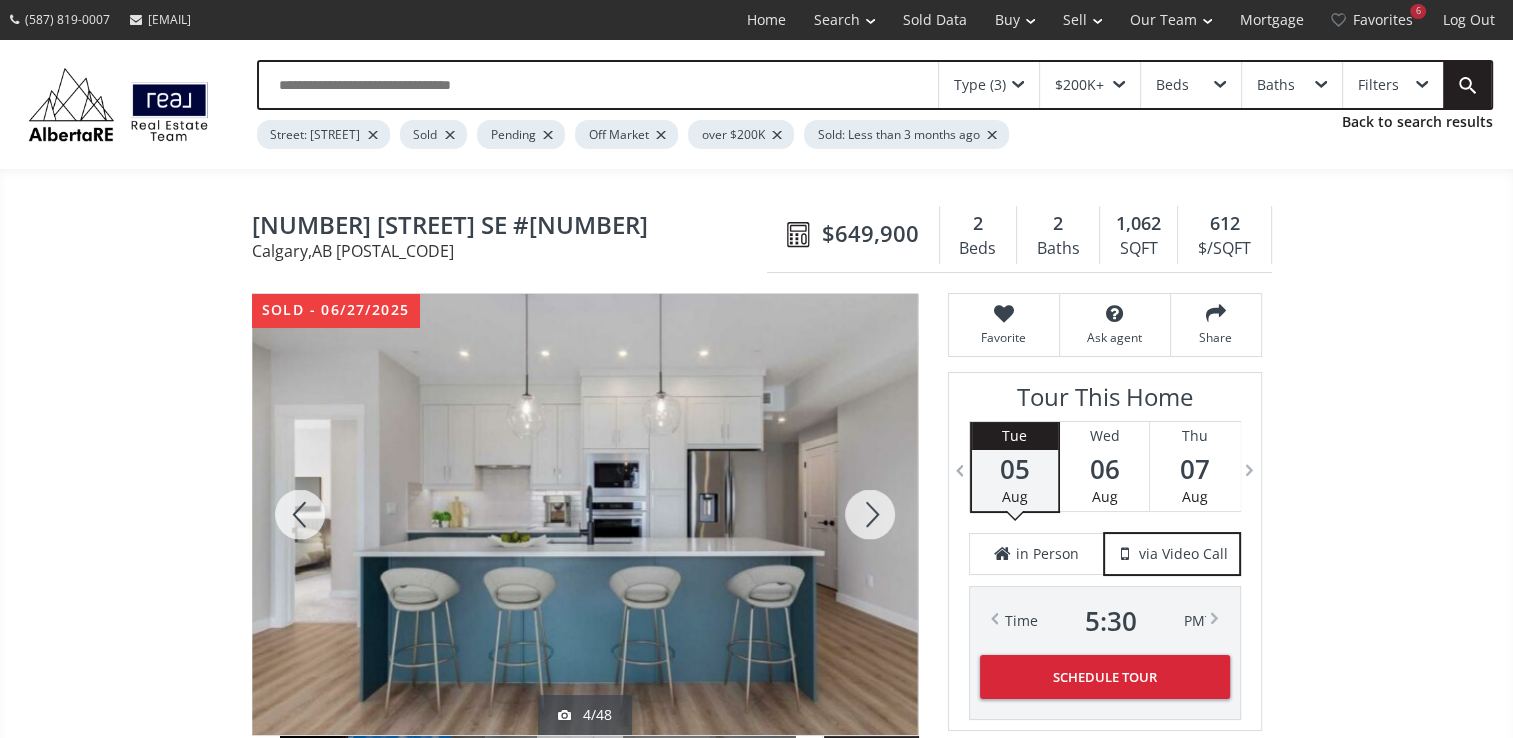 click at bounding box center (870, 514) 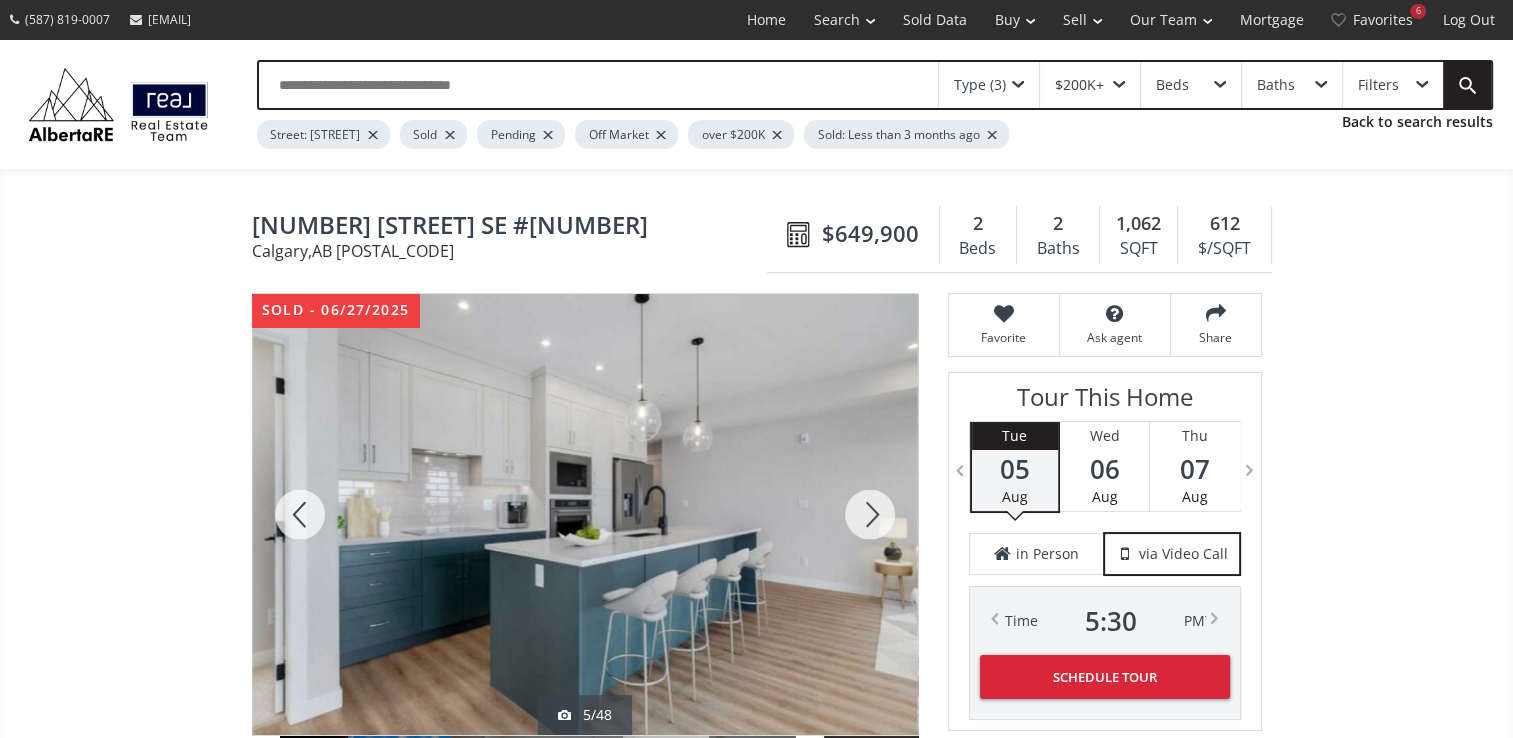 click at bounding box center (870, 514) 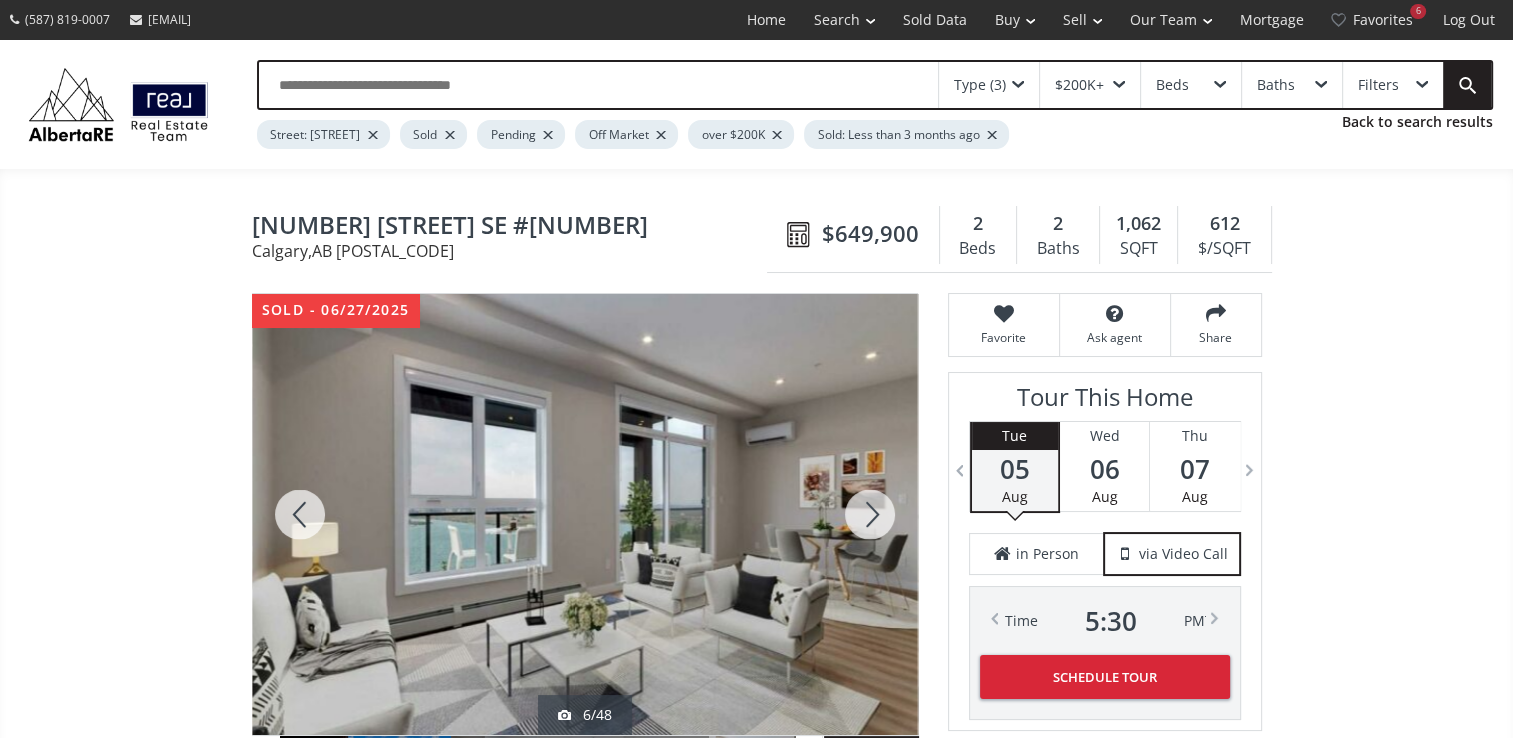 click at bounding box center [870, 514] 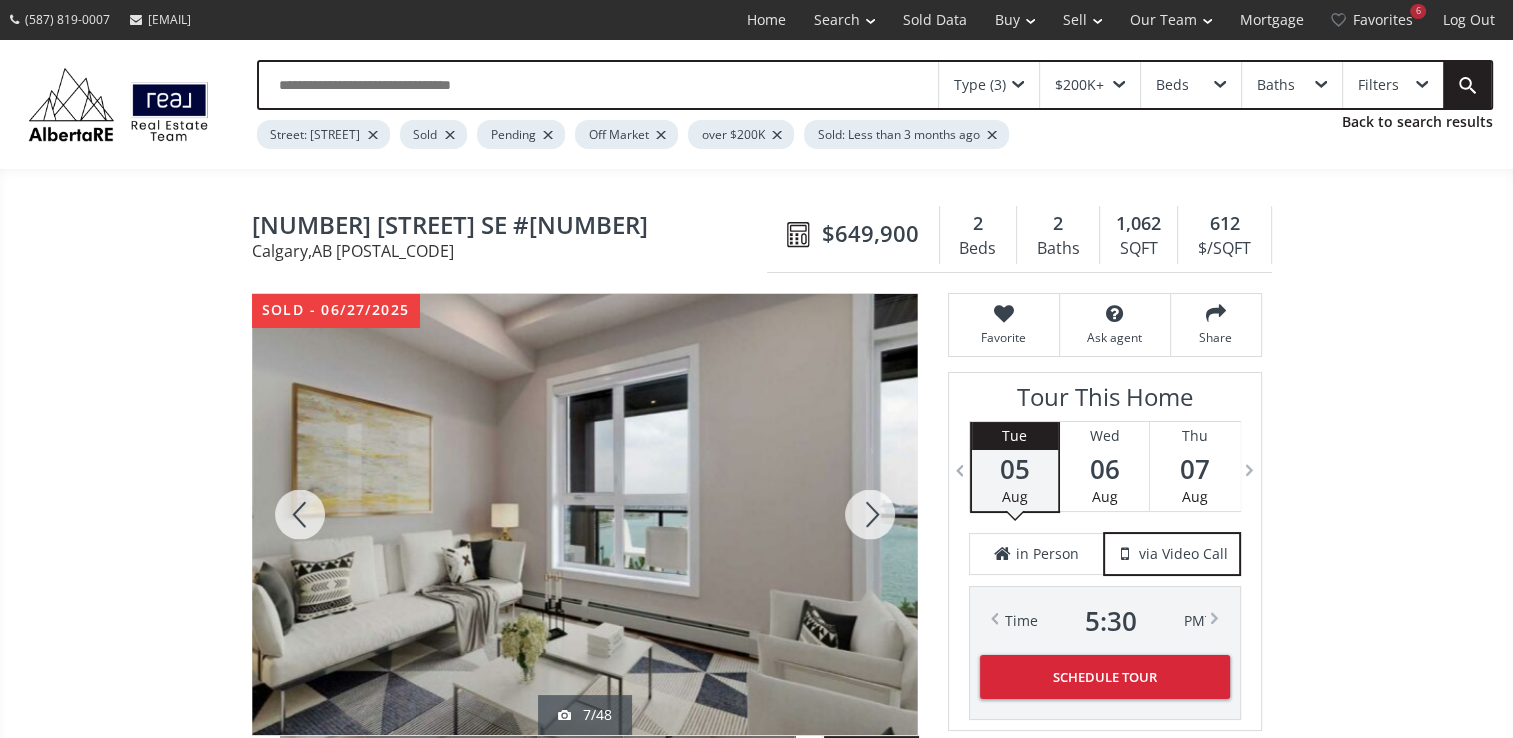click at bounding box center (870, 514) 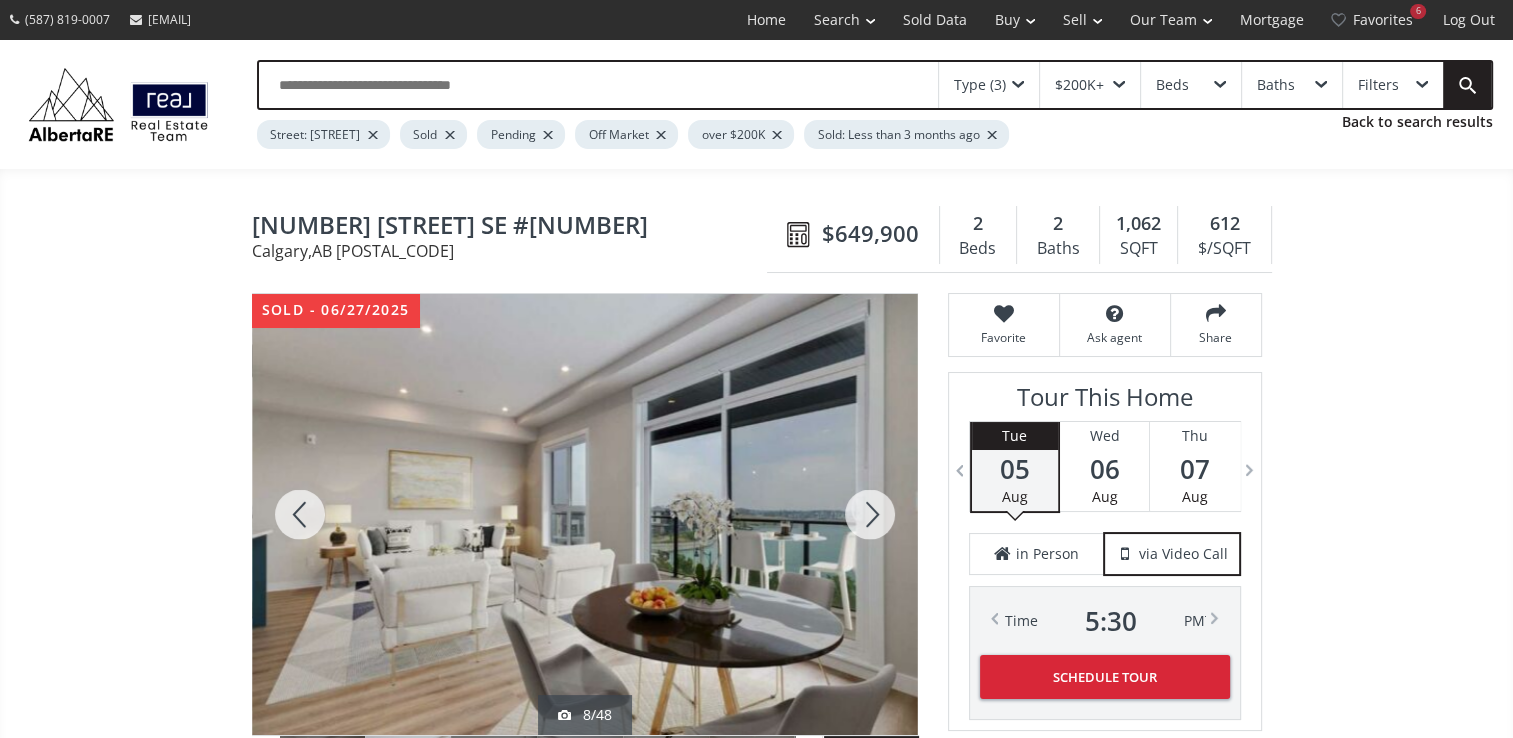 click at bounding box center [870, 514] 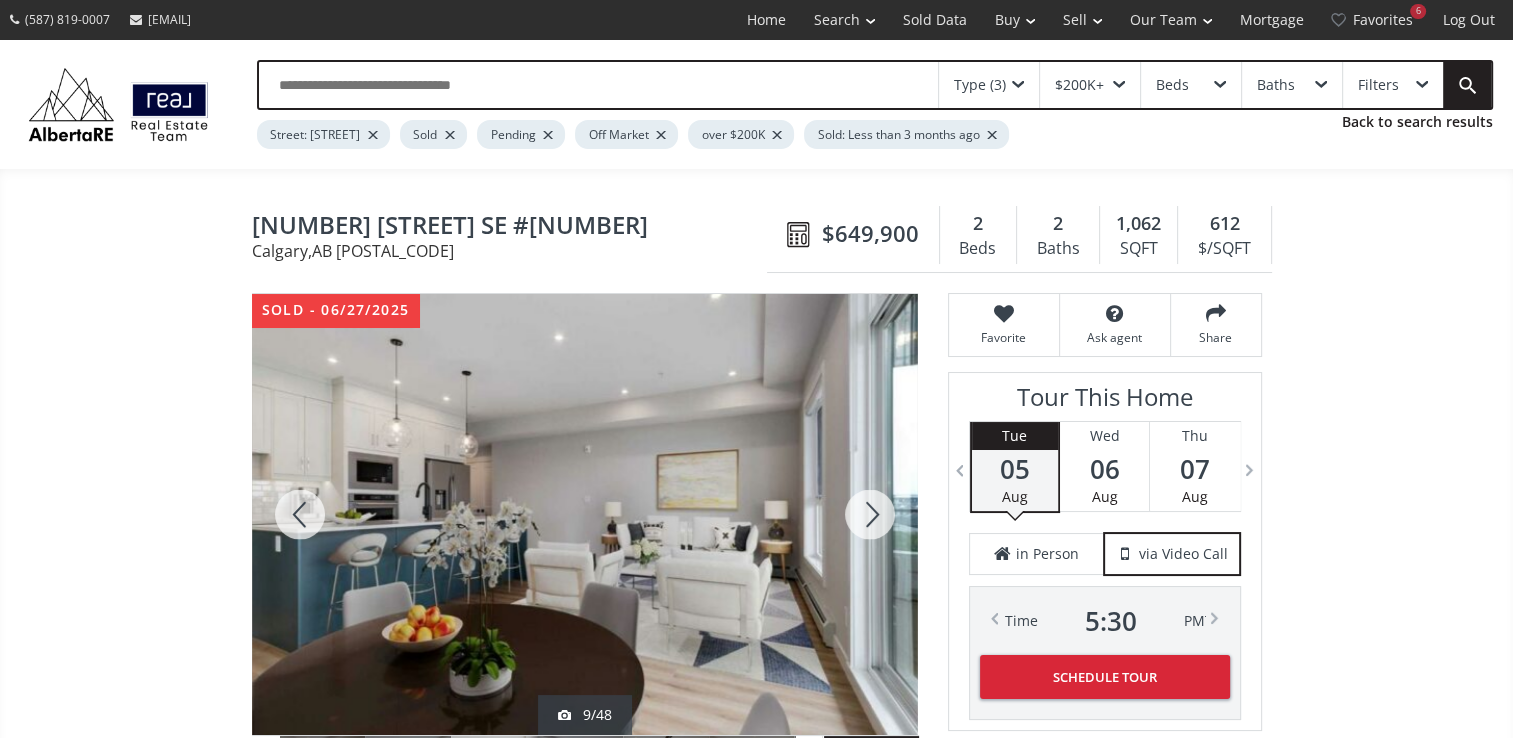 click at bounding box center (870, 514) 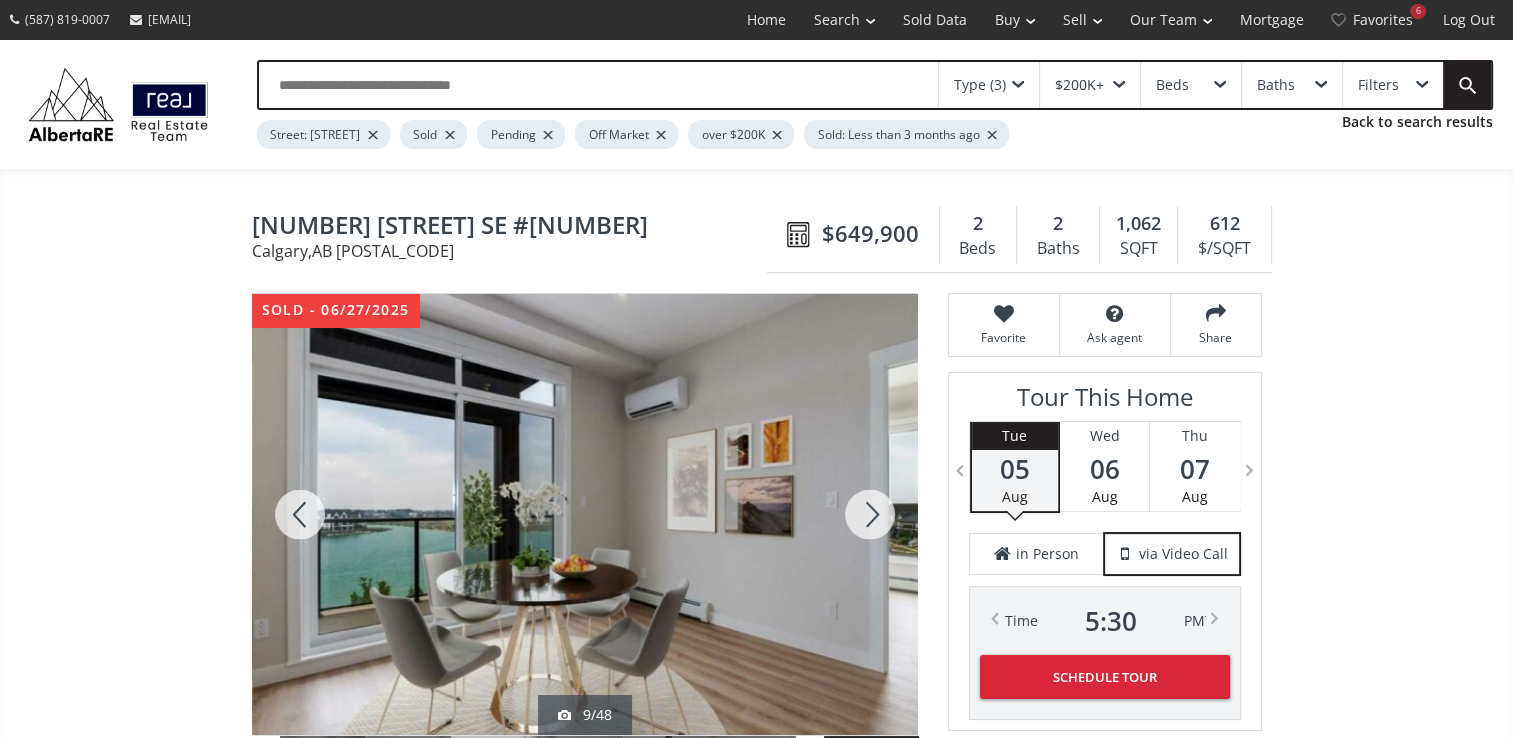 click at bounding box center (870, 514) 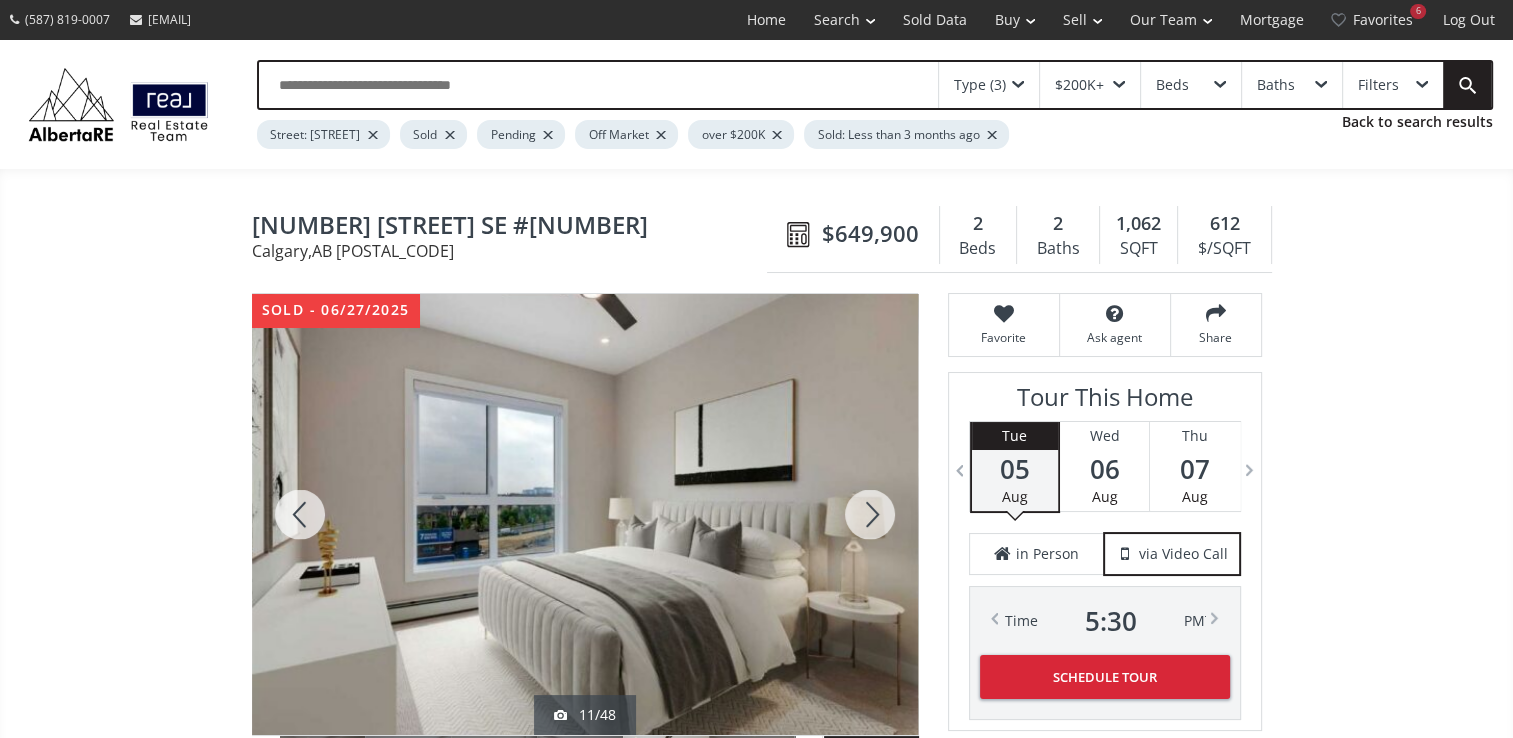 click at bounding box center (870, 514) 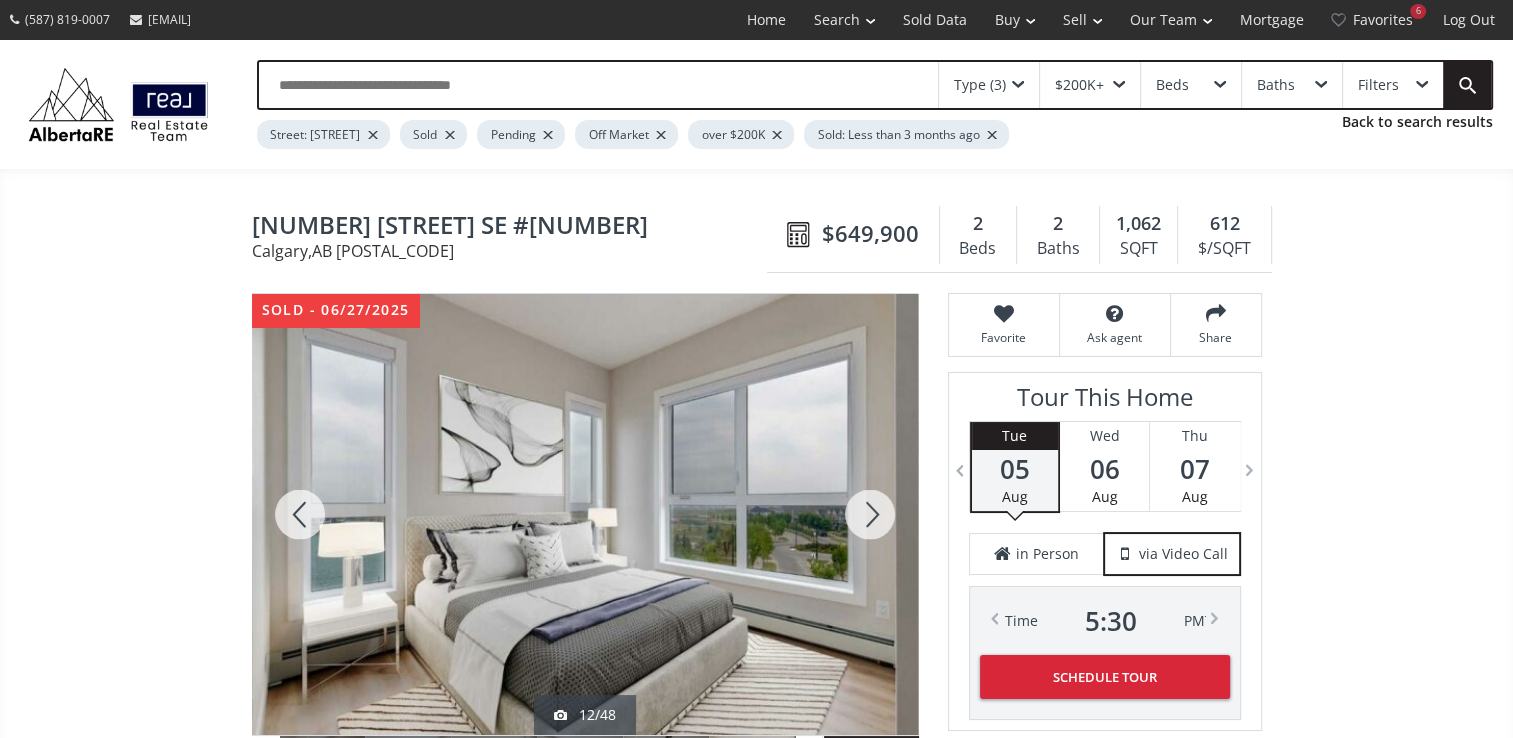 click at bounding box center [870, 514] 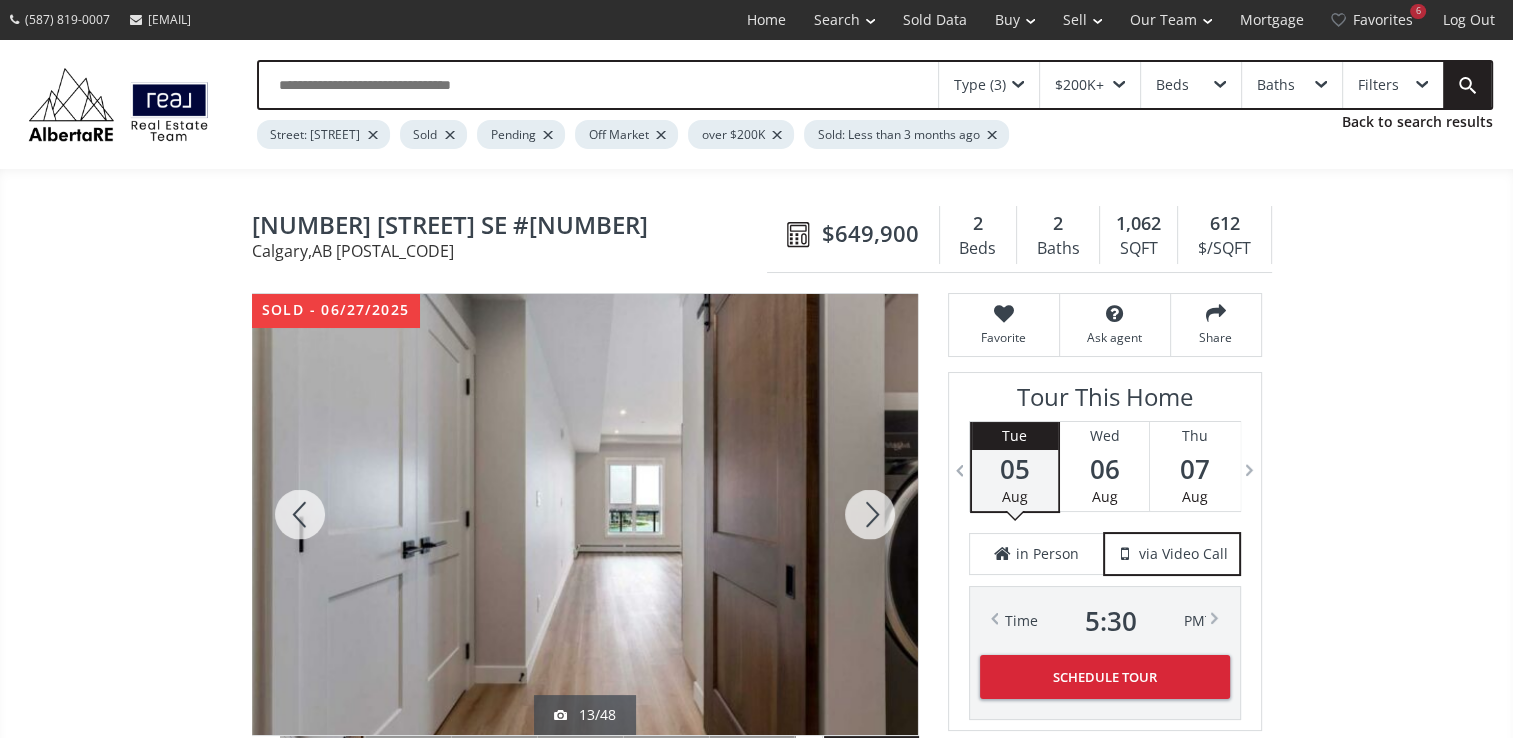 click at bounding box center (870, 514) 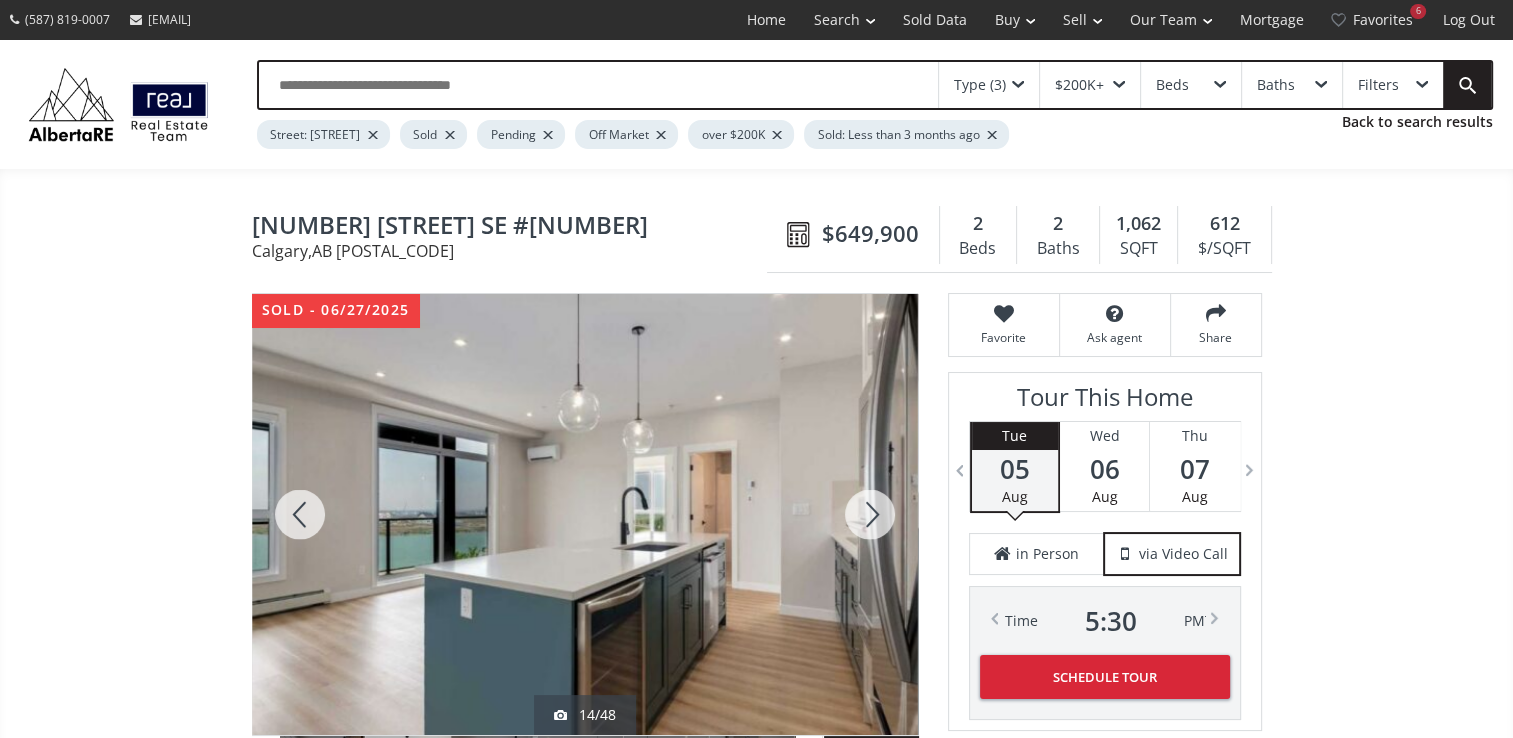 click at bounding box center (870, 514) 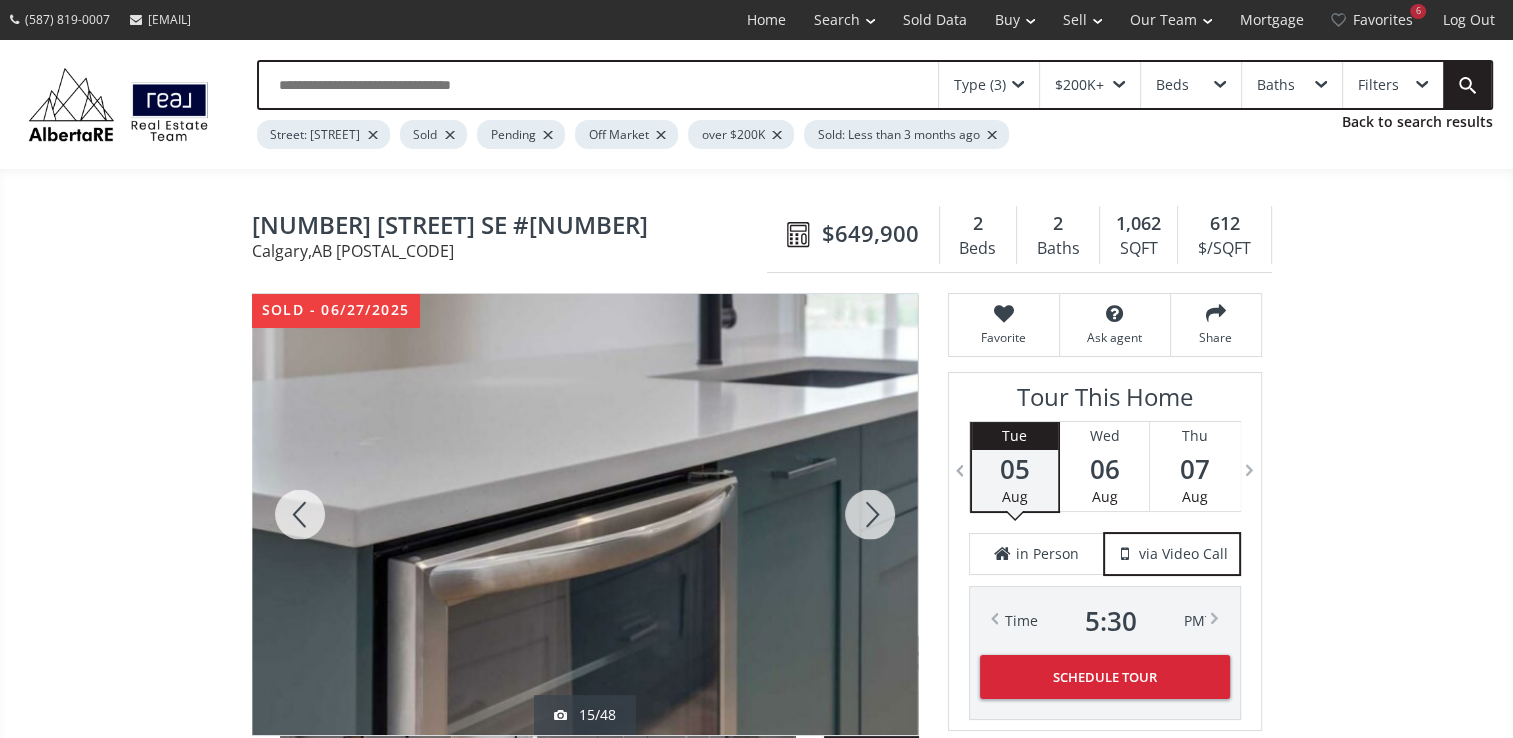 click at bounding box center [870, 514] 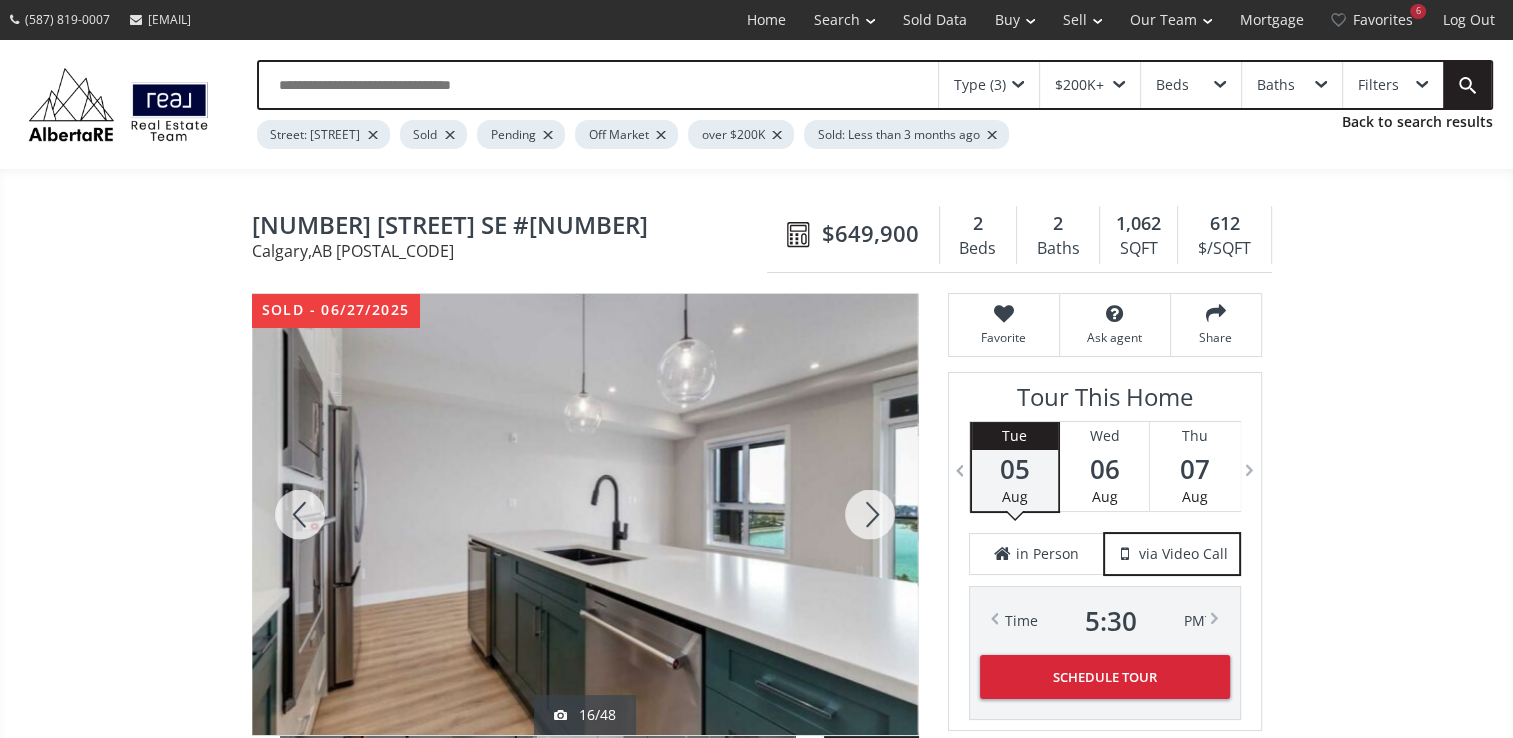 click at bounding box center [870, 514] 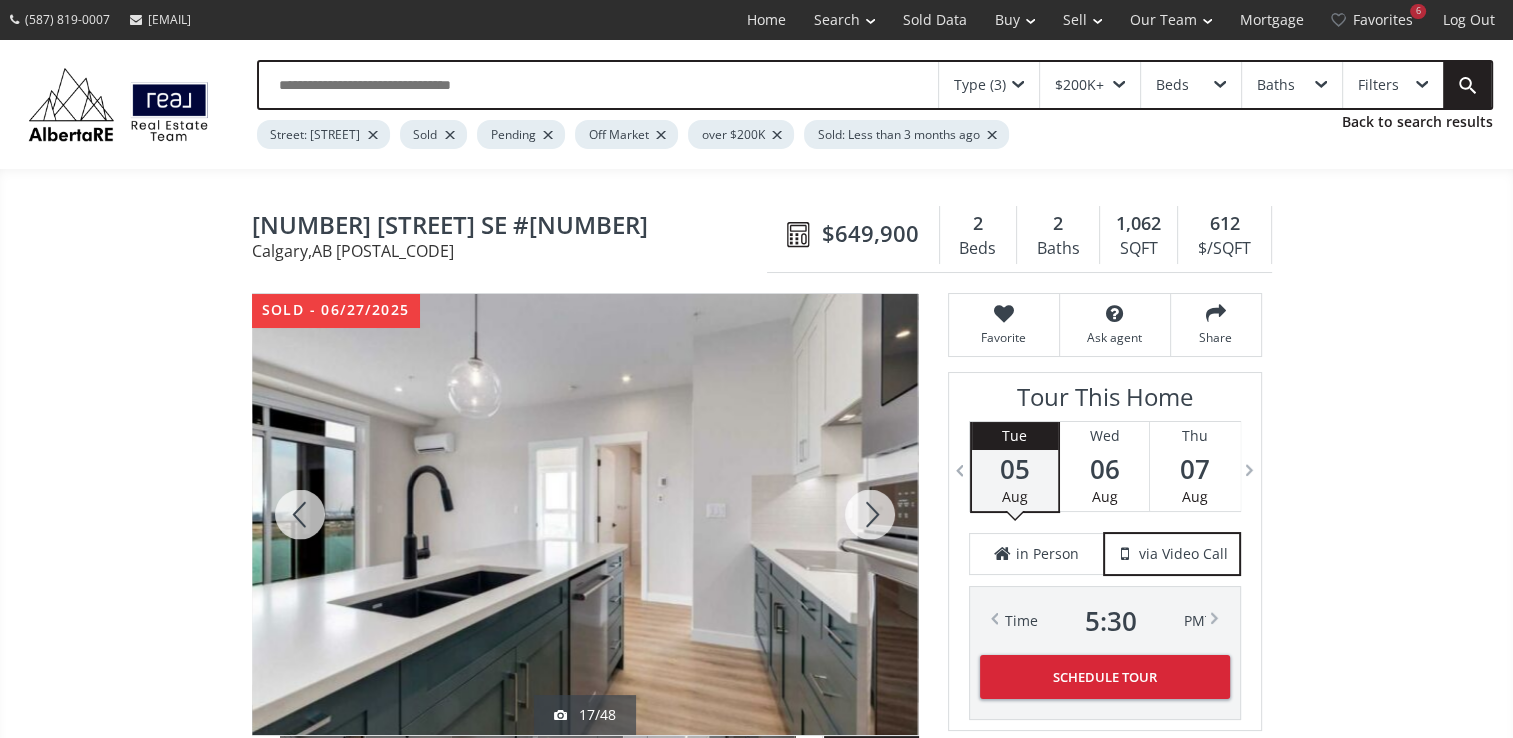 click at bounding box center [870, 514] 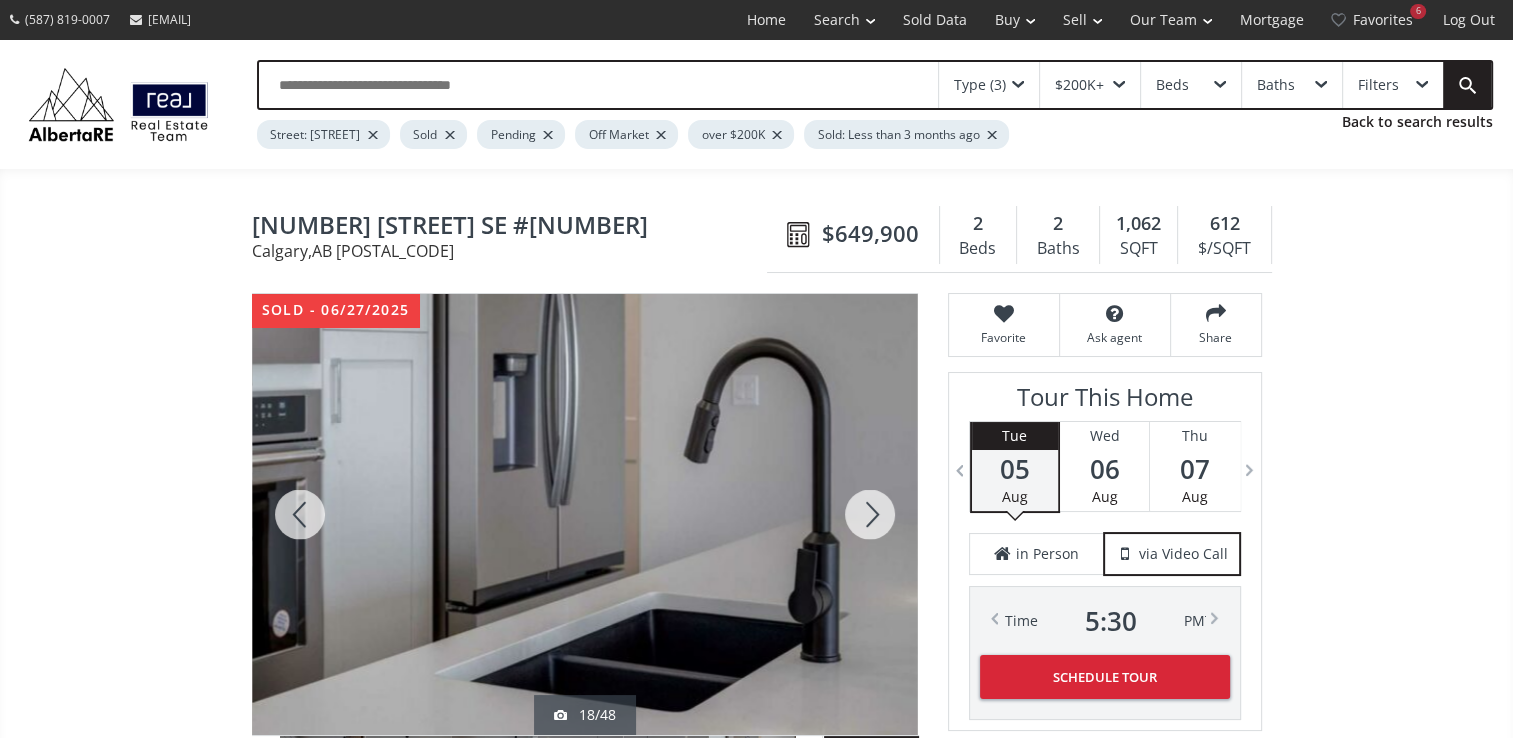 click at bounding box center (870, 514) 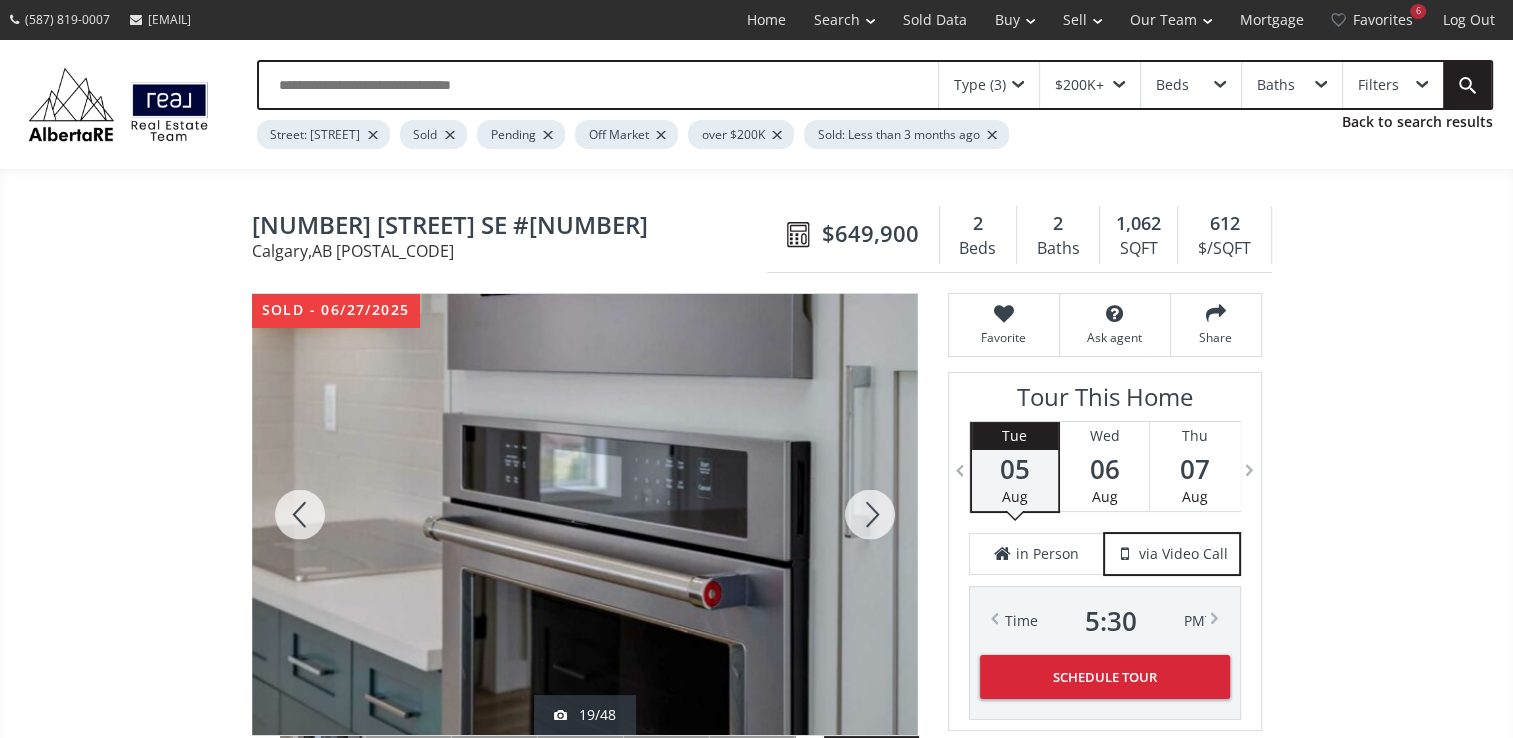click at bounding box center [870, 514] 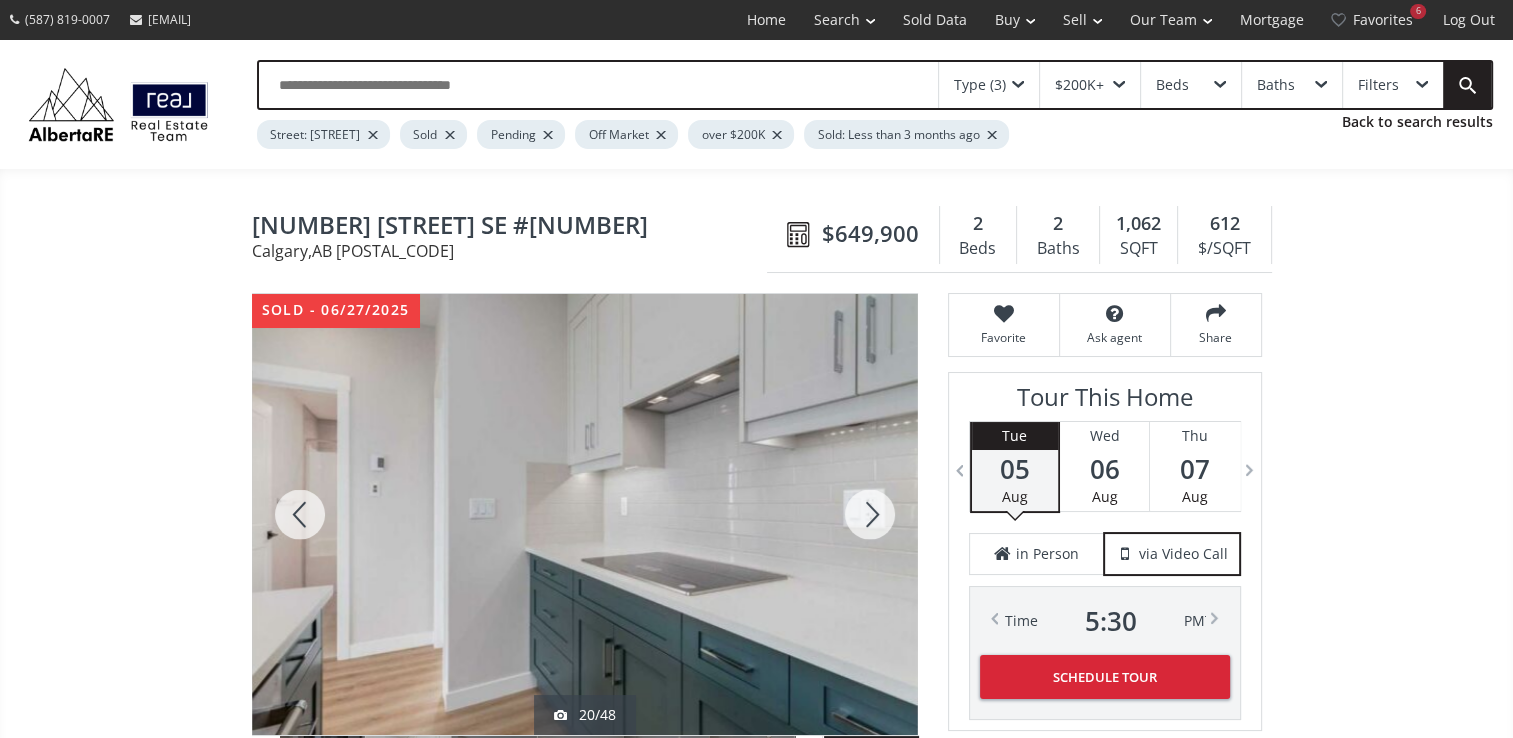 click at bounding box center (870, 514) 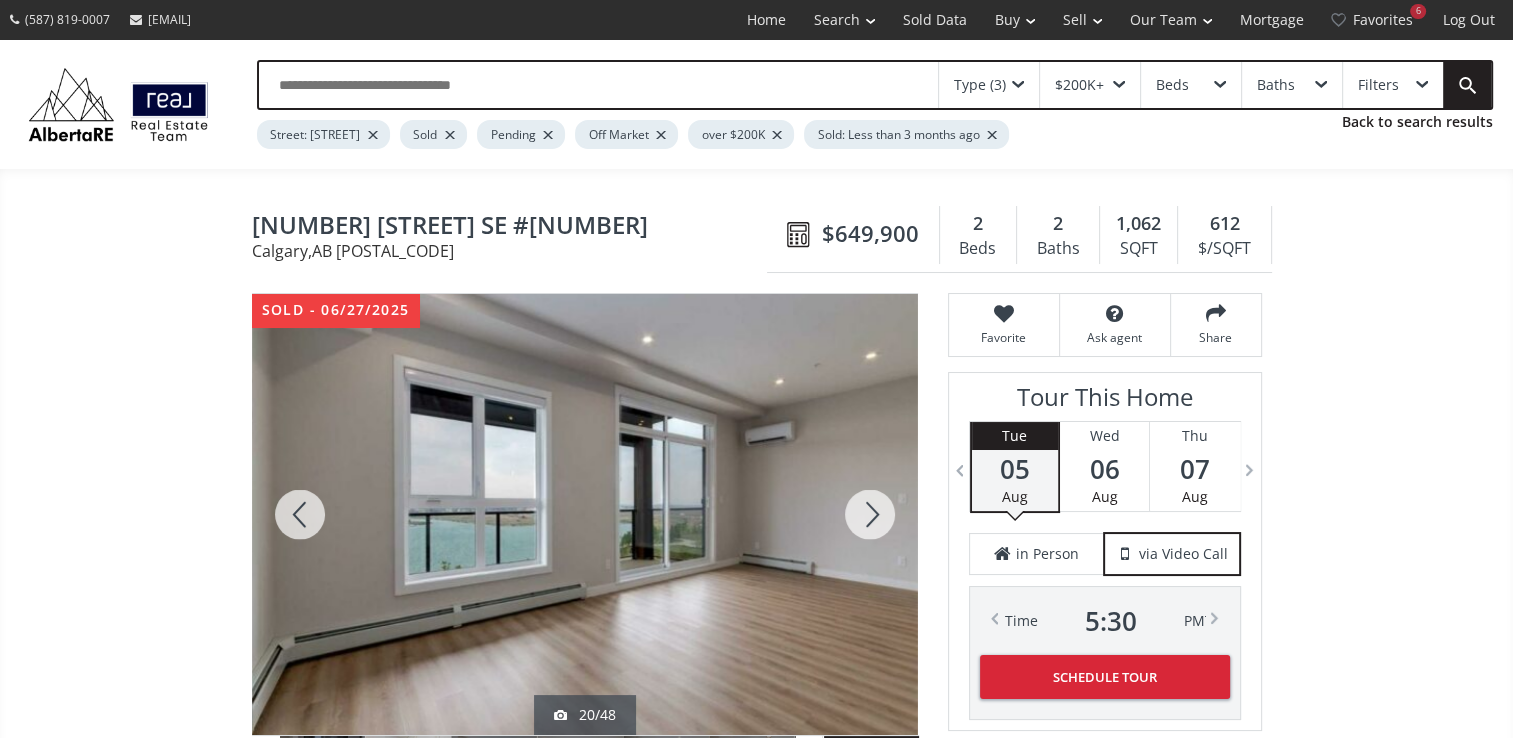 click at bounding box center (870, 514) 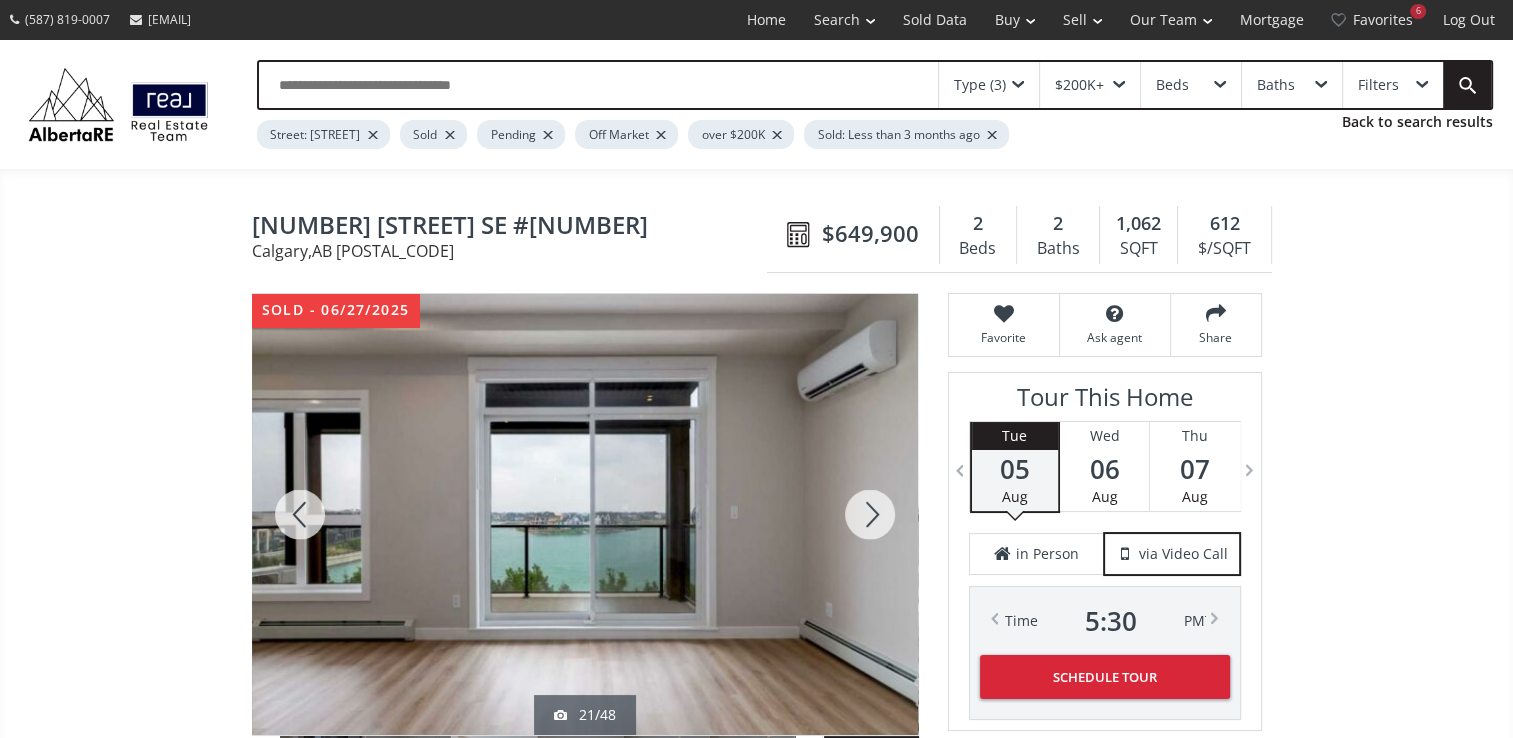click at bounding box center (870, 514) 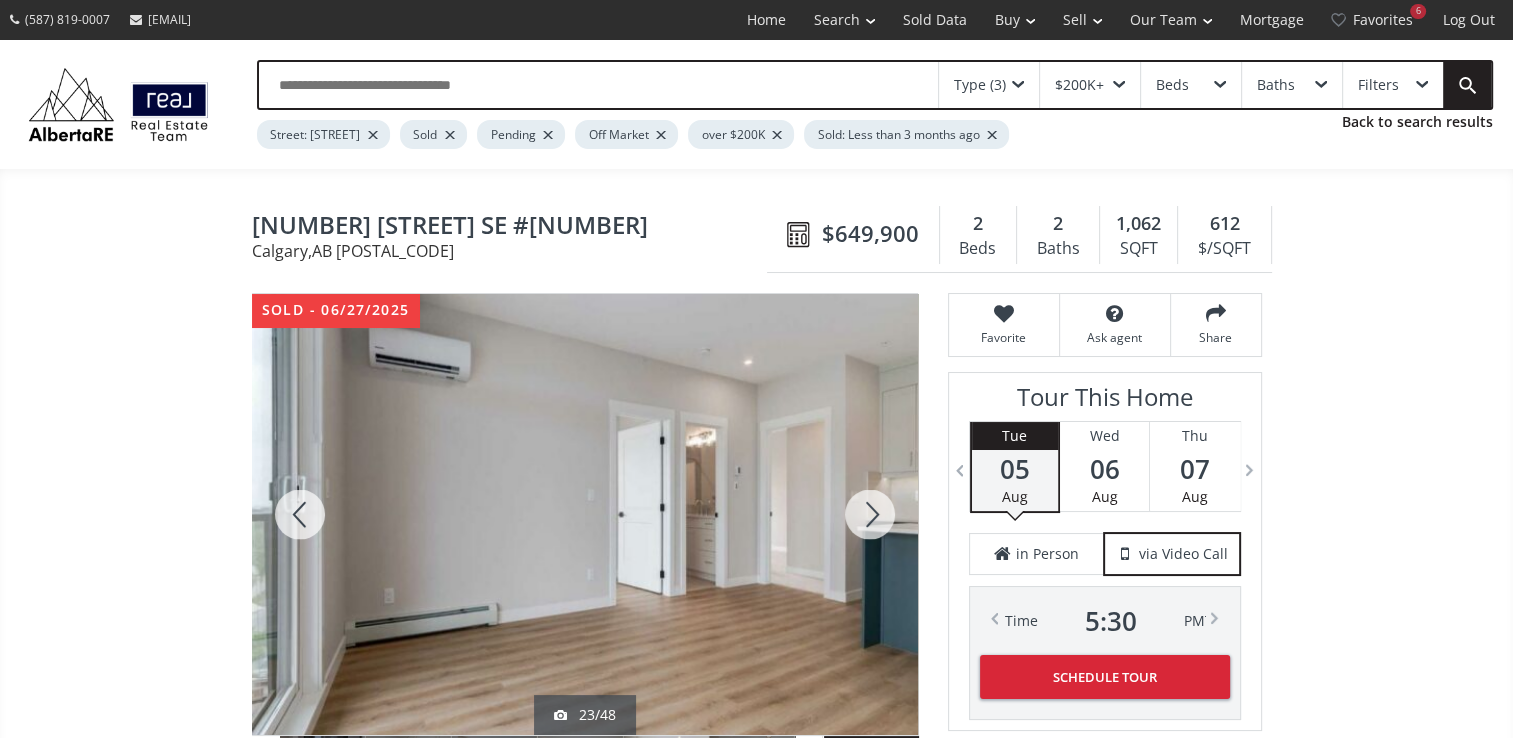 click at bounding box center [870, 514] 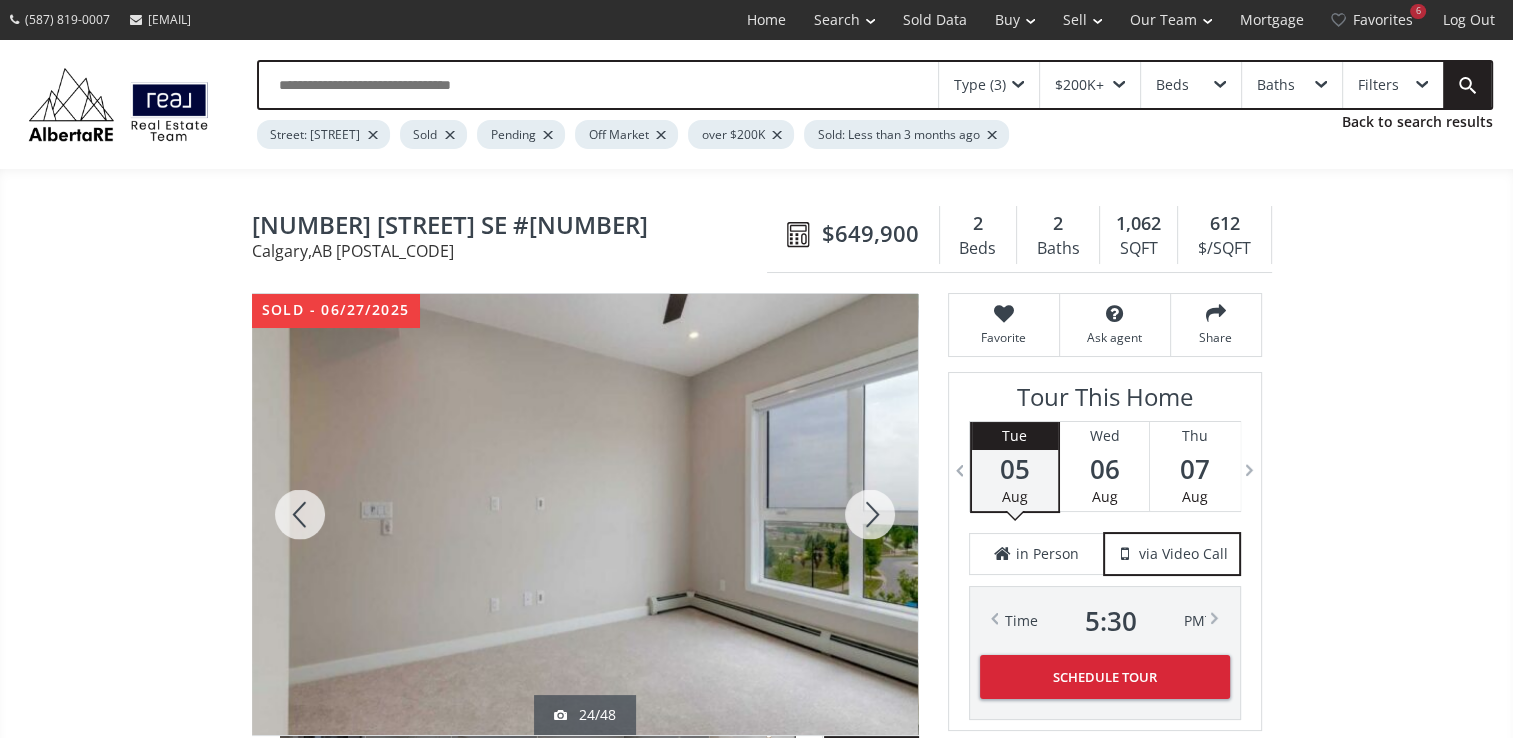 click at bounding box center (870, 514) 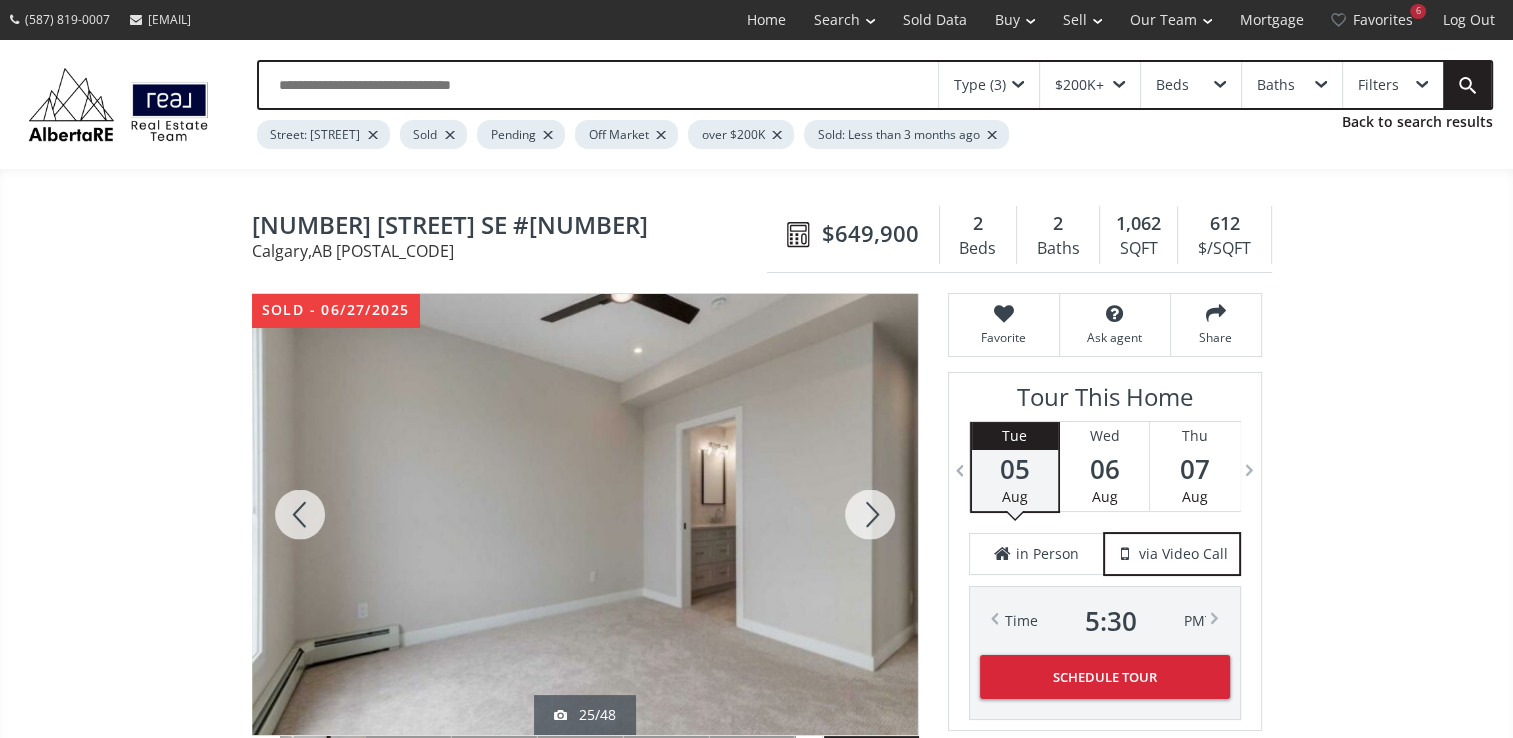 click at bounding box center (870, 514) 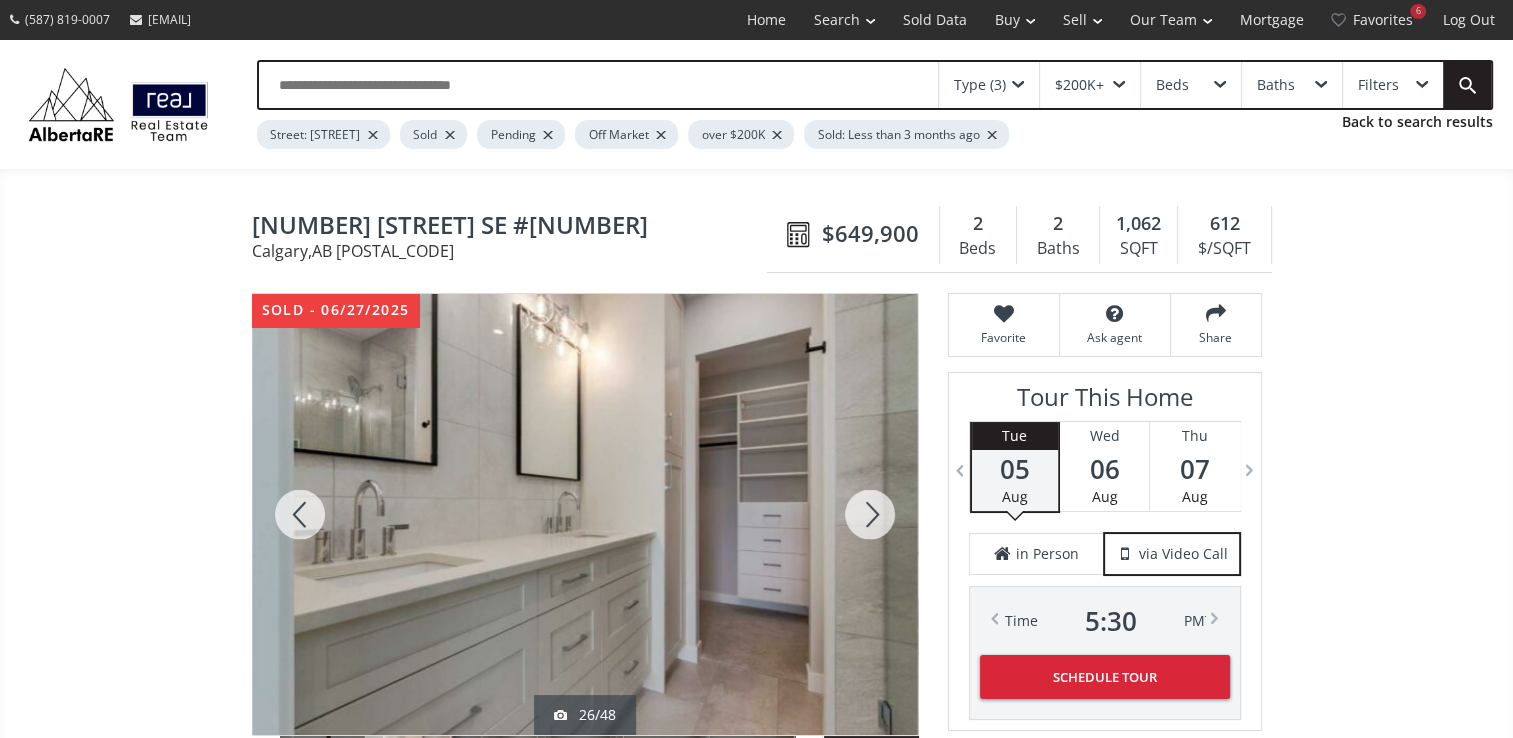 click at bounding box center (870, 514) 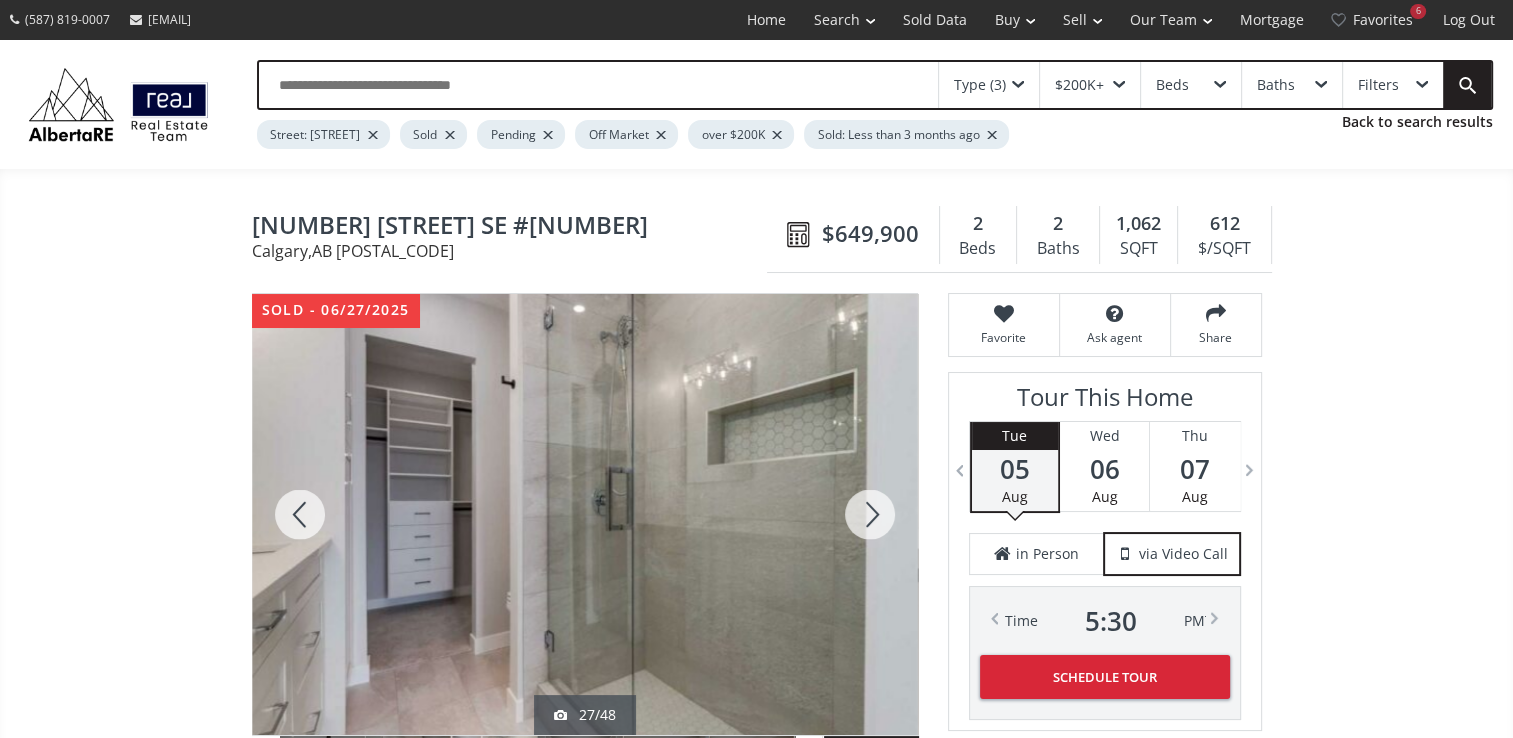 click at bounding box center (870, 514) 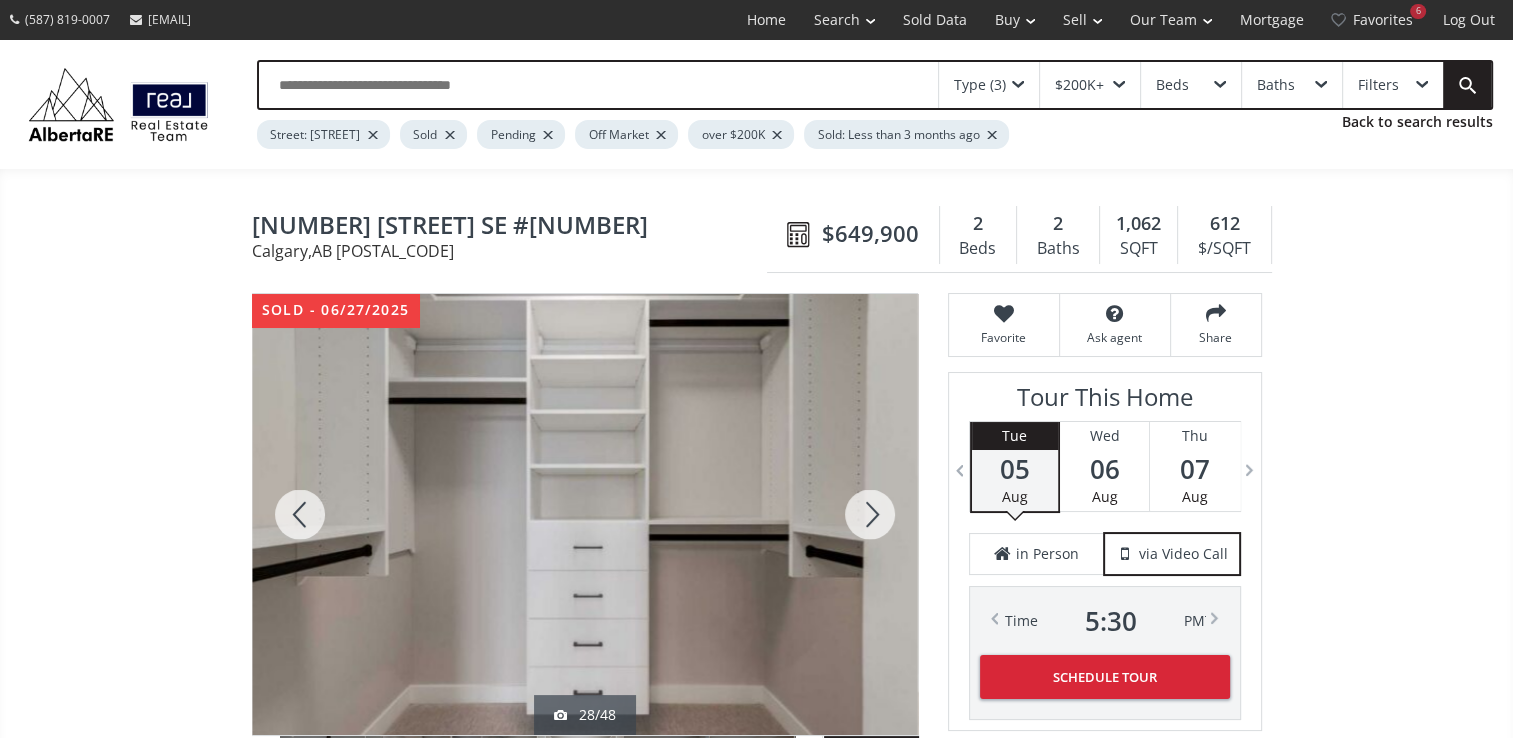 click at bounding box center (870, 514) 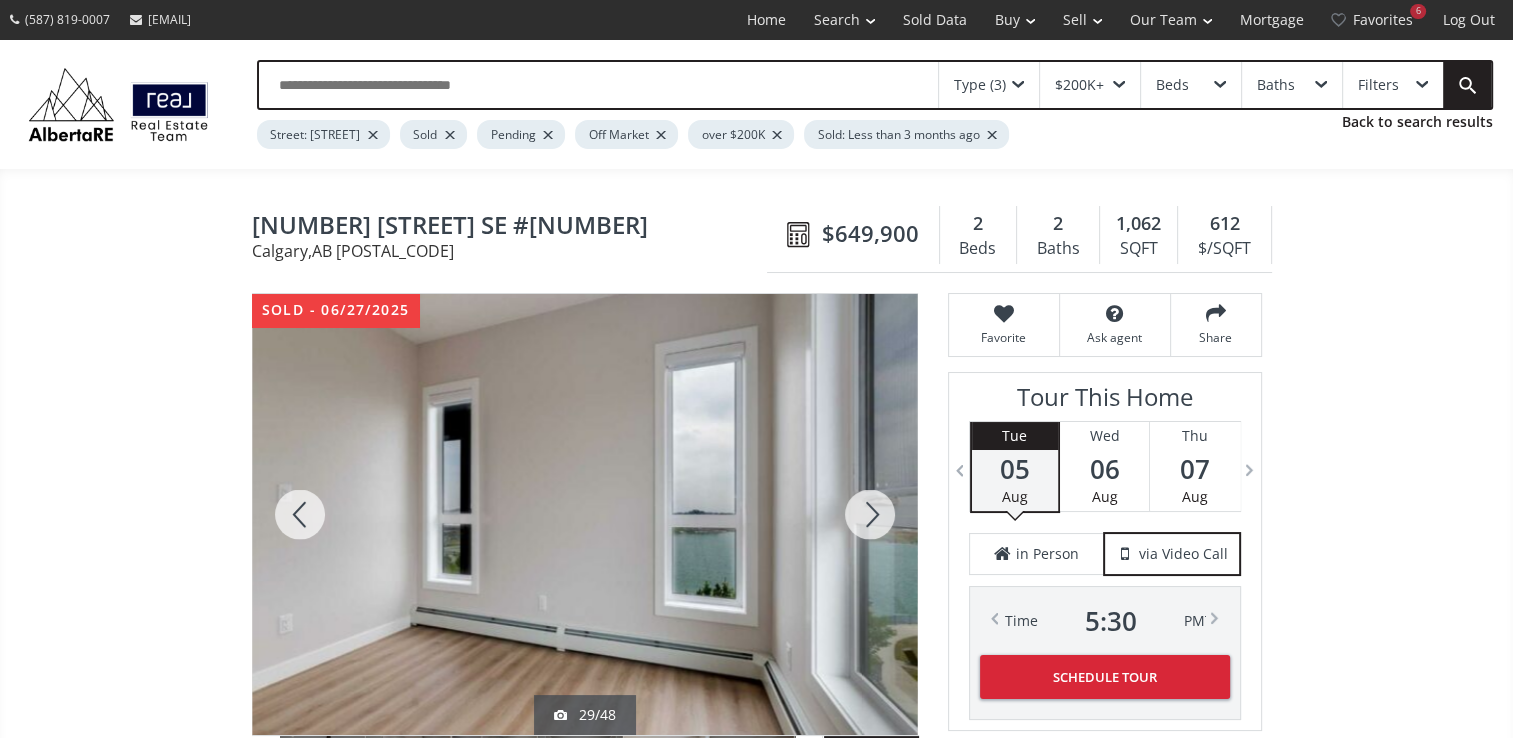 click at bounding box center [870, 514] 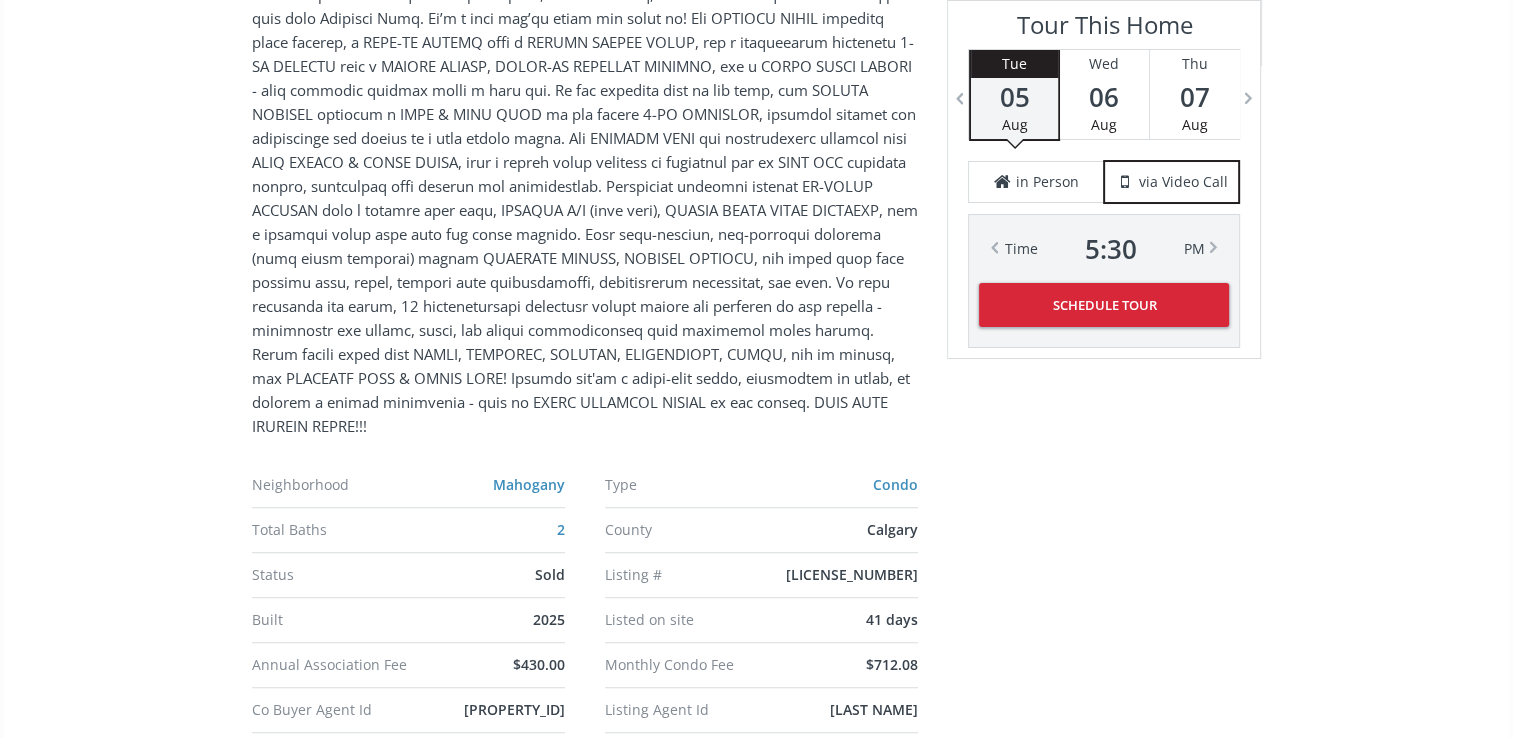 scroll, scrollTop: 1200, scrollLeft: 0, axis: vertical 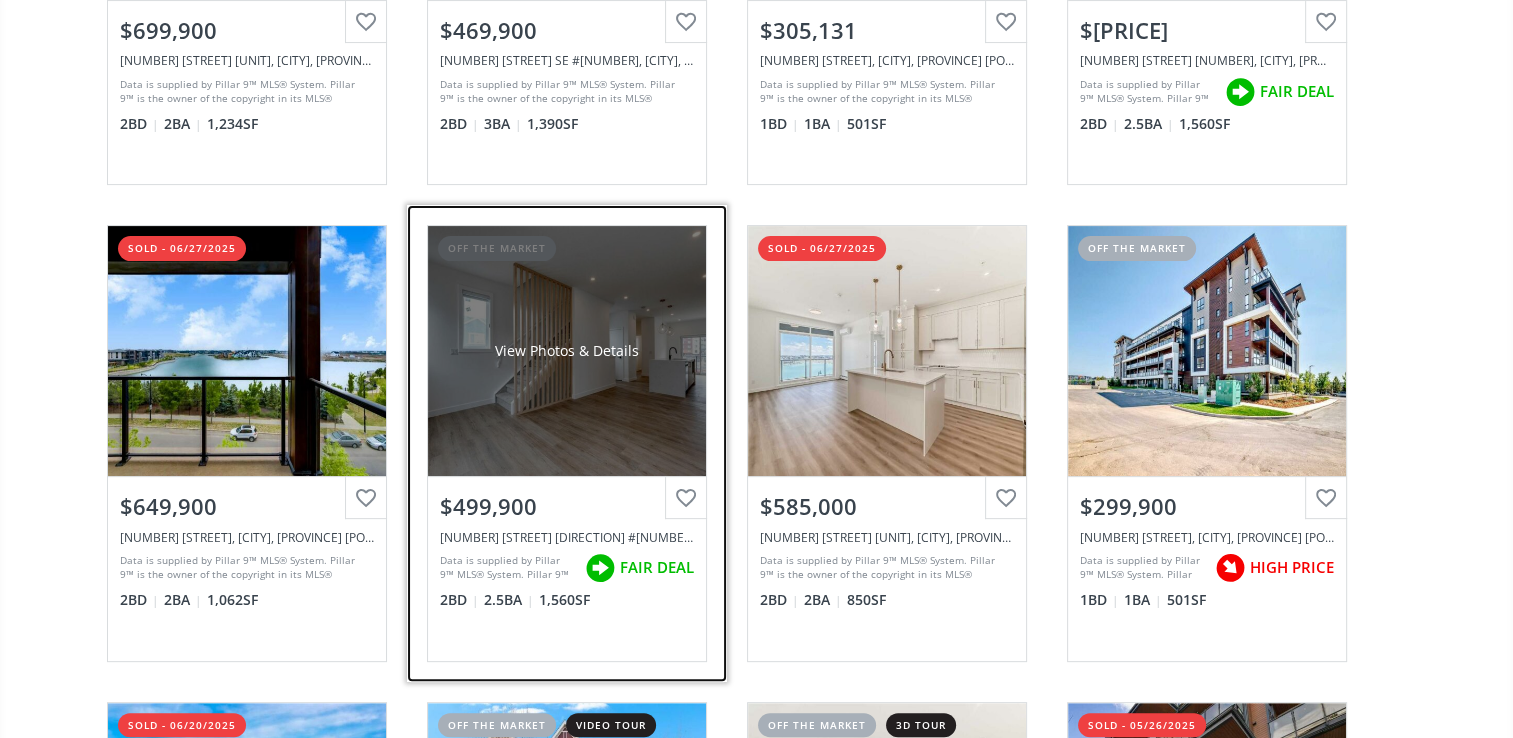 click on "View Photos & Details" at bounding box center (567, 351) 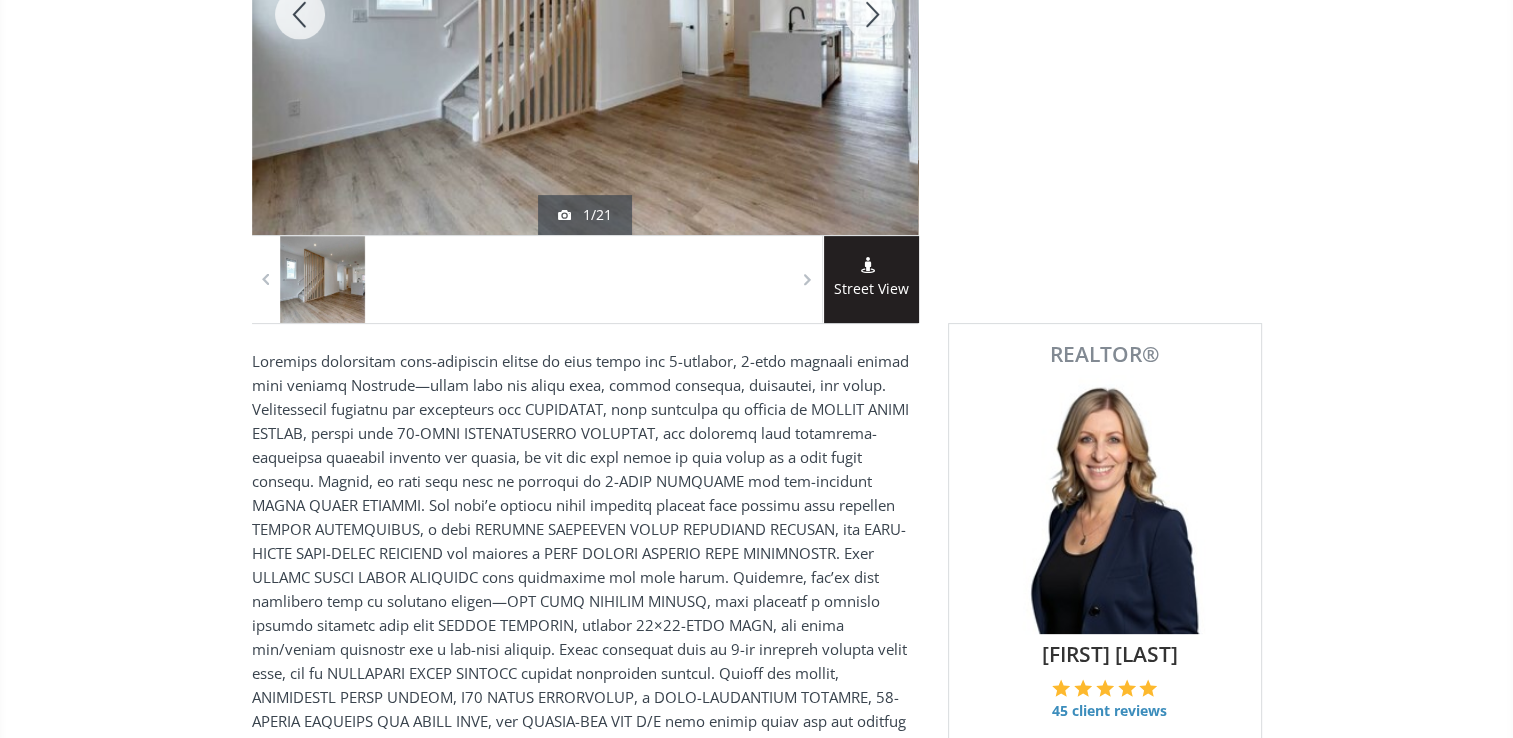 scroll, scrollTop: 0, scrollLeft: 0, axis: both 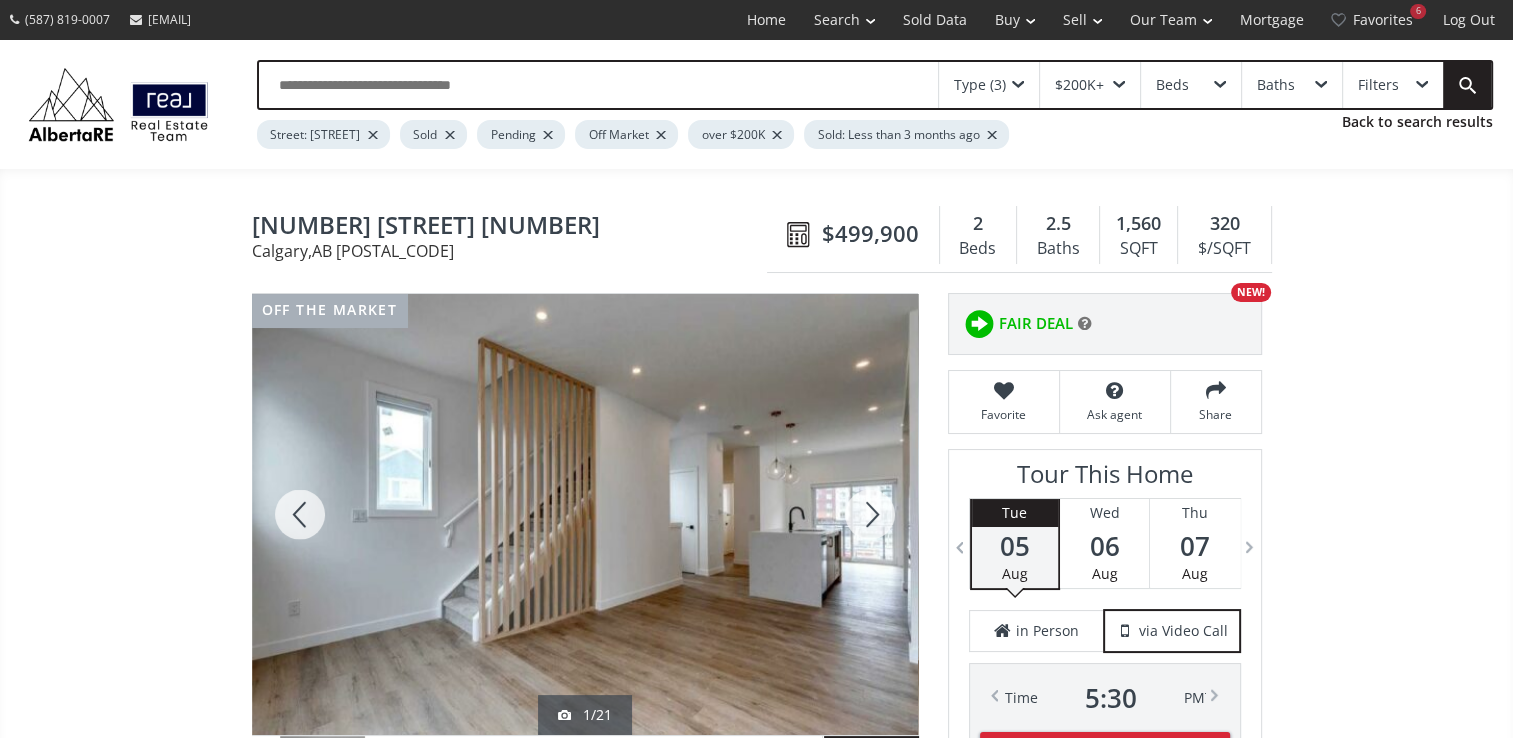 click at bounding box center [870, 514] 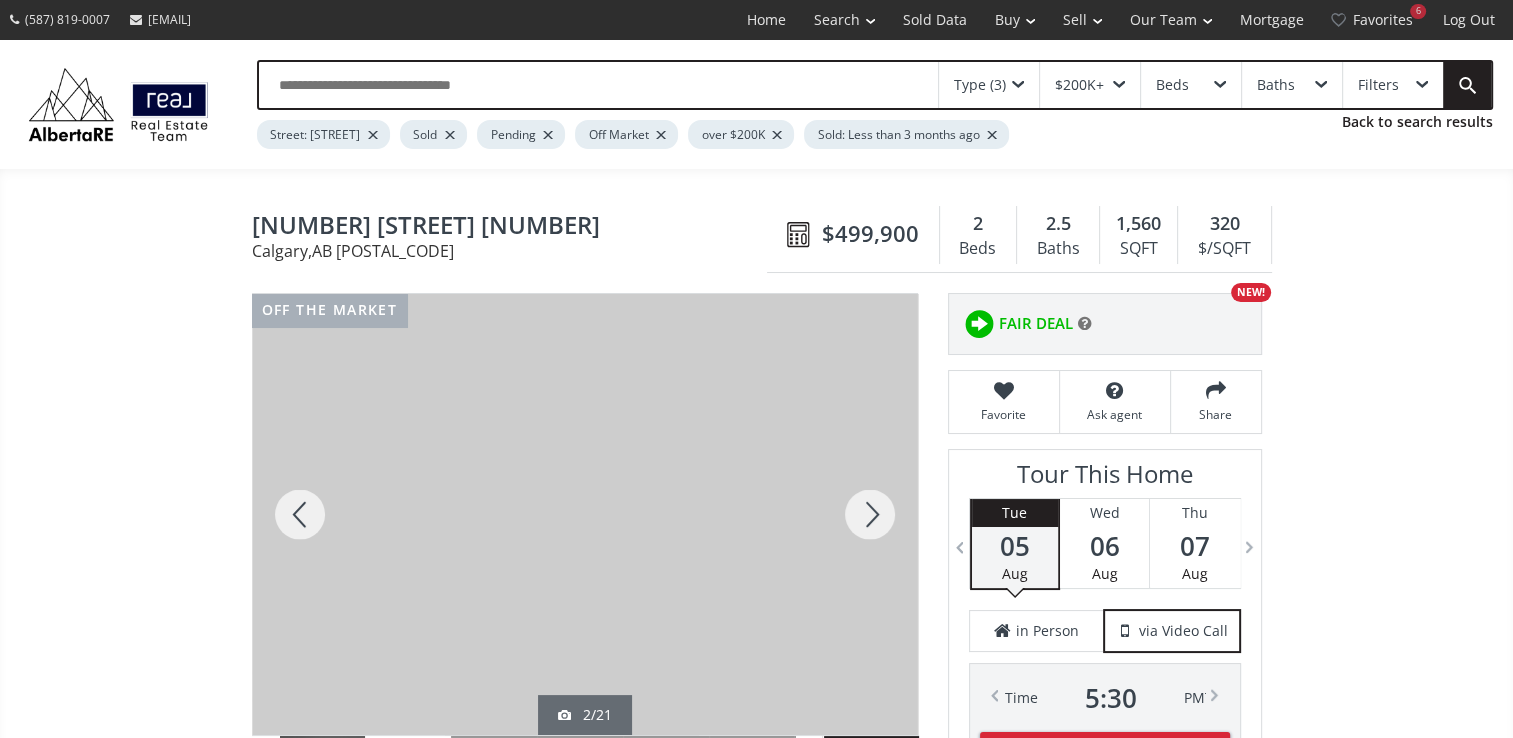 click at bounding box center [870, 514] 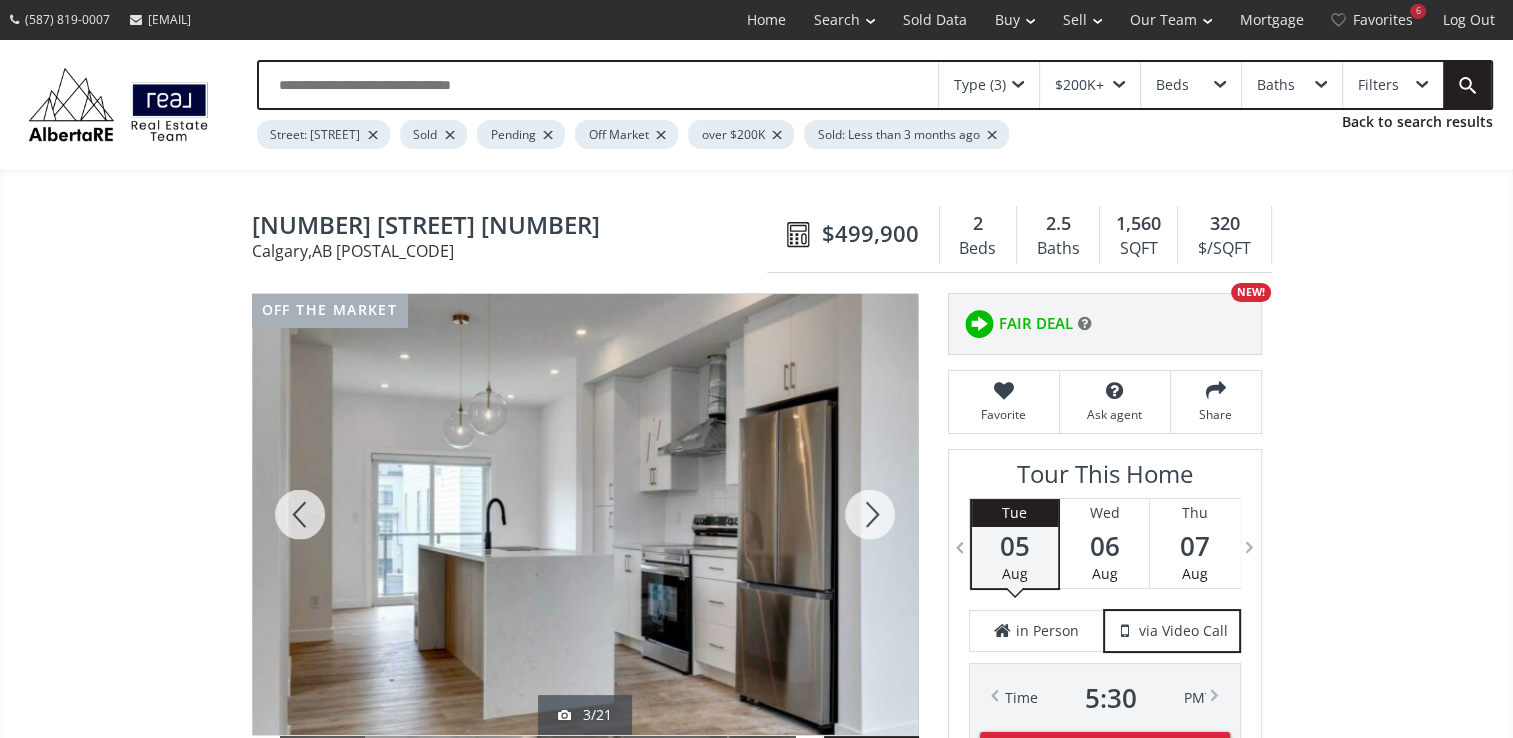 click at bounding box center (870, 514) 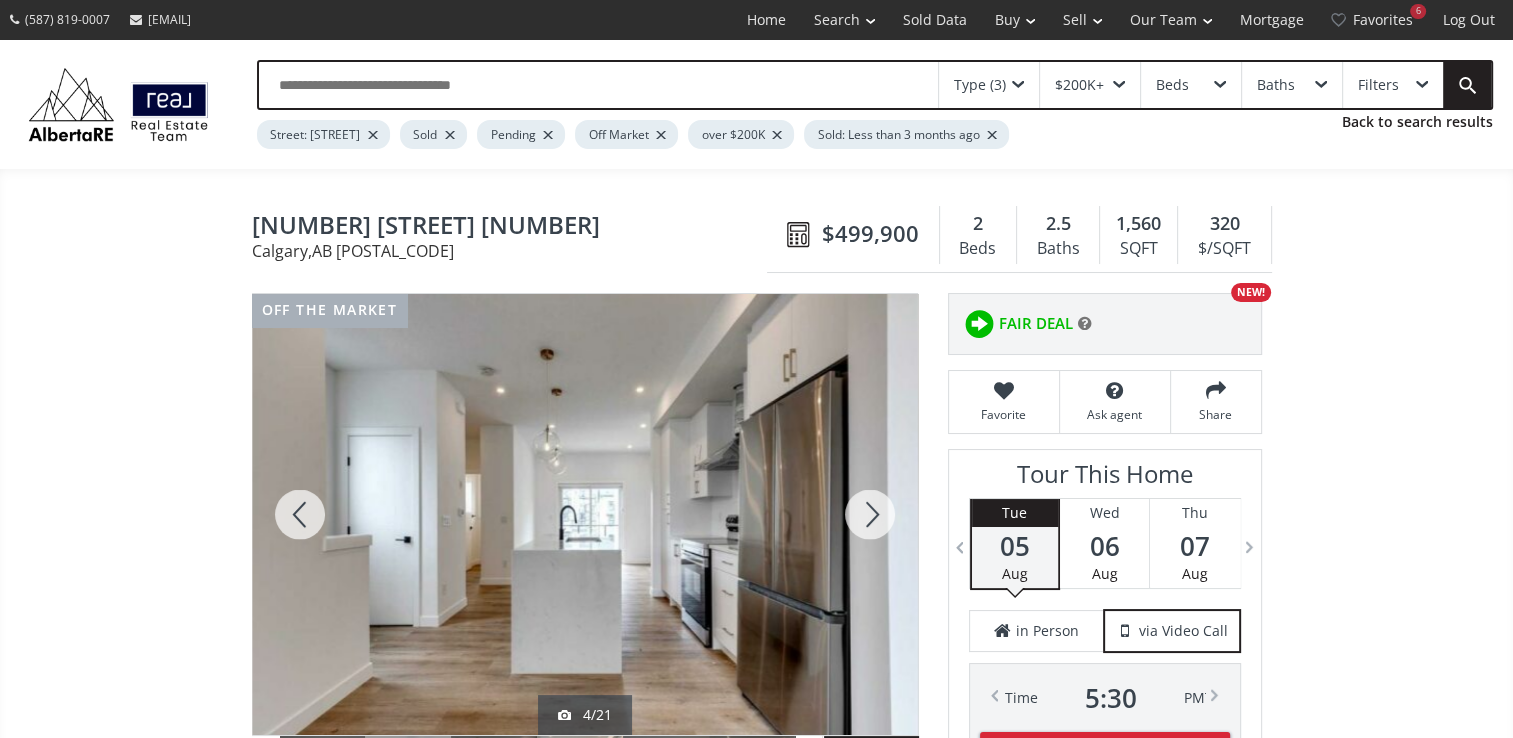 click at bounding box center [870, 514] 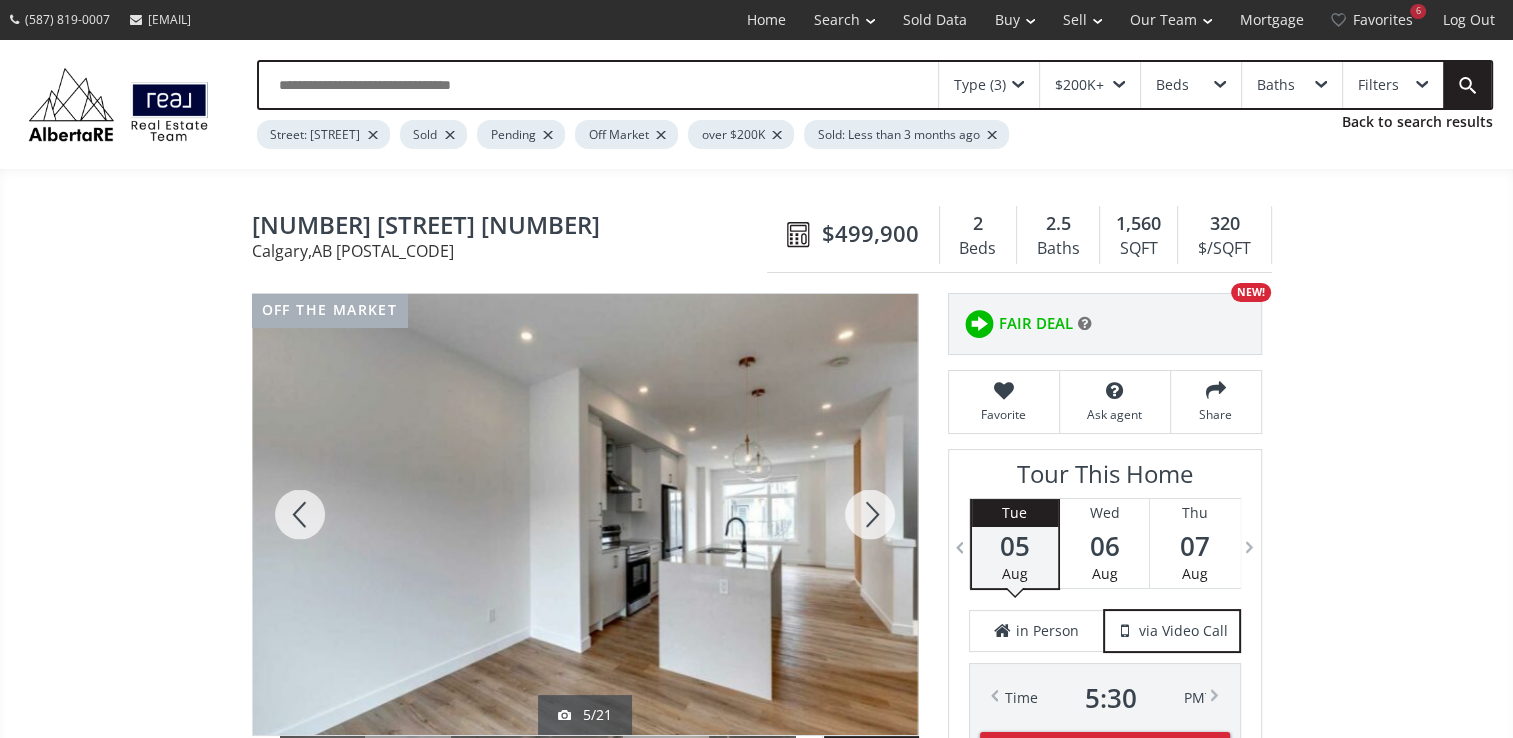 click at bounding box center [870, 514] 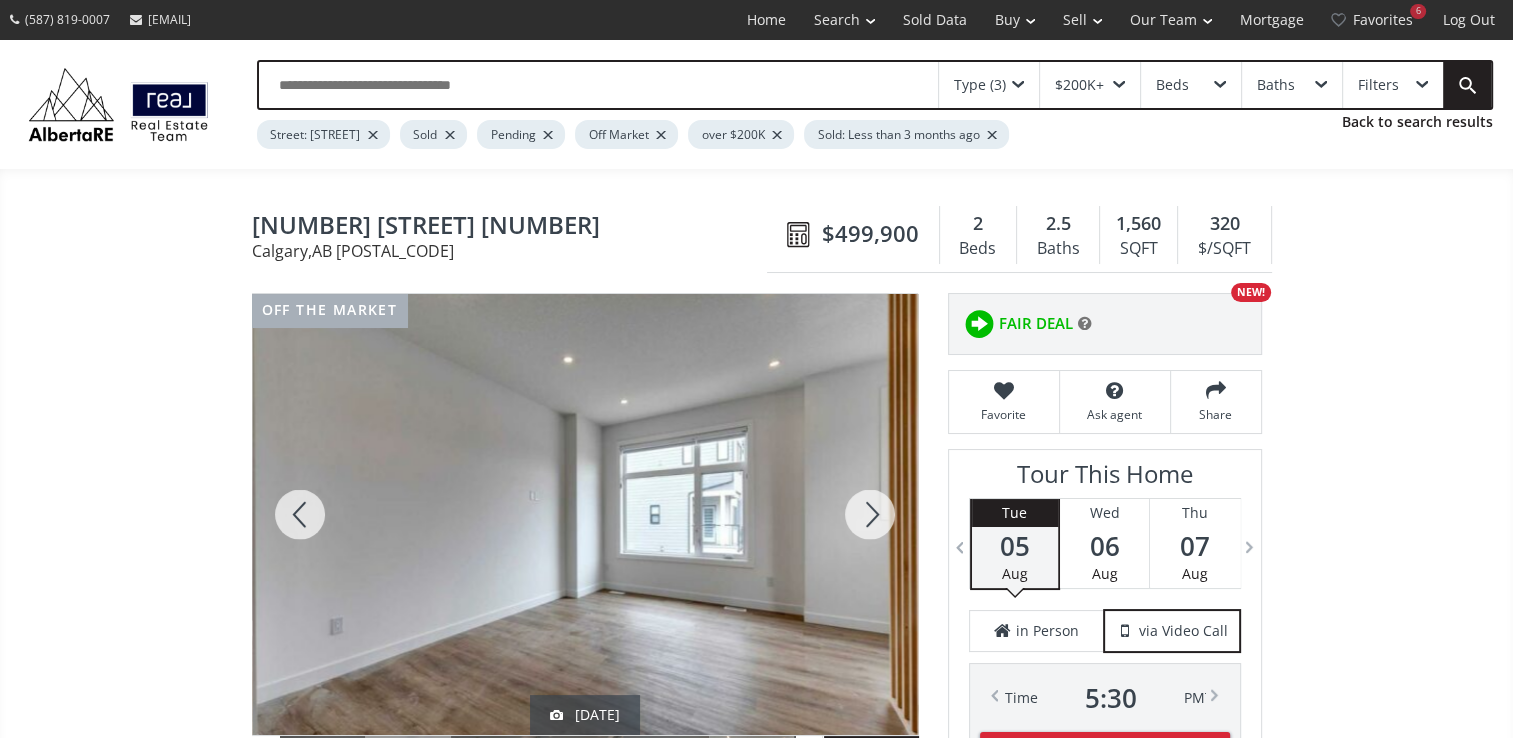 click at bounding box center (870, 514) 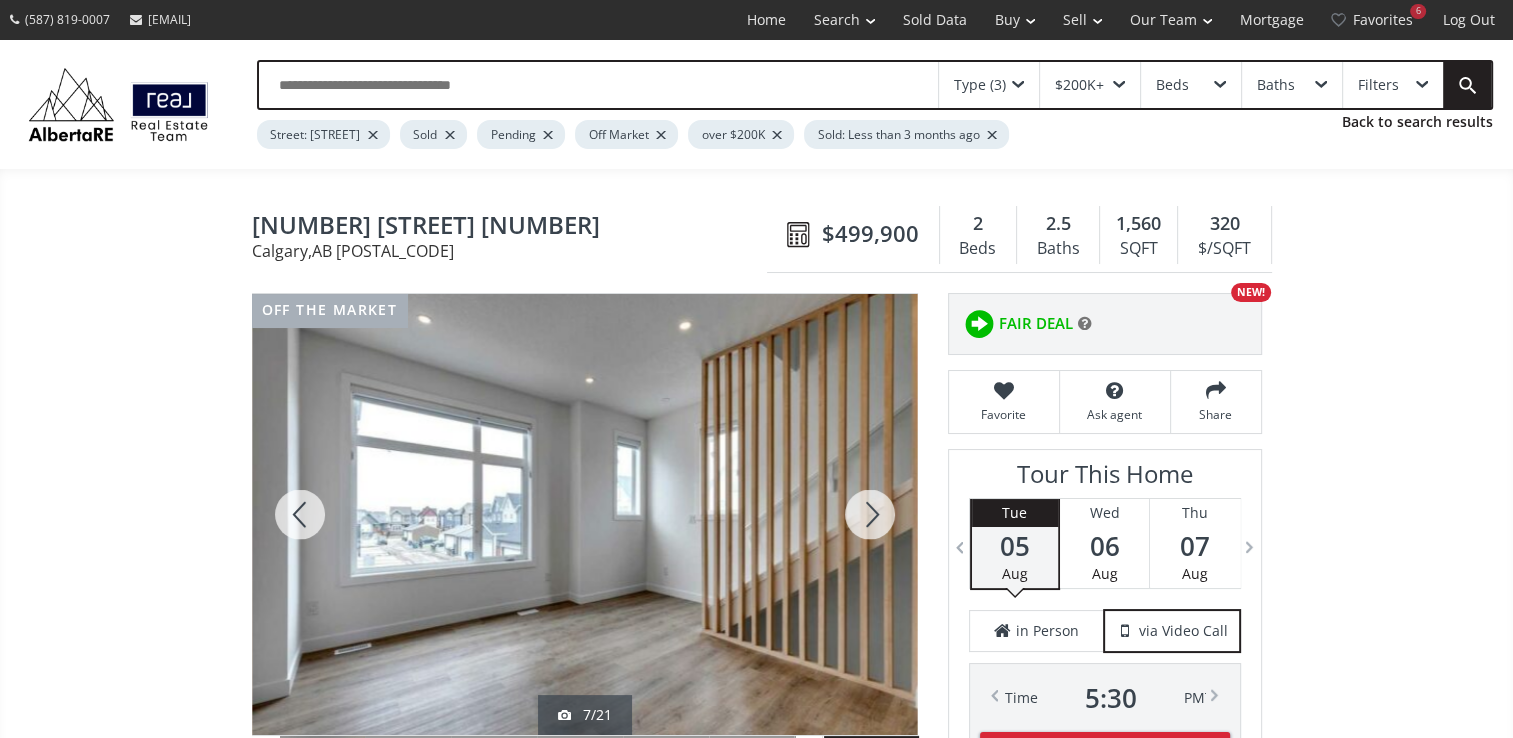 click at bounding box center [870, 514] 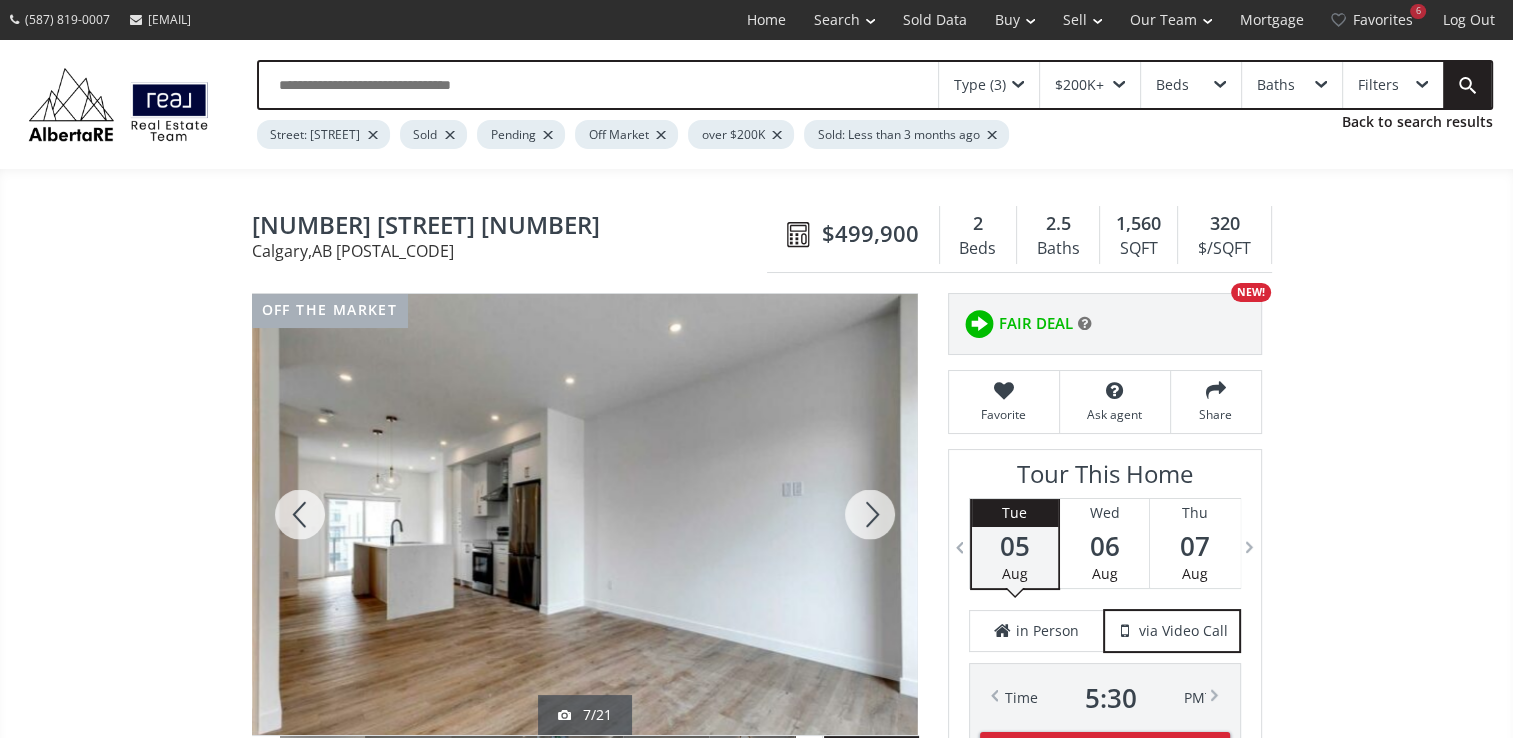 click at bounding box center (870, 514) 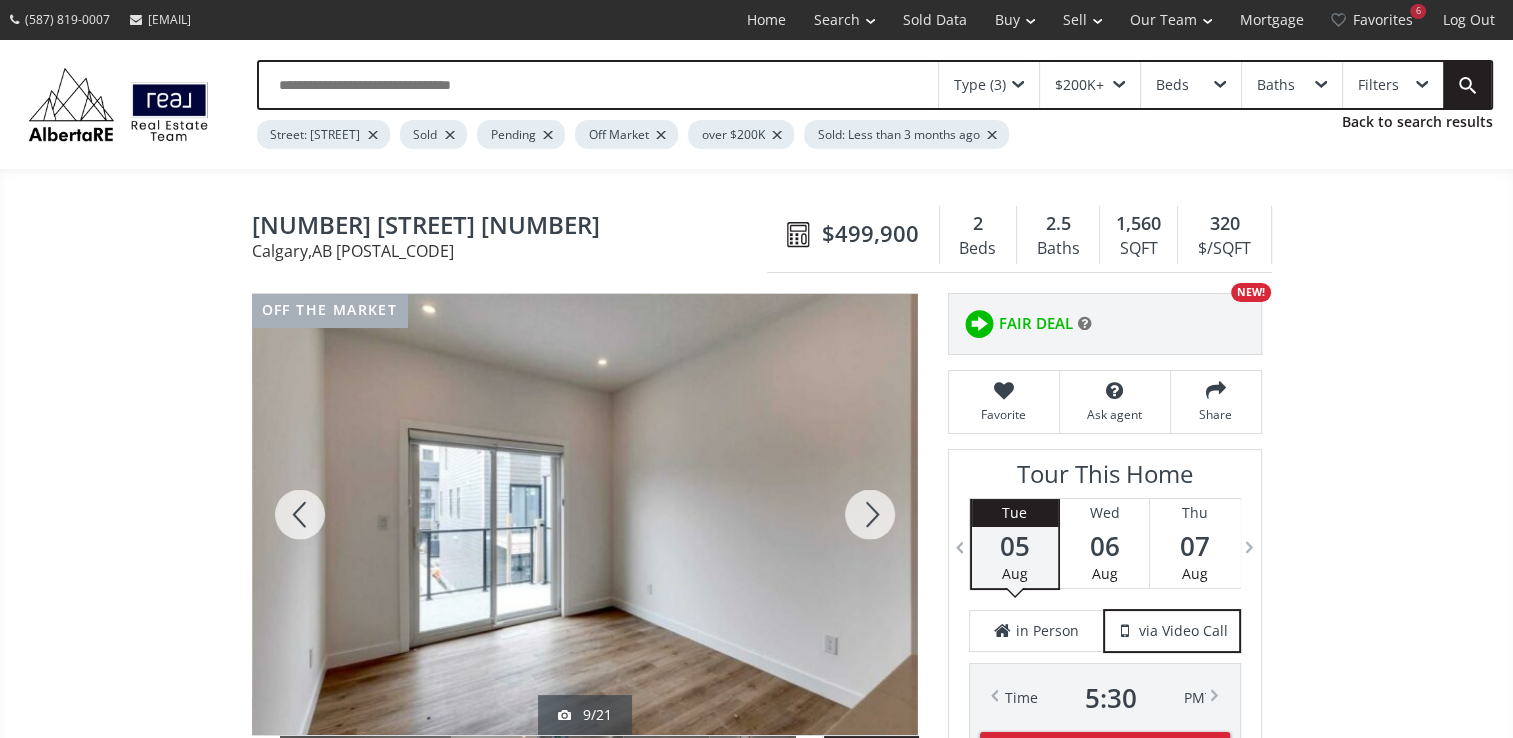 click at bounding box center [870, 514] 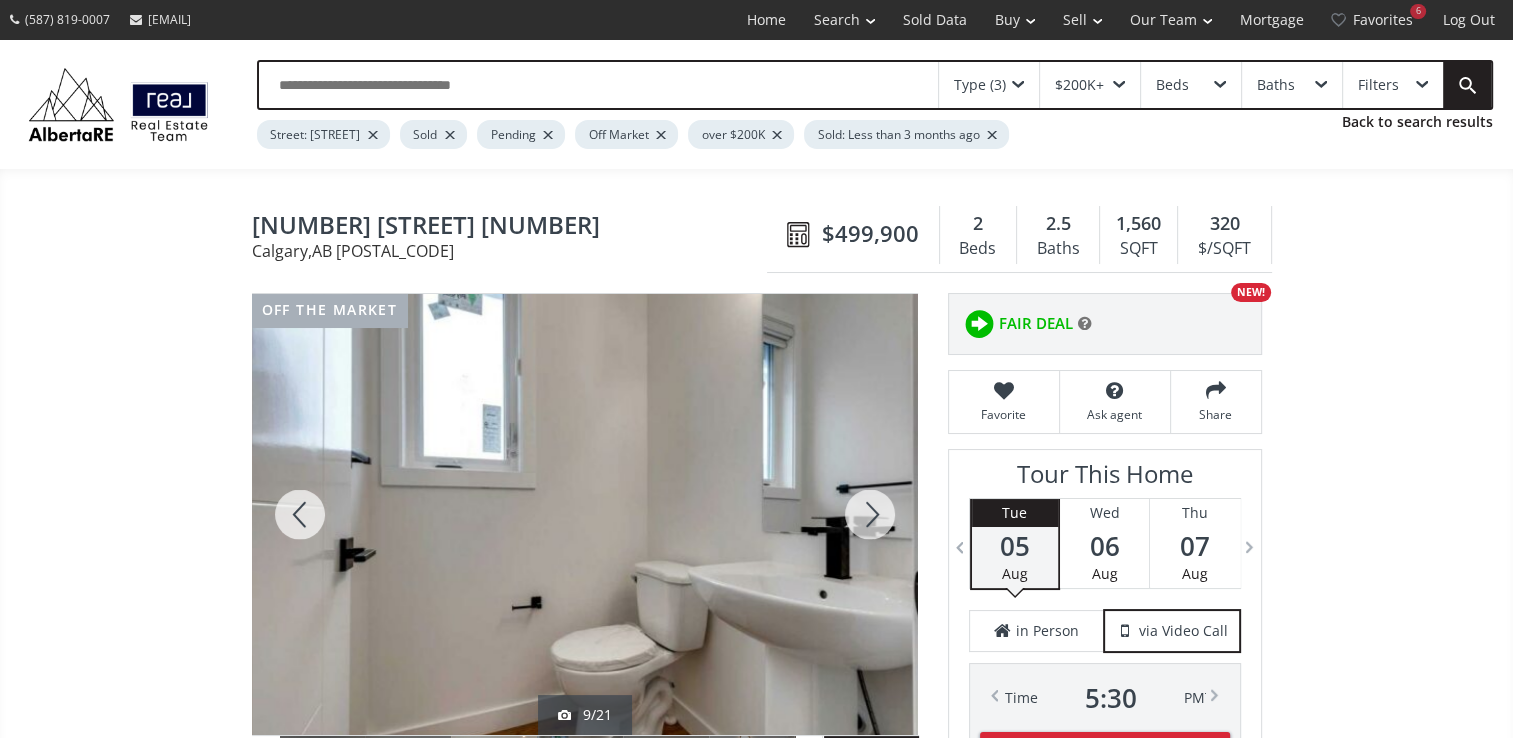 click at bounding box center (870, 514) 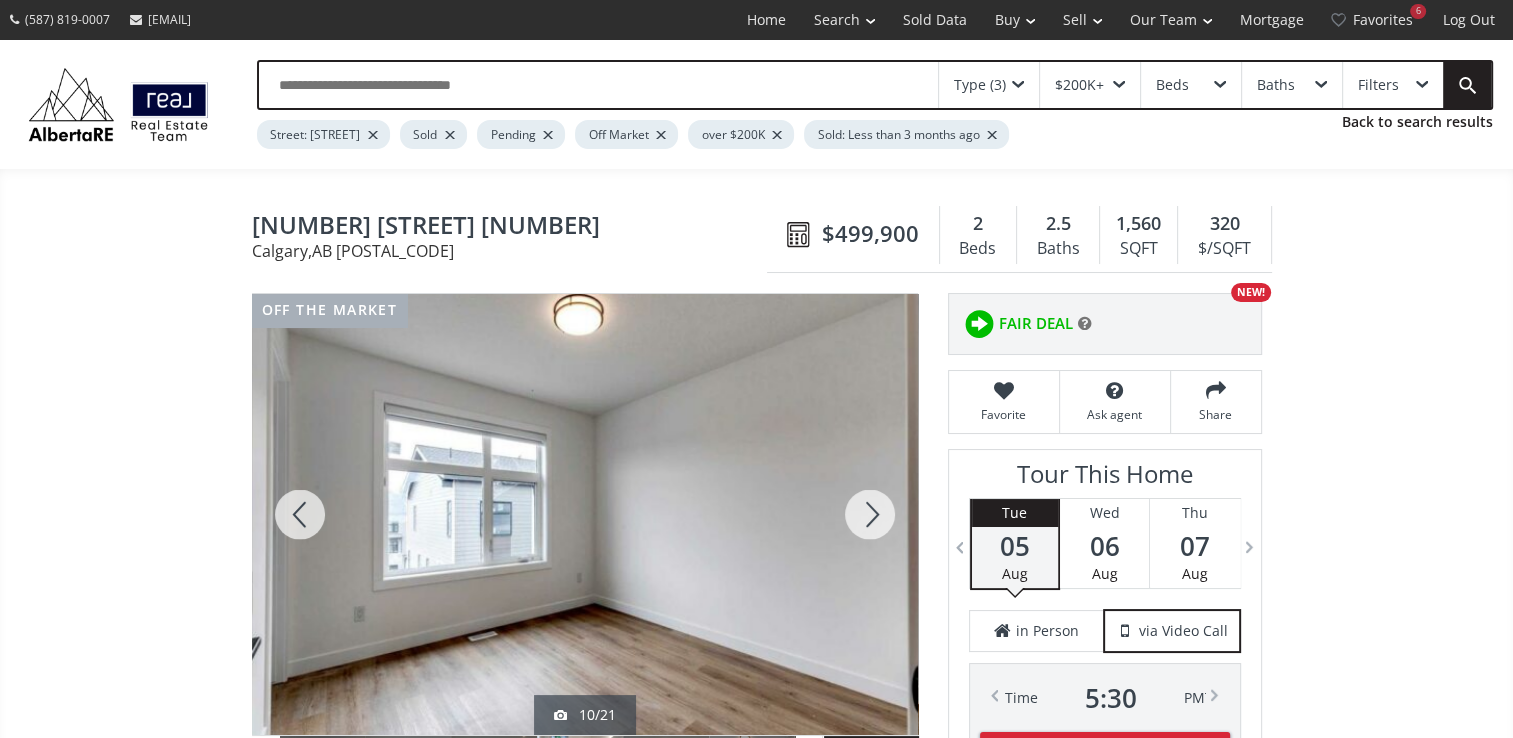 click at bounding box center (870, 514) 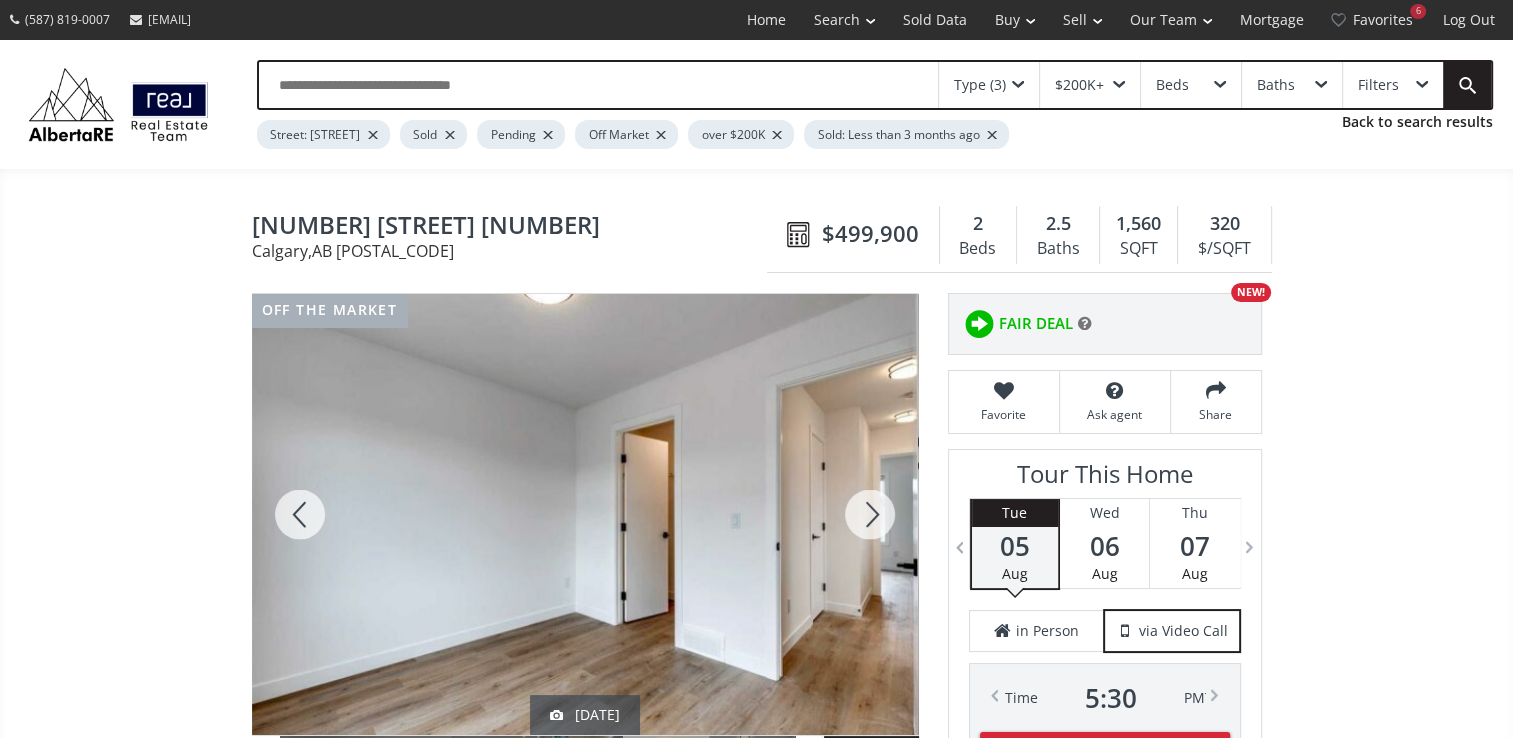 click at bounding box center (870, 514) 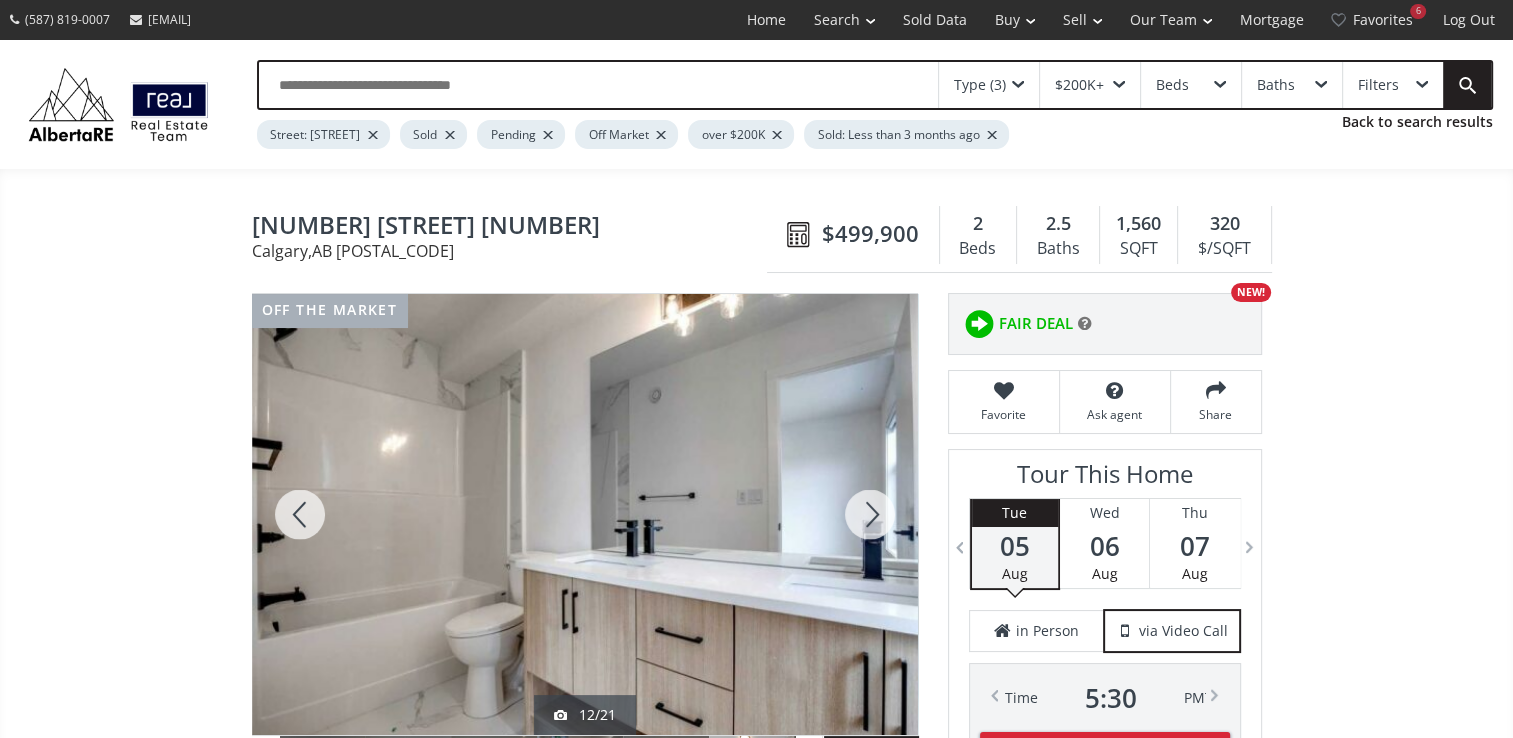 click at bounding box center [870, 514] 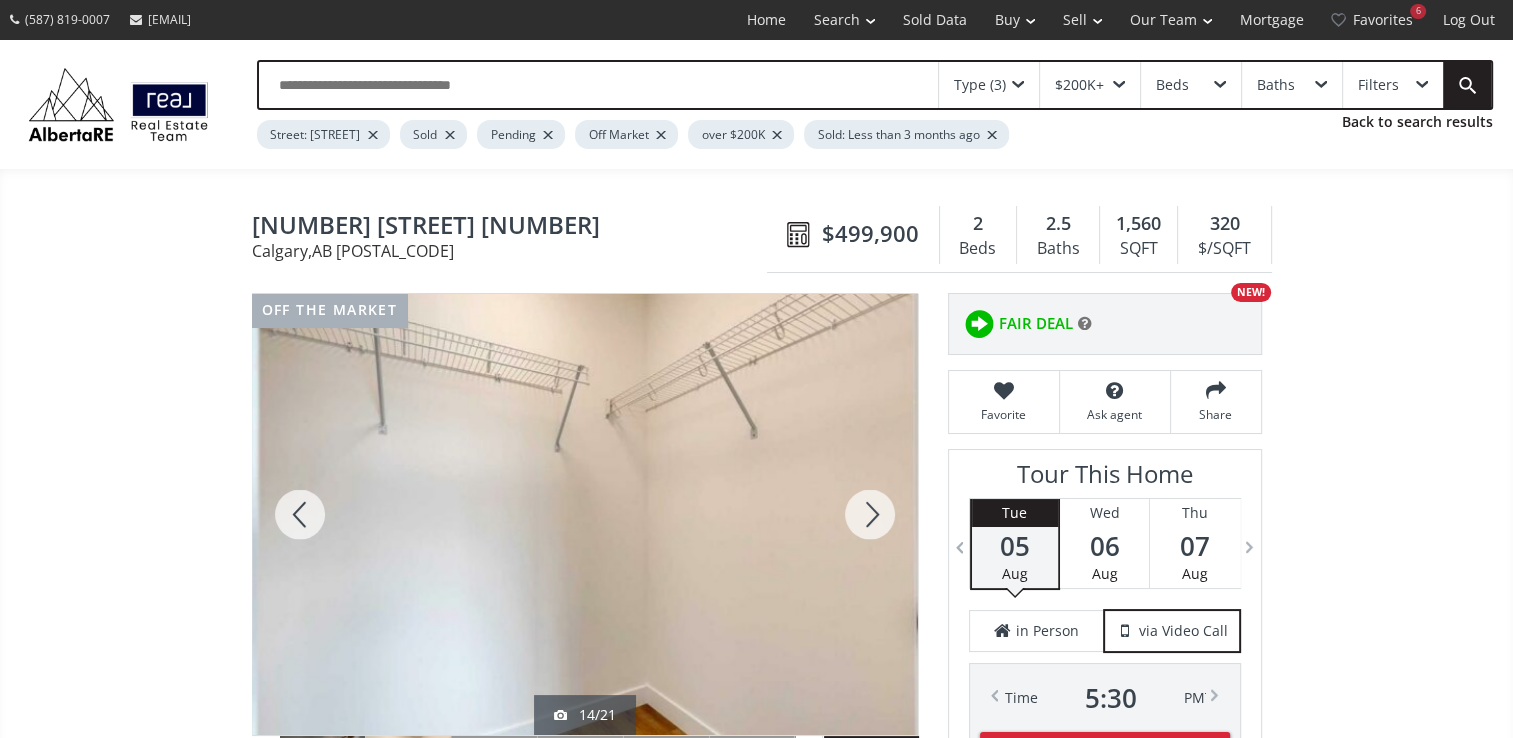 click at bounding box center (870, 514) 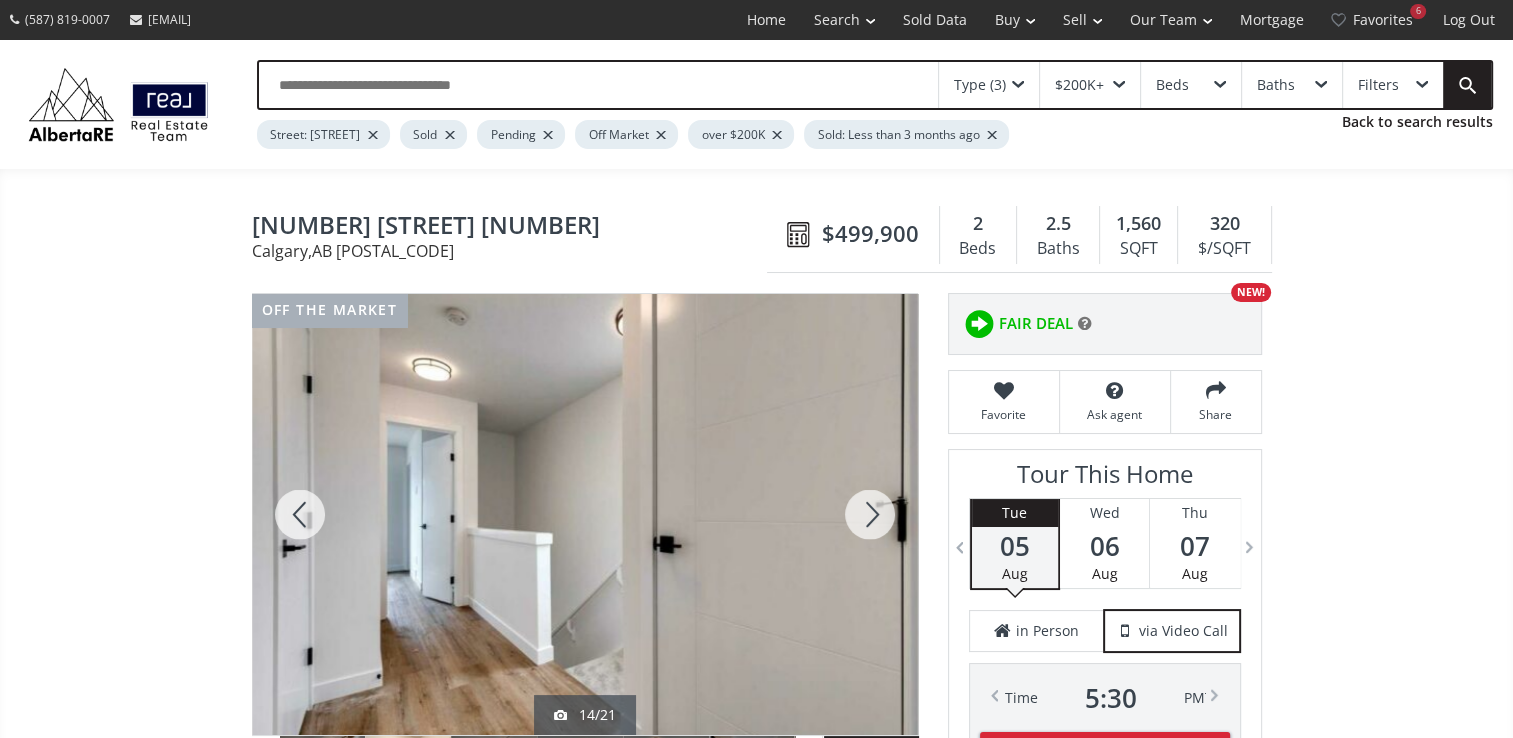 click at bounding box center (870, 514) 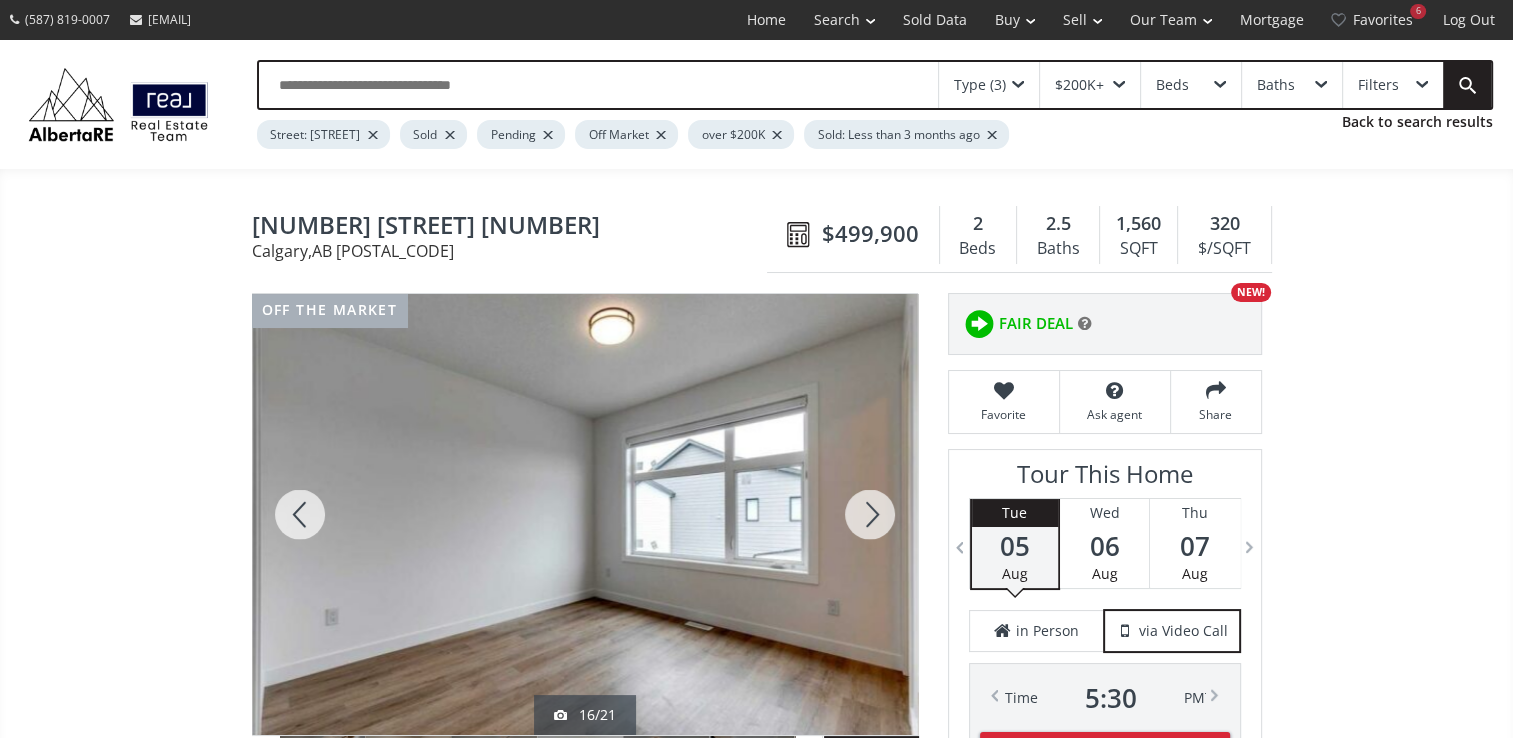 click at bounding box center (870, 514) 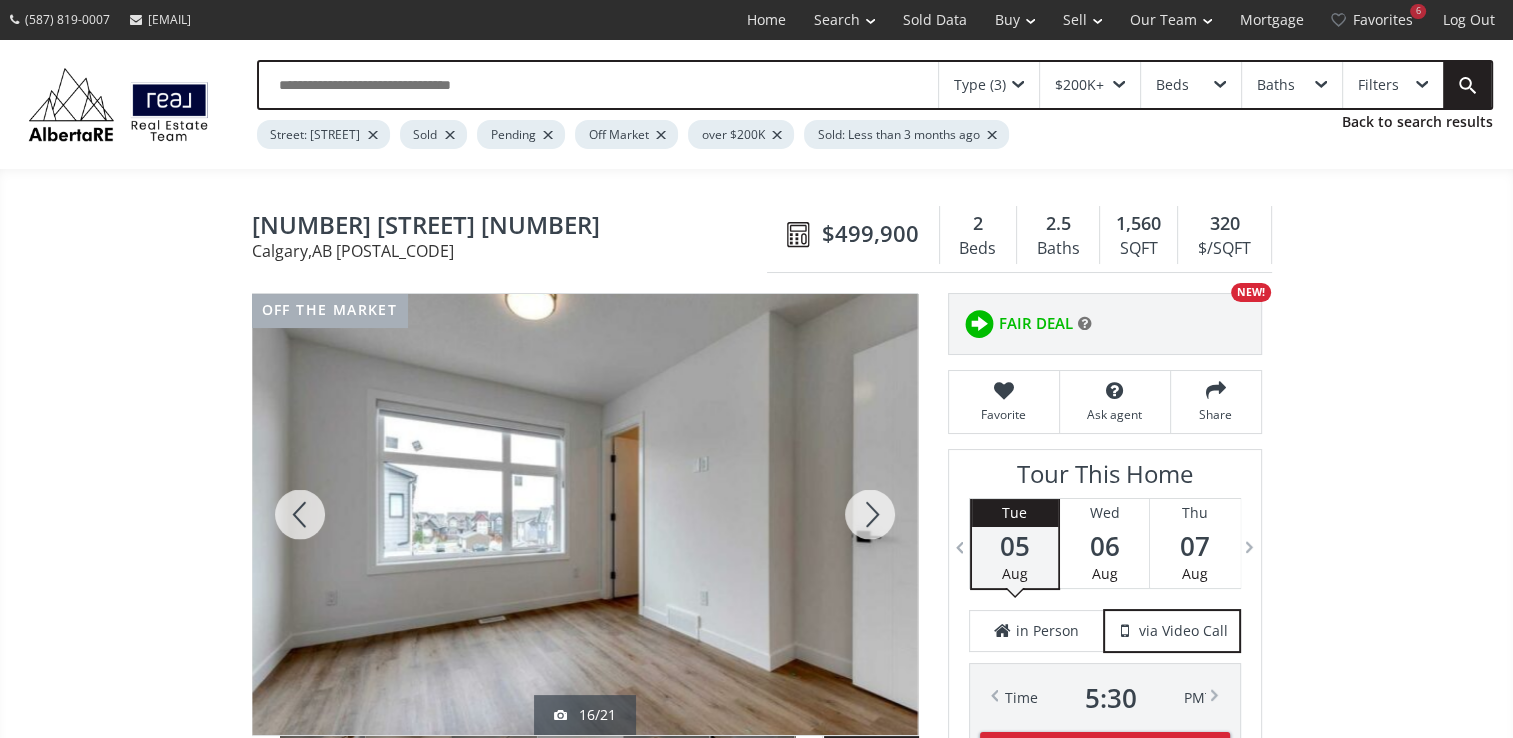 click at bounding box center (870, 514) 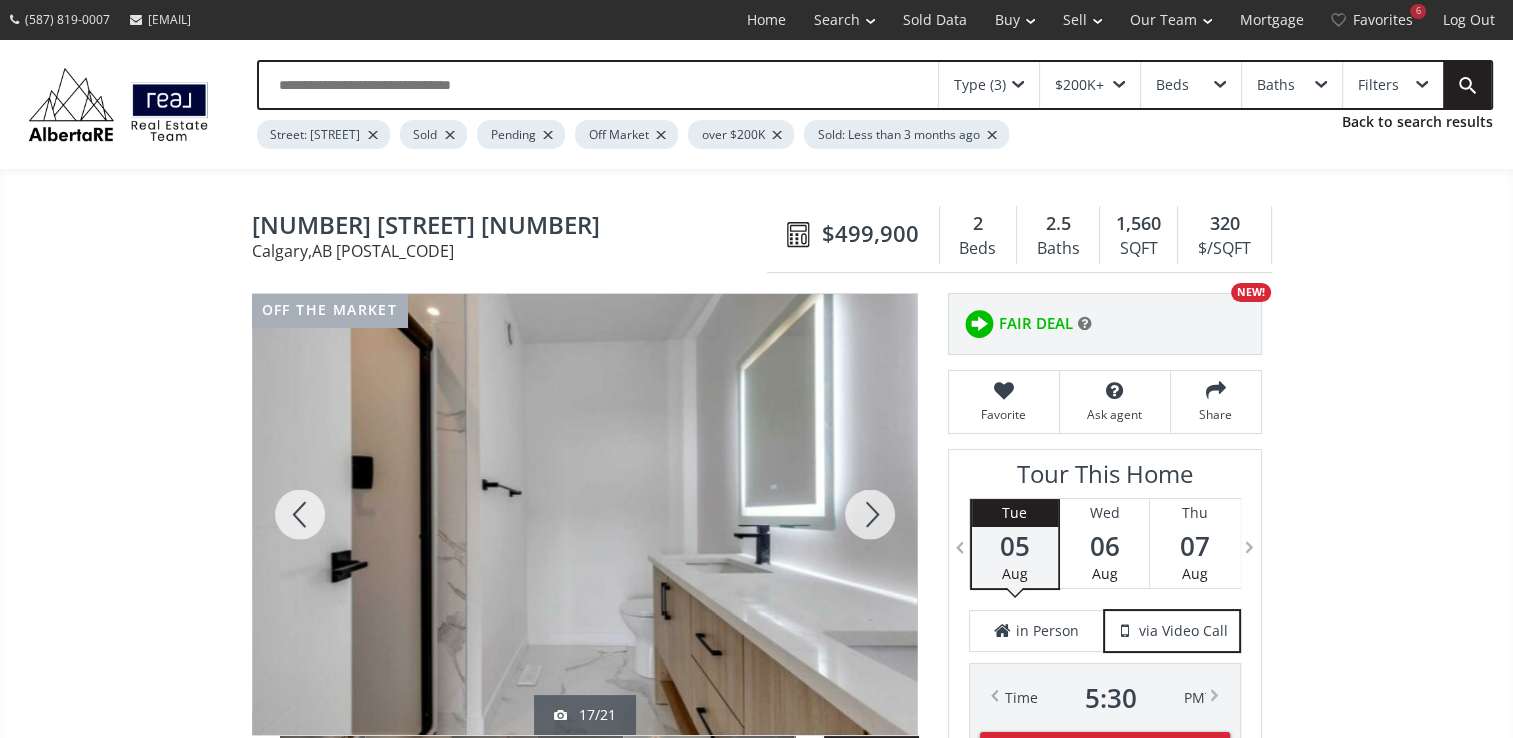click at bounding box center [870, 514] 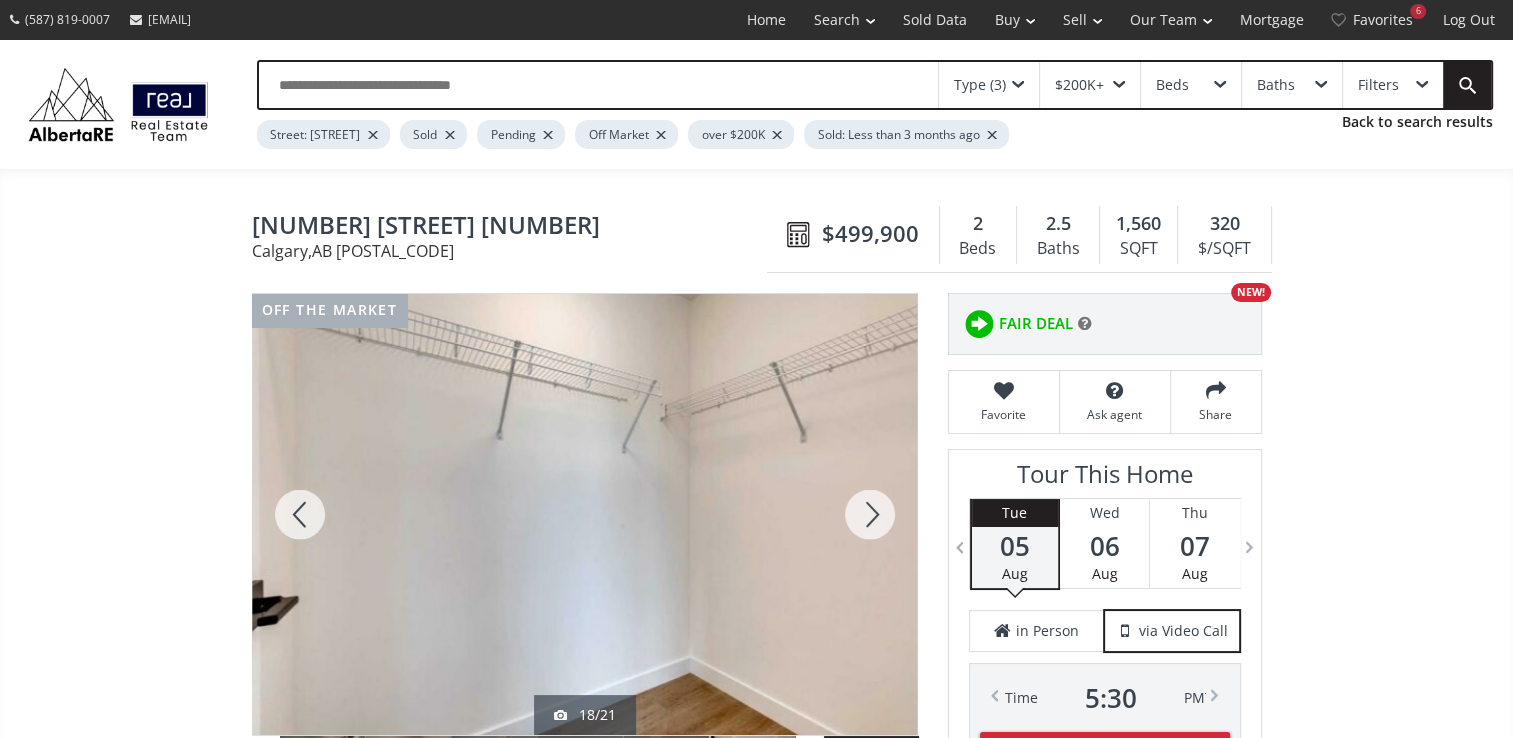 click at bounding box center (870, 514) 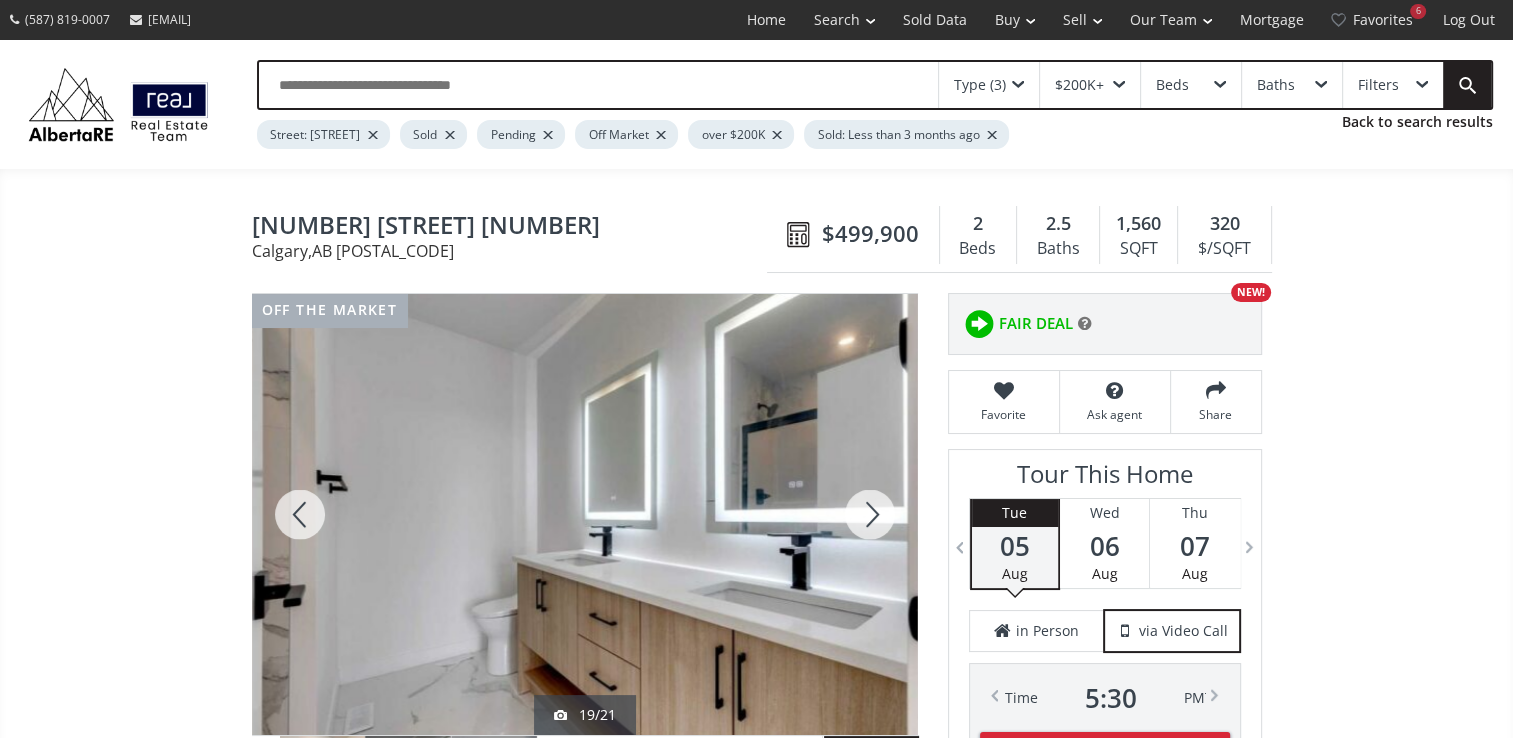 click at bounding box center (870, 514) 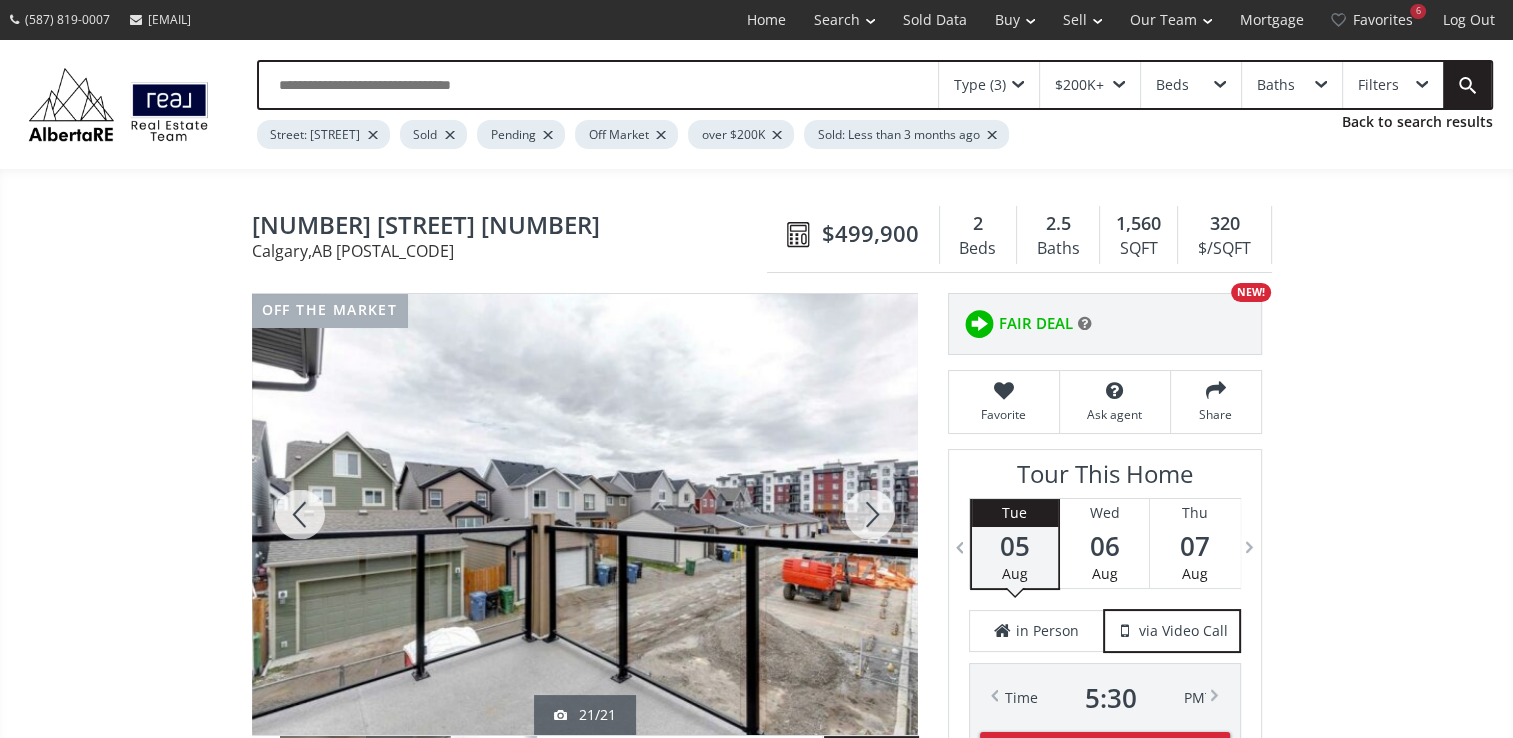 click at bounding box center (870, 514) 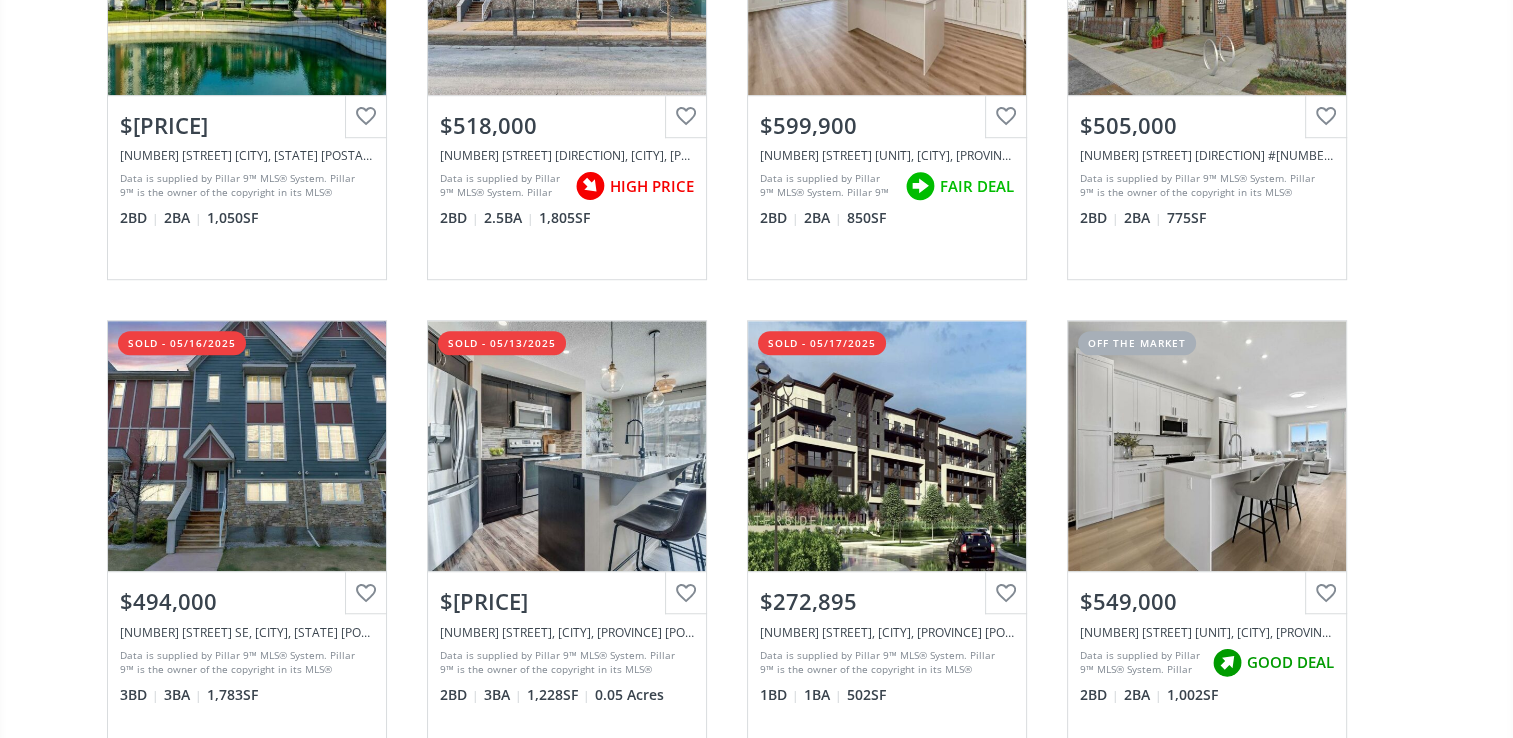 scroll, scrollTop: 1400, scrollLeft: 0, axis: vertical 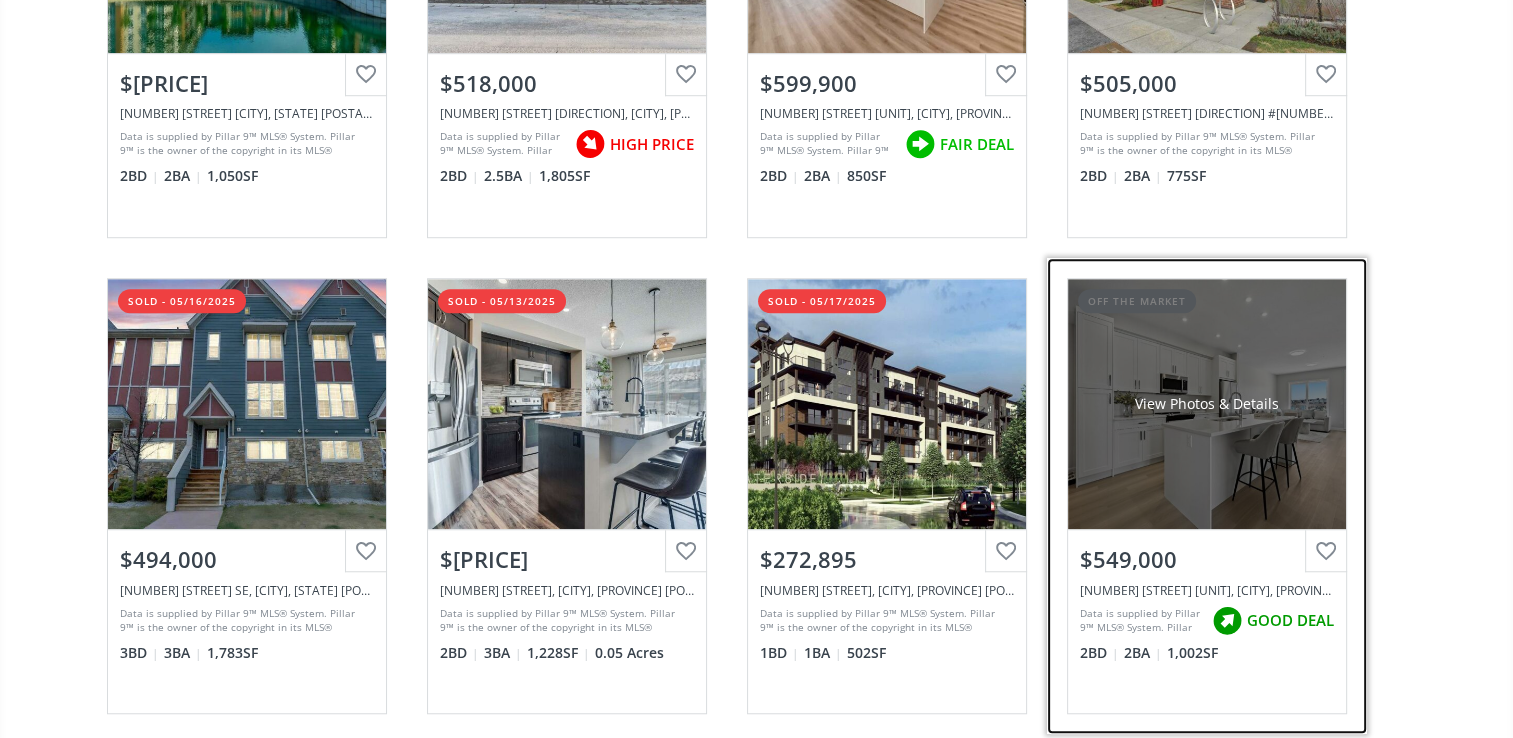 click on "View Photos & Details" at bounding box center (1207, 404) 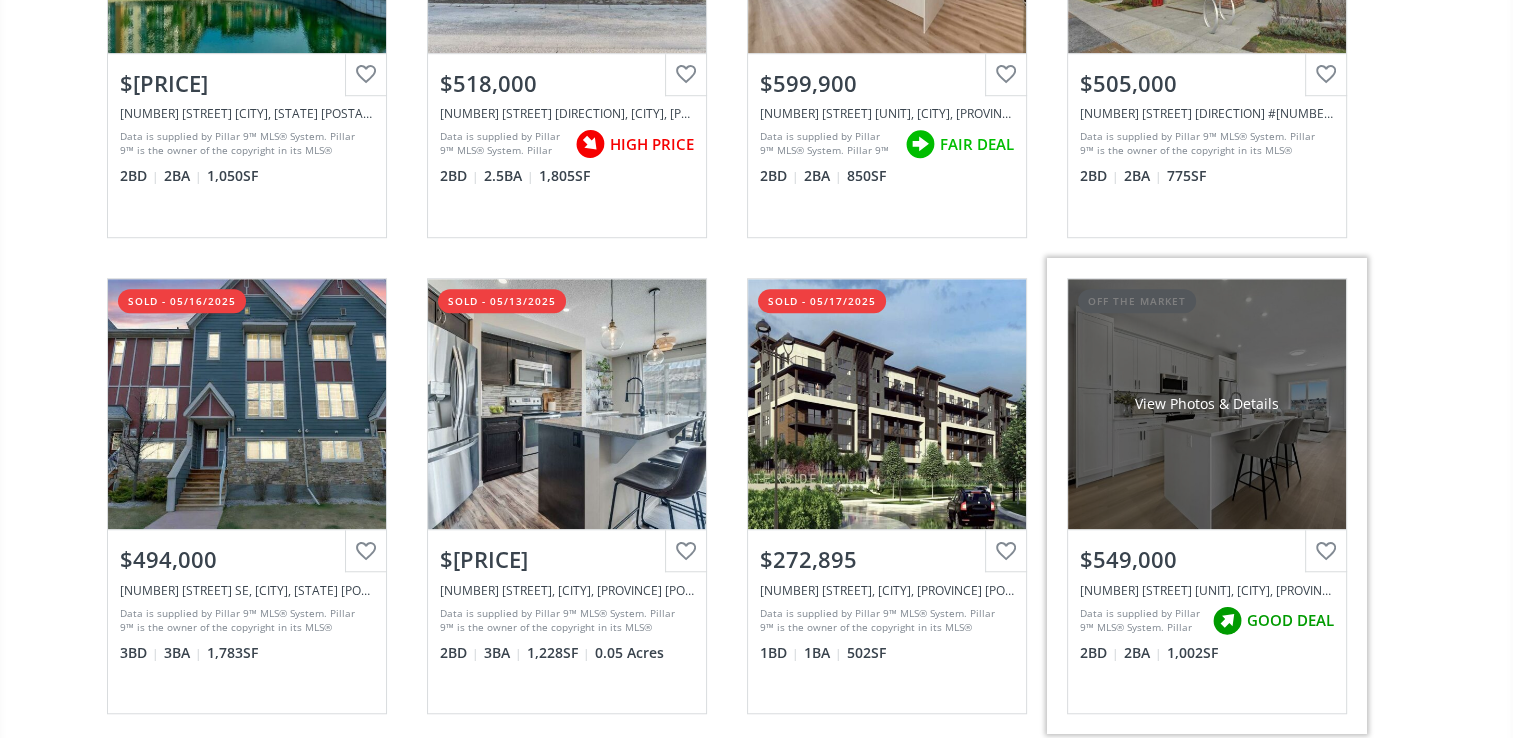 scroll, scrollTop: 0, scrollLeft: 0, axis: both 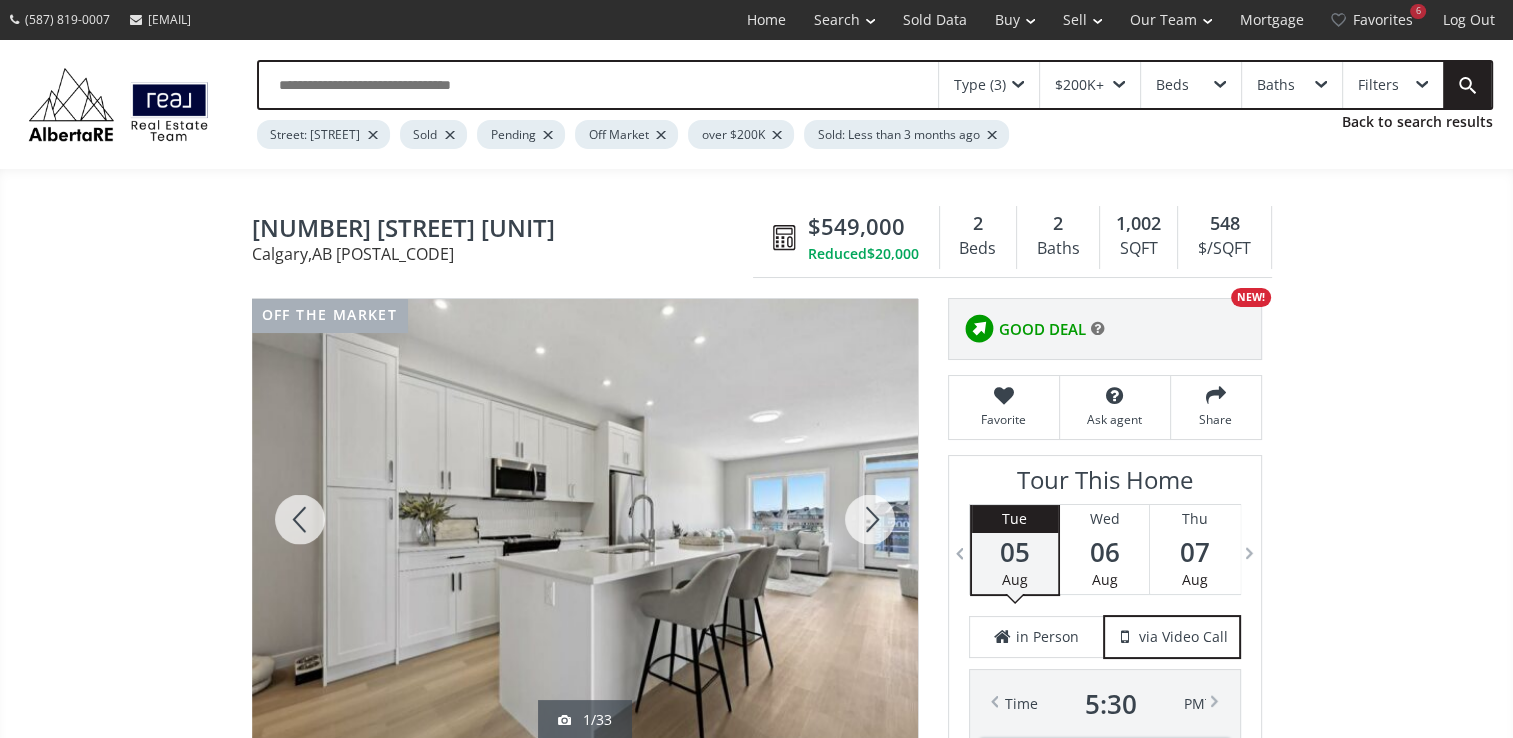 click at bounding box center [870, 519] 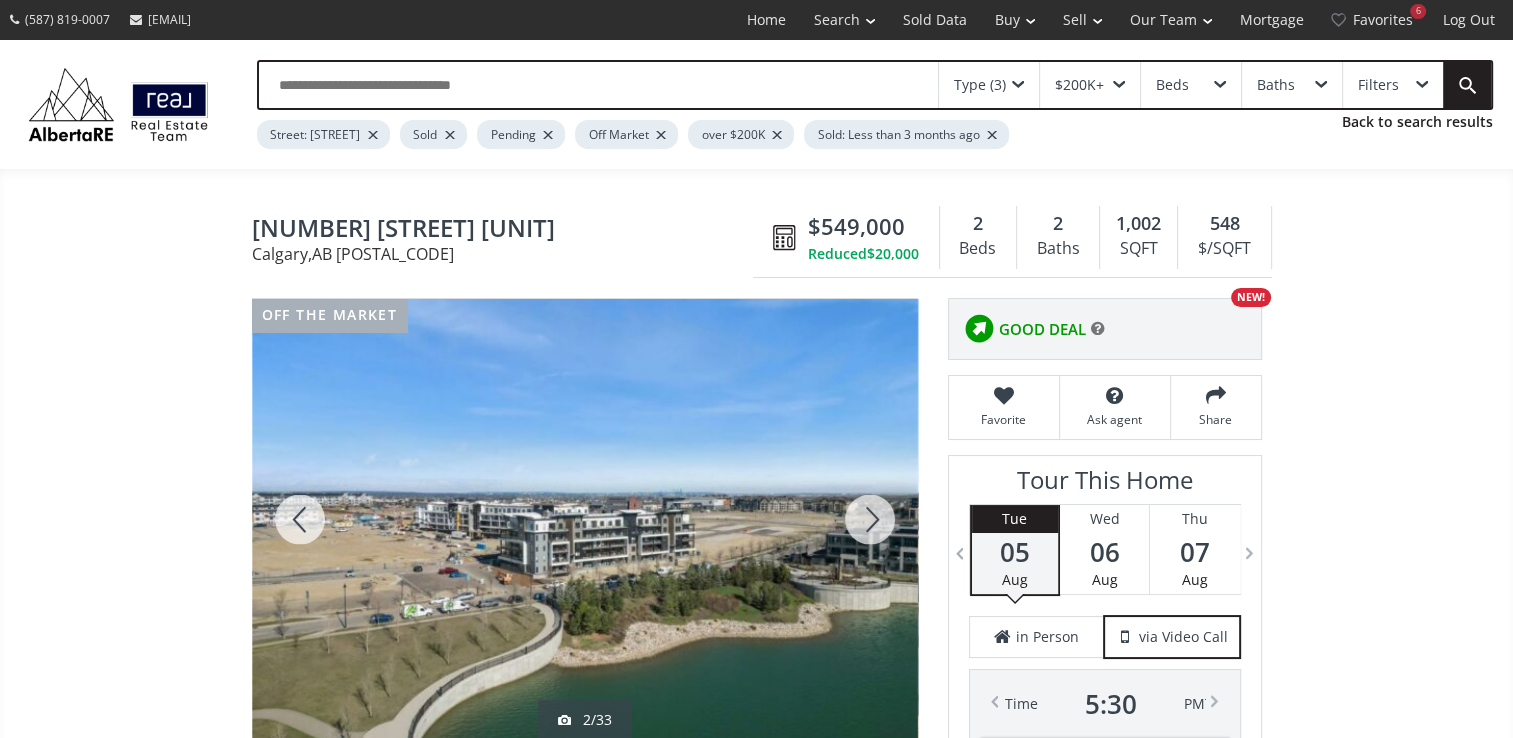 click at bounding box center [870, 519] 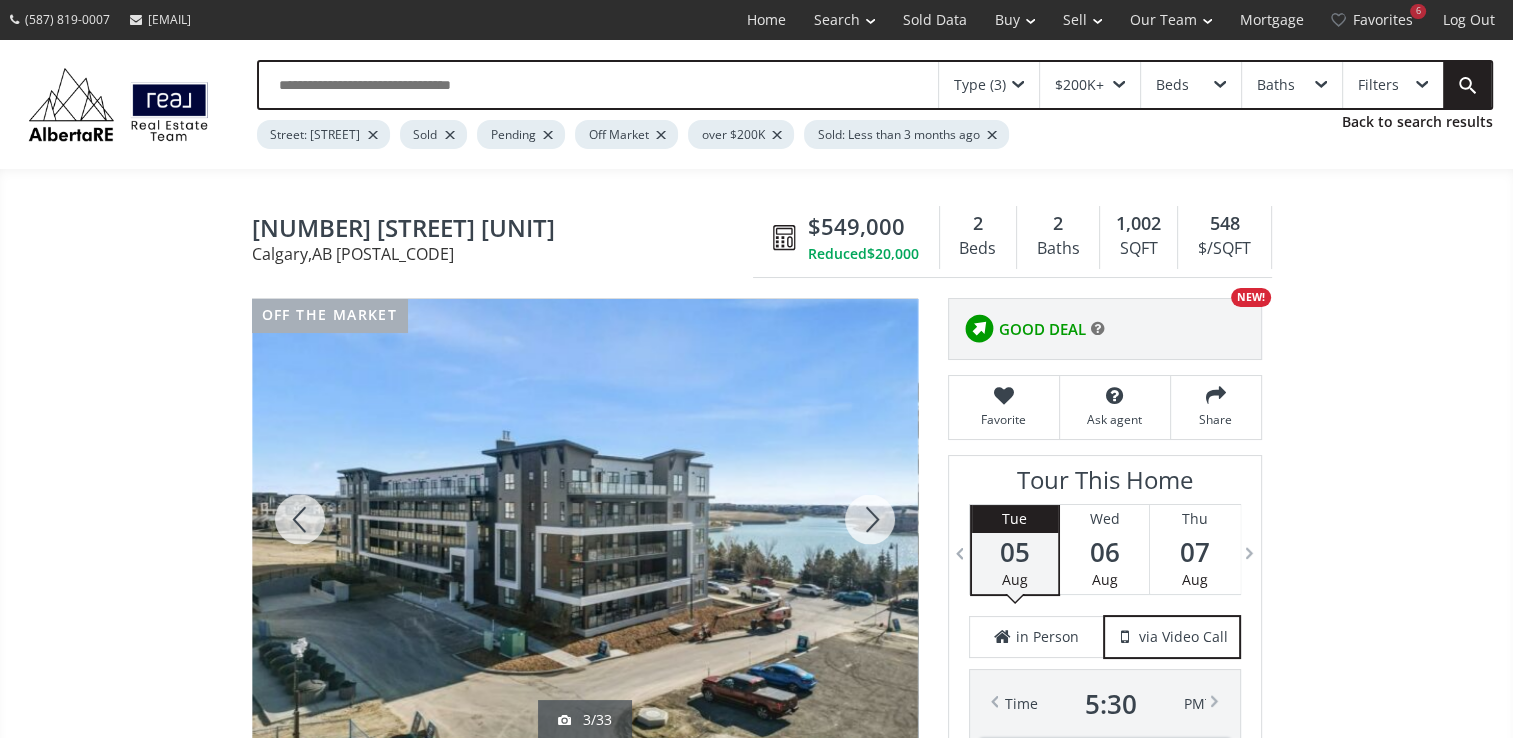click at bounding box center (870, 519) 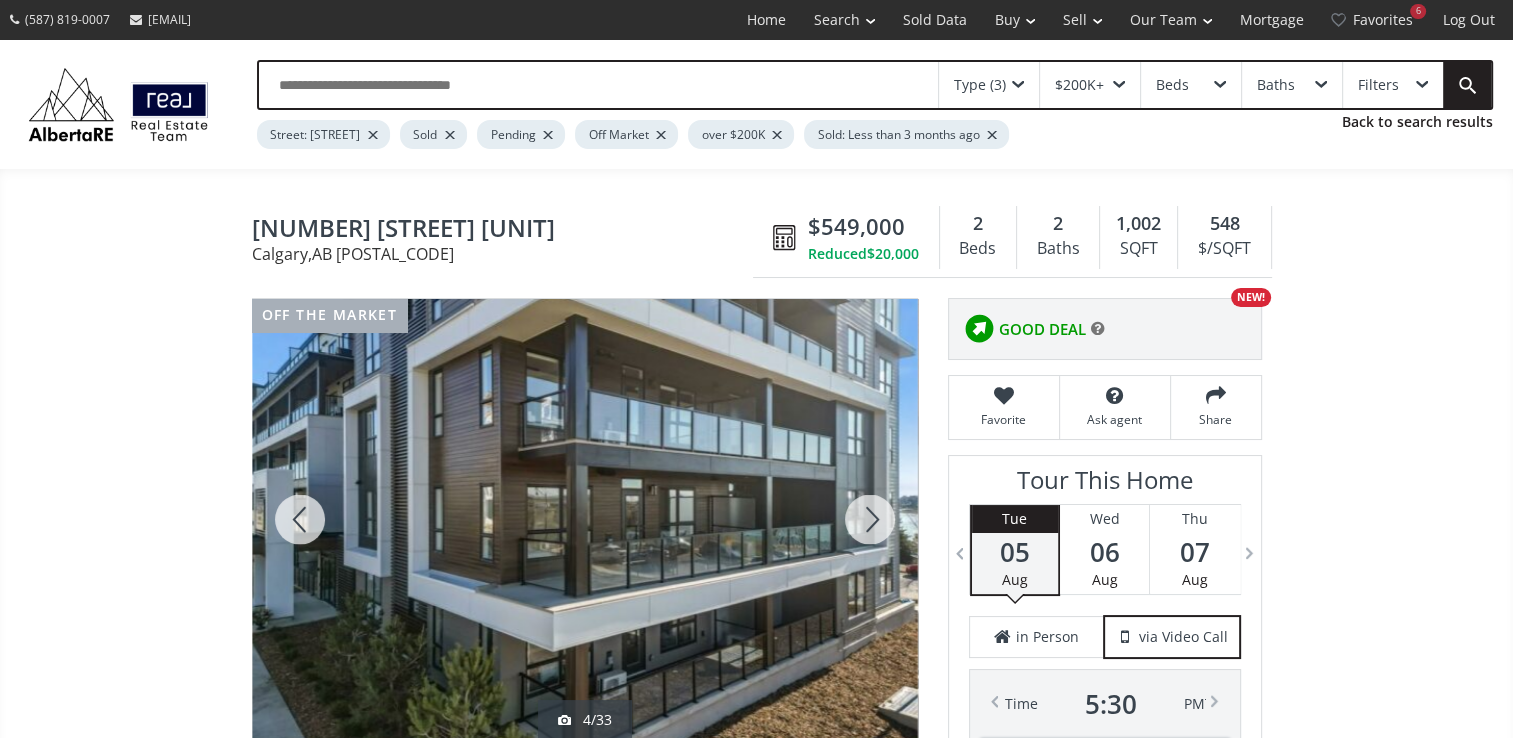 click at bounding box center (870, 519) 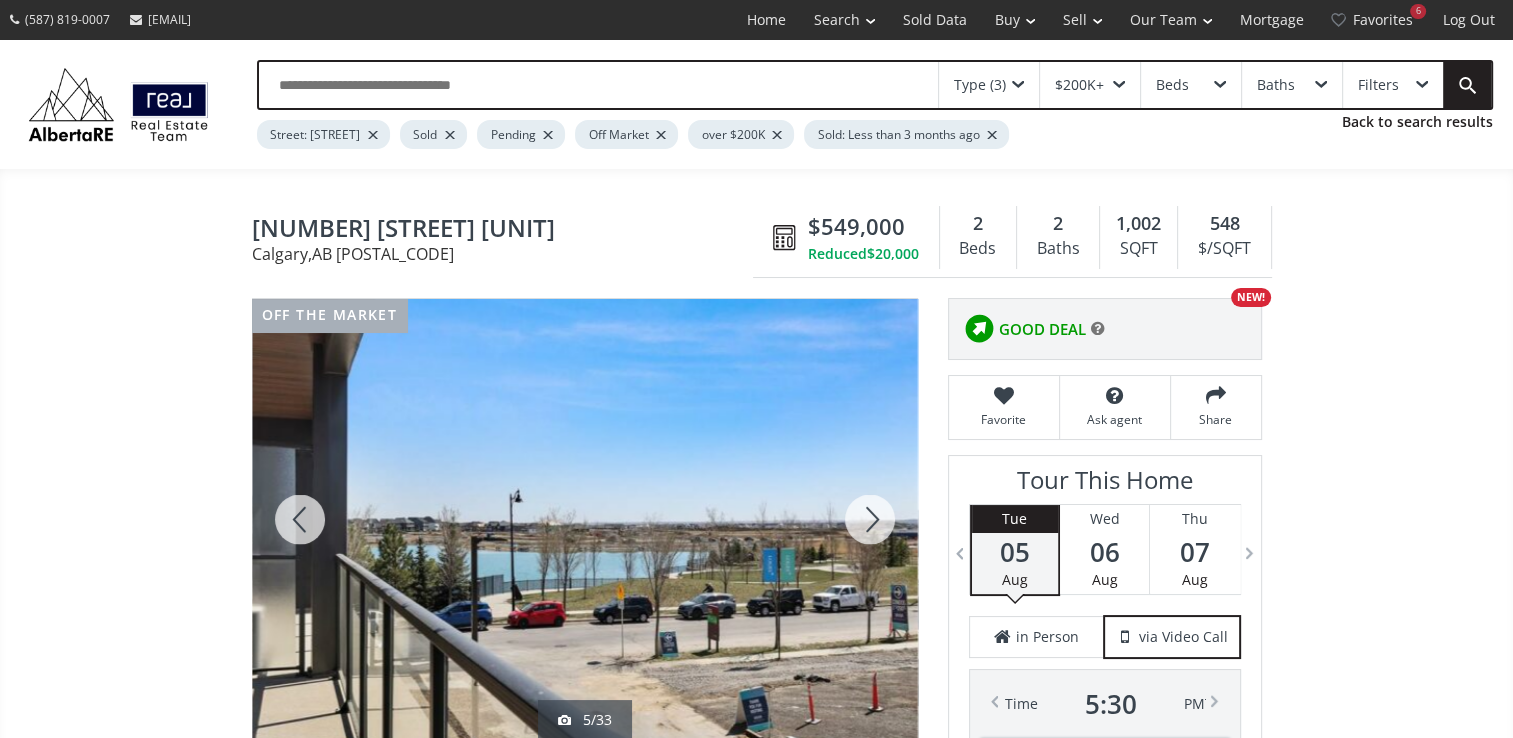 click at bounding box center [870, 519] 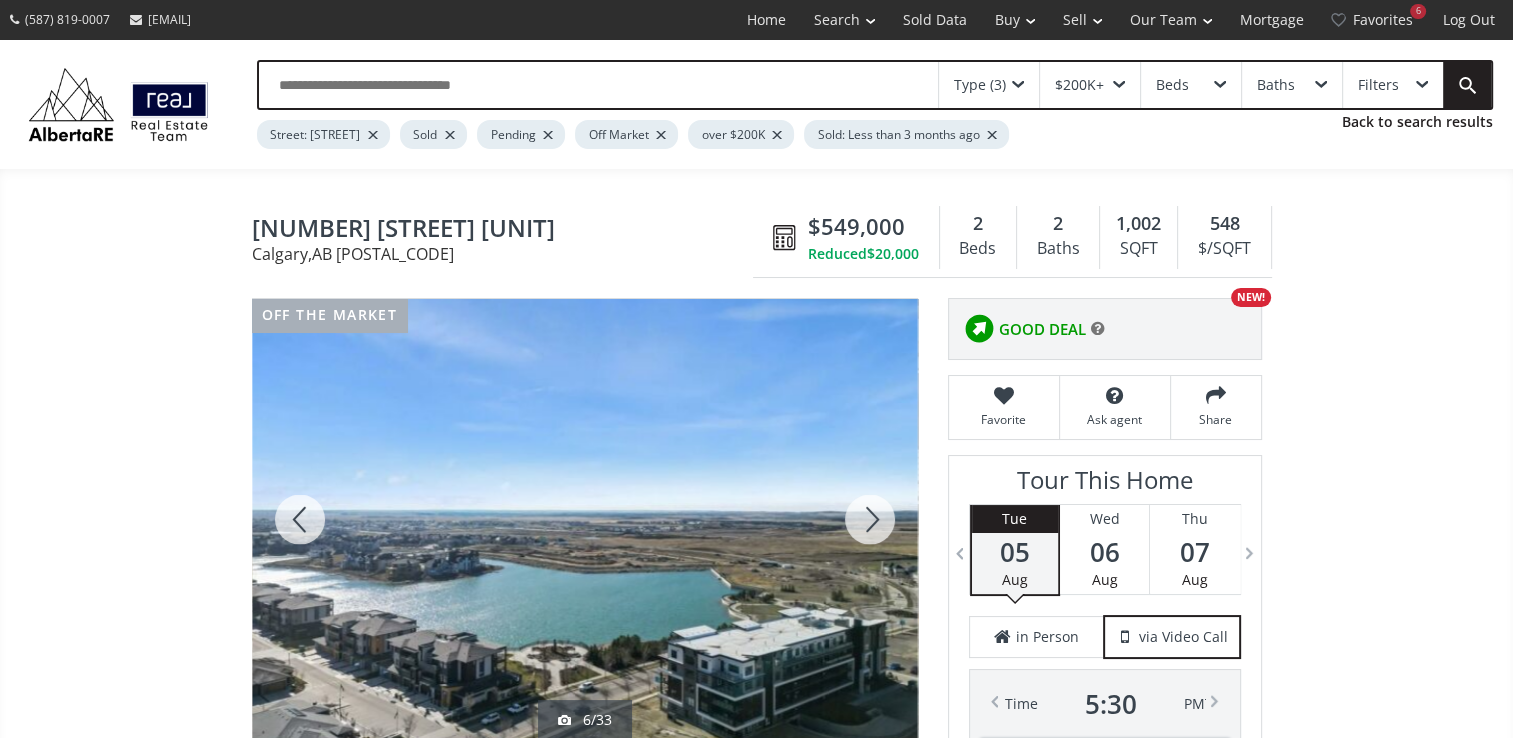 click at bounding box center [870, 519] 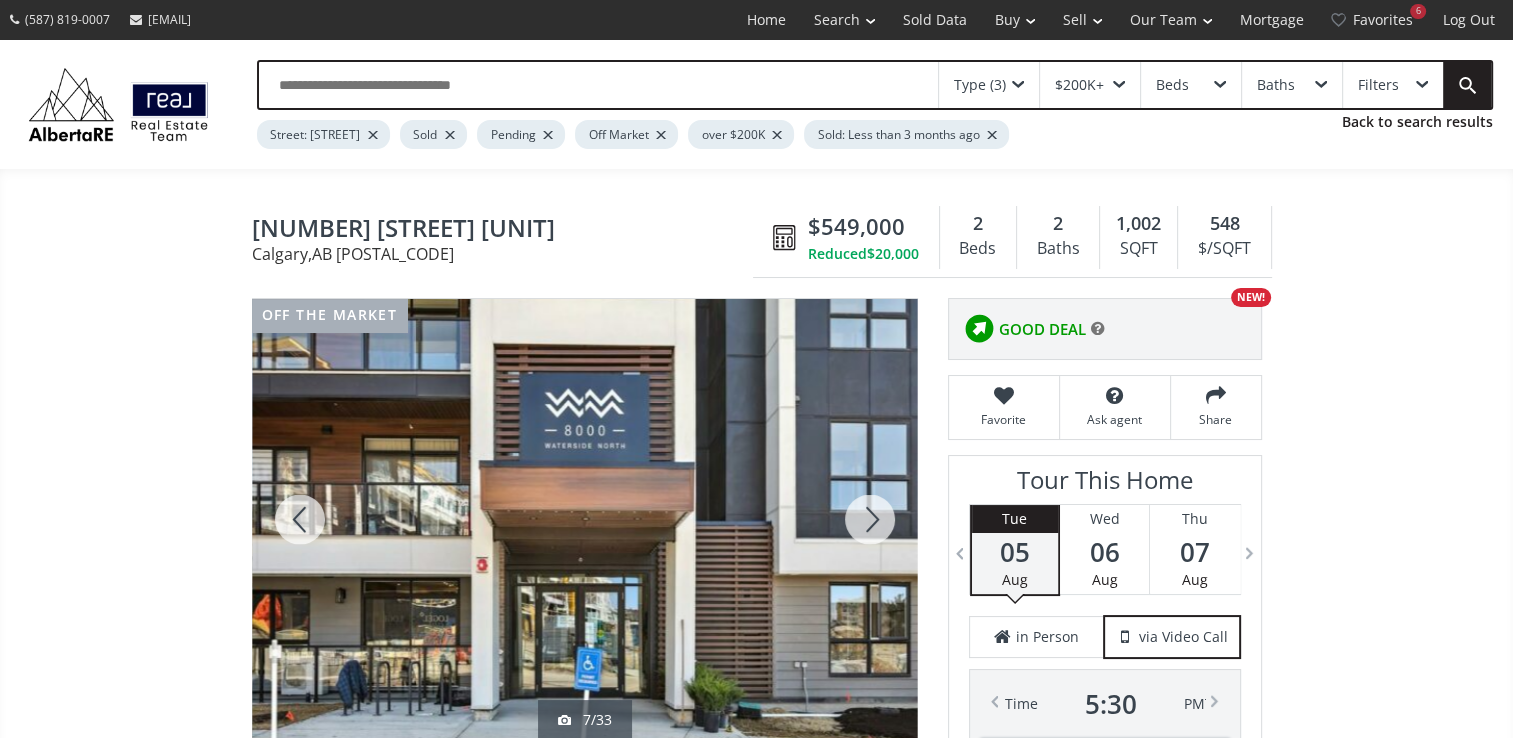 click at bounding box center [870, 519] 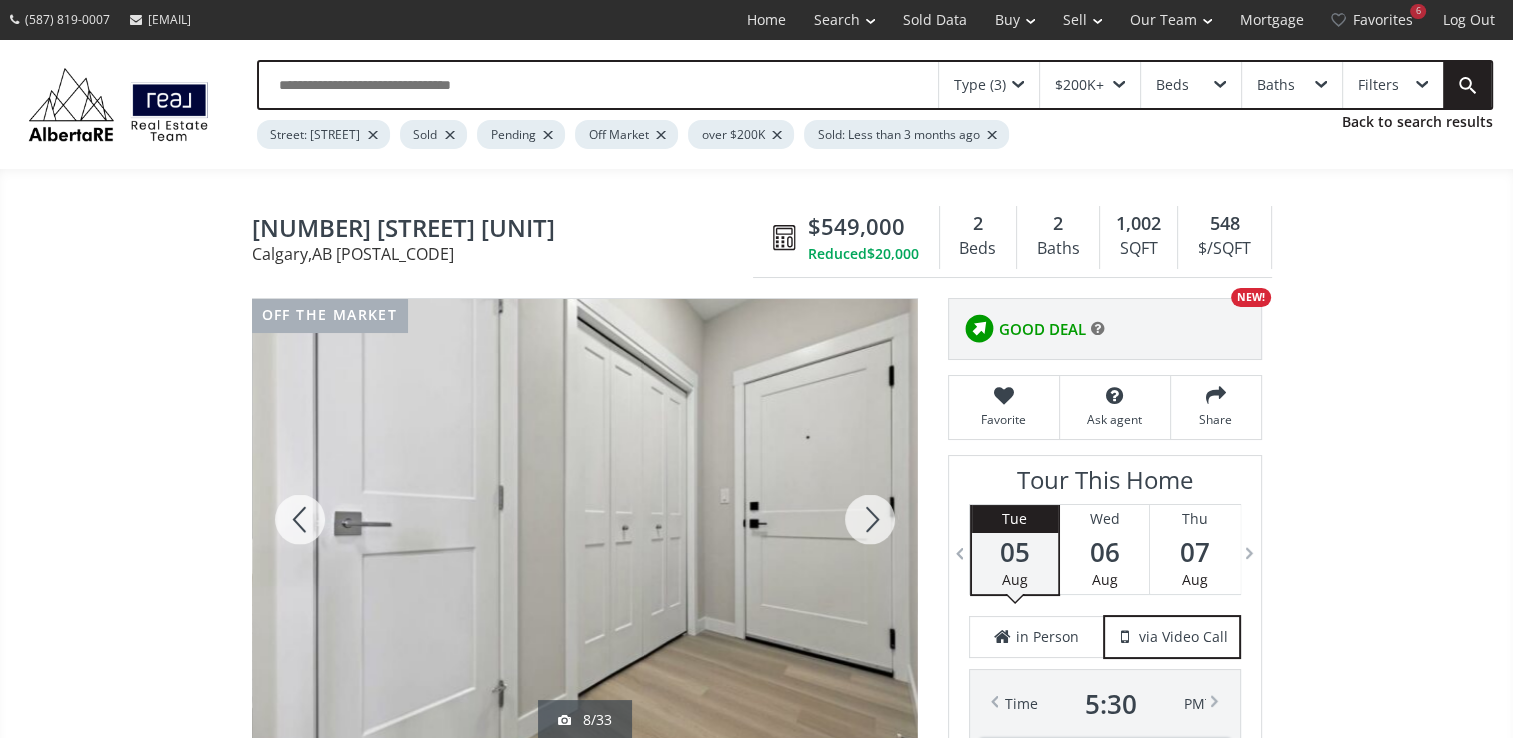 click at bounding box center [870, 519] 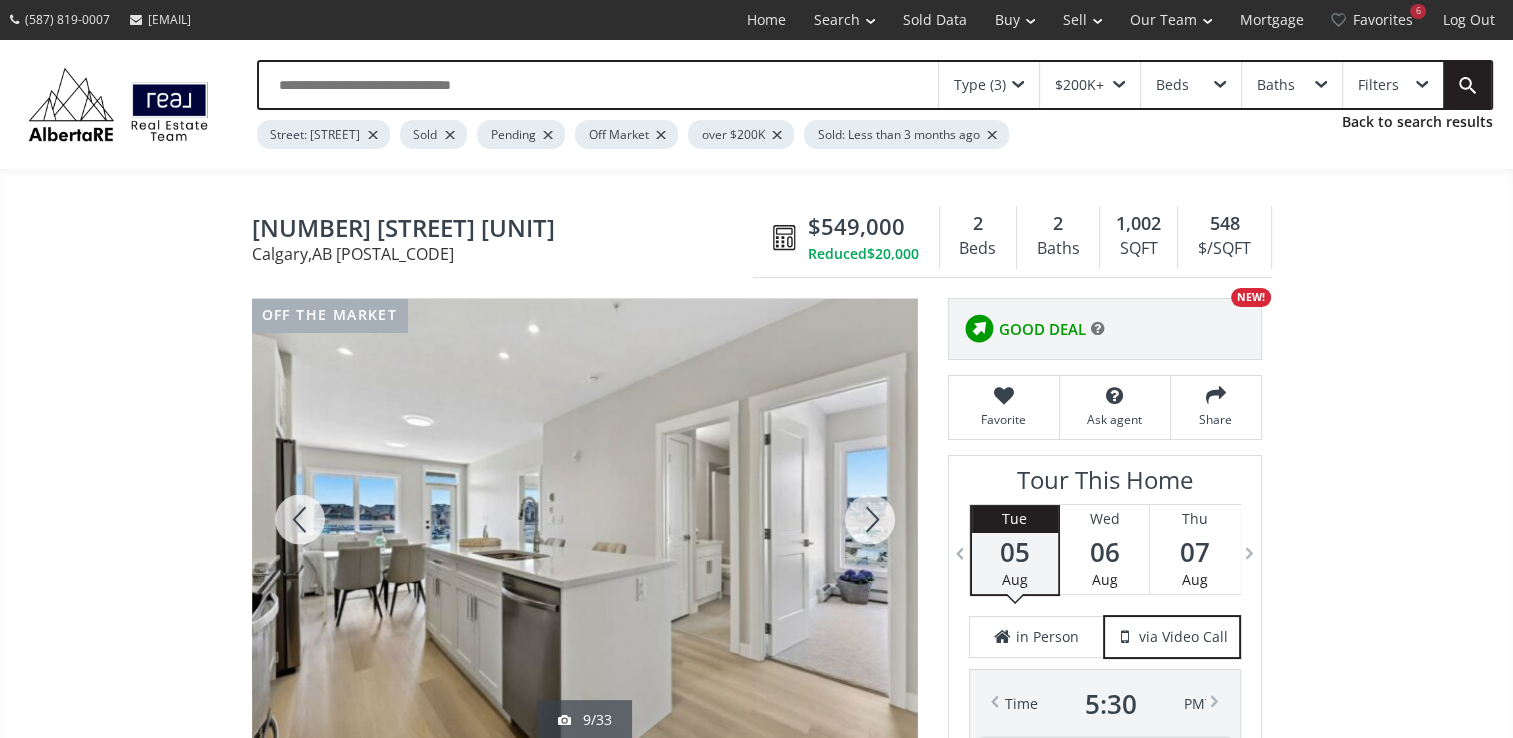 click at bounding box center [870, 519] 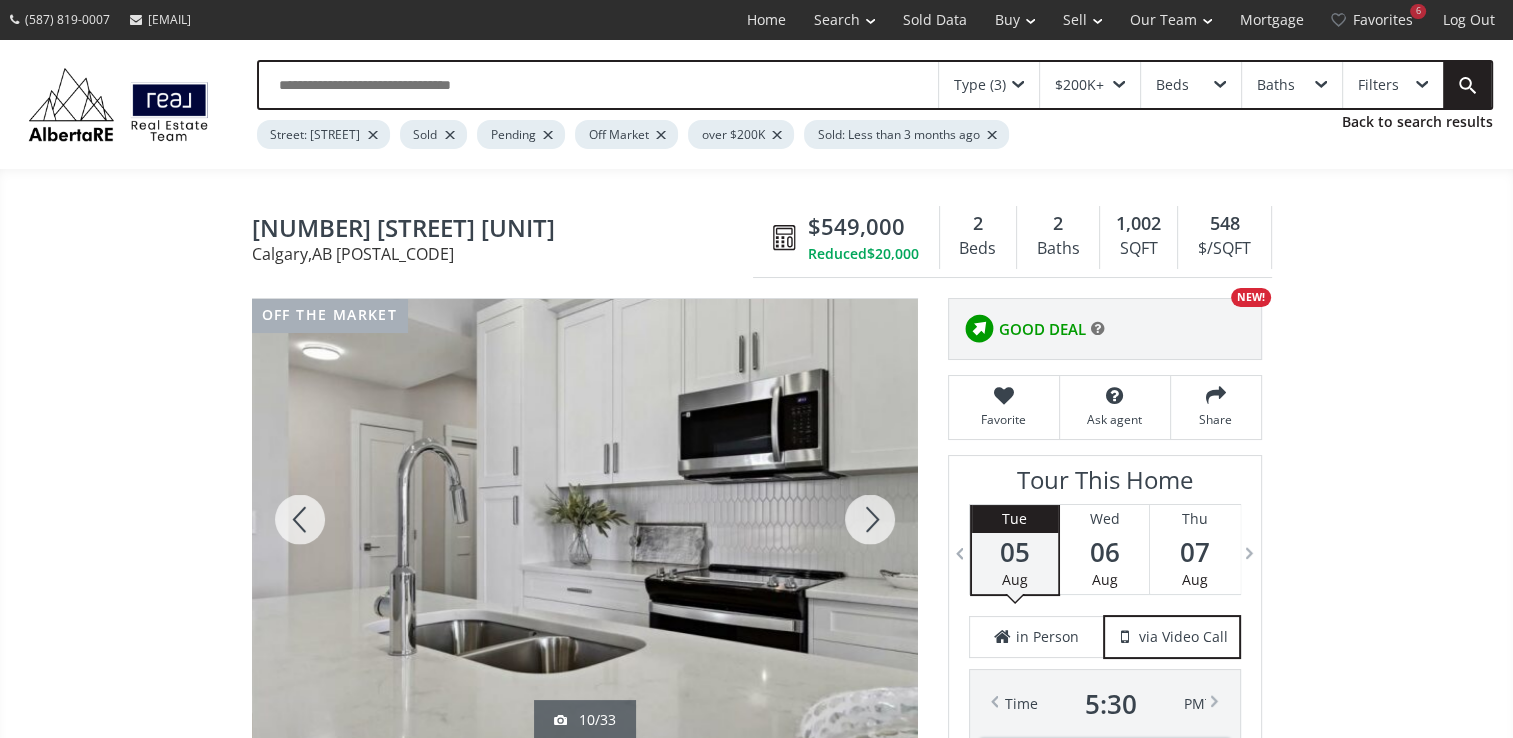 click at bounding box center (870, 519) 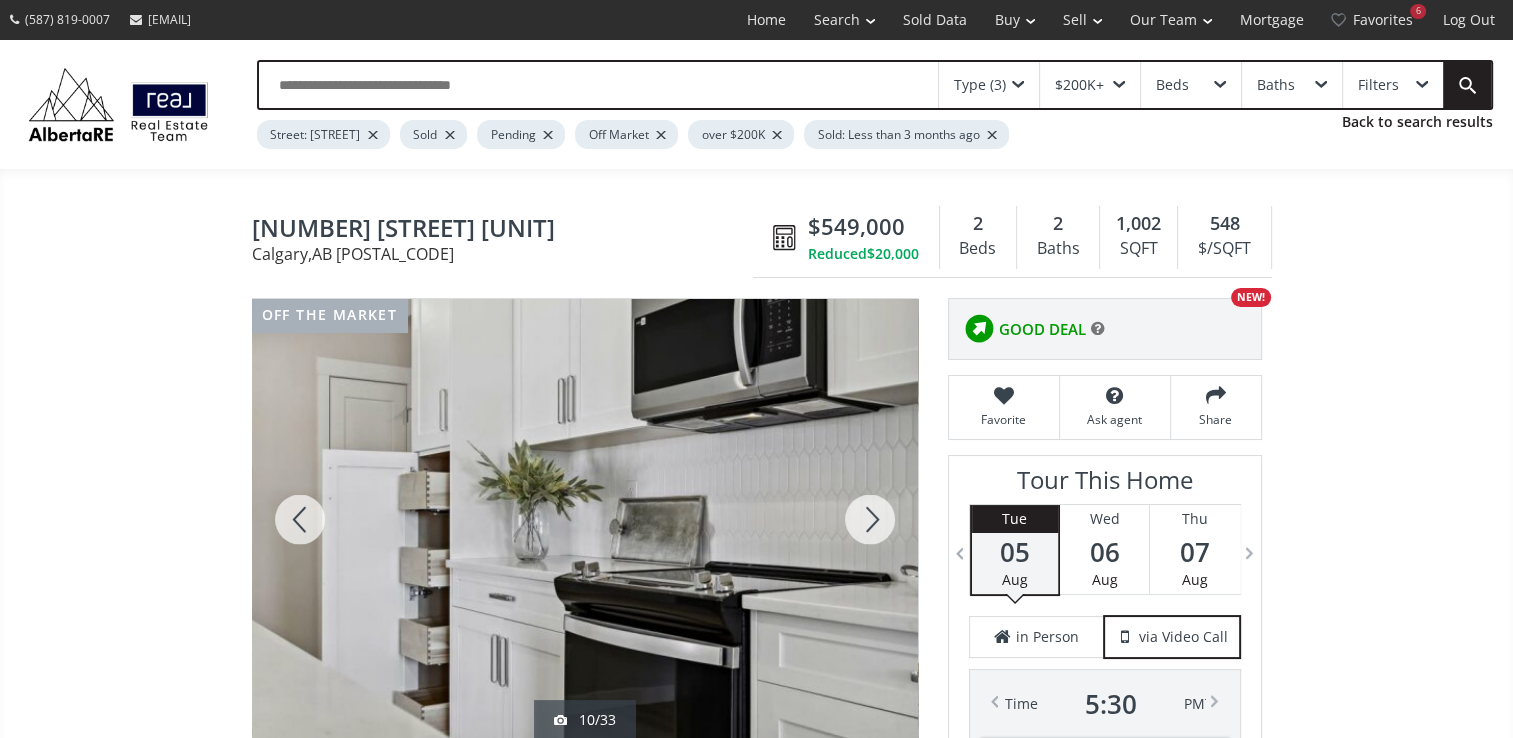 click at bounding box center (870, 519) 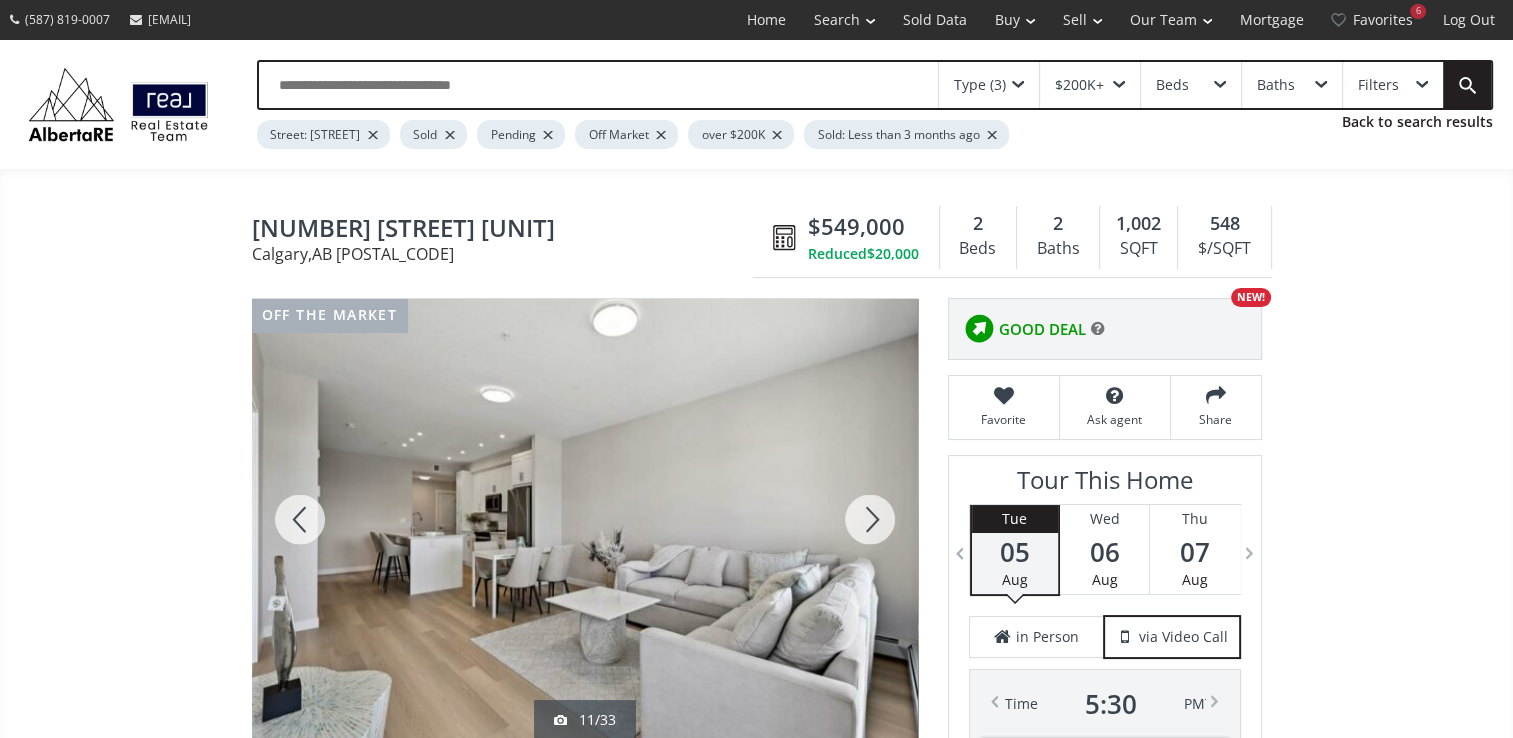 click at bounding box center (870, 519) 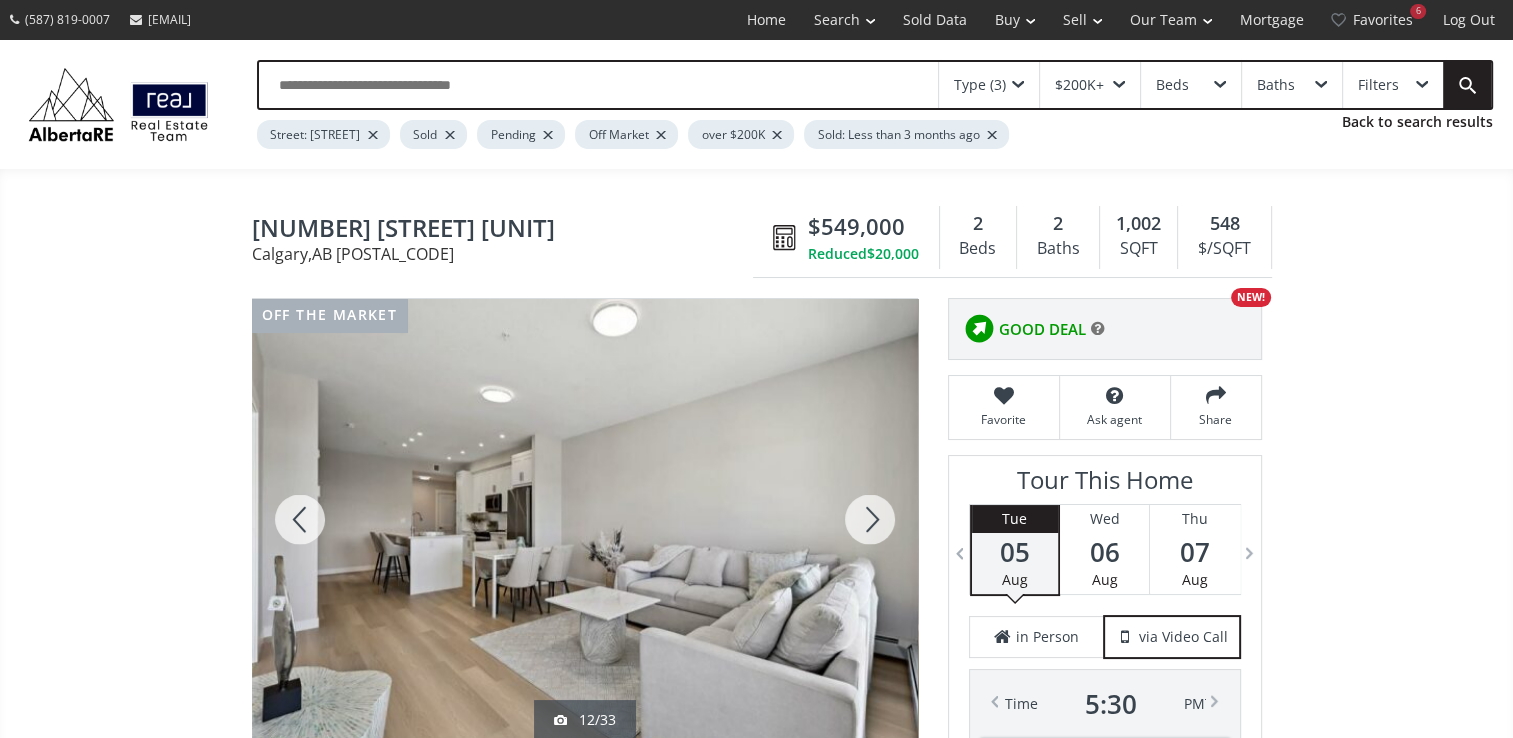 click at bounding box center [870, 519] 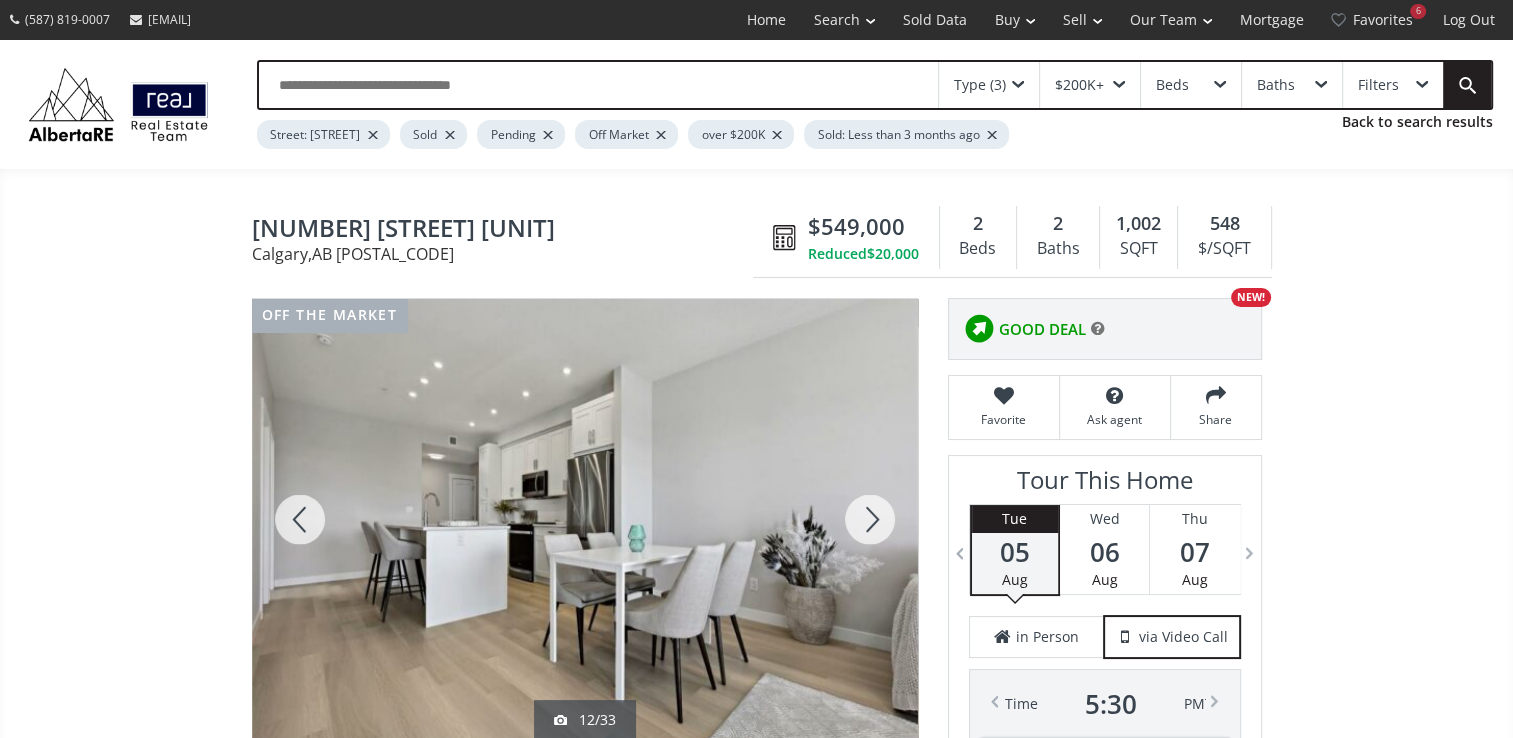 click at bounding box center (870, 519) 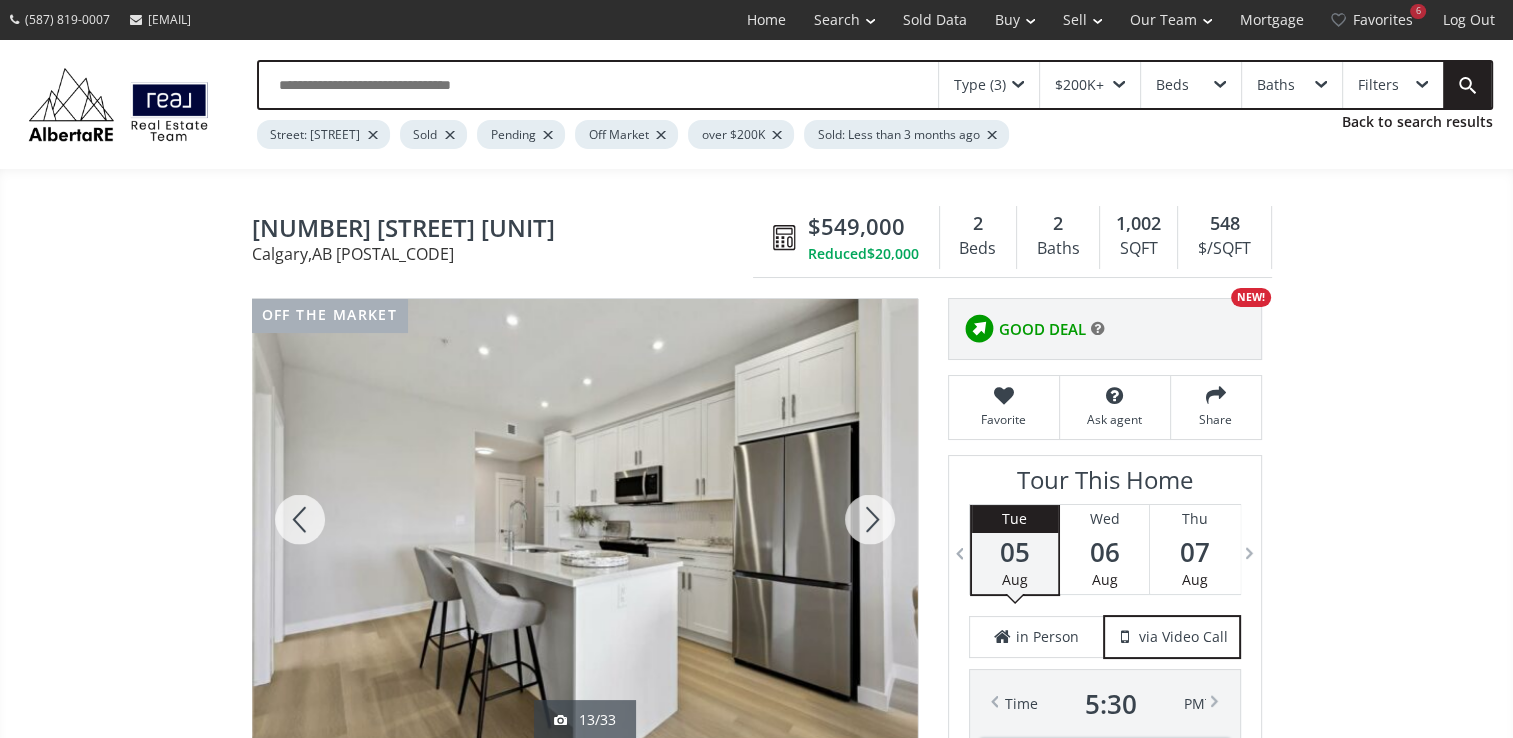 click at bounding box center [870, 519] 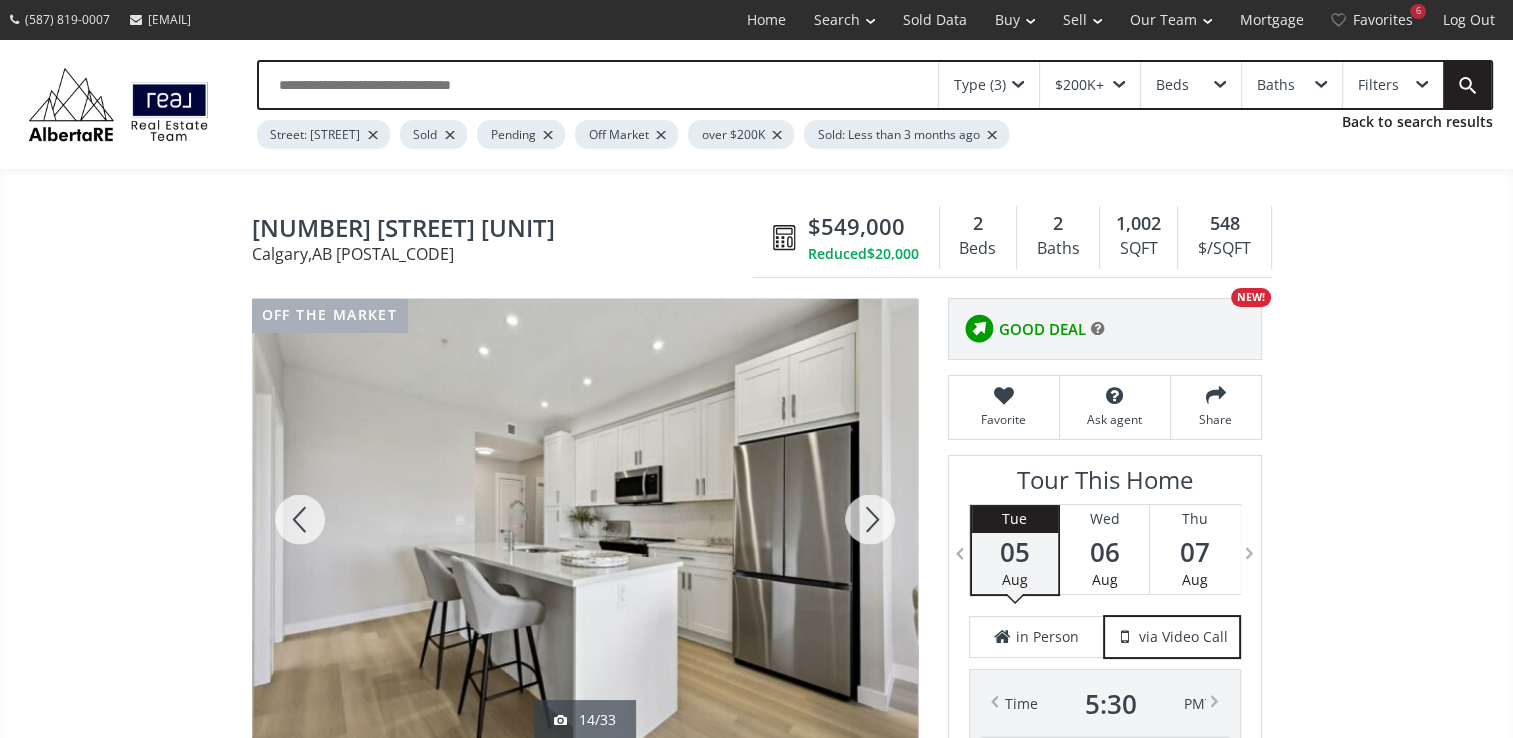 click at bounding box center (870, 519) 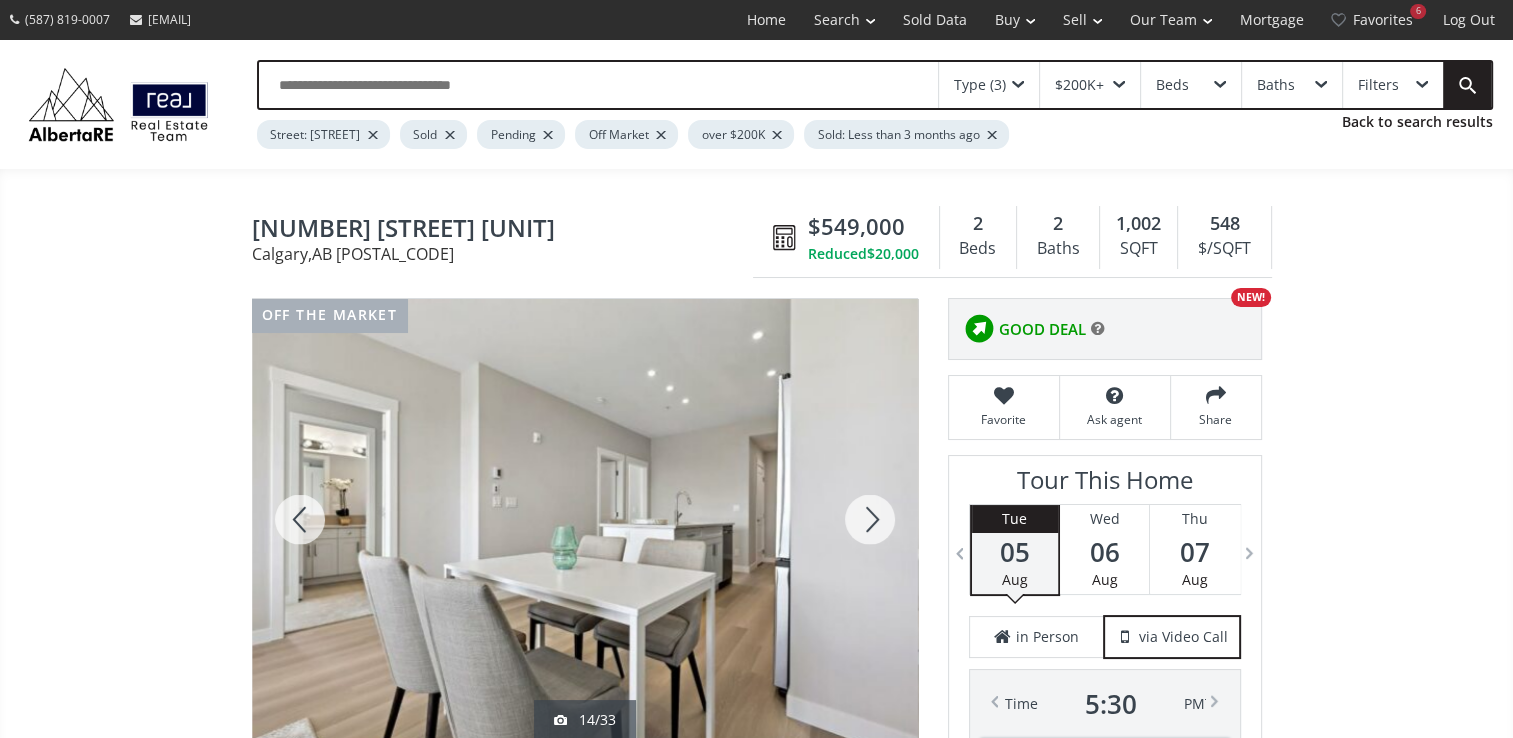 click at bounding box center (870, 519) 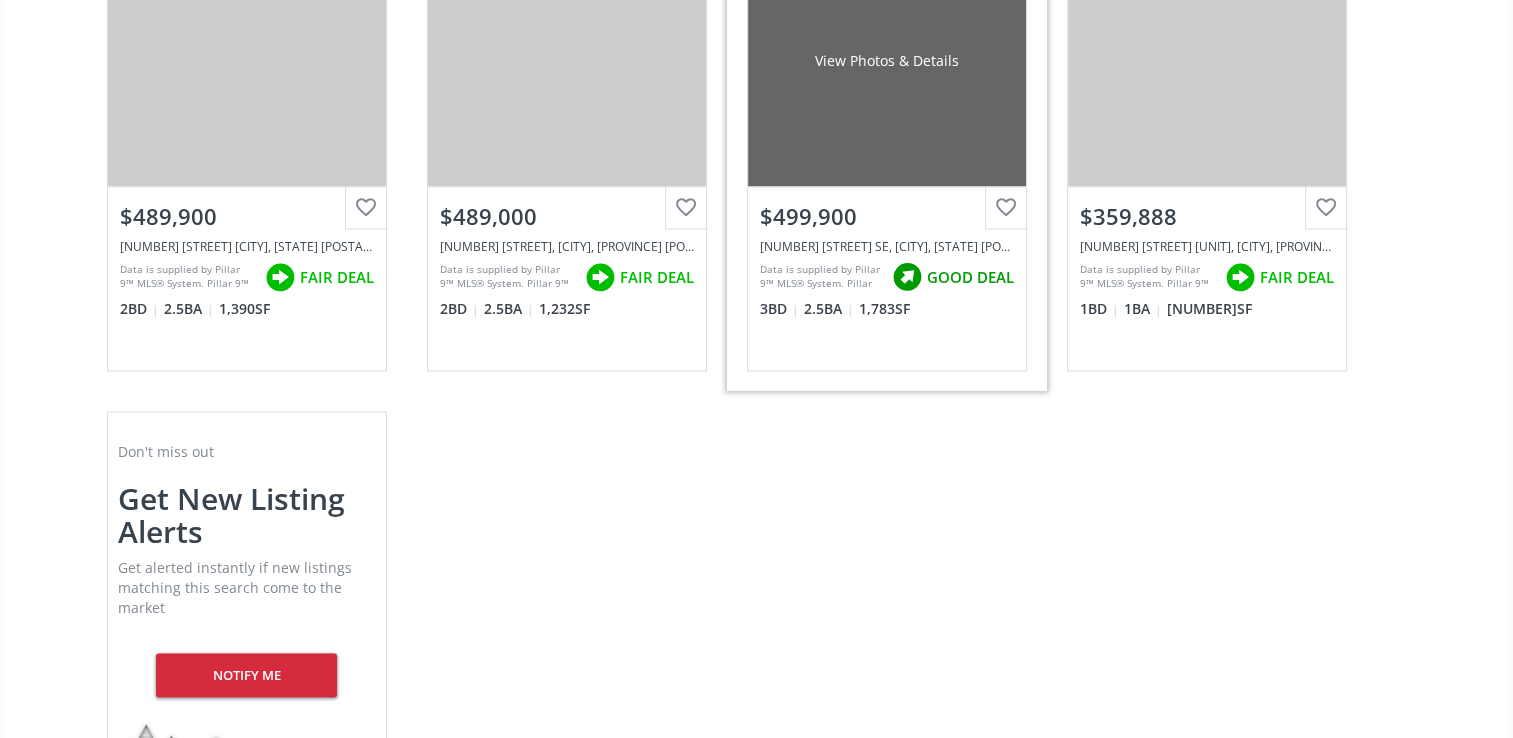 scroll, scrollTop: 2500, scrollLeft: 0, axis: vertical 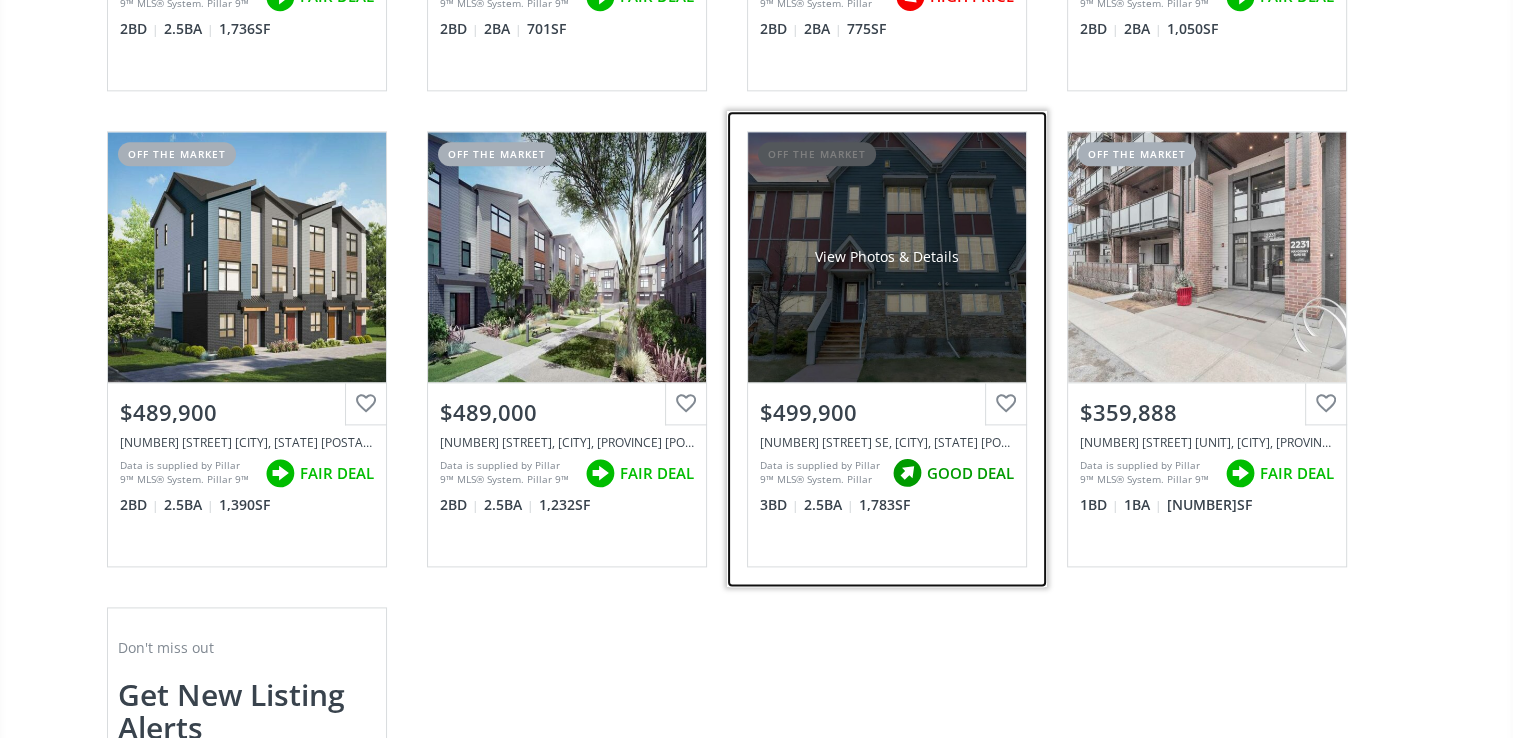 click on "View Photos & Details" at bounding box center (887, 257) 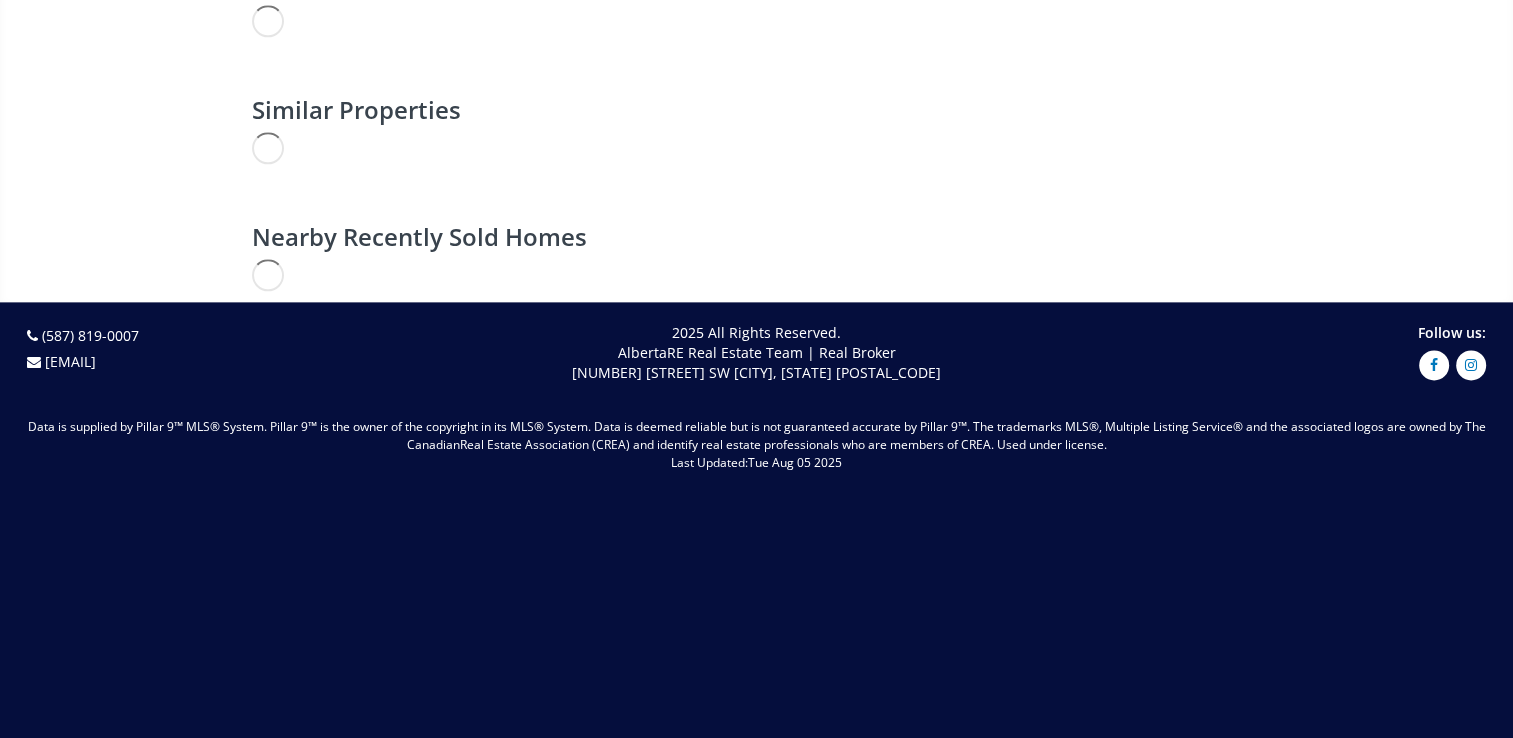 scroll, scrollTop: 0, scrollLeft: 0, axis: both 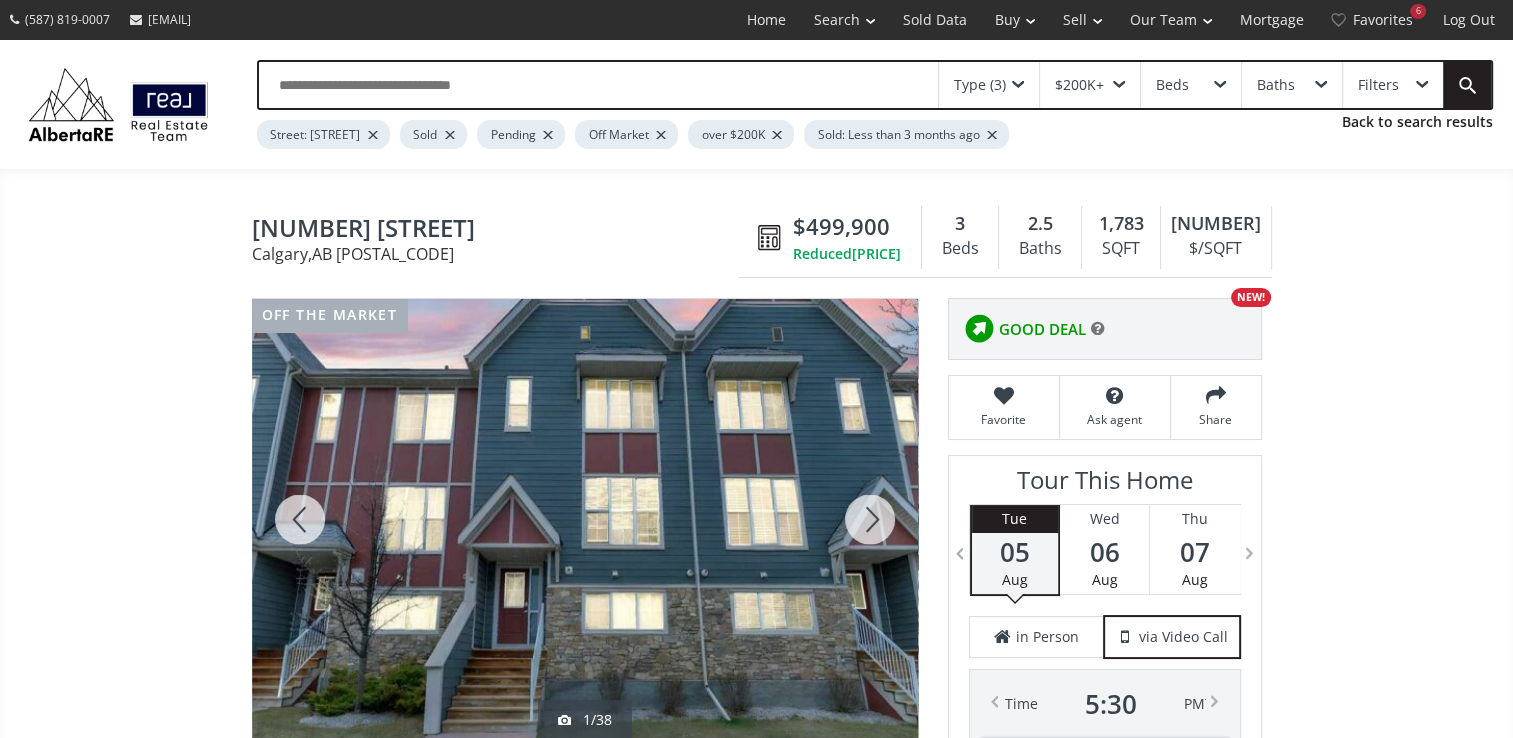 click at bounding box center (870, 519) 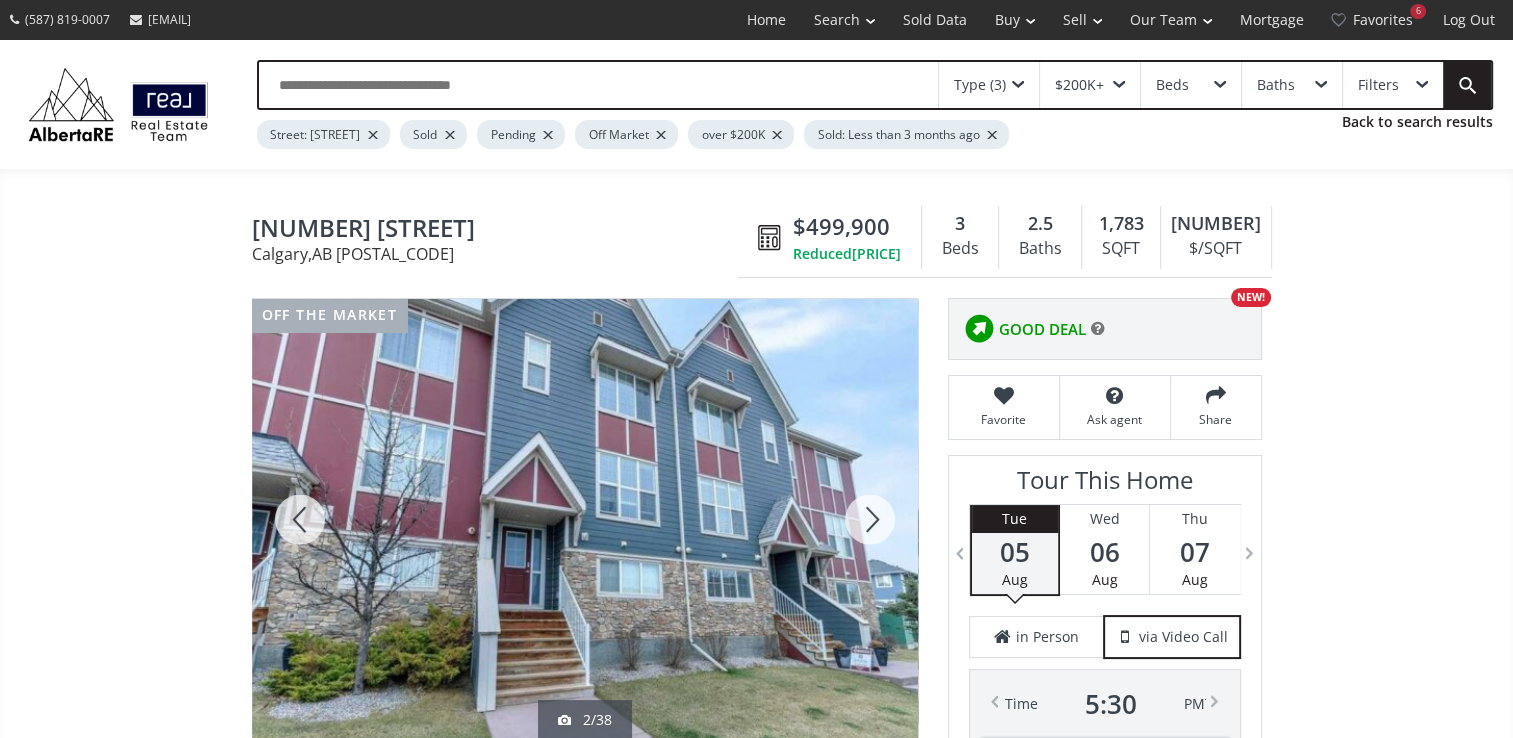 click at bounding box center [870, 519] 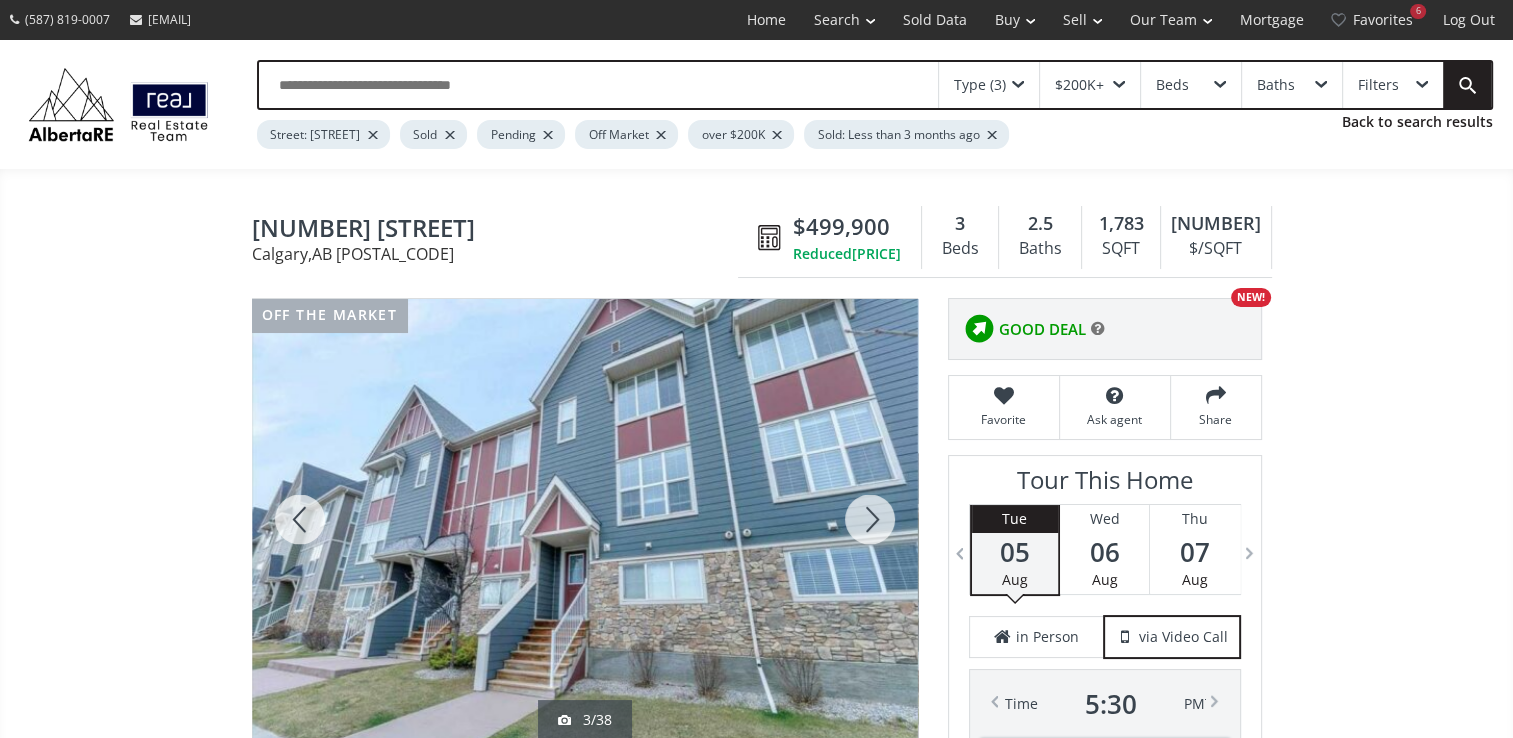 click at bounding box center [870, 519] 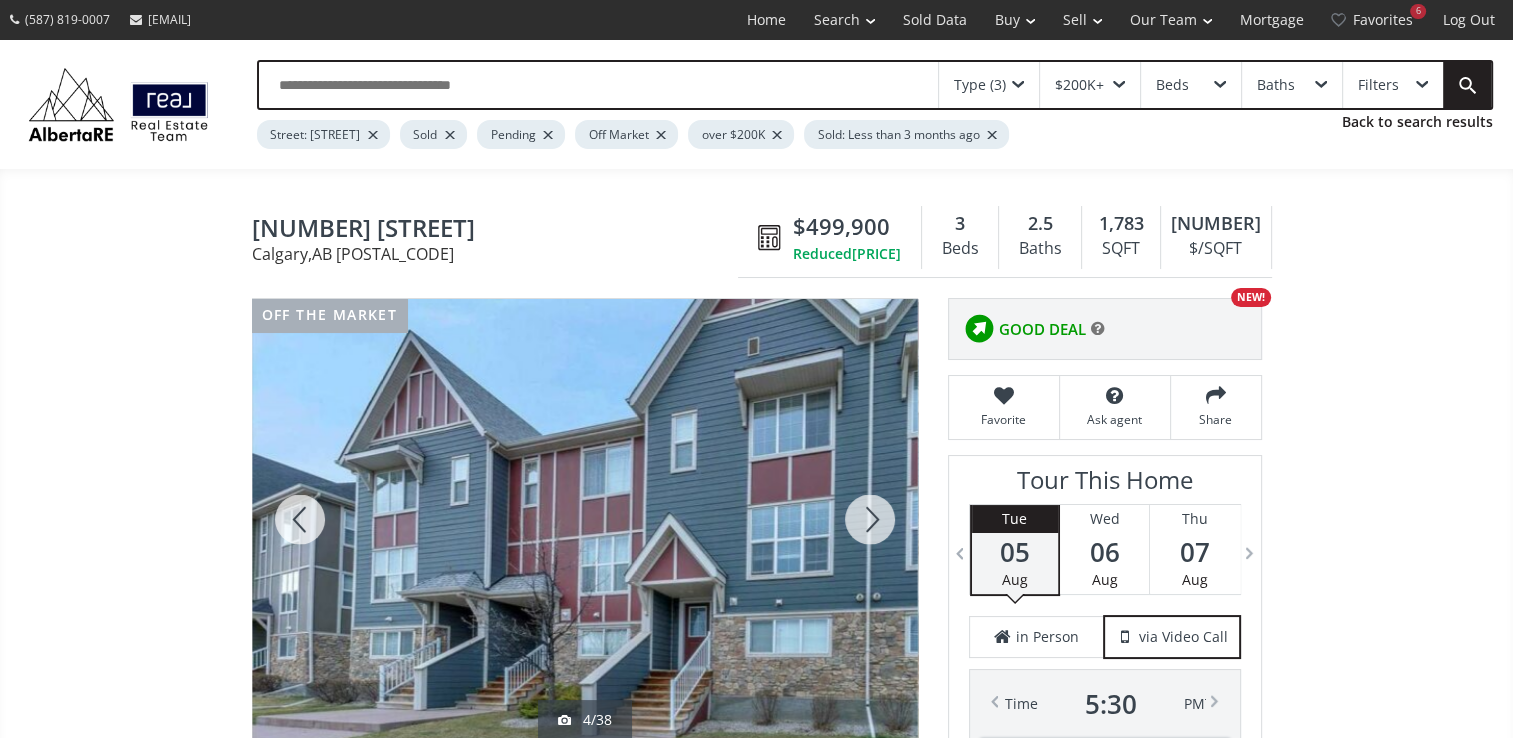 click at bounding box center [870, 519] 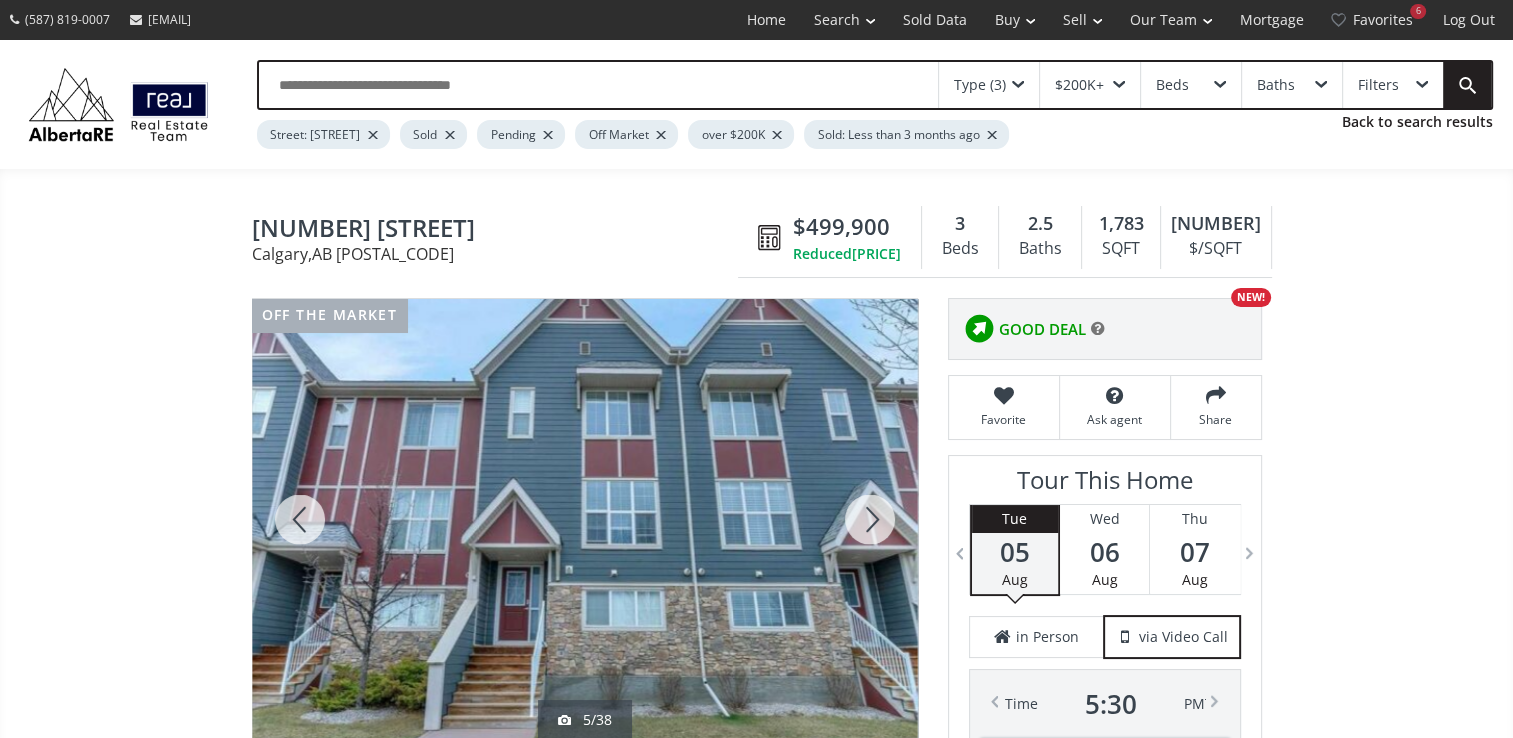 click at bounding box center (870, 519) 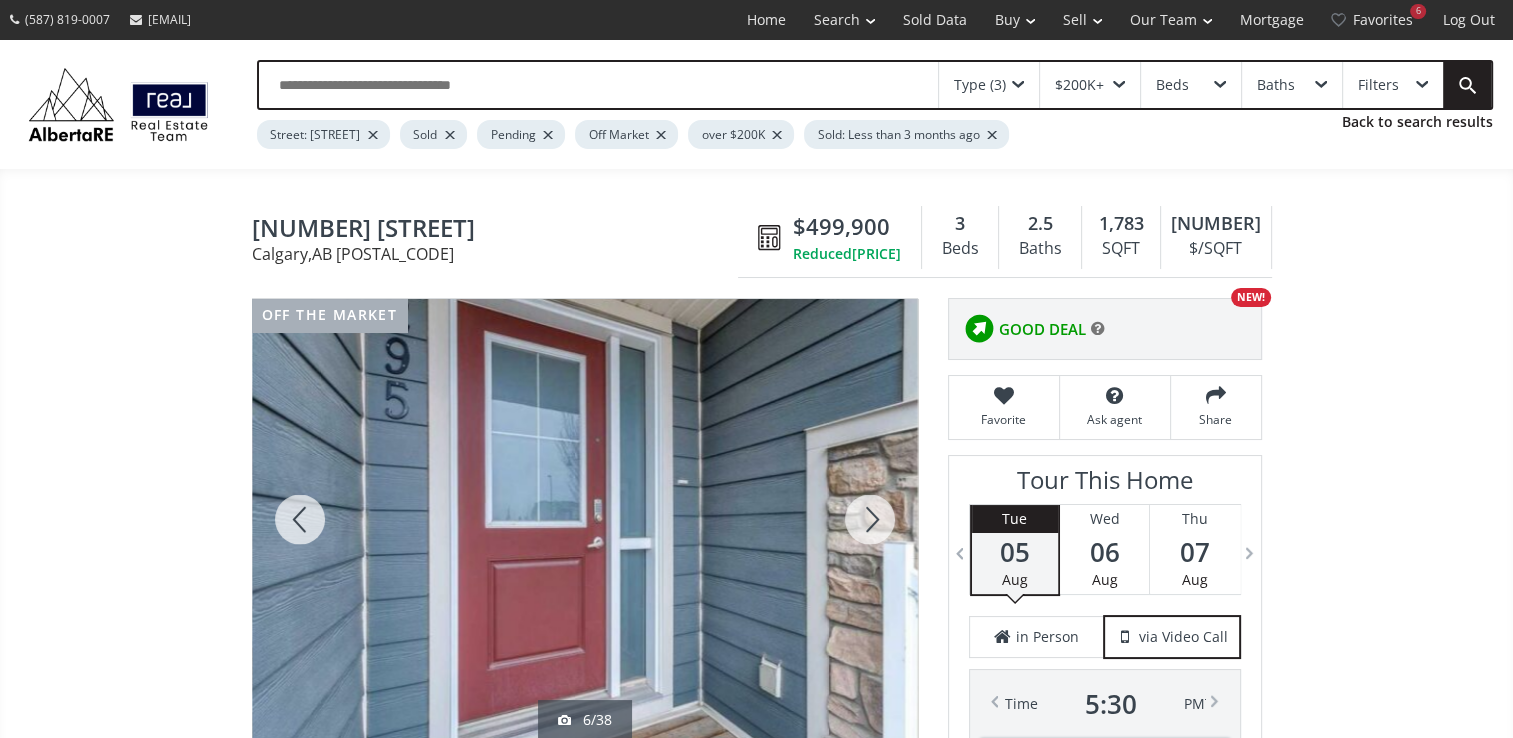 click at bounding box center (870, 519) 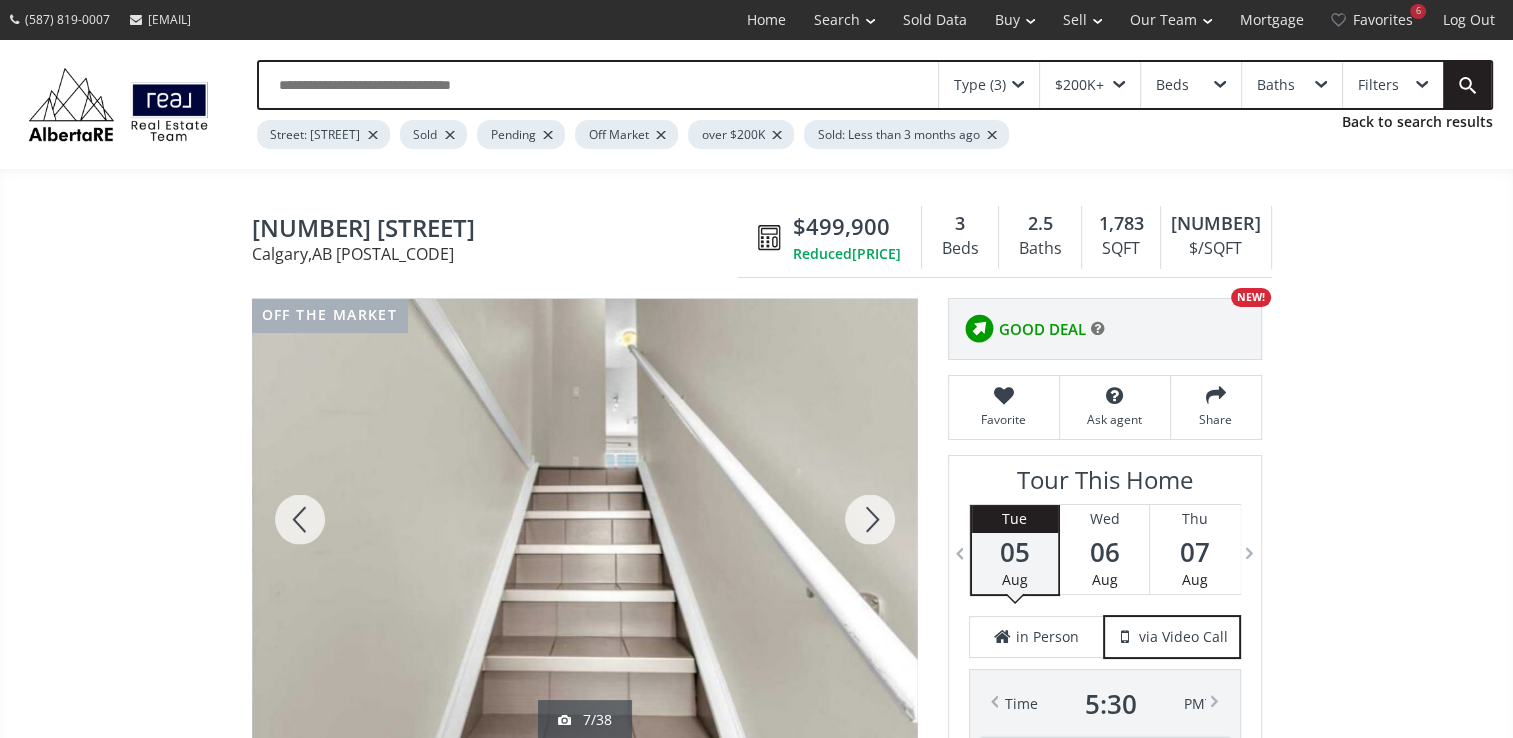 click at bounding box center (870, 519) 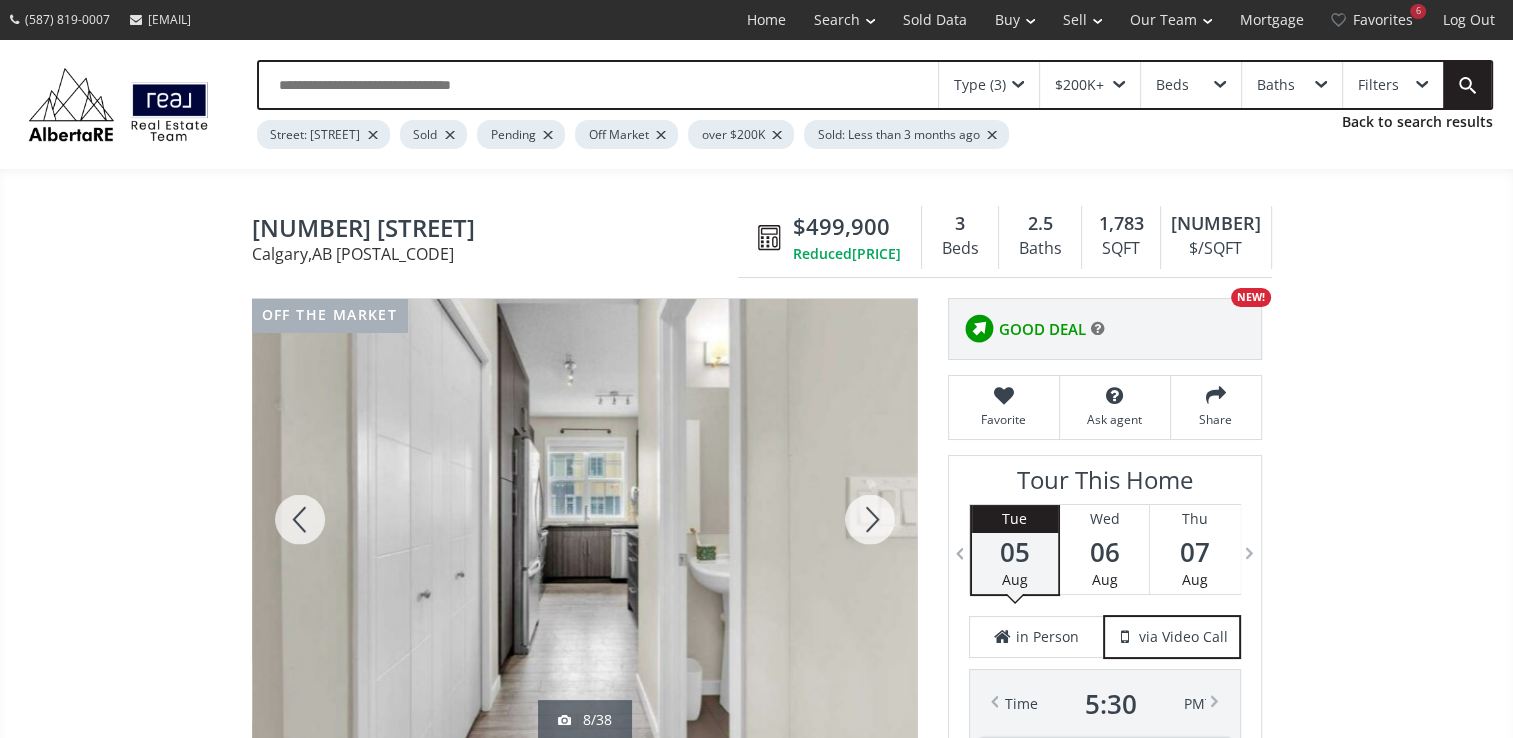 click at bounding box center [870, 519] 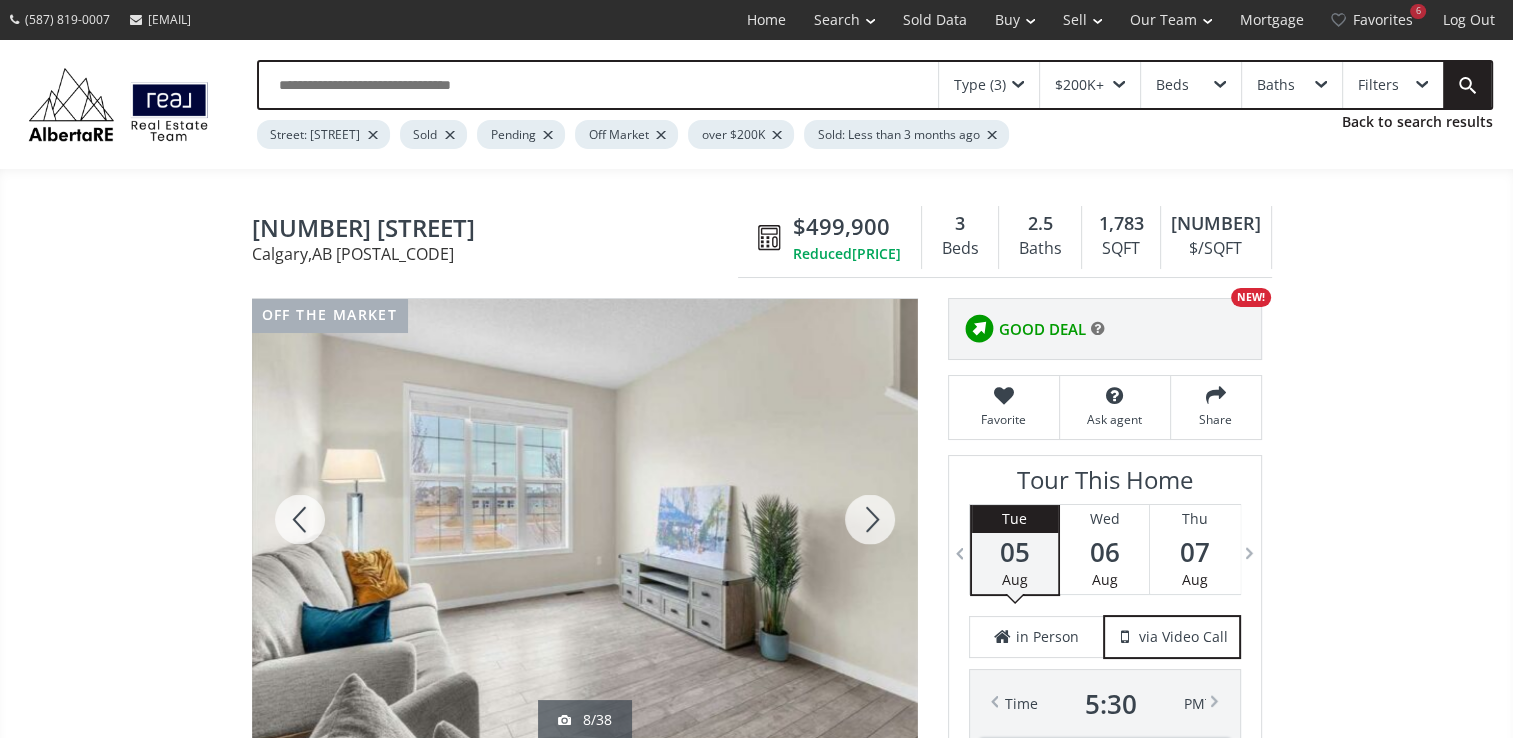 click at bounding box center [870, 519] 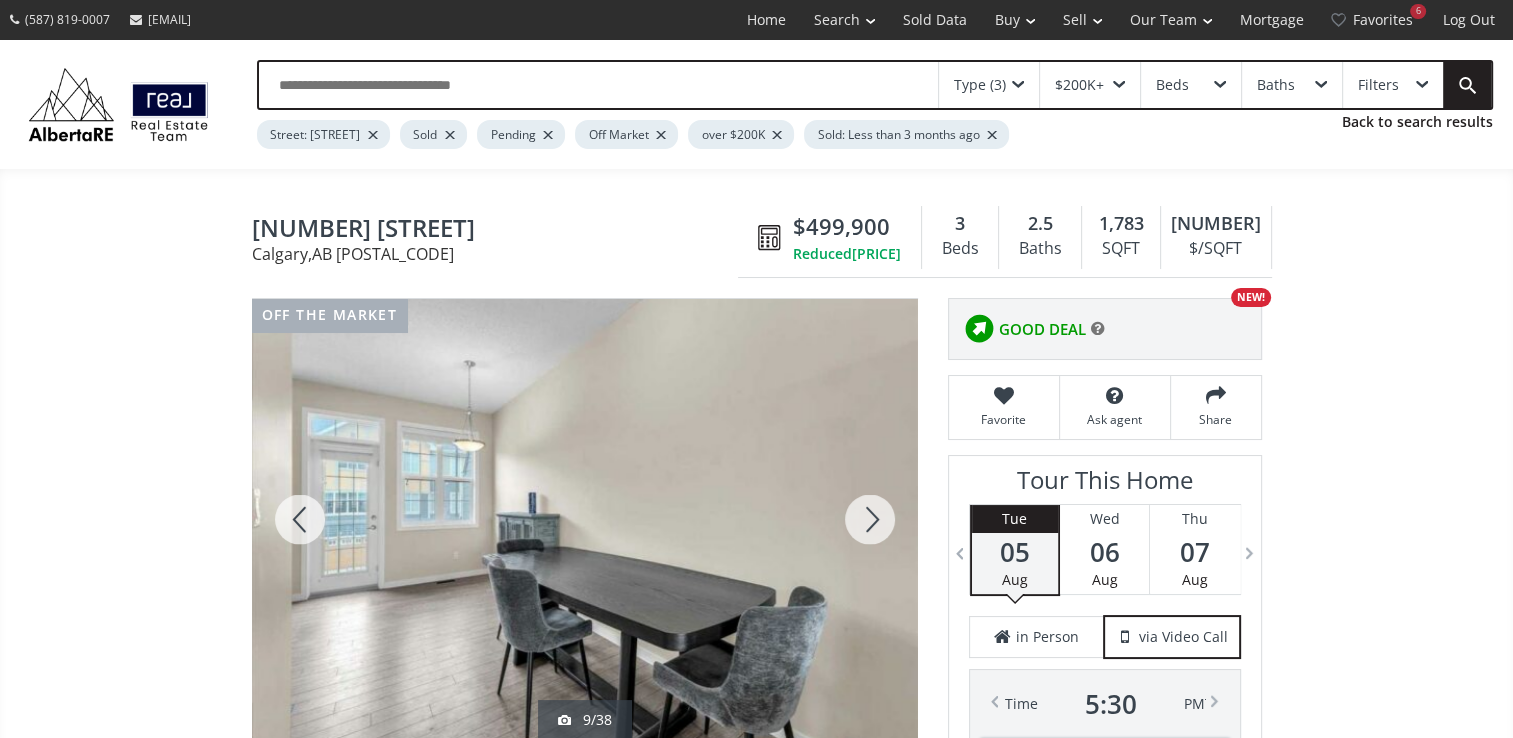 click at bounding box center [870, 519] 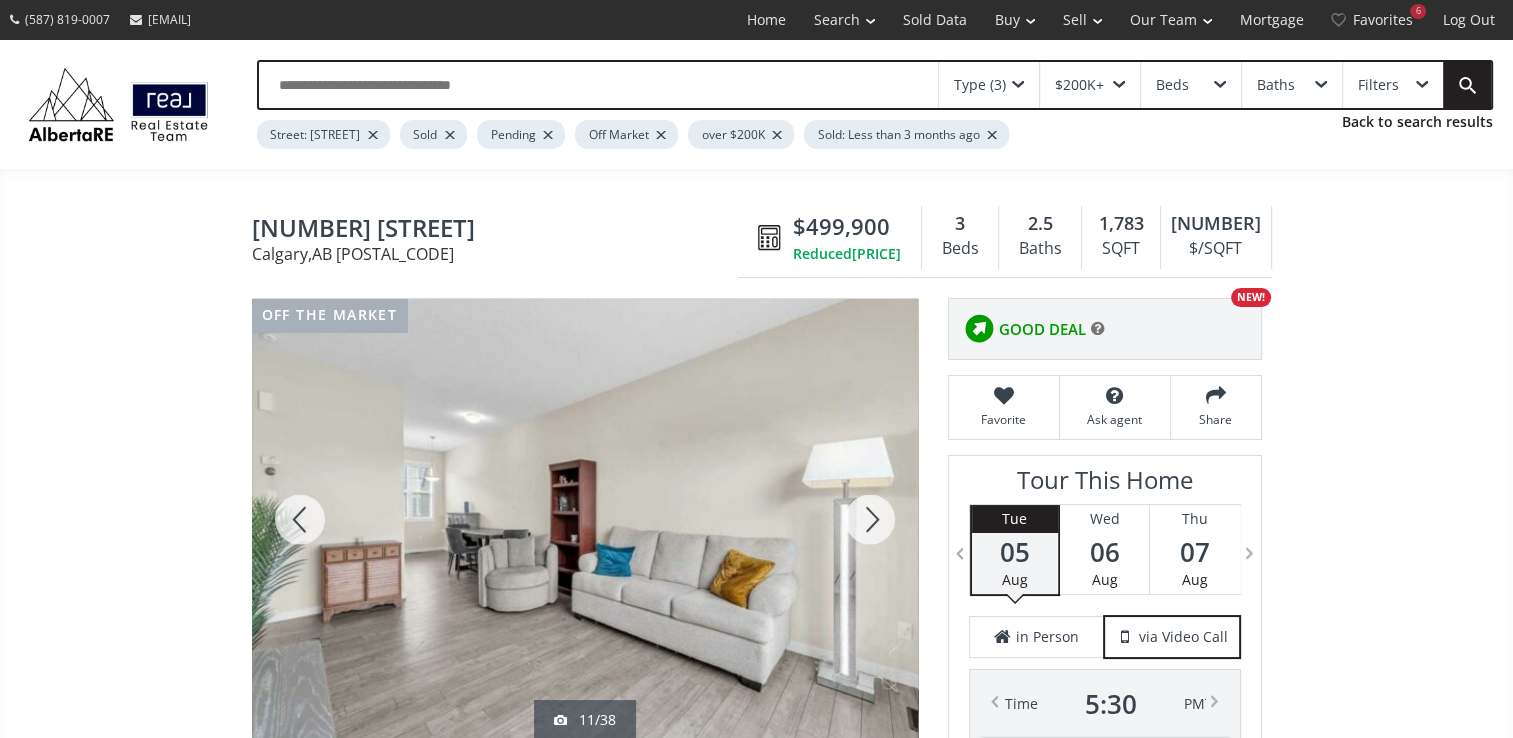 click at bounding box center [870, 519] 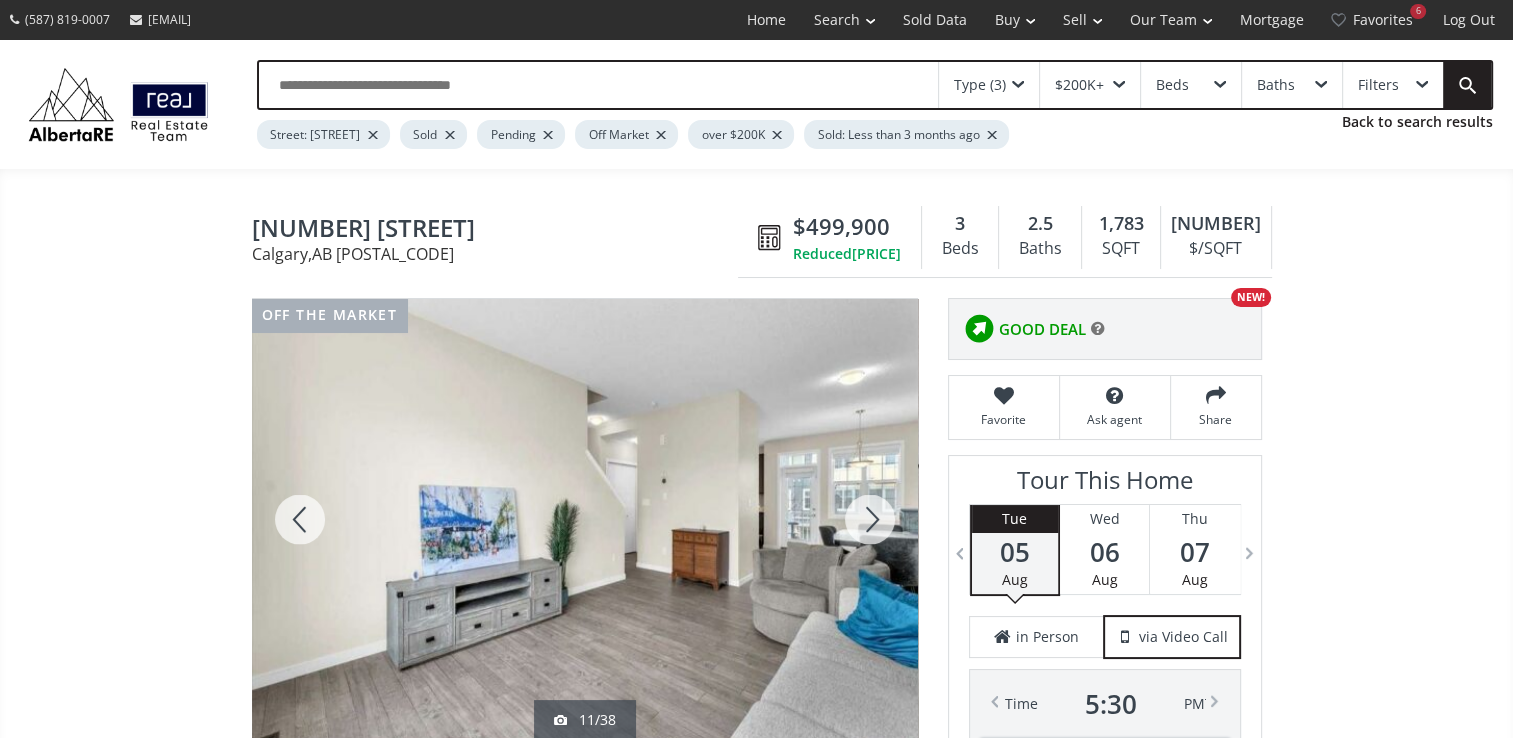 click at bounding box center [870, 519] 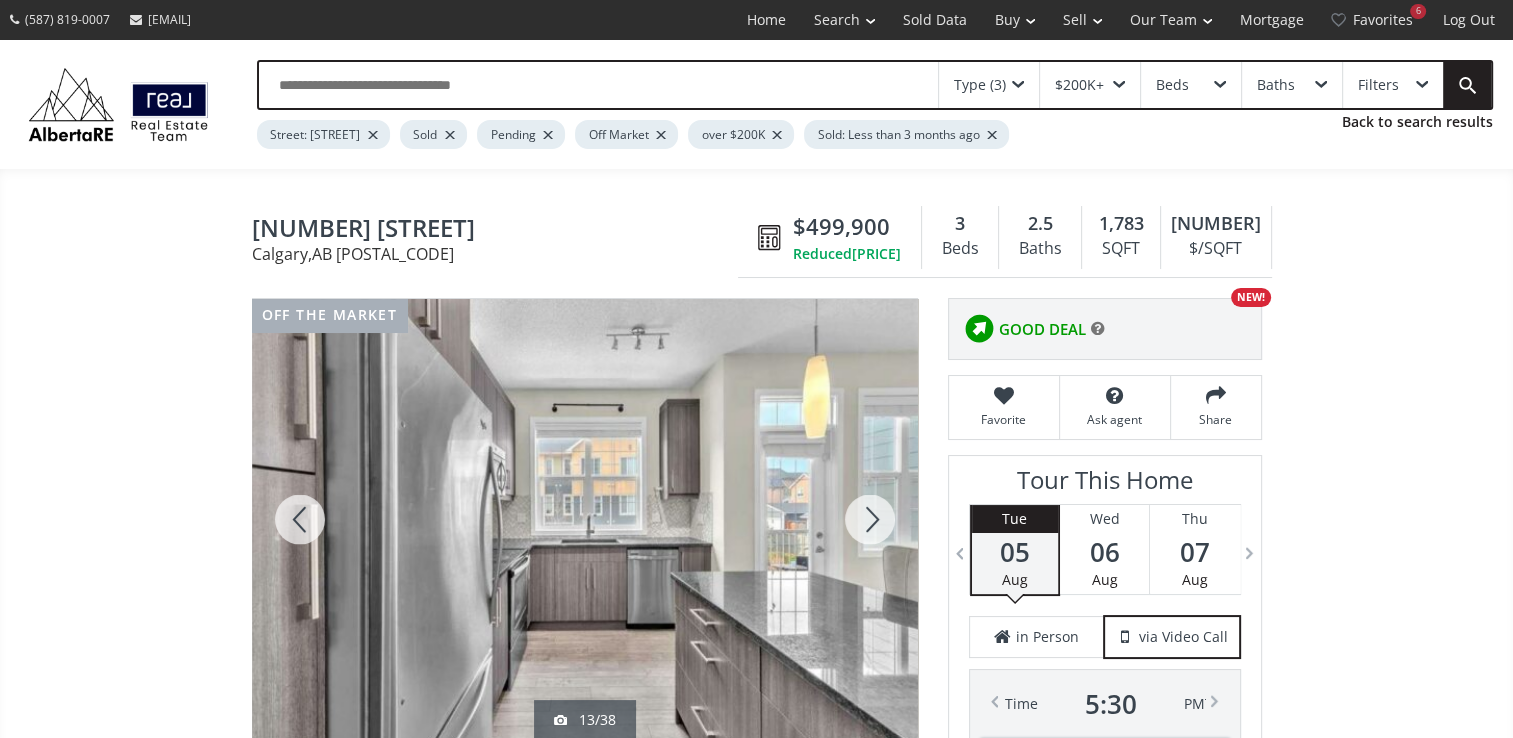 click at bounding box center [870, 519] 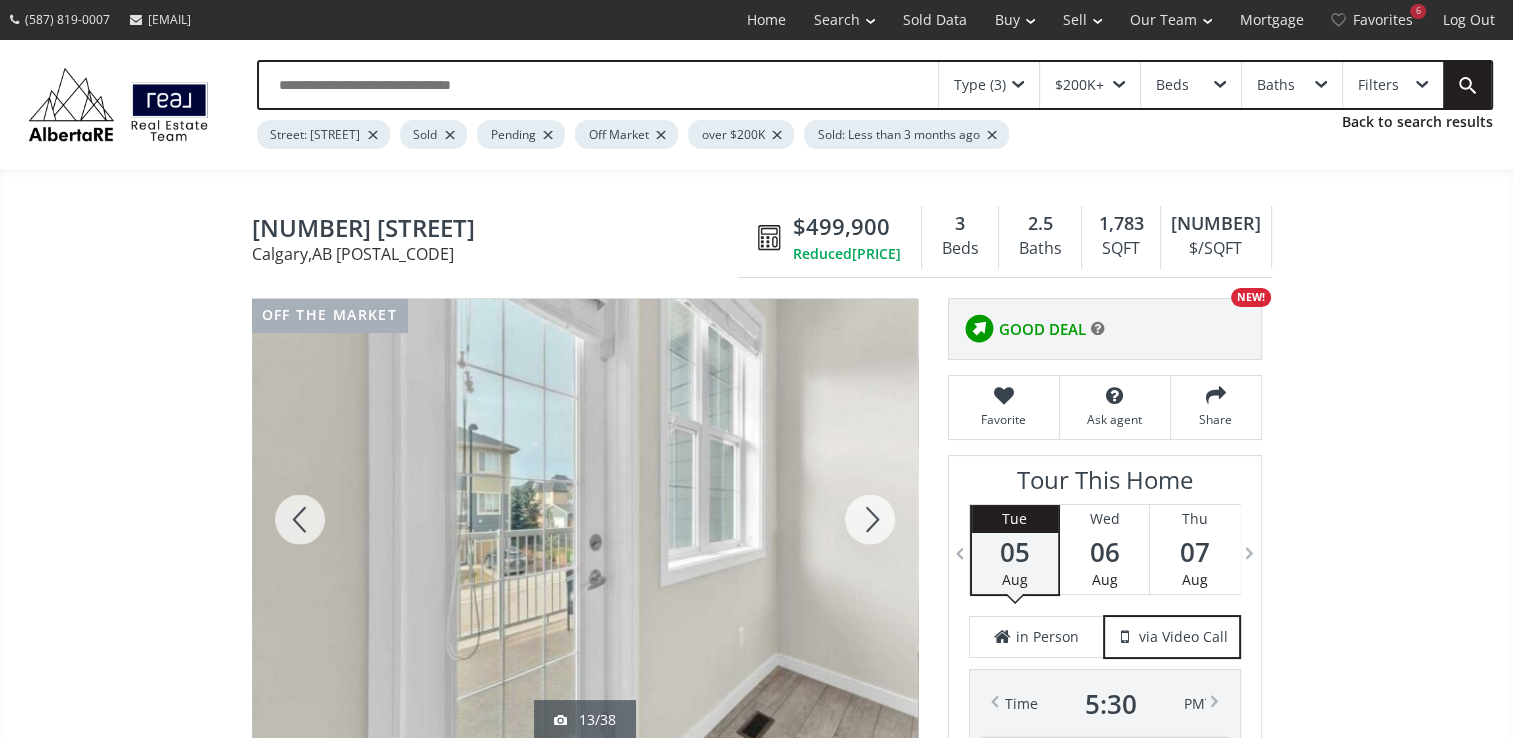 click at bounding box center (870, 519) 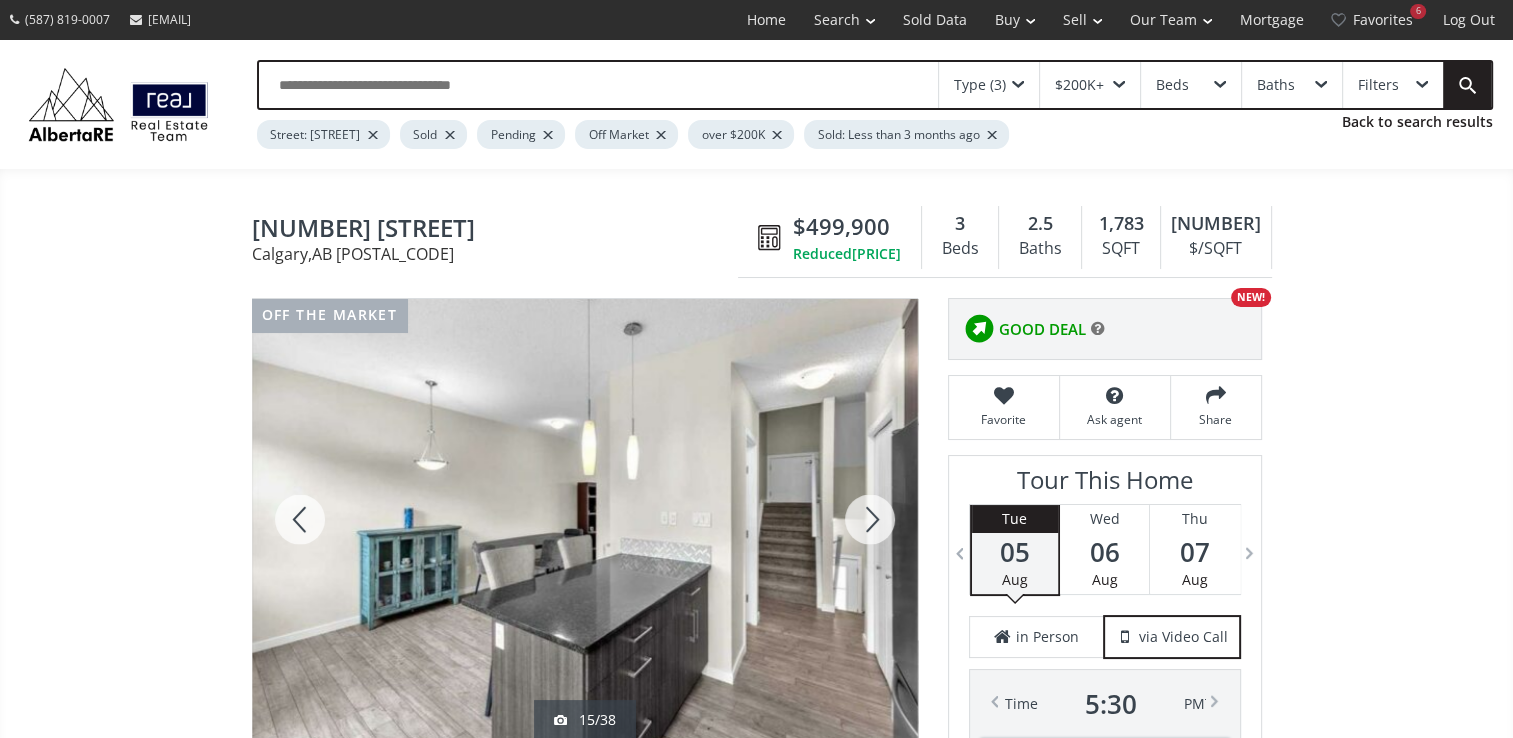 click at bounding box center (870, 519) 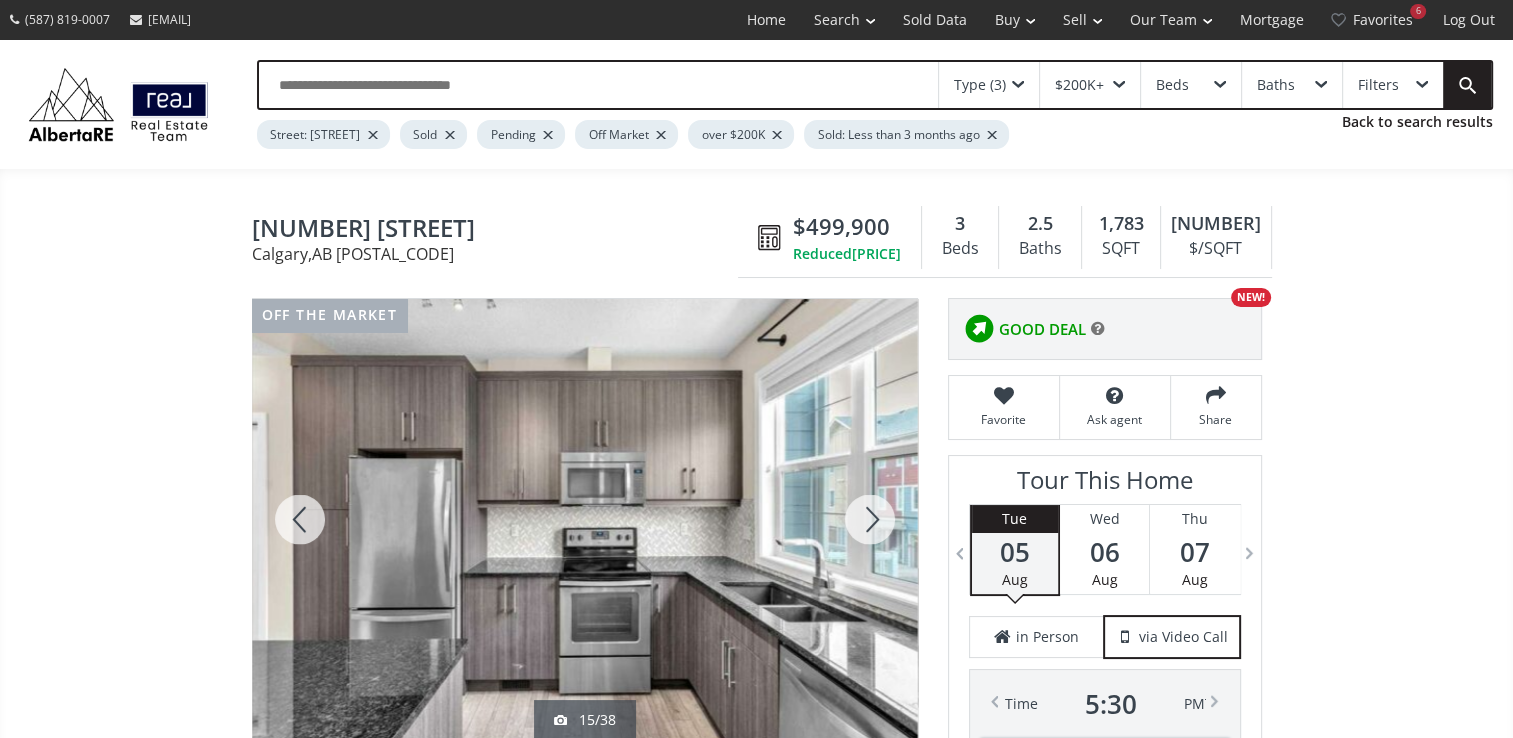 click at bounding box center [870, 519] 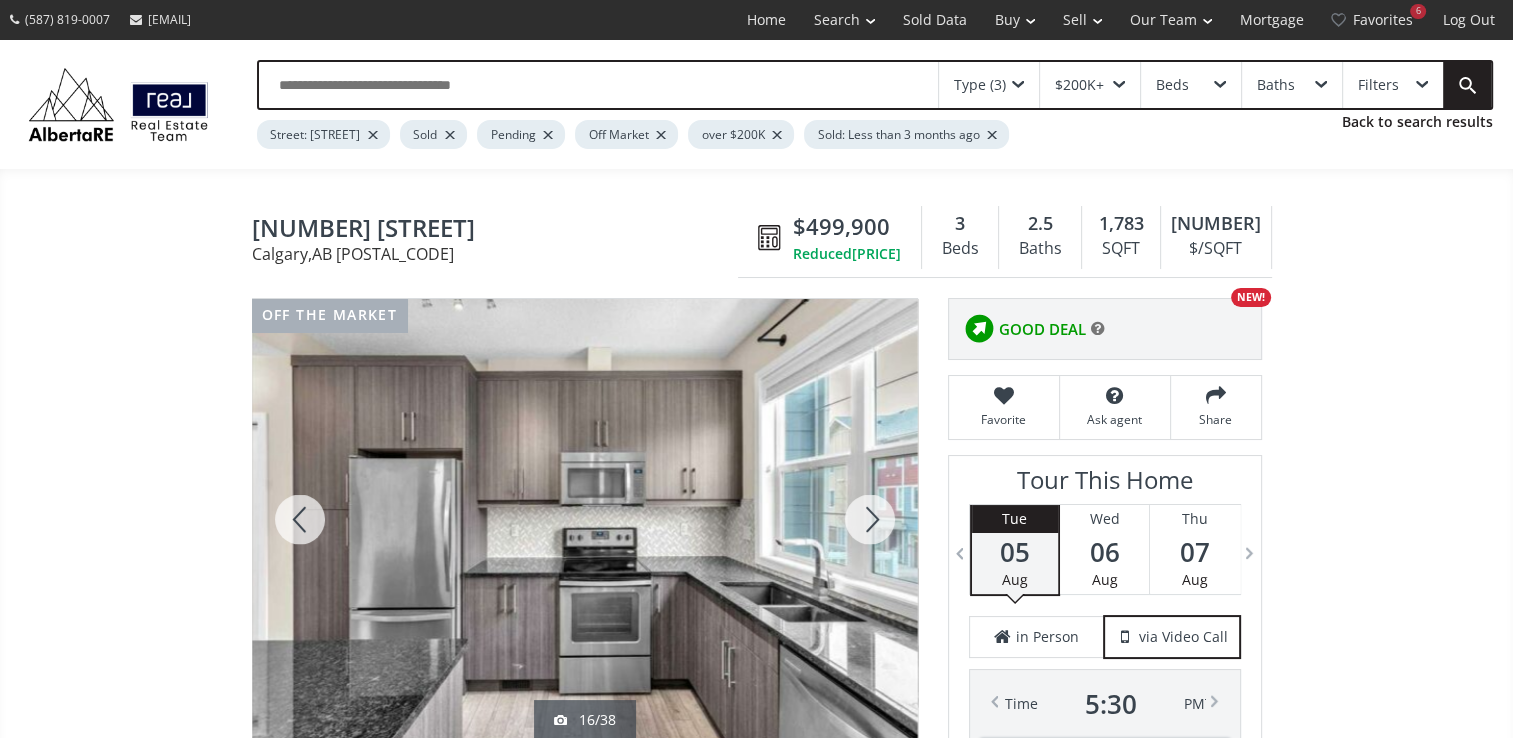 click at bounding box center (870, 519) 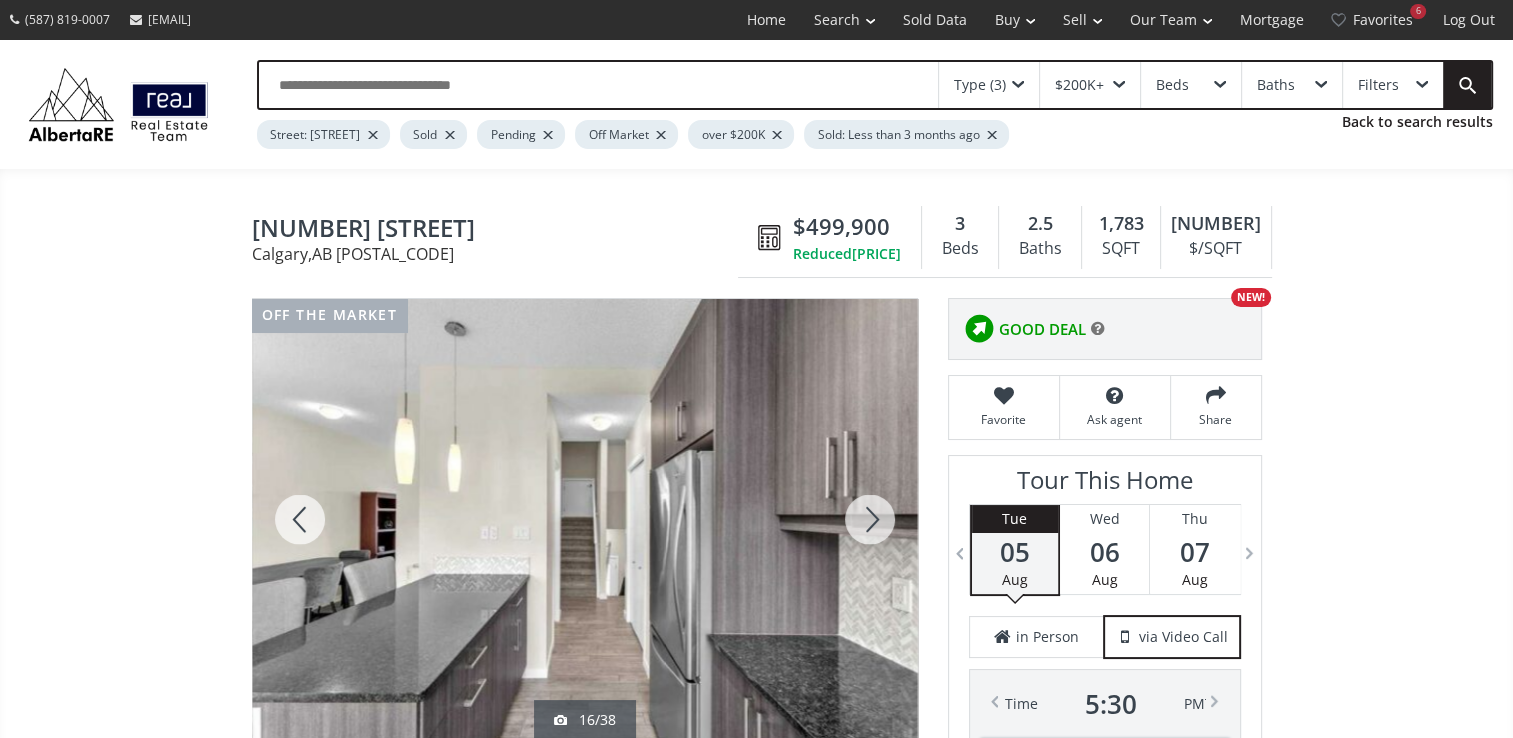 click at bounding box center [870, 519] 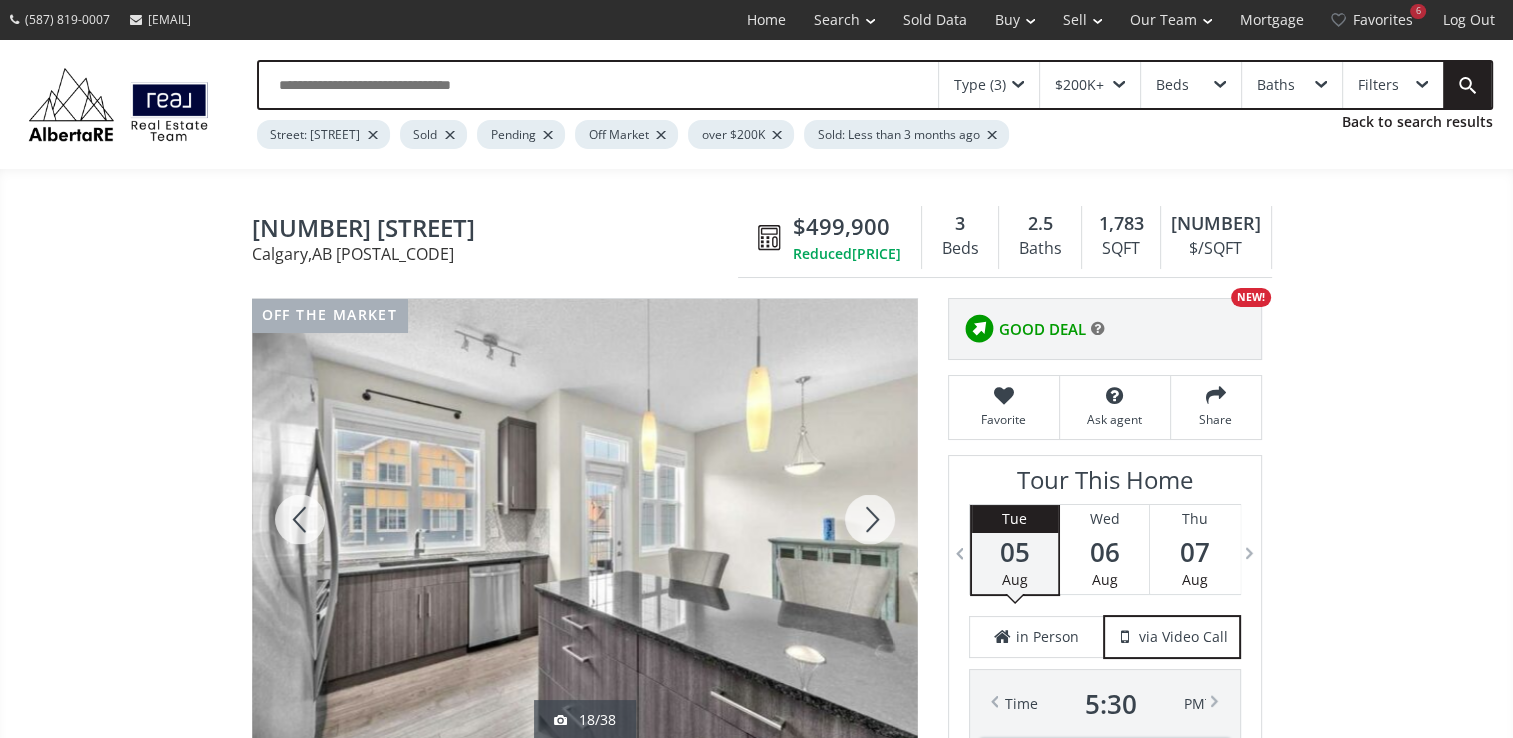 click at bounding box center (870, 519) 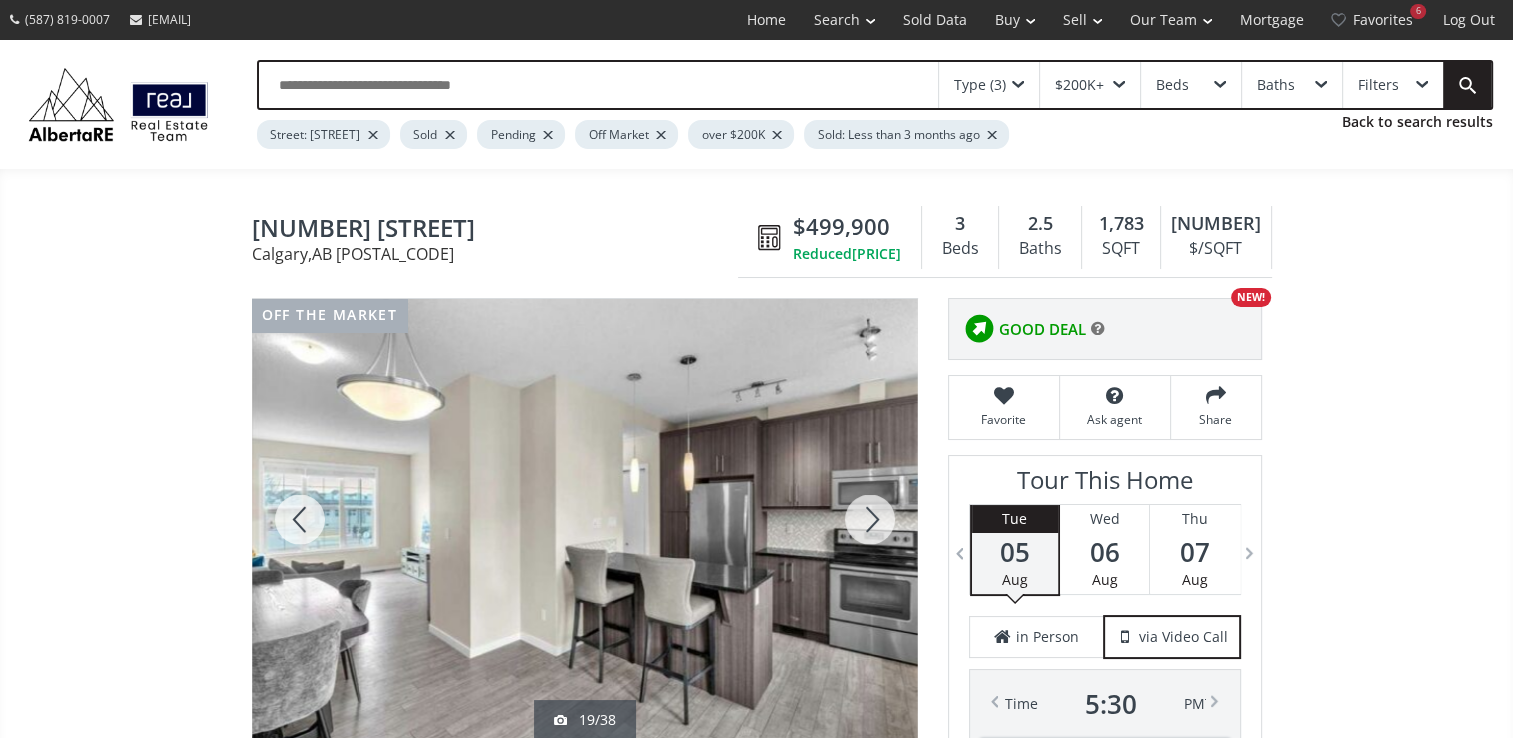 click at bounding box center (870, 519) 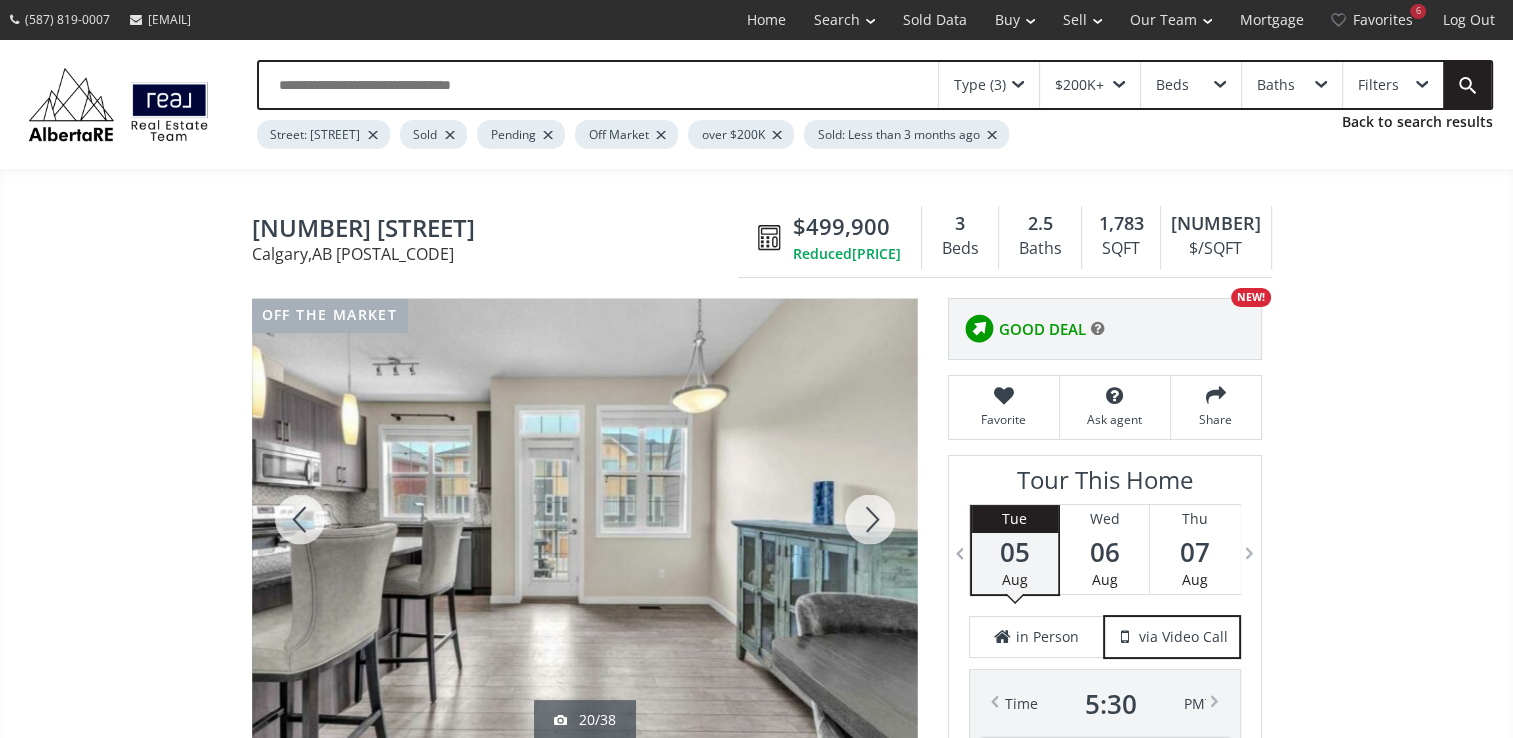 click at bounding box center [870, 519] 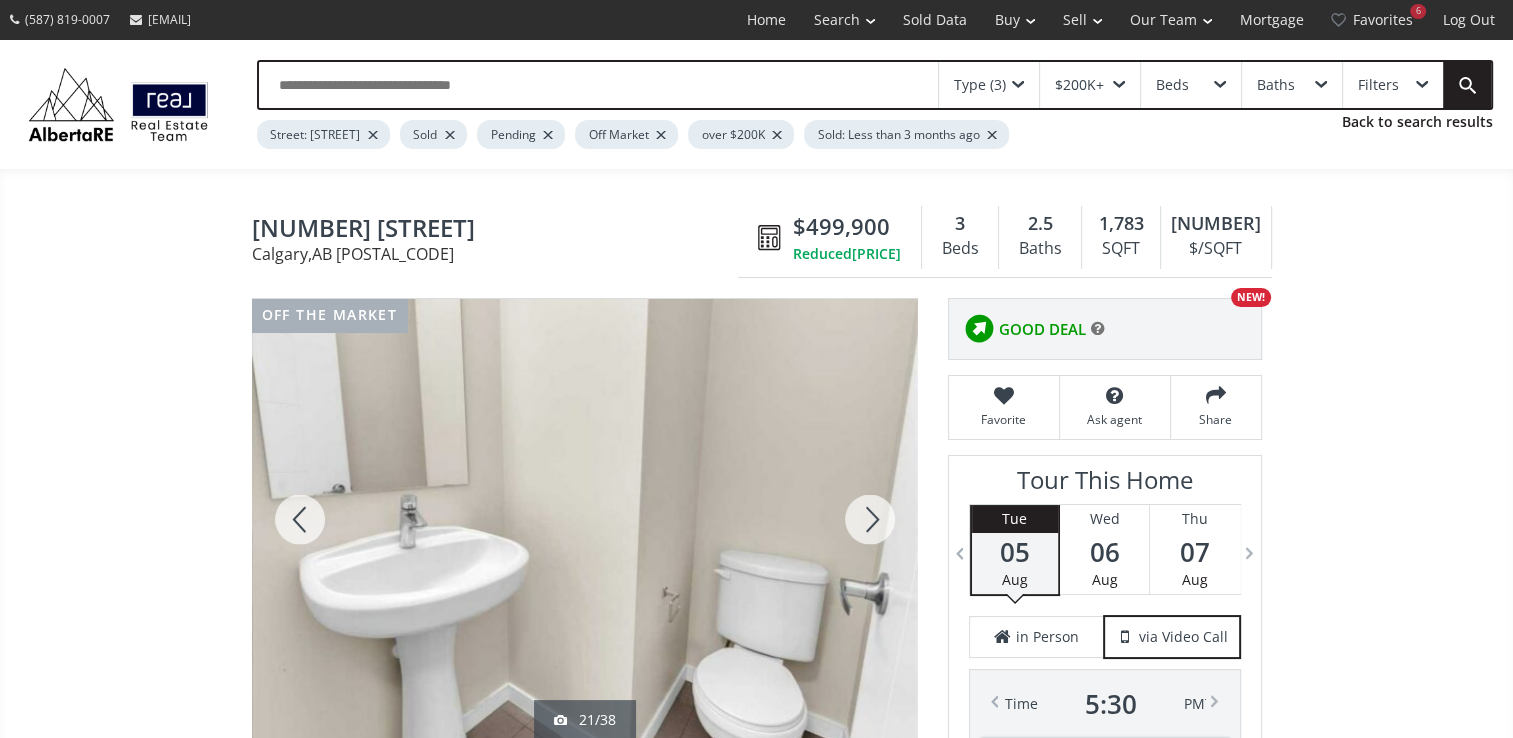 click at bounding box center (870, 519) 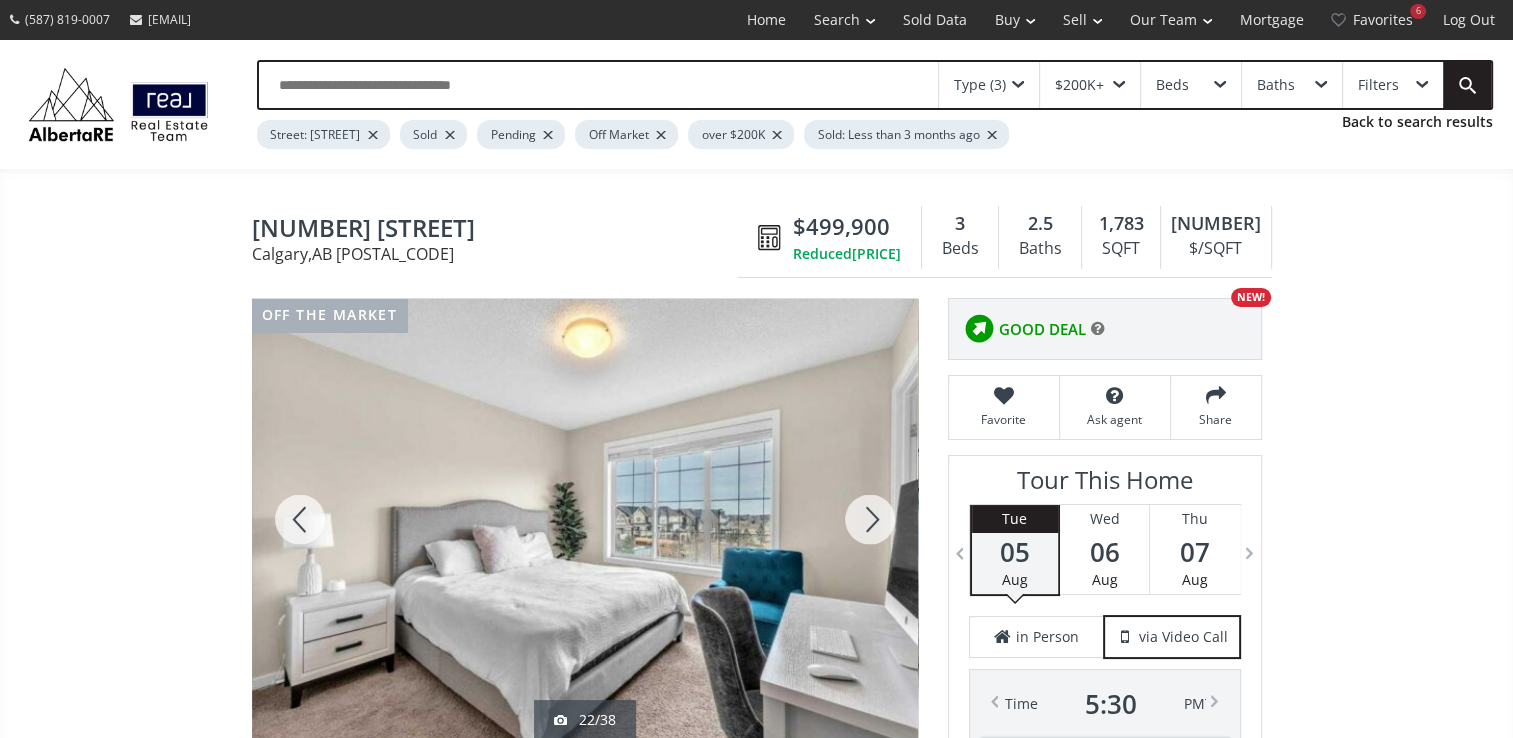 click at bounding box center [870, 519] 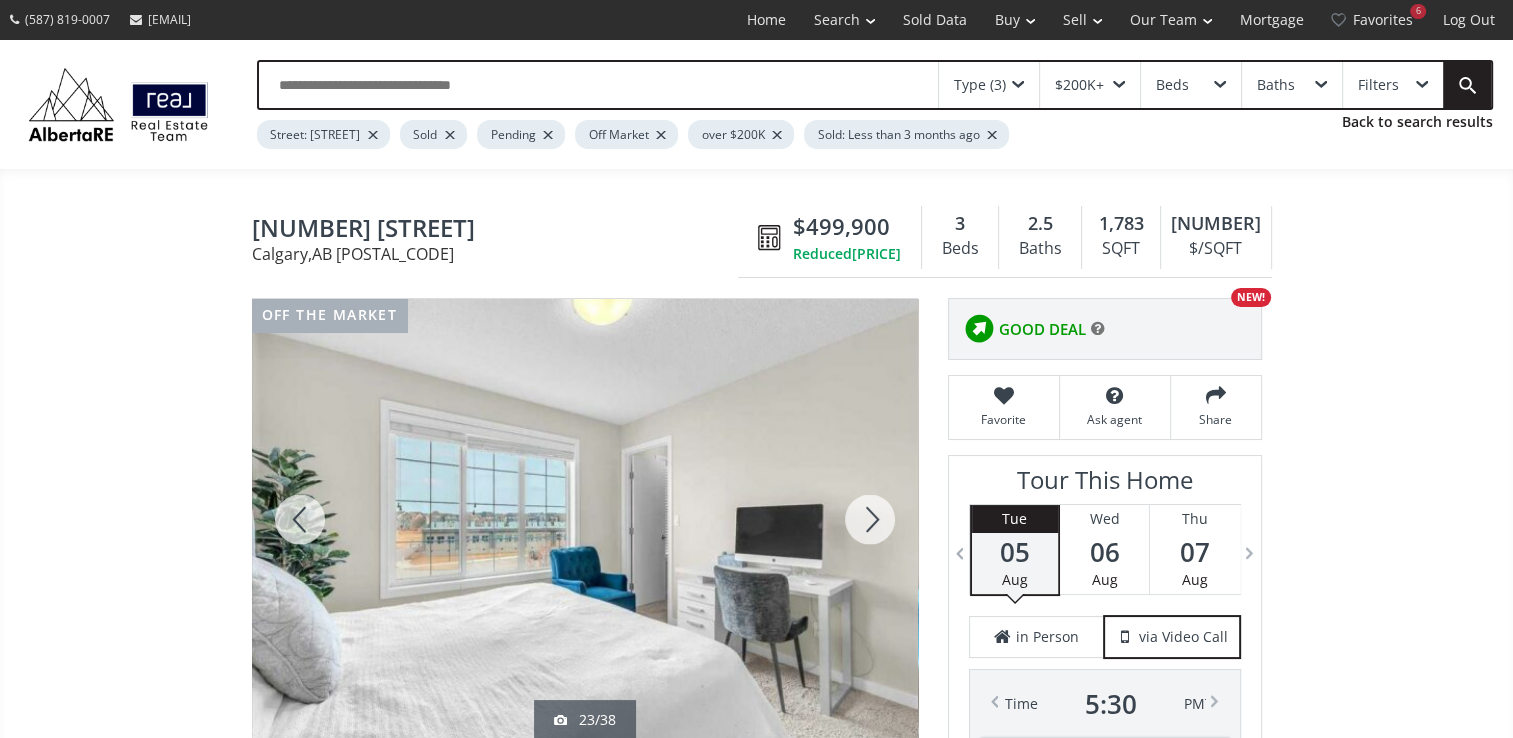 click at bounding box center (870, 519) 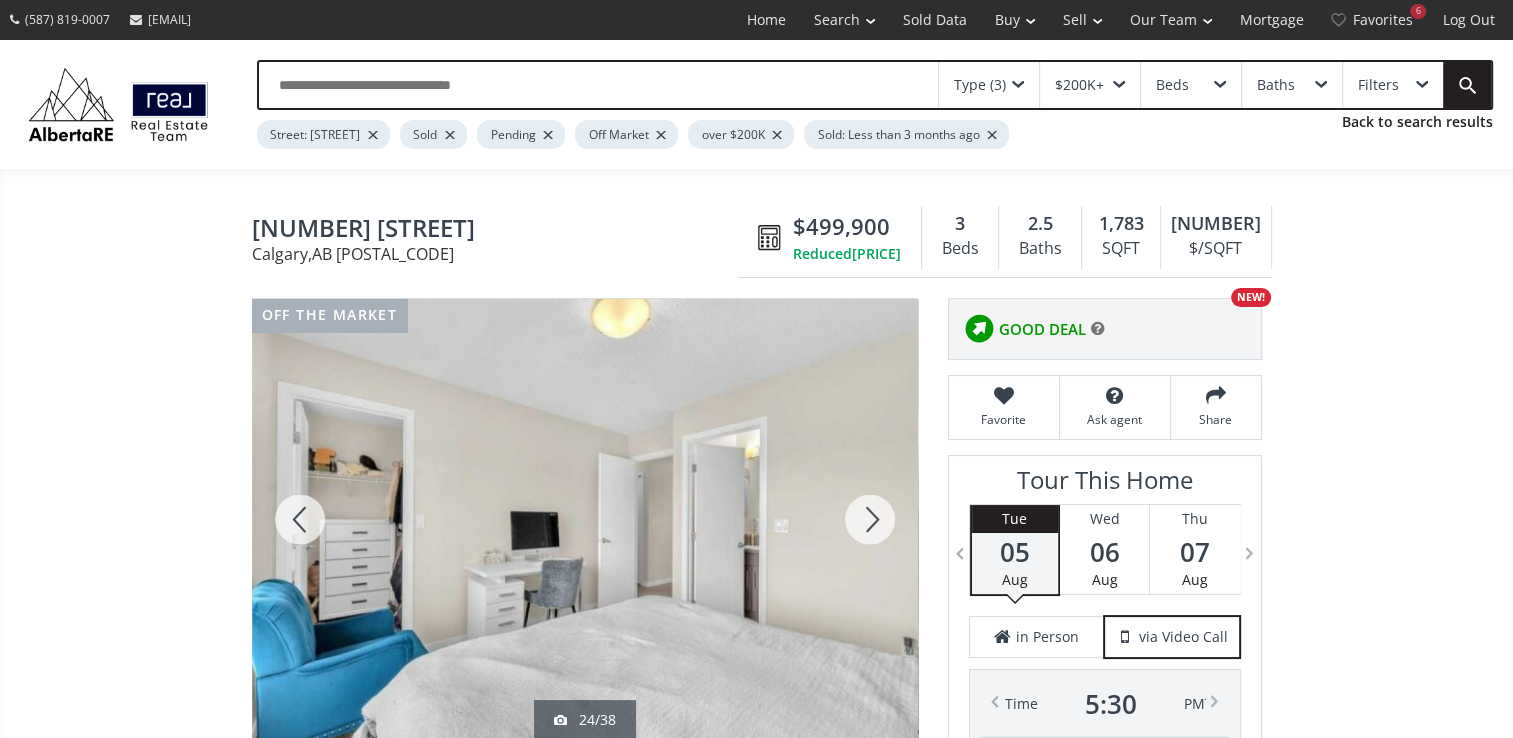 click at bounding box center (870, 519) 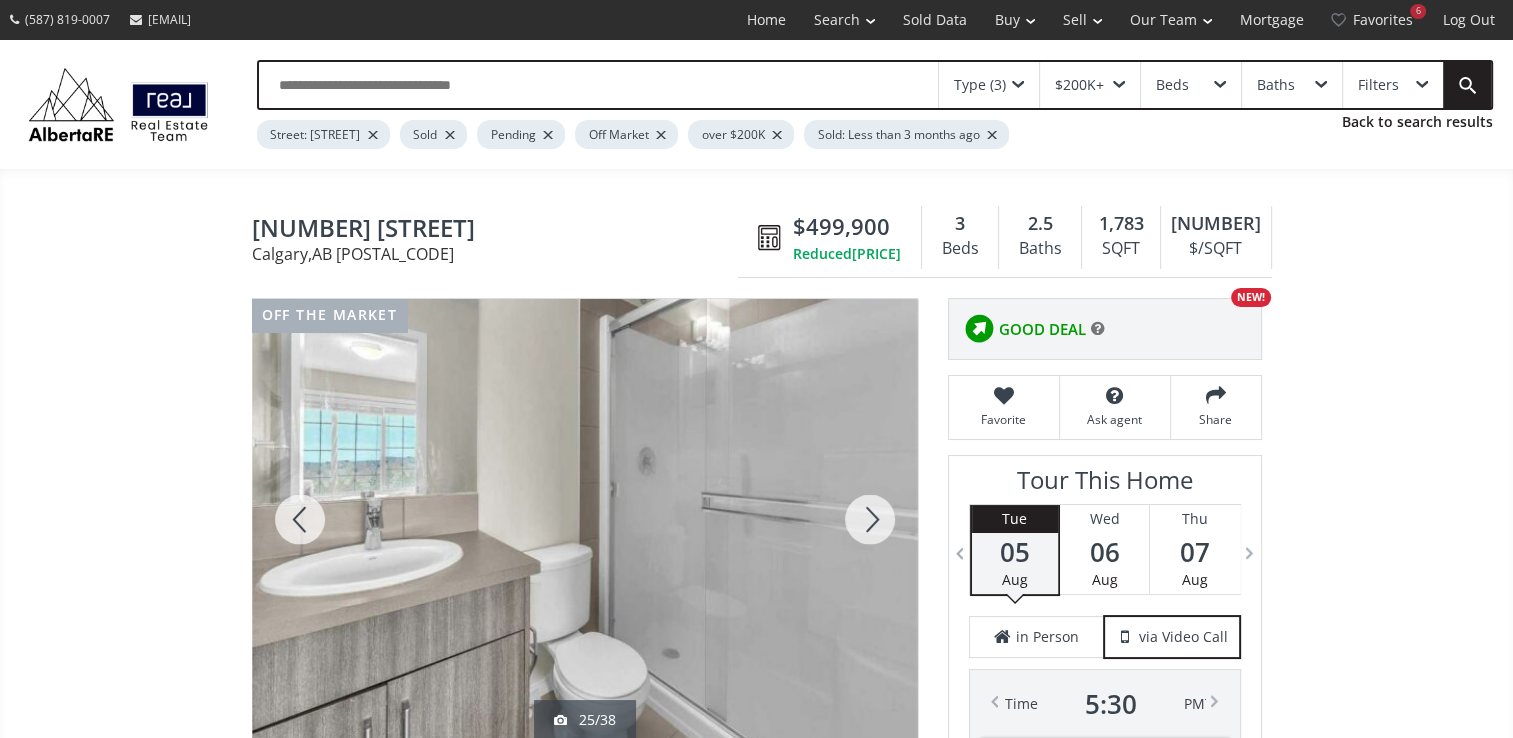 click at bounding box center (870, 519) 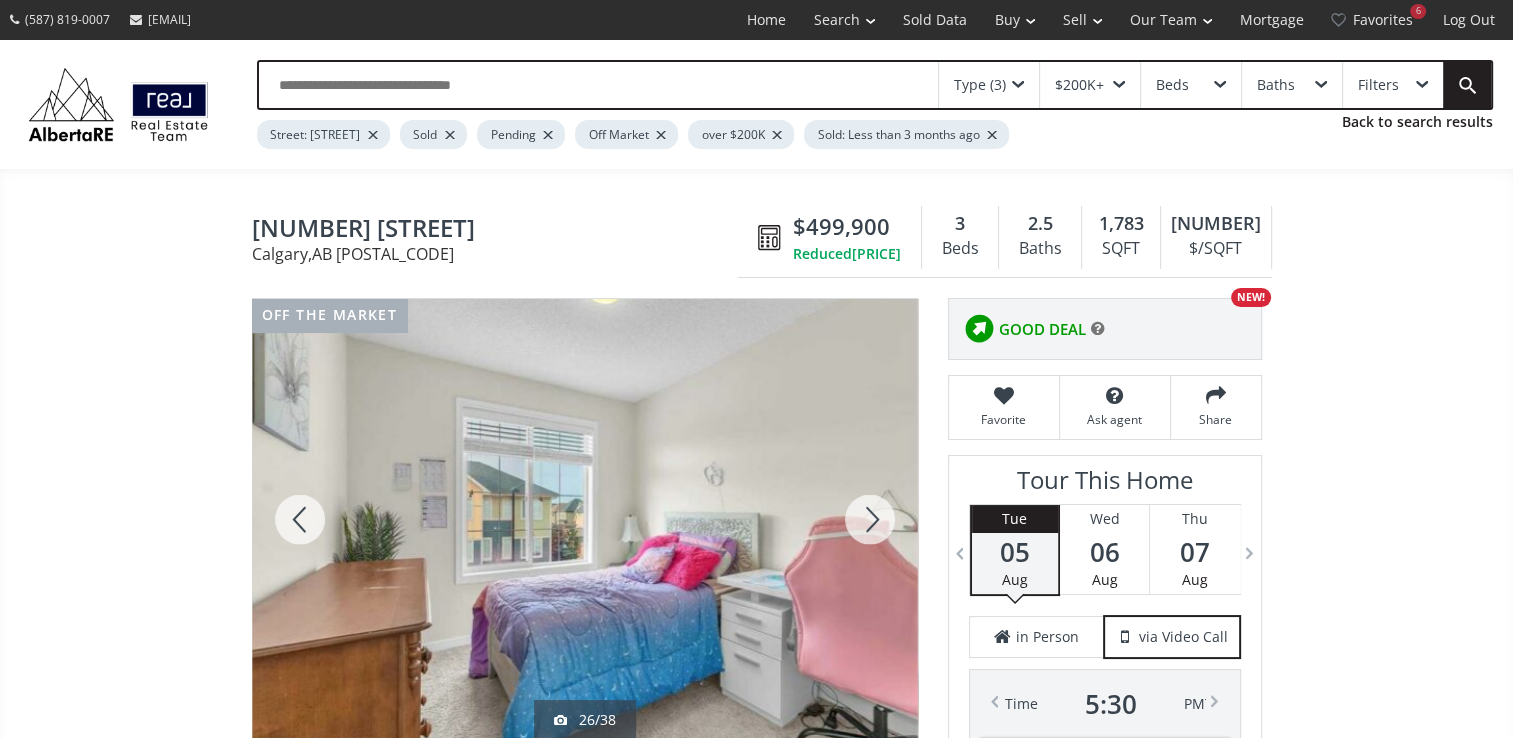 click at bounding box center (870, 519) 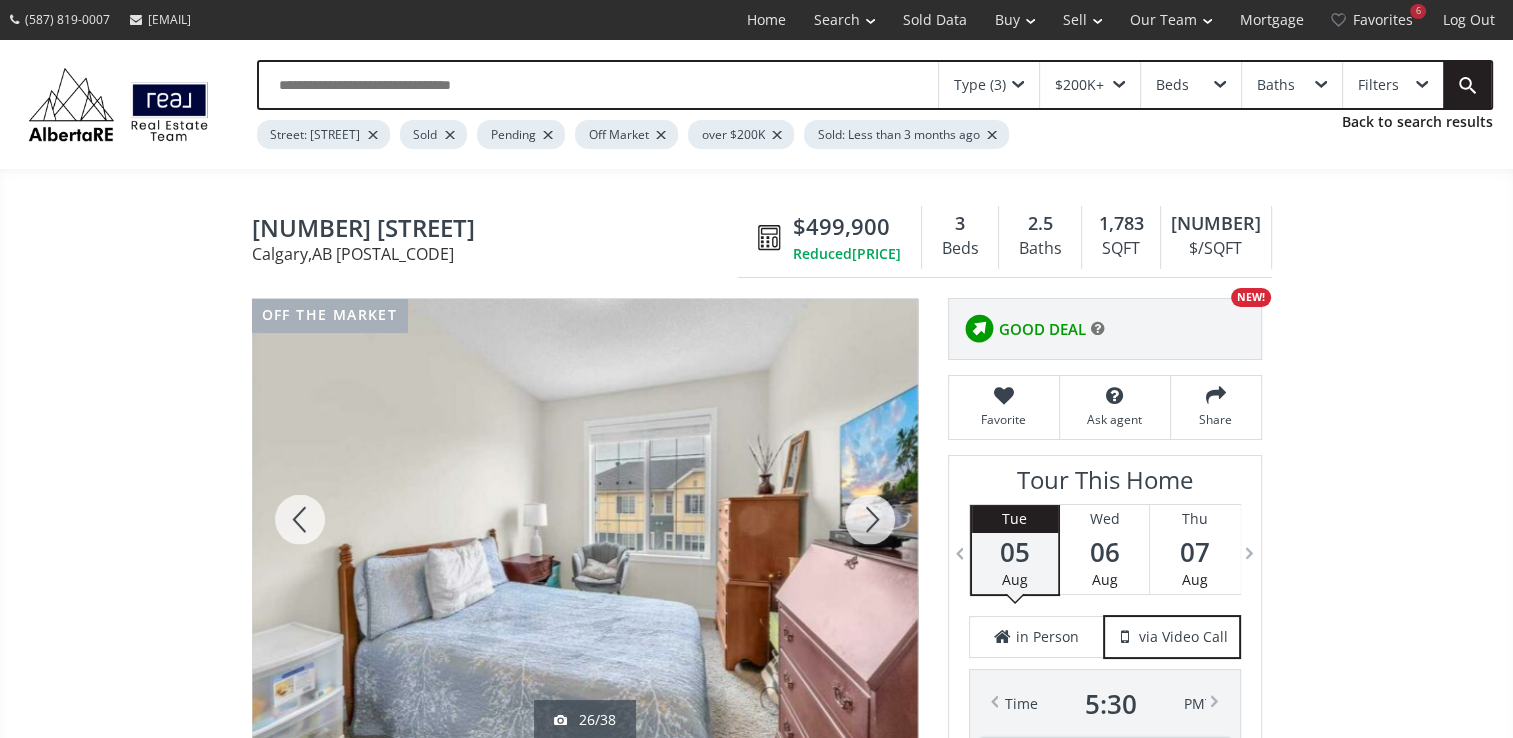 click at bounding box center (870, 519) 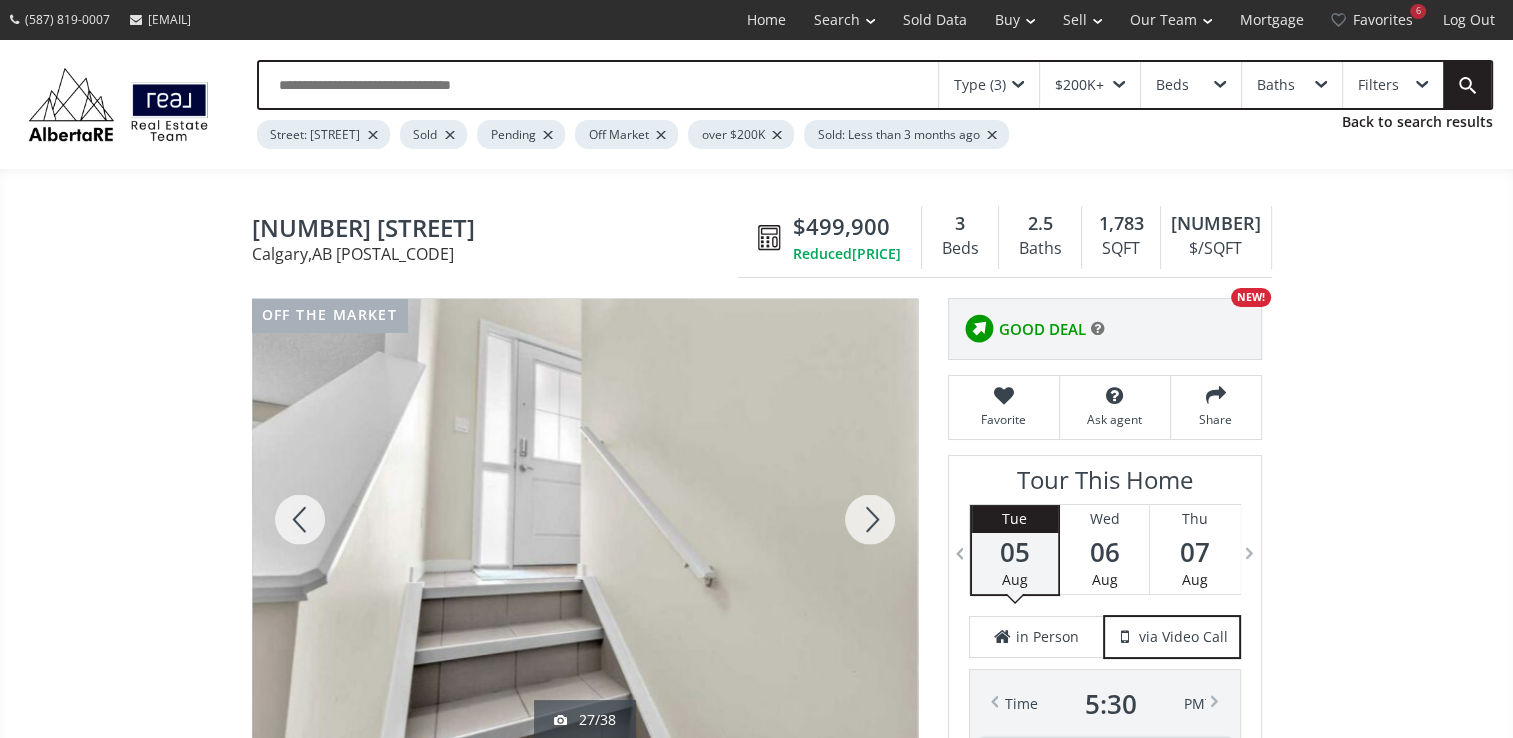 click at bounding box center (870, 519) 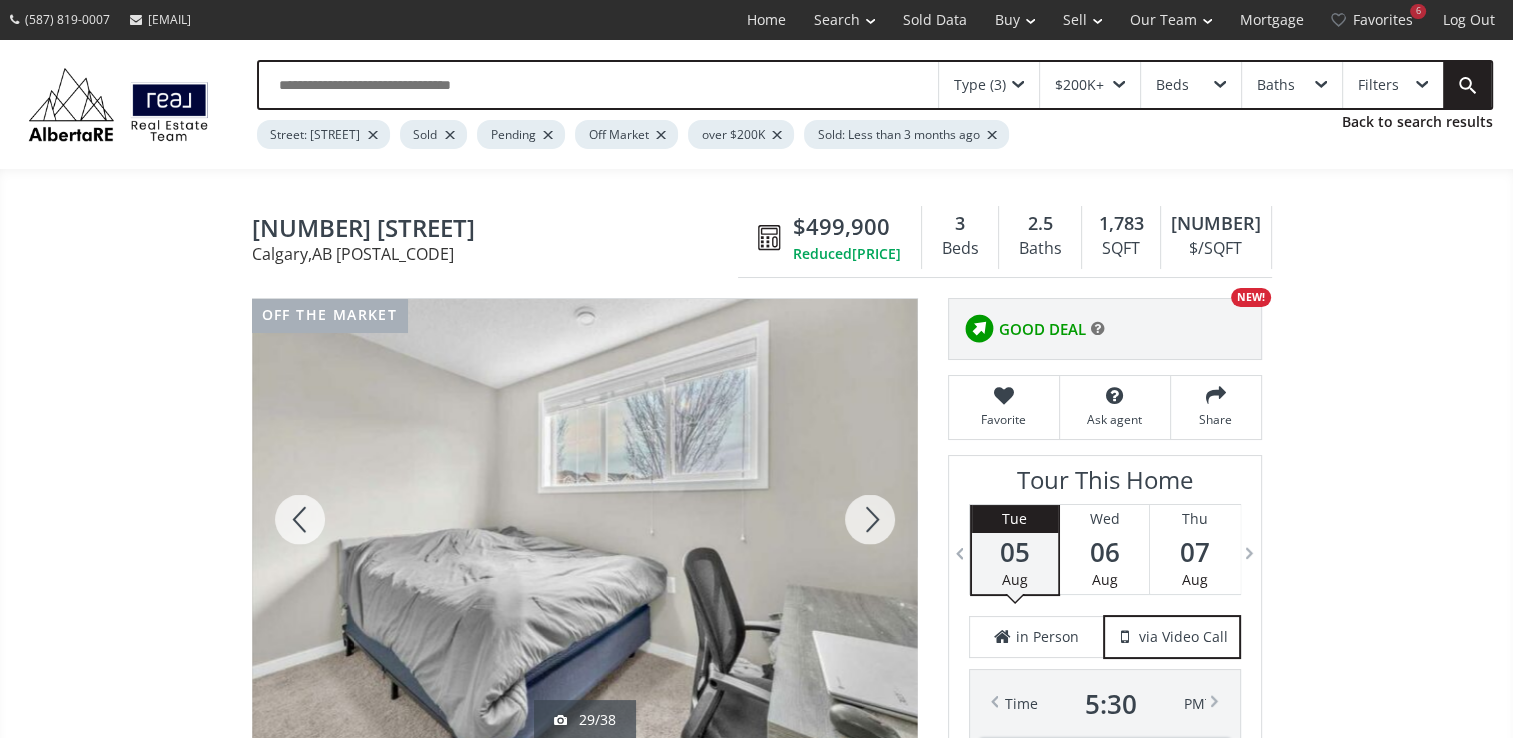 click at bounding box center (870, 519) 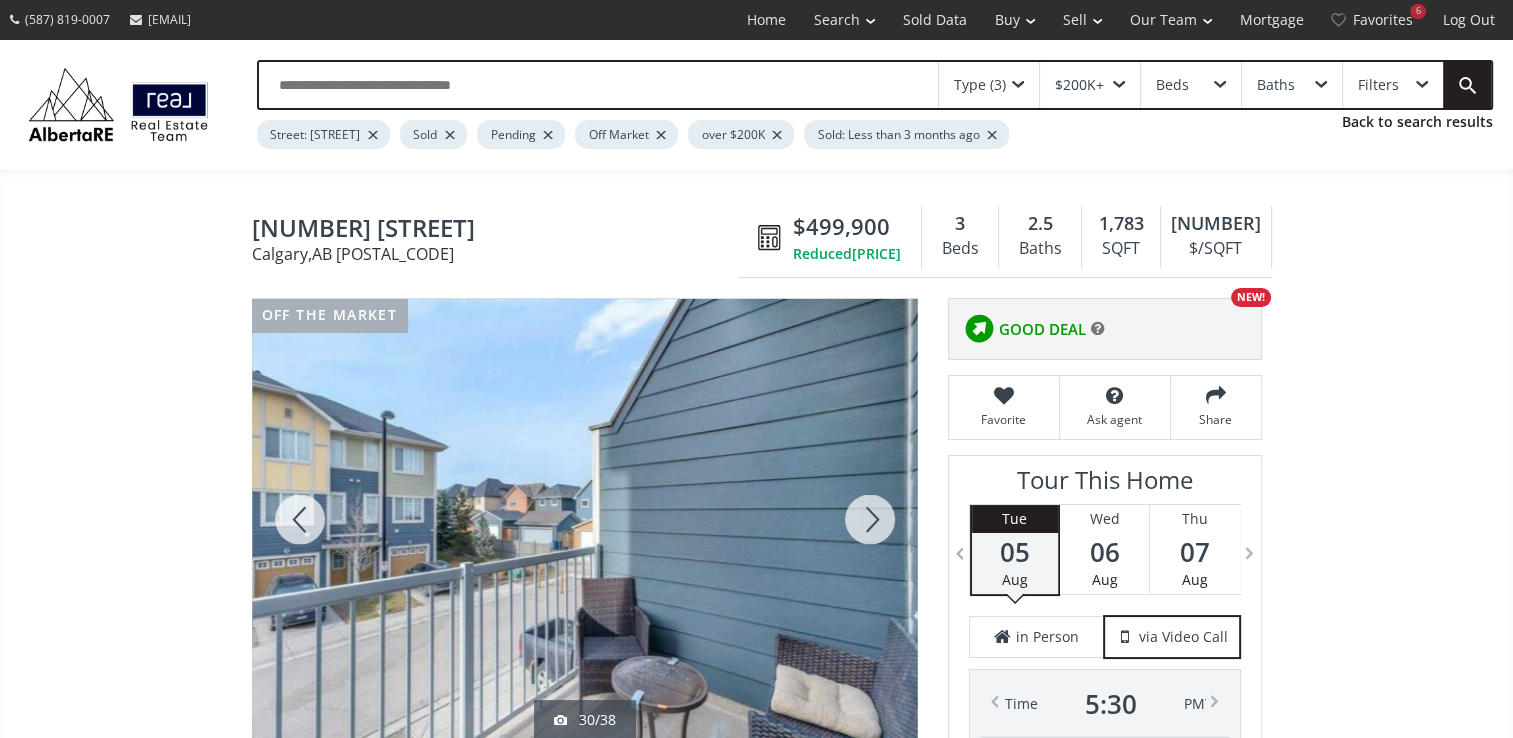 click at bounding box center (870, 519) 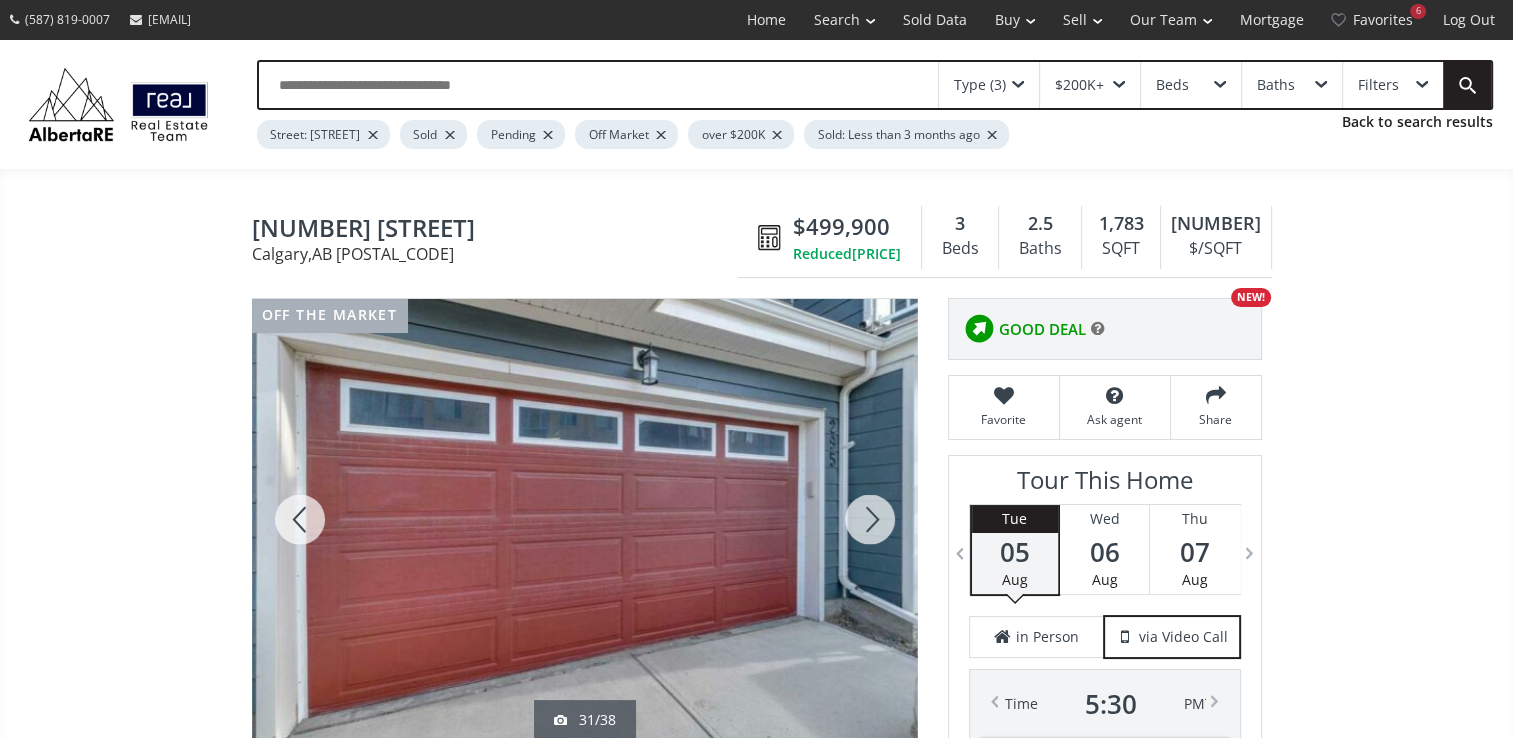 click at bounding box center [870, 519] 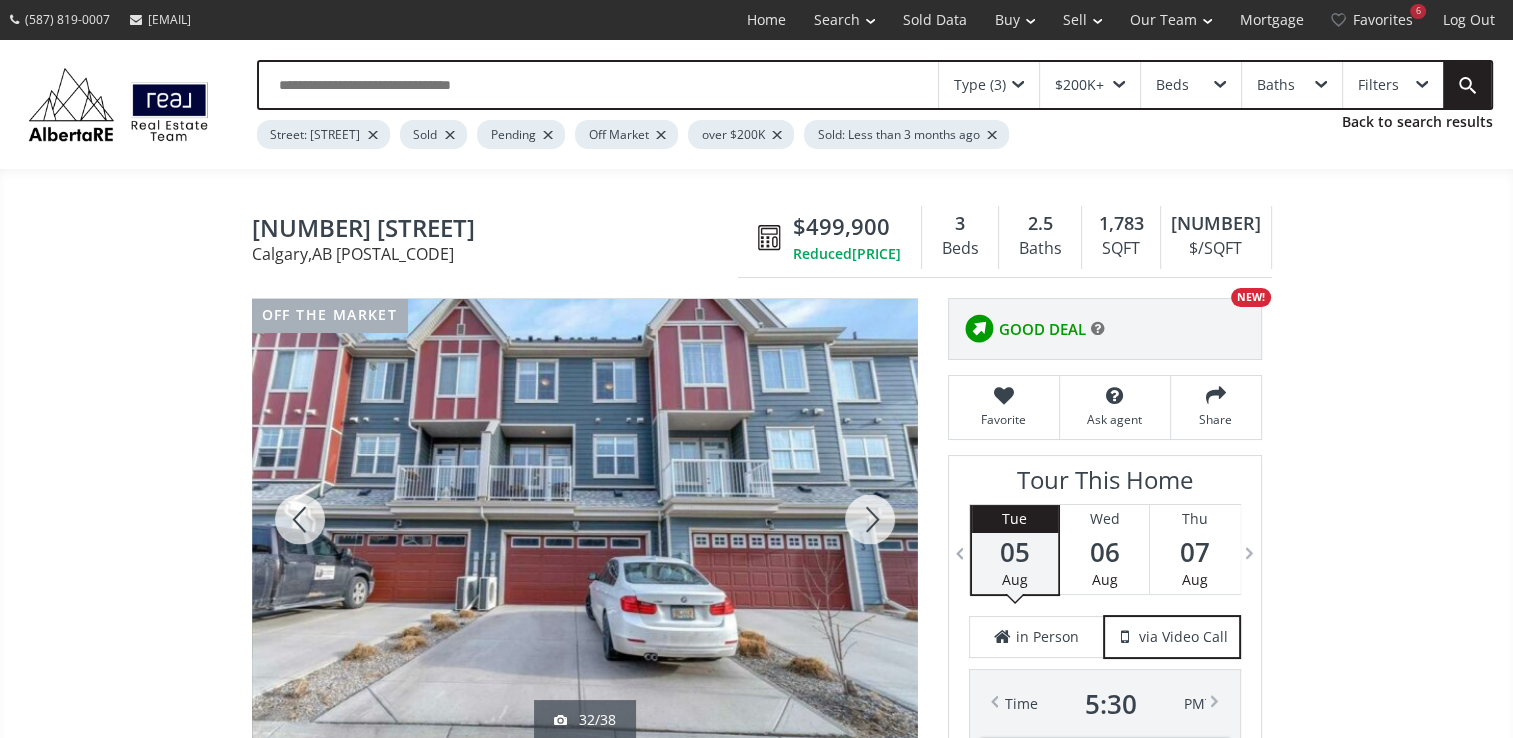 click at bounding box center [870, 519] 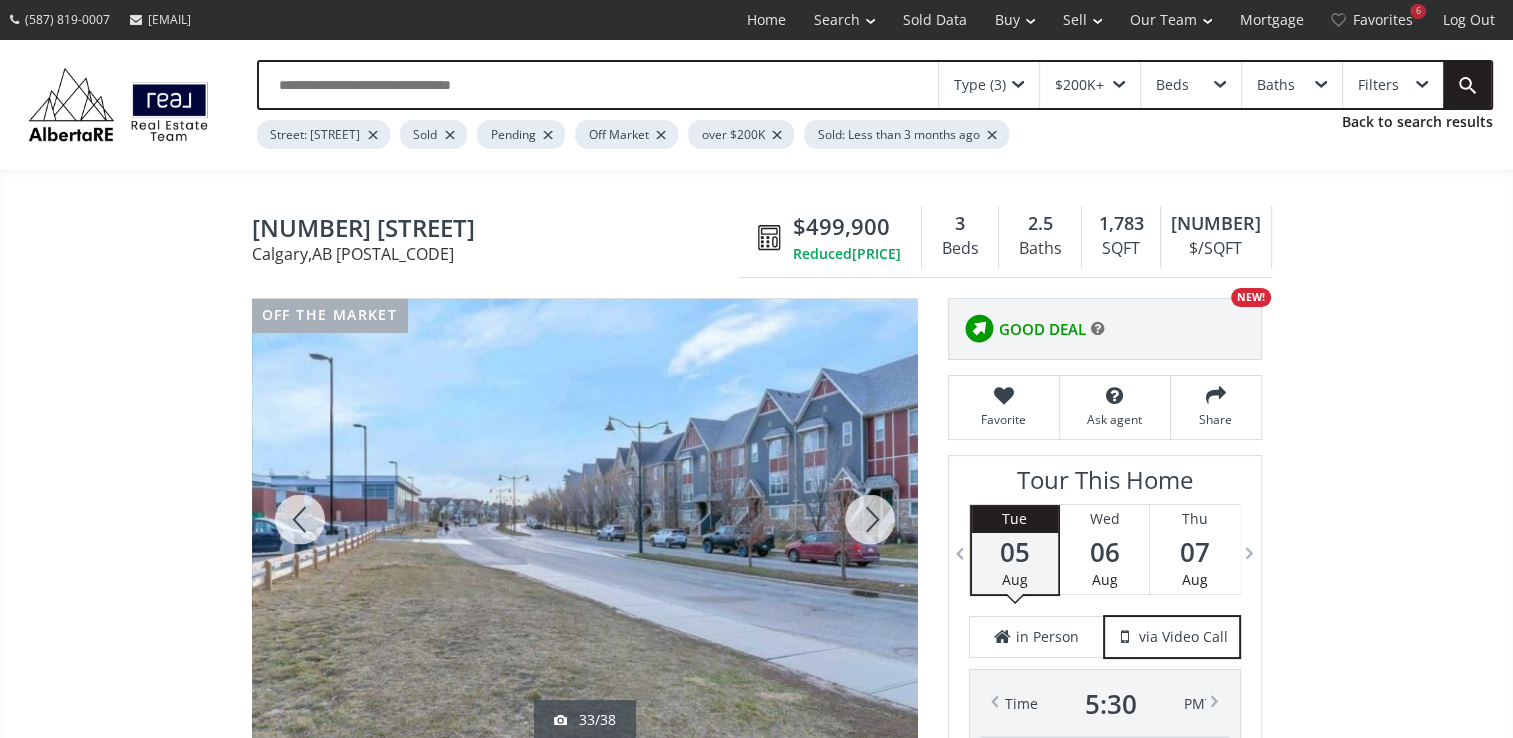 click at bounding box center (870, 519) 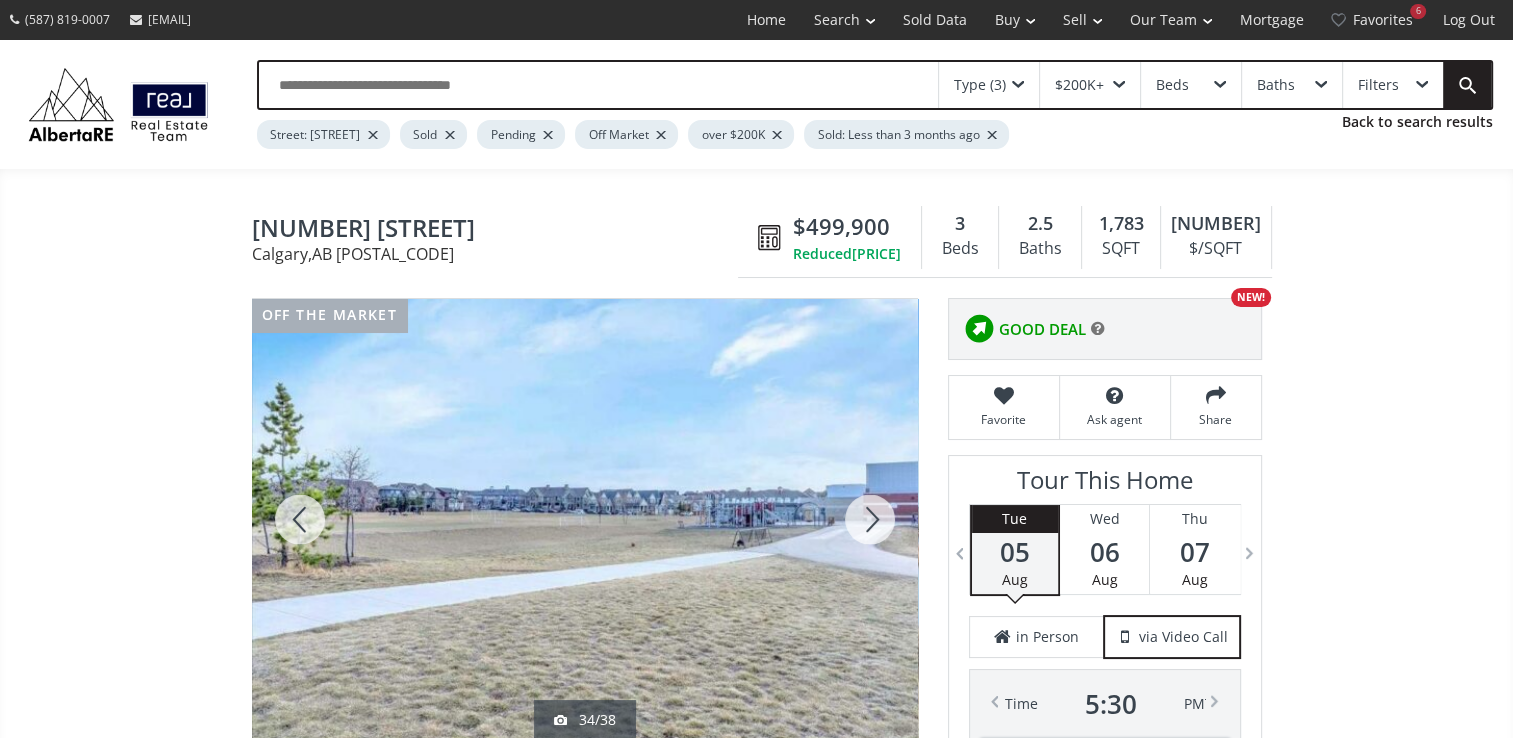 click at bounding box center [373, 135] 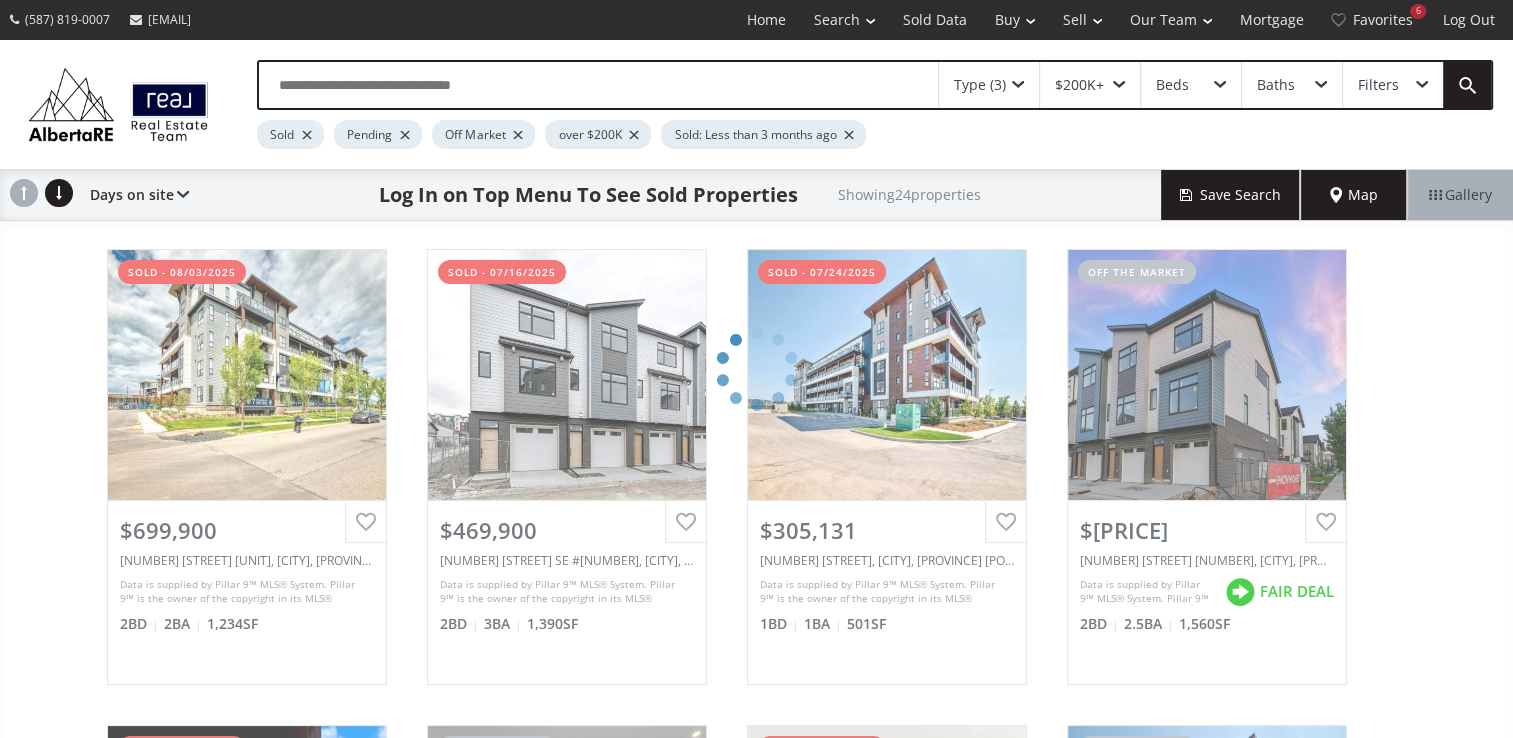click at bounding box center [598, 85] 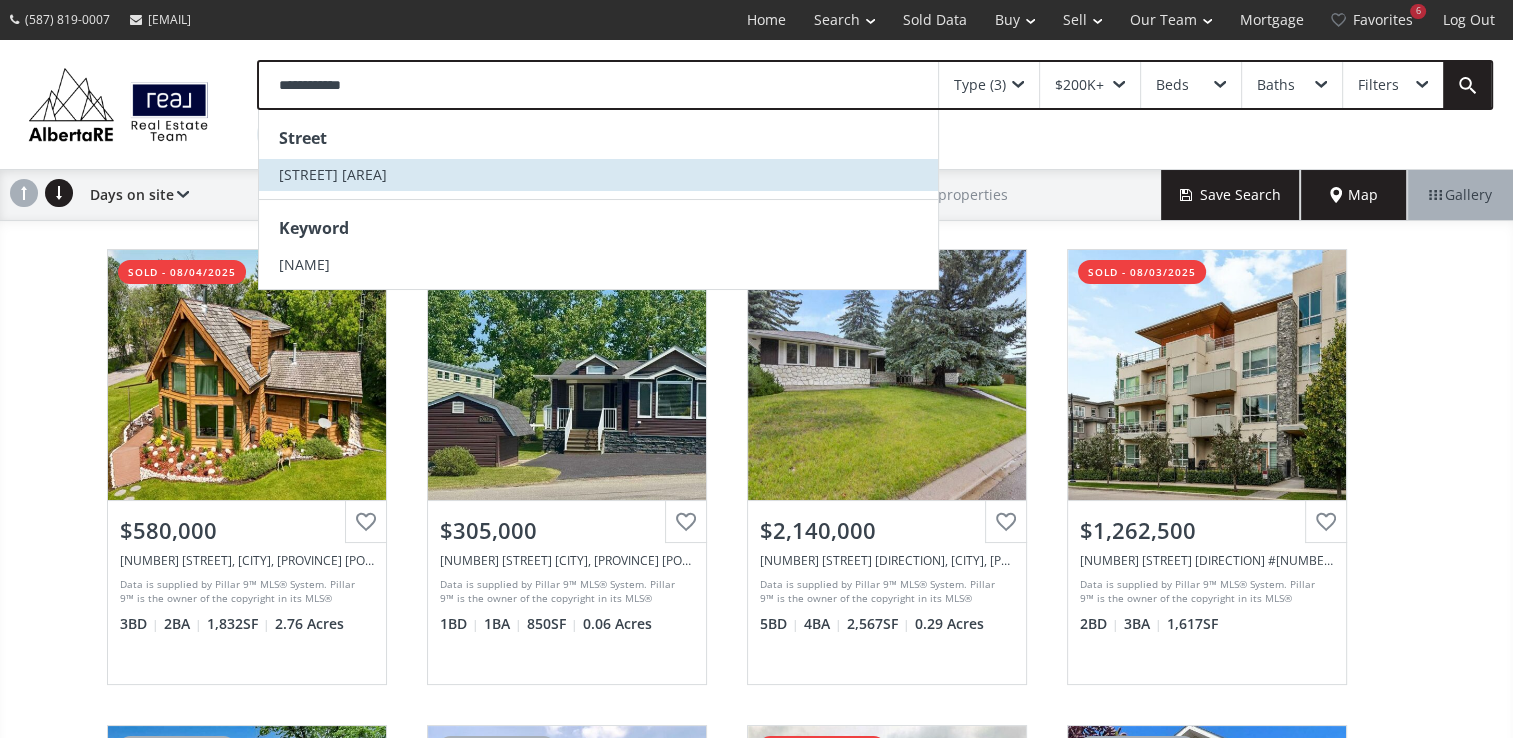 type on "**********" 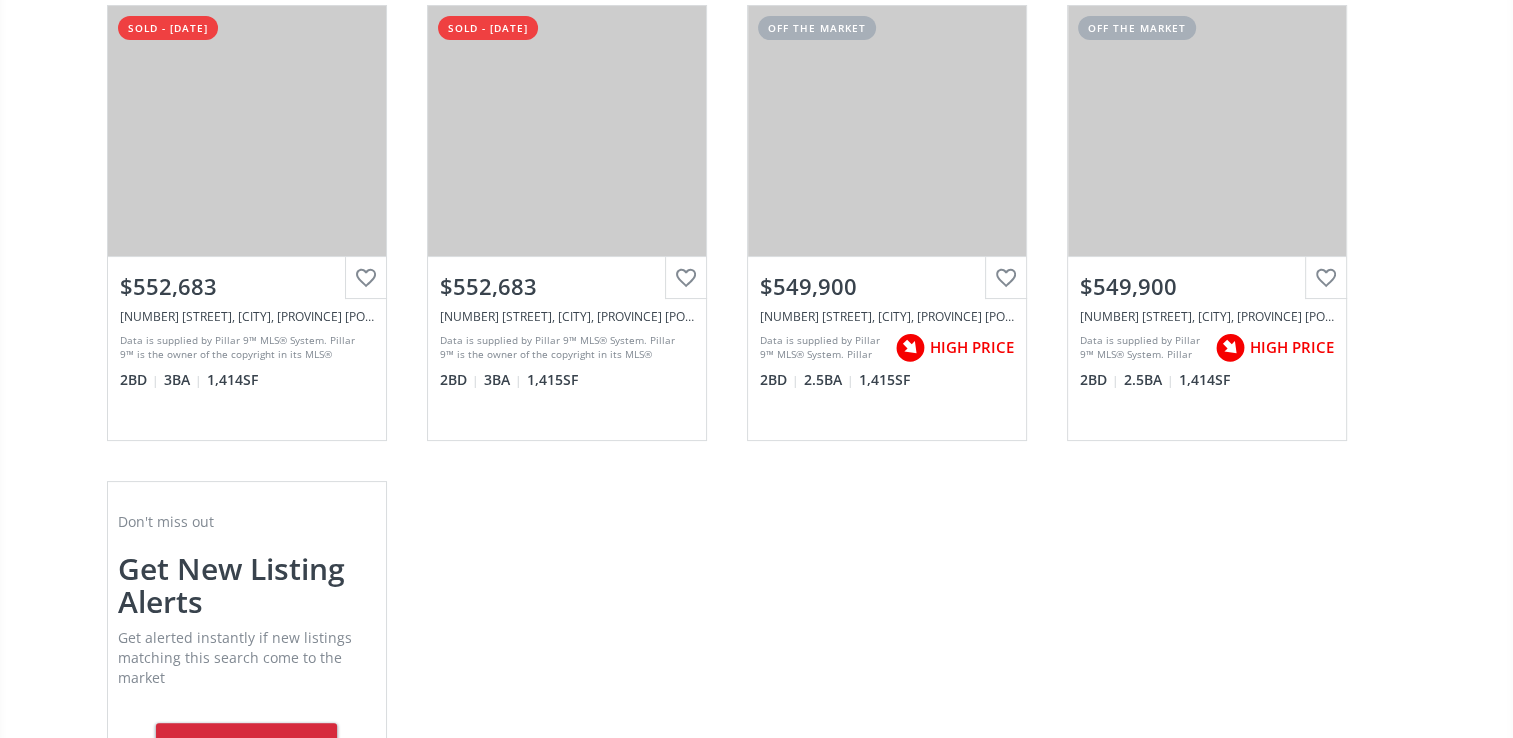 scroll, scrollTop: 100, scrollLeft: 0, axis: vertical 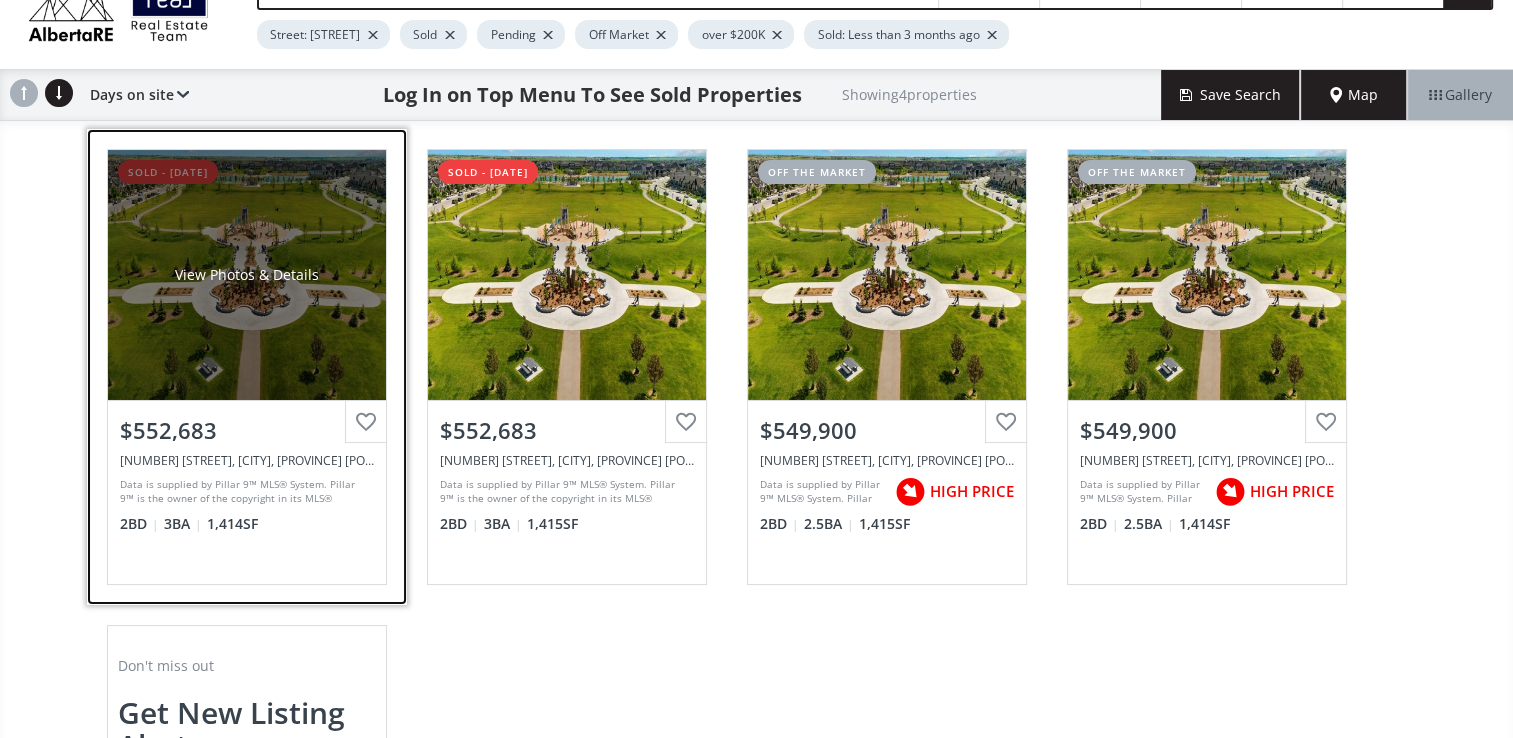click on "View Photos & Details" at bounding box center (247, 275) 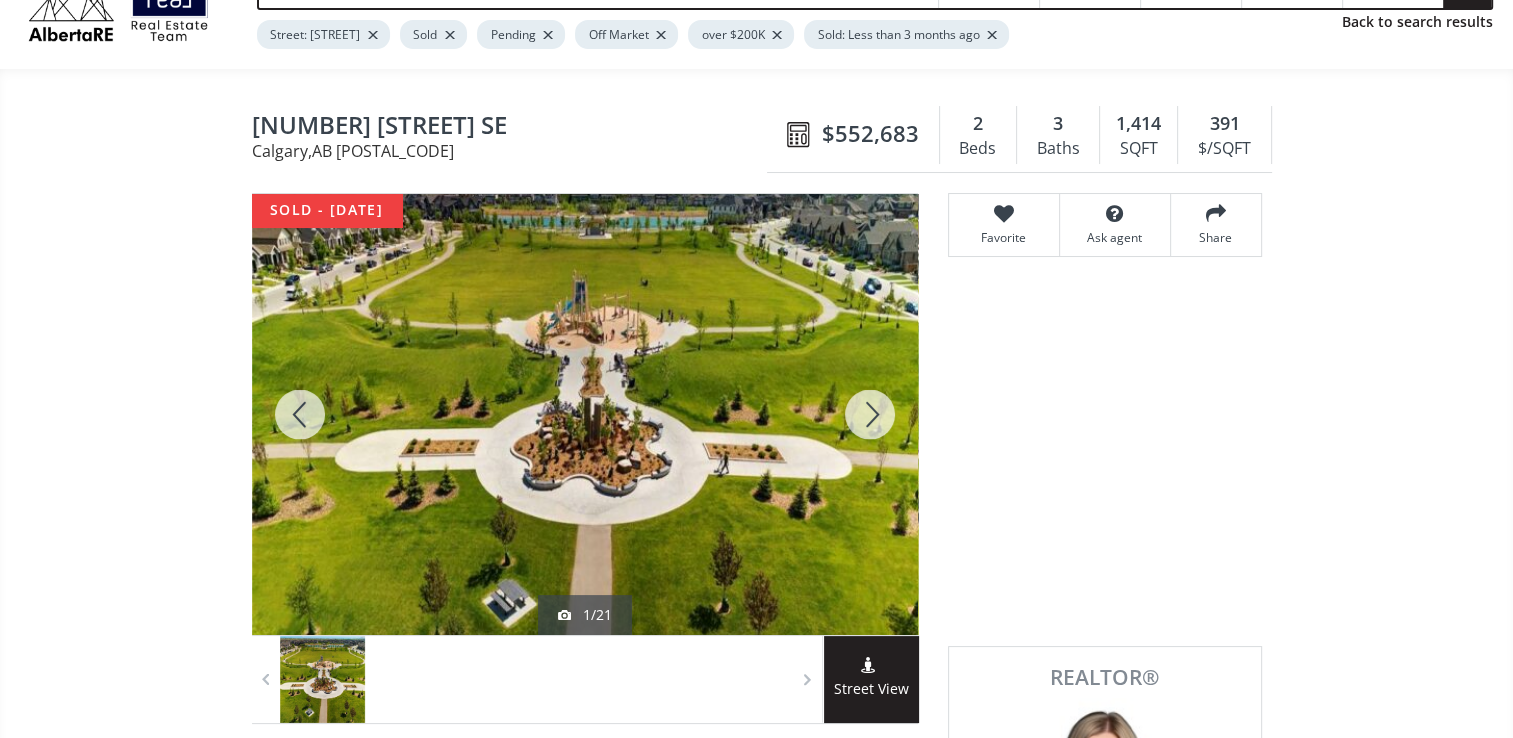 scroll, scrollTop: 0, scrollLeft: 0, axis: both 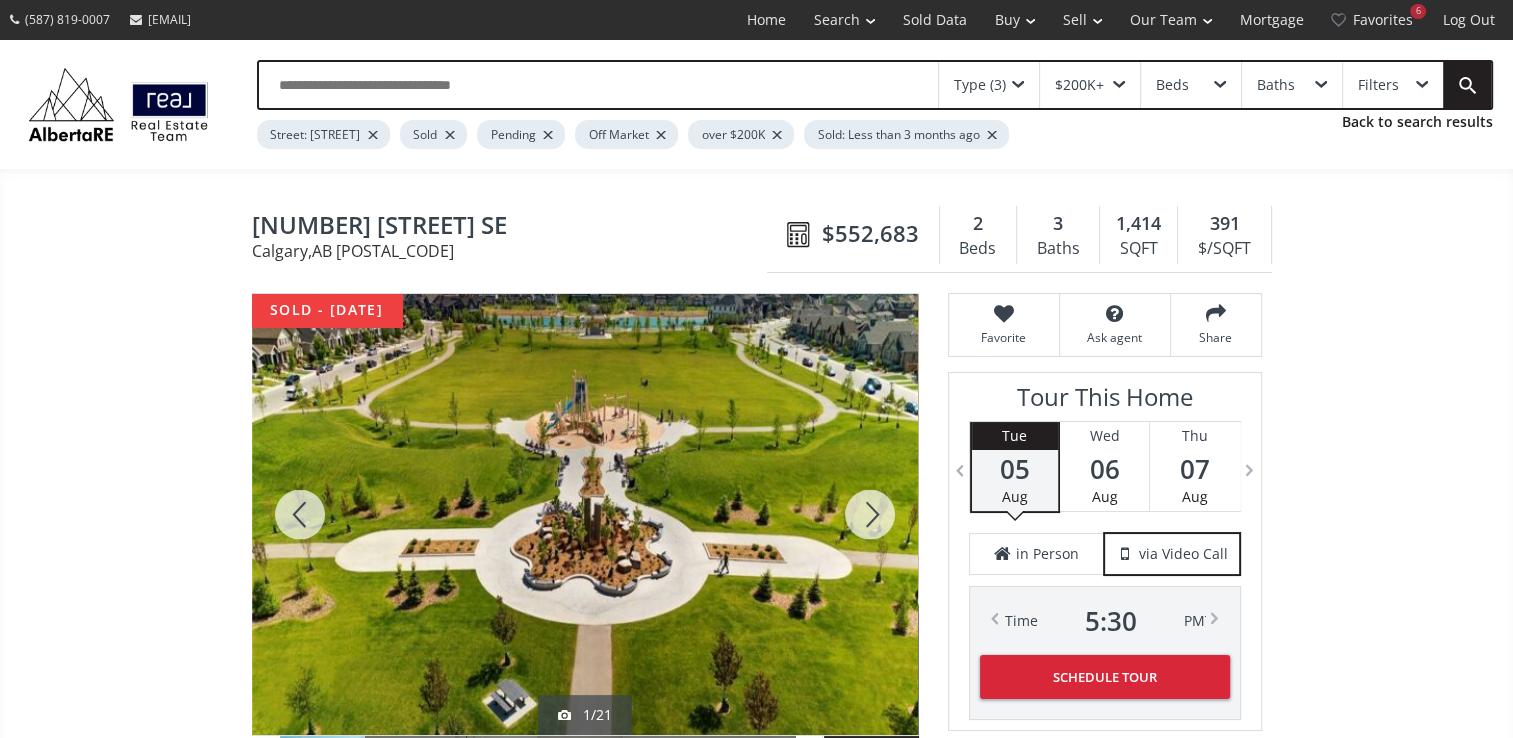 click at bounding box center (870, 514) 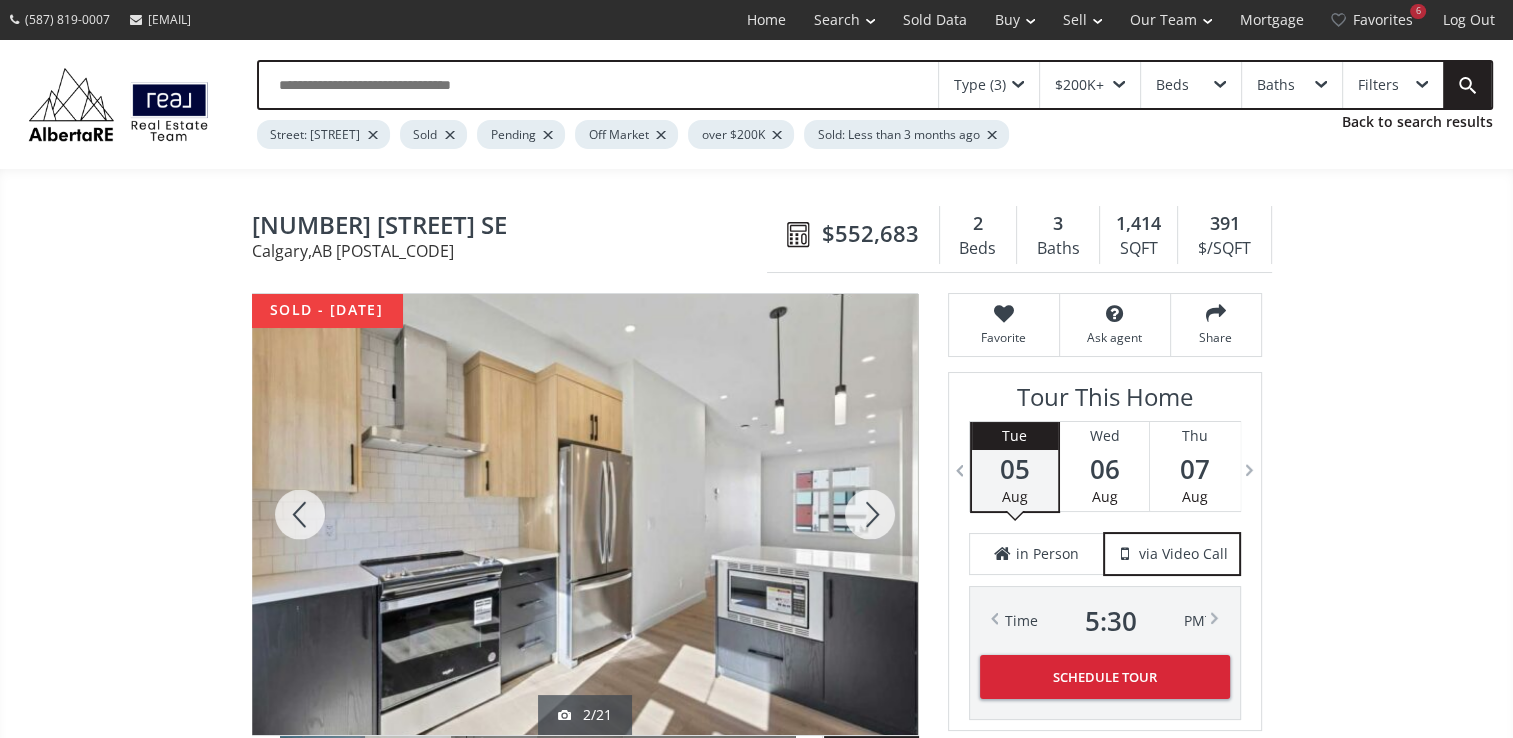 click at bounding box center [870, 514] 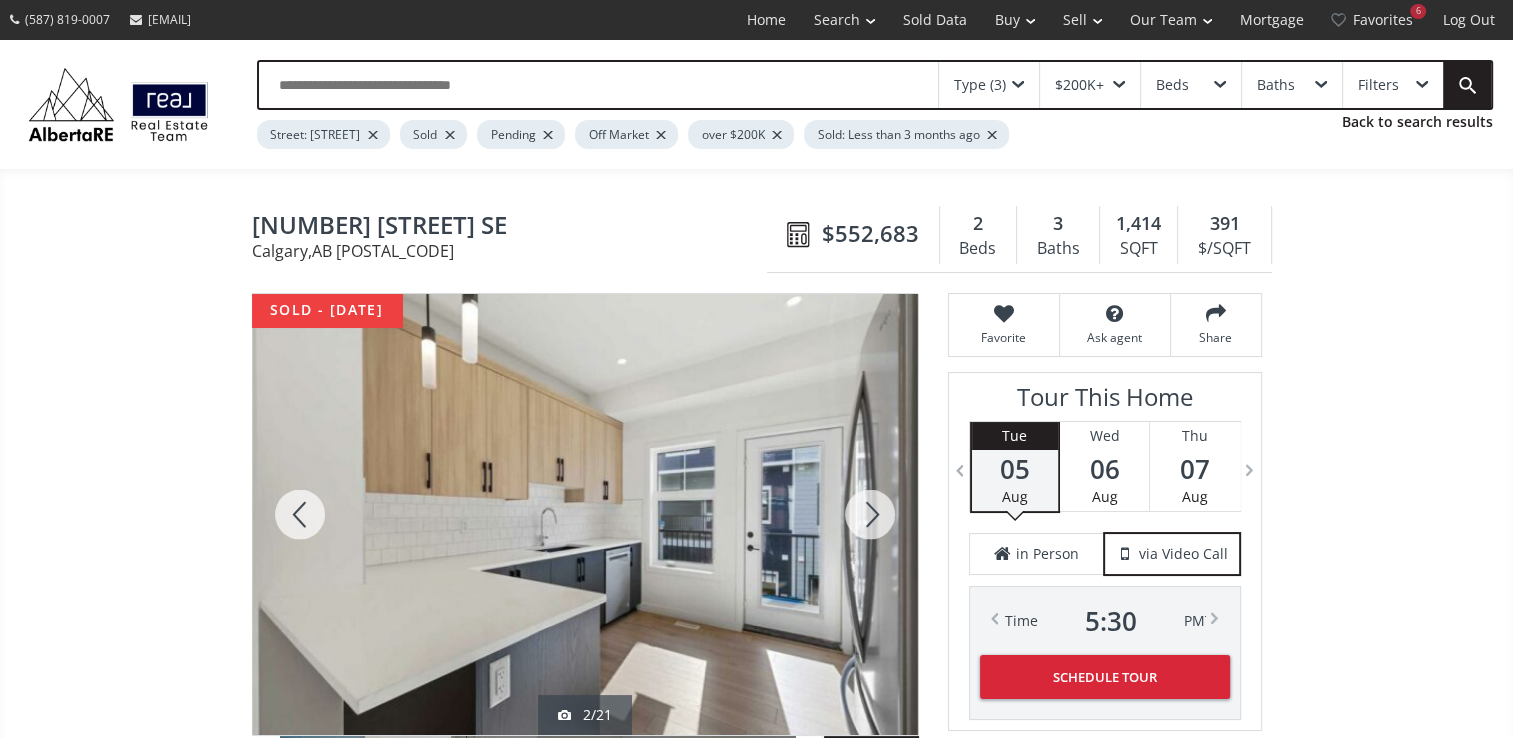 click at bounding box center [870, 514] 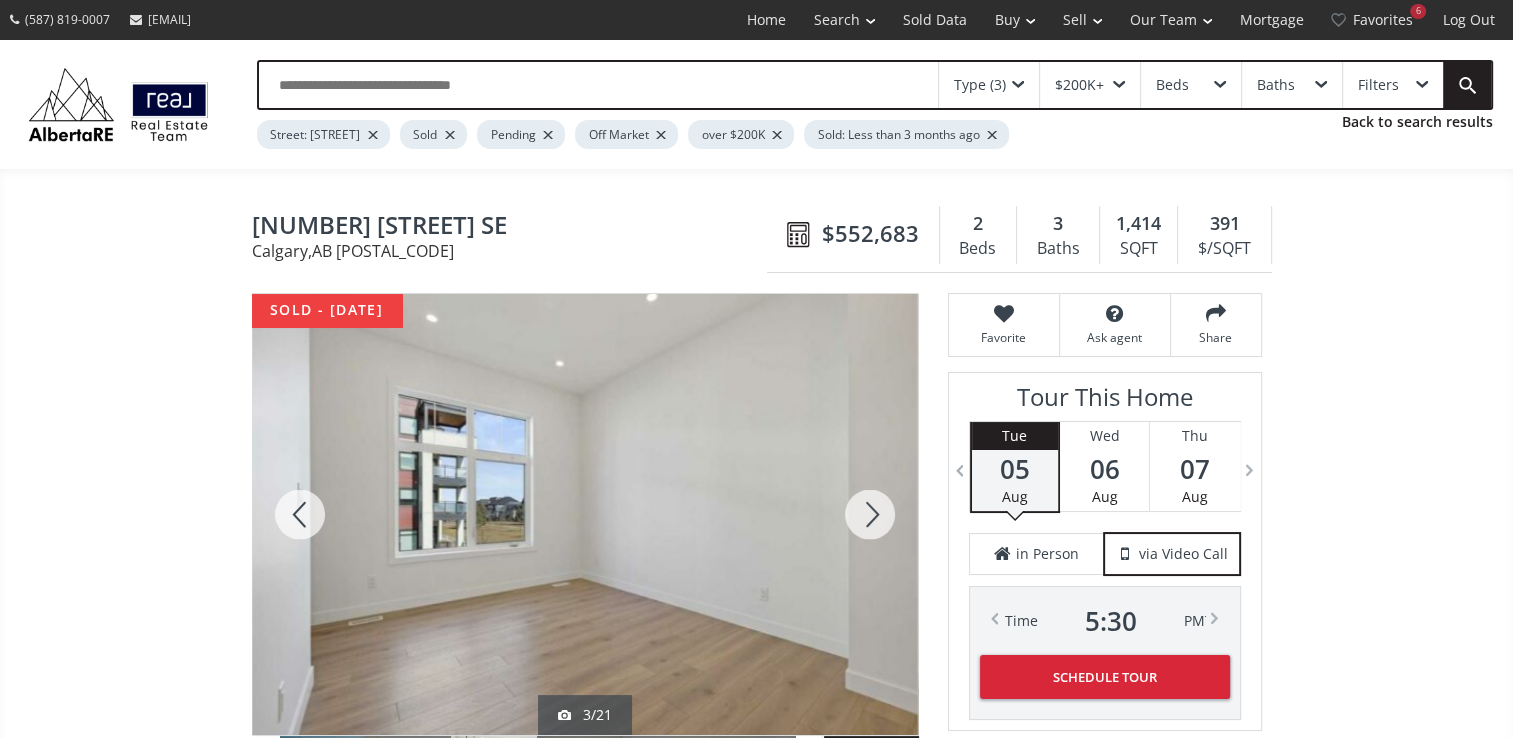 click at bounding box center (870, 514) 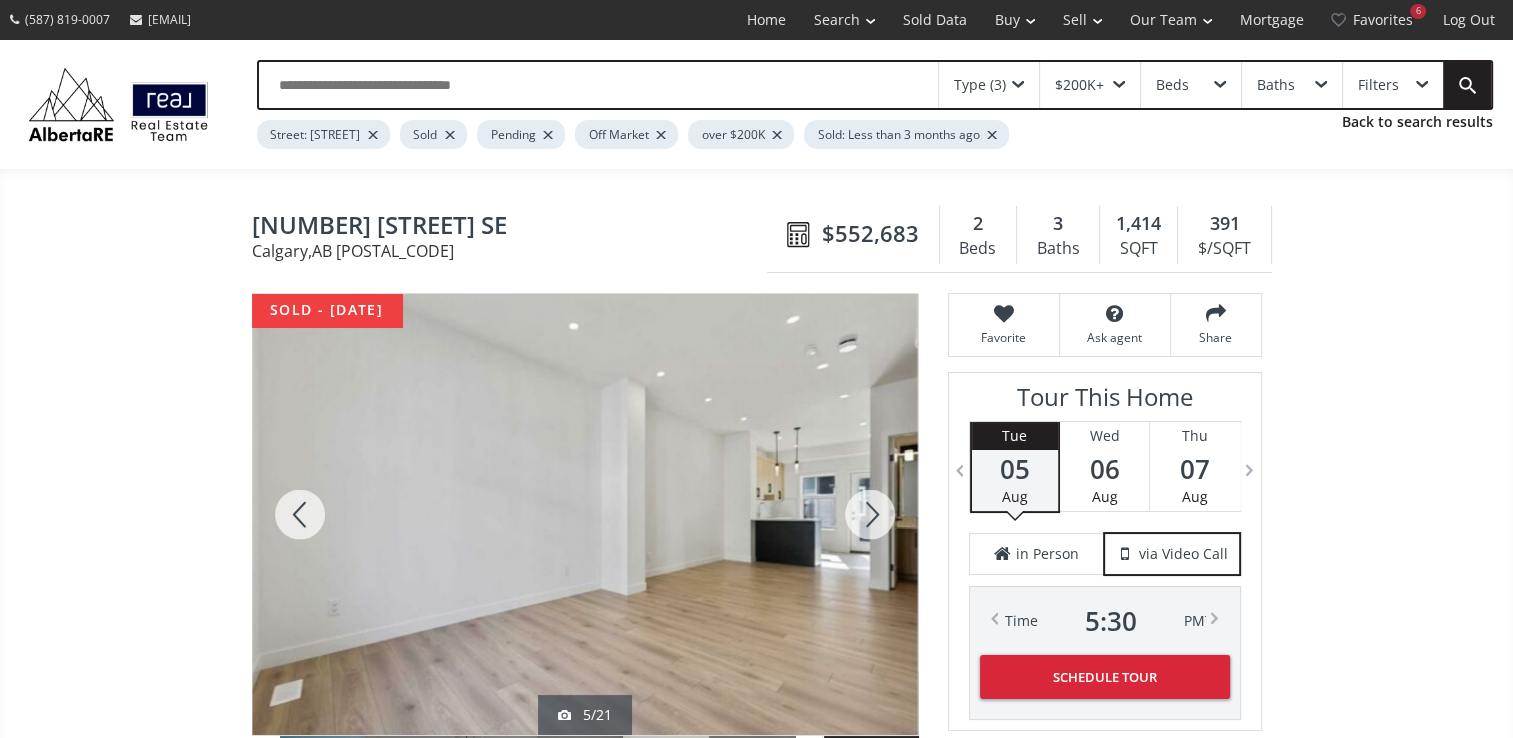 click at bounding box center (870, 514) 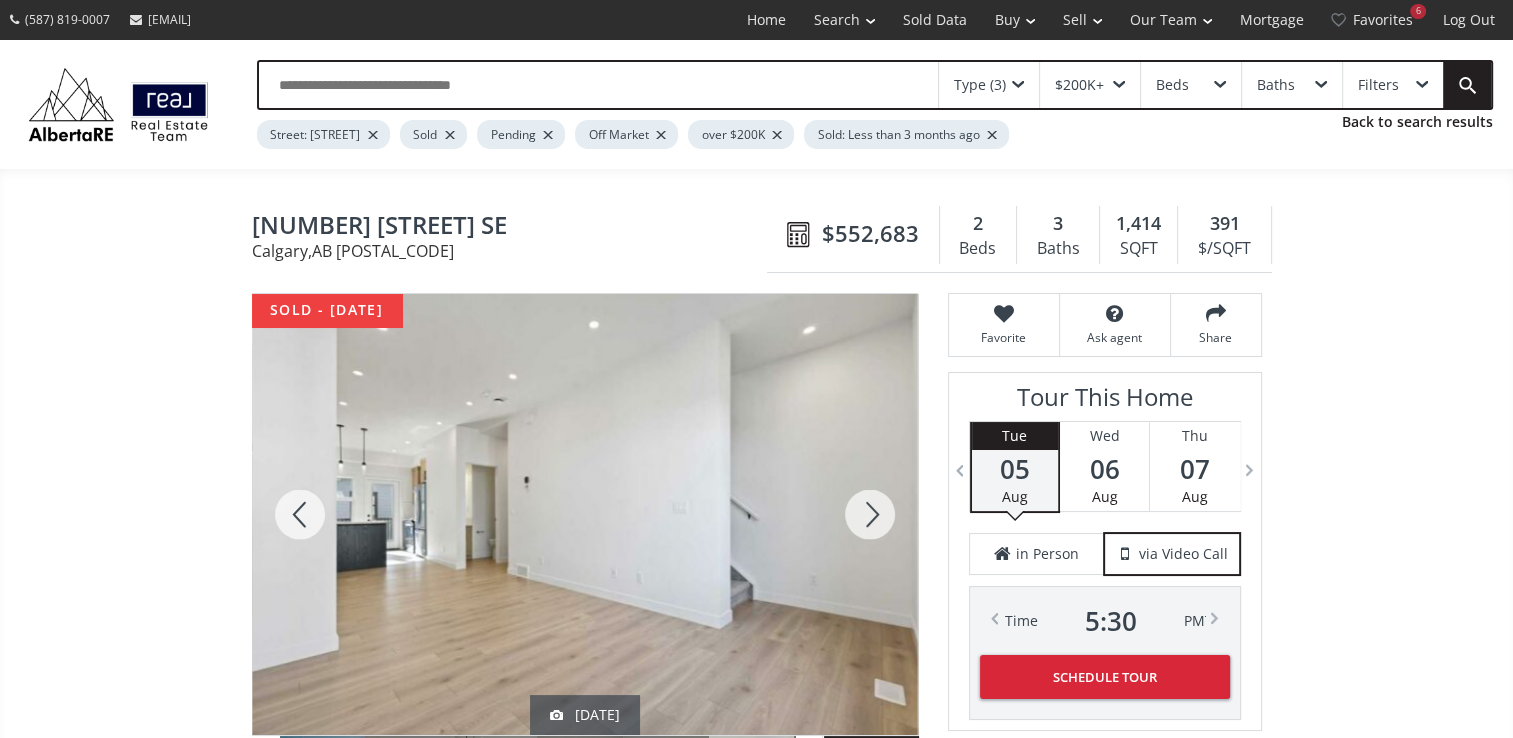 click at bounding box center (870, 514) 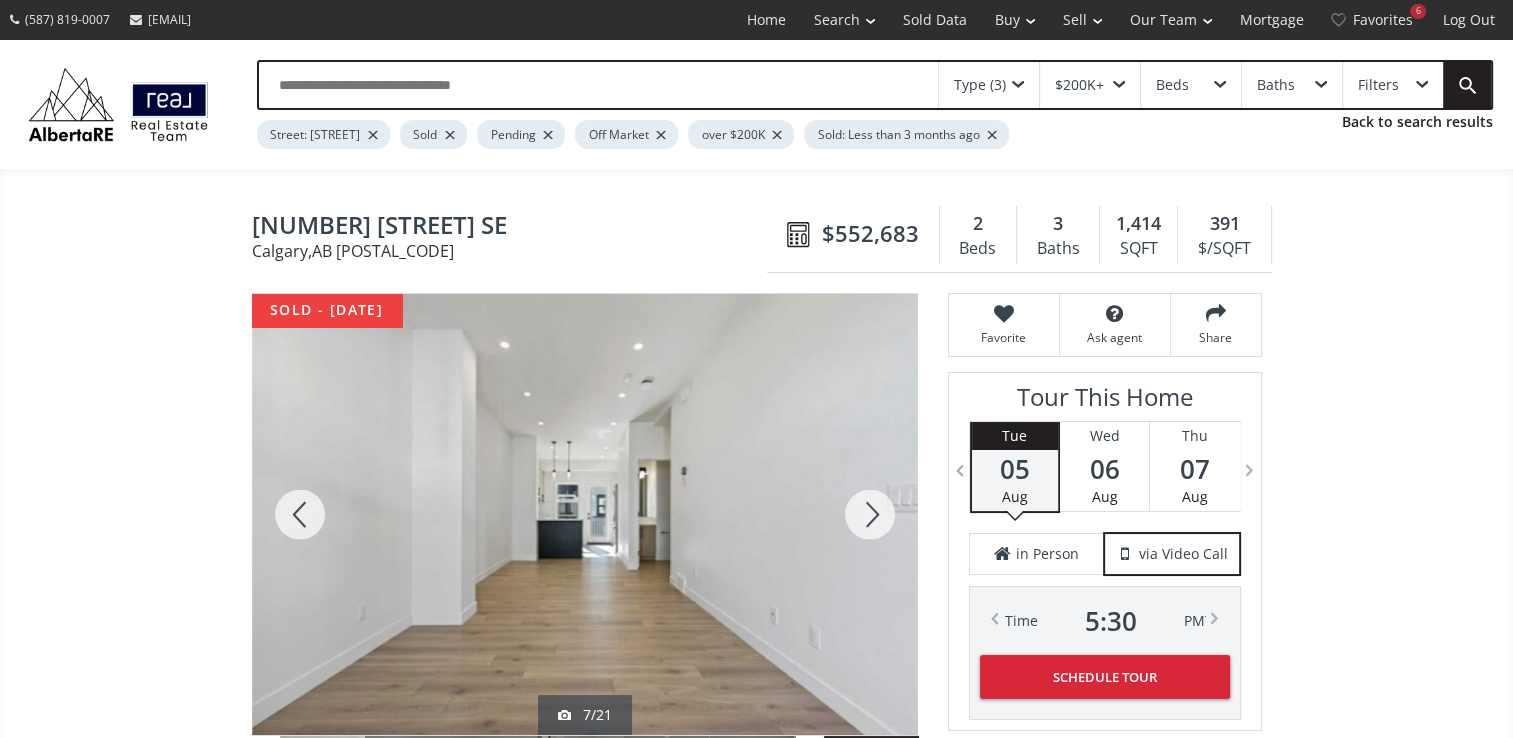 click at bounding box center [870, 514] 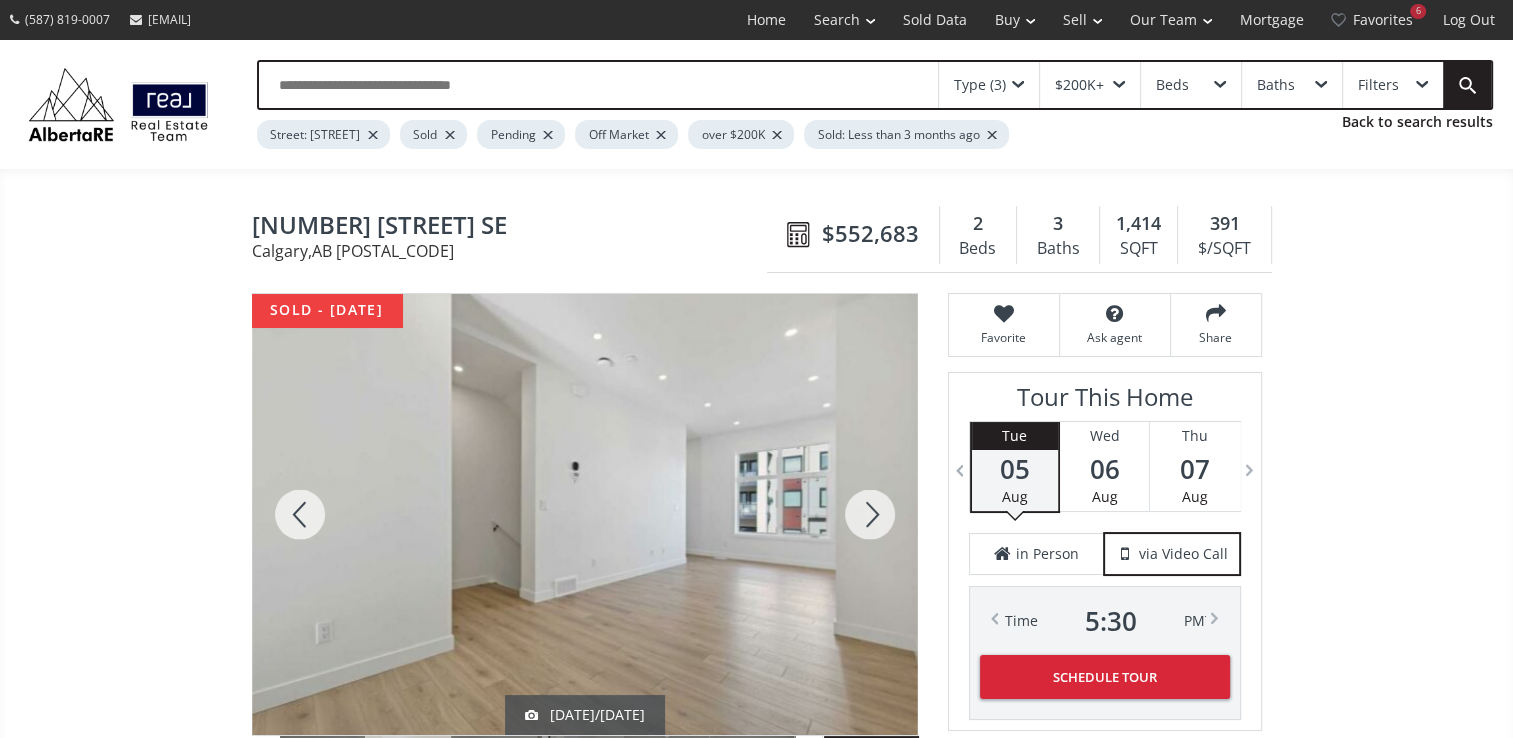 click at bounding box center (870, 514) 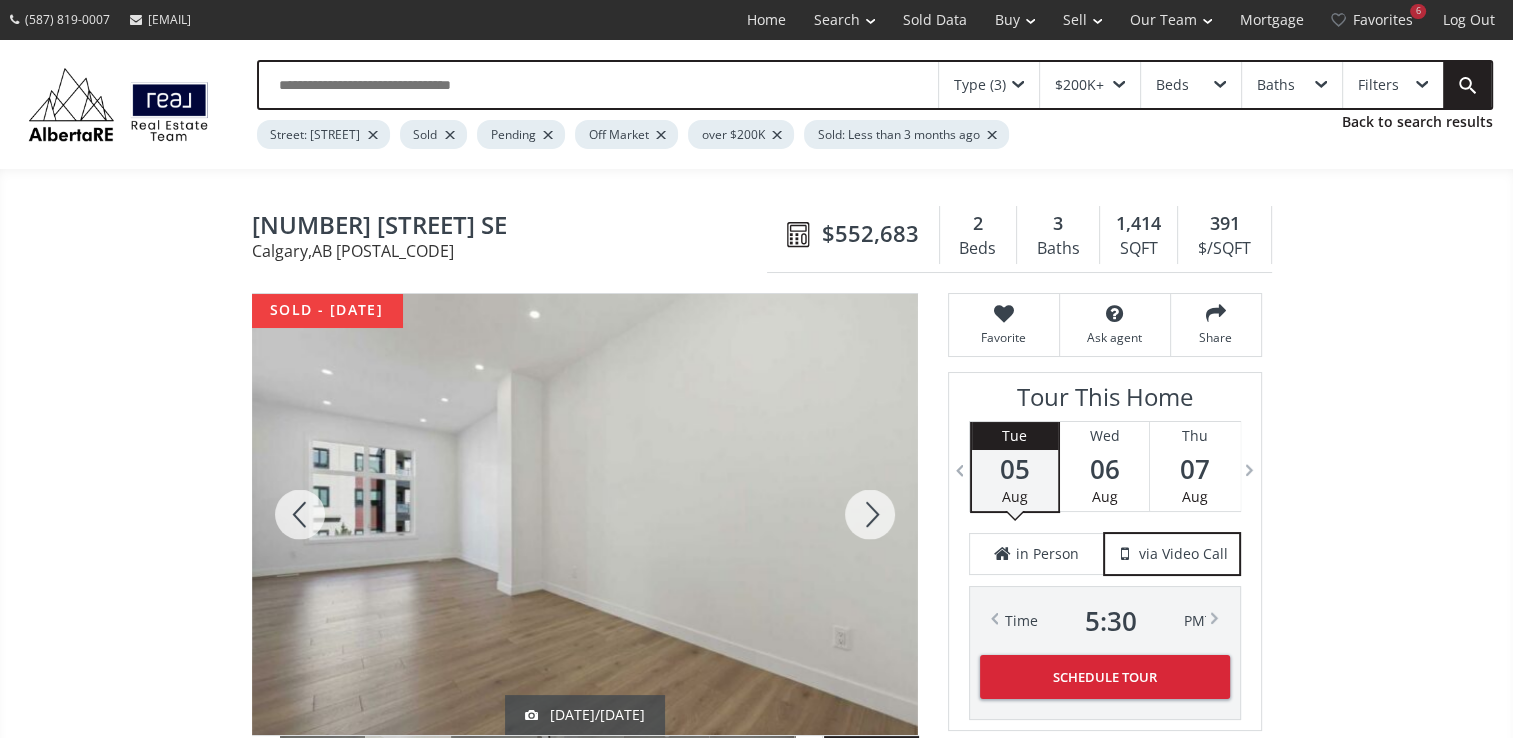 click at bounding box center [870, 514] 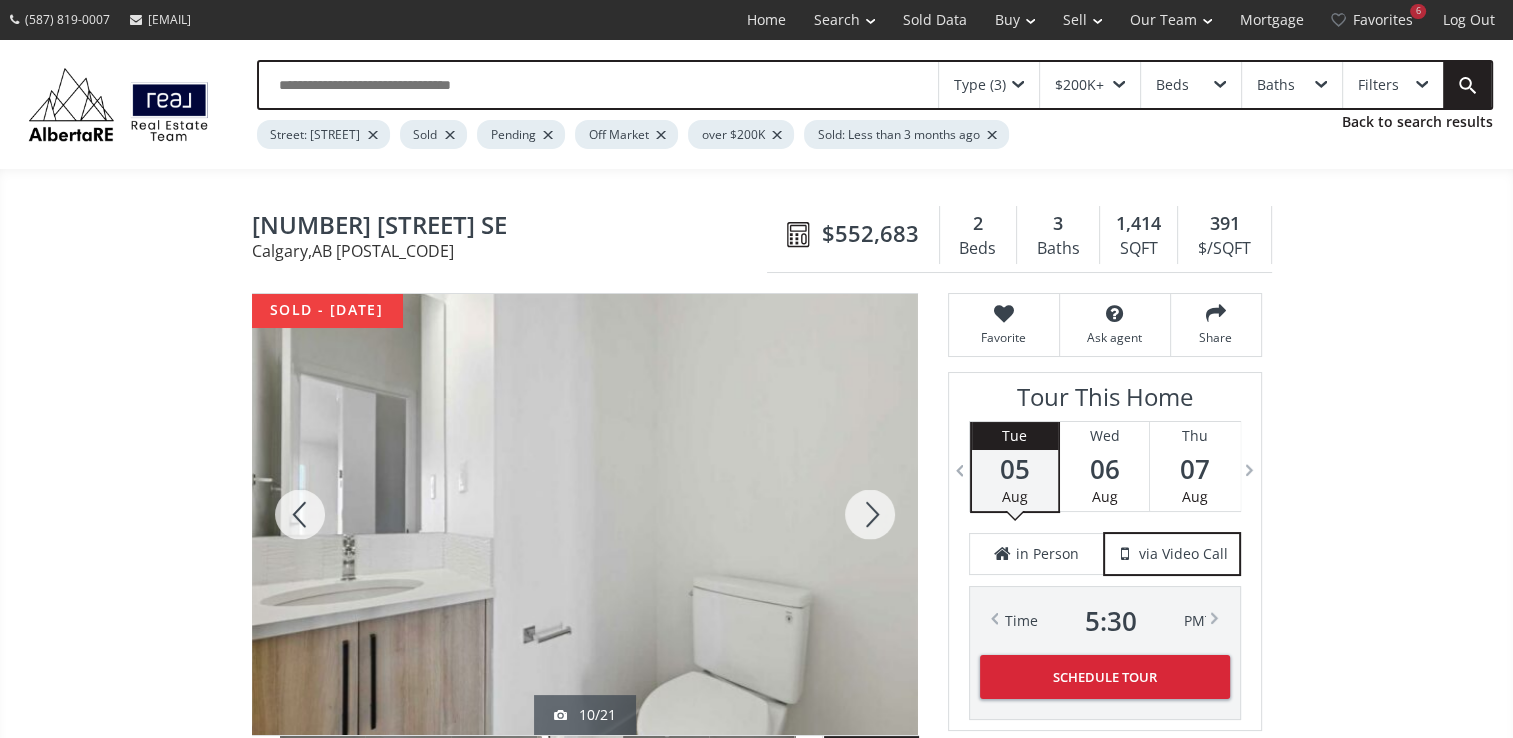 click at bounding box center (870, 514) 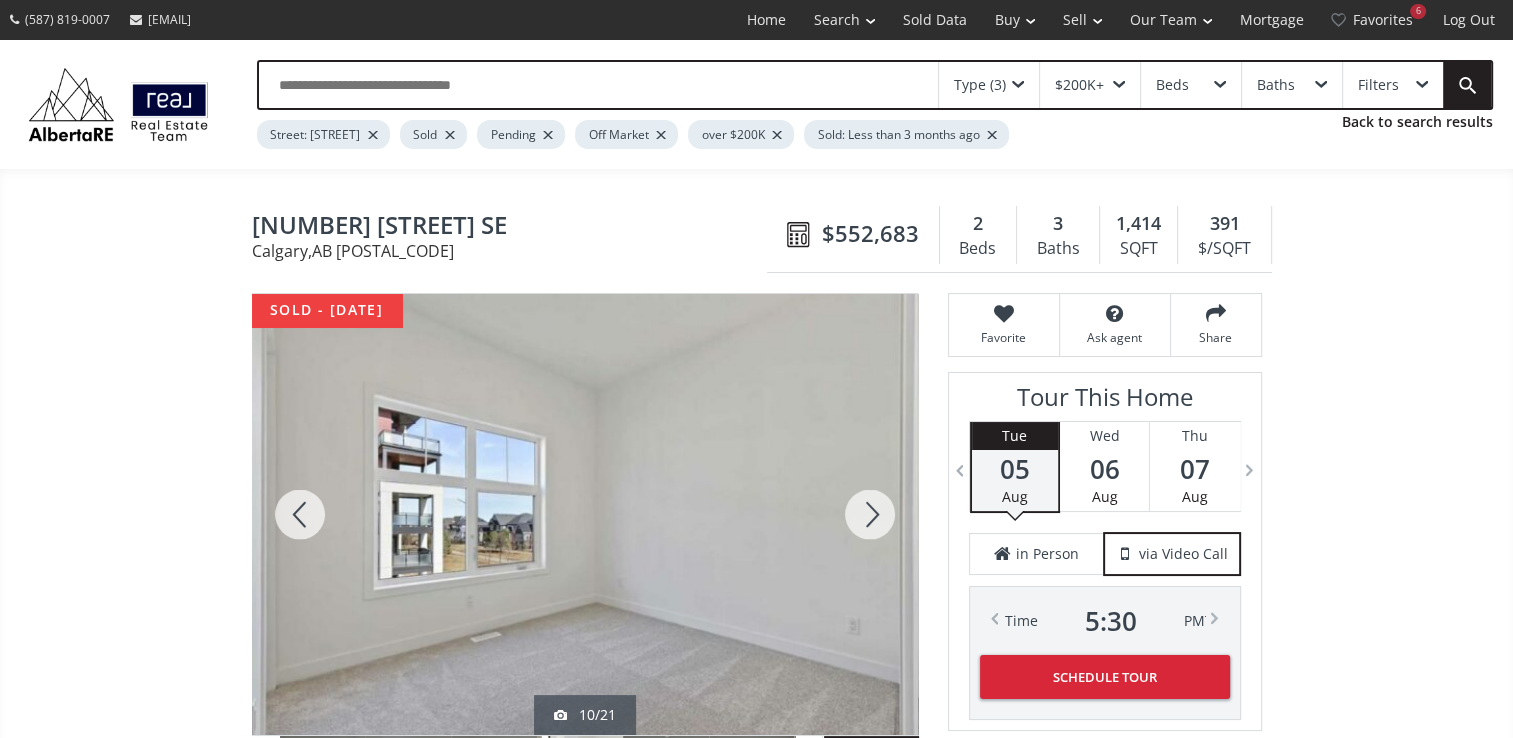 click at bounding box center [870, 514] 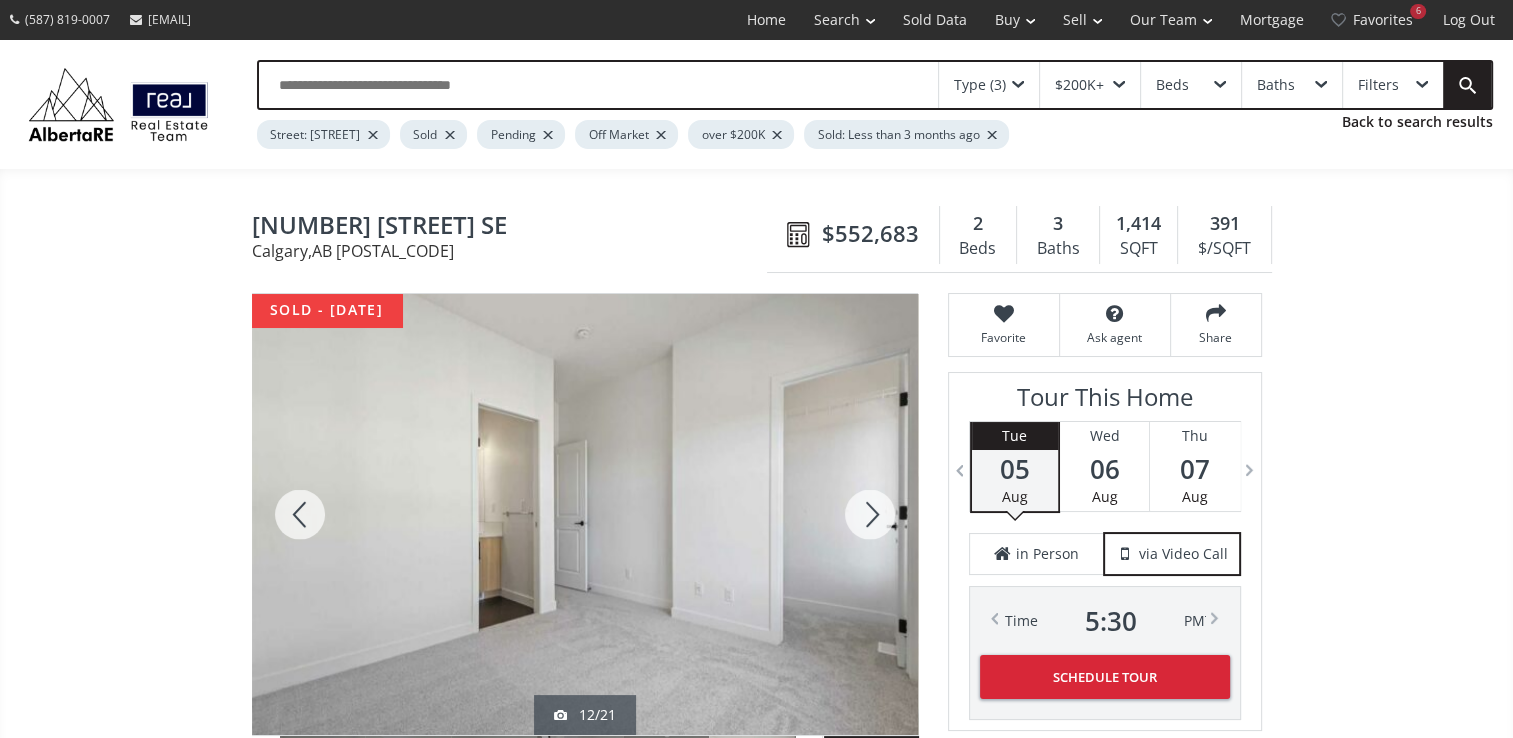 click at bounding box center (870, 514) 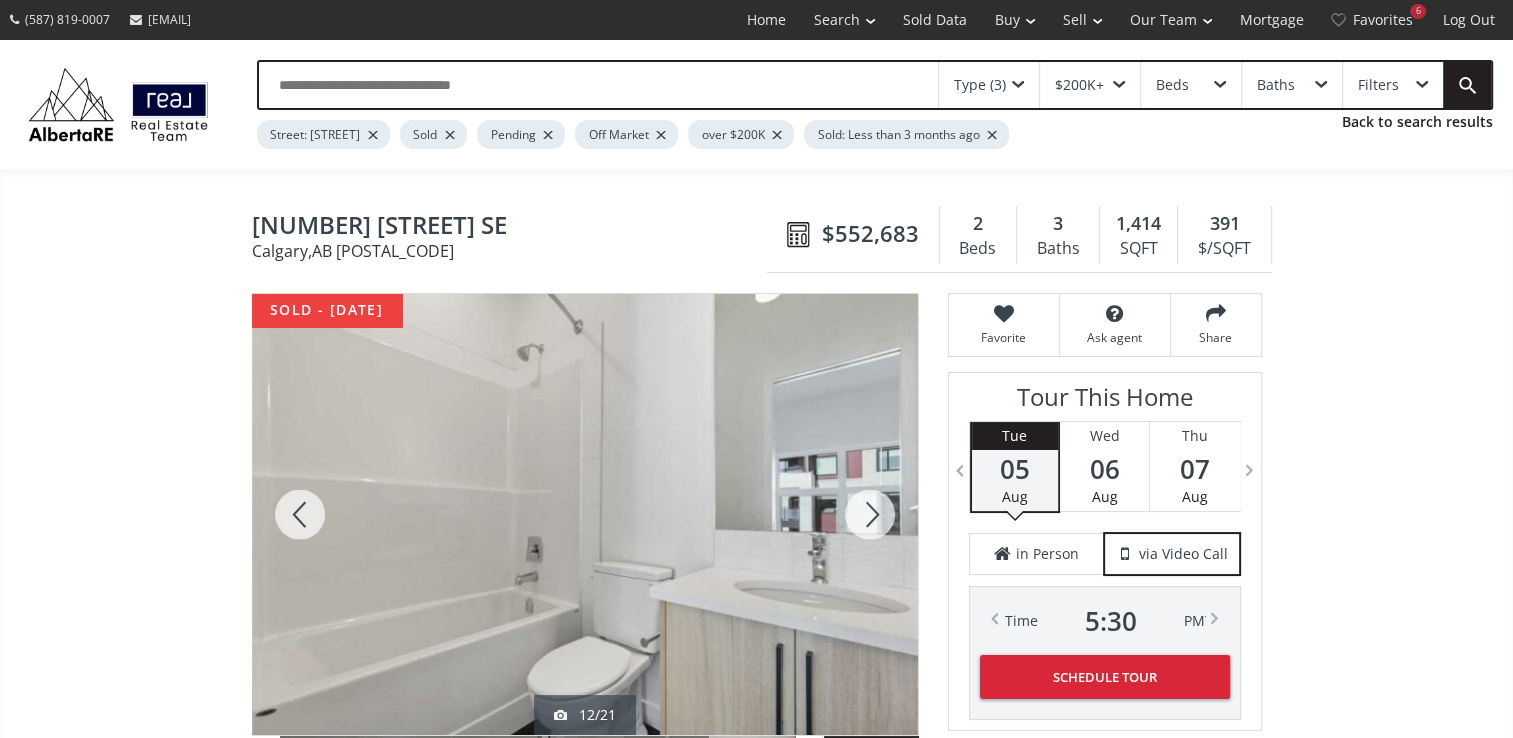 click at bounding box center (870, 514) 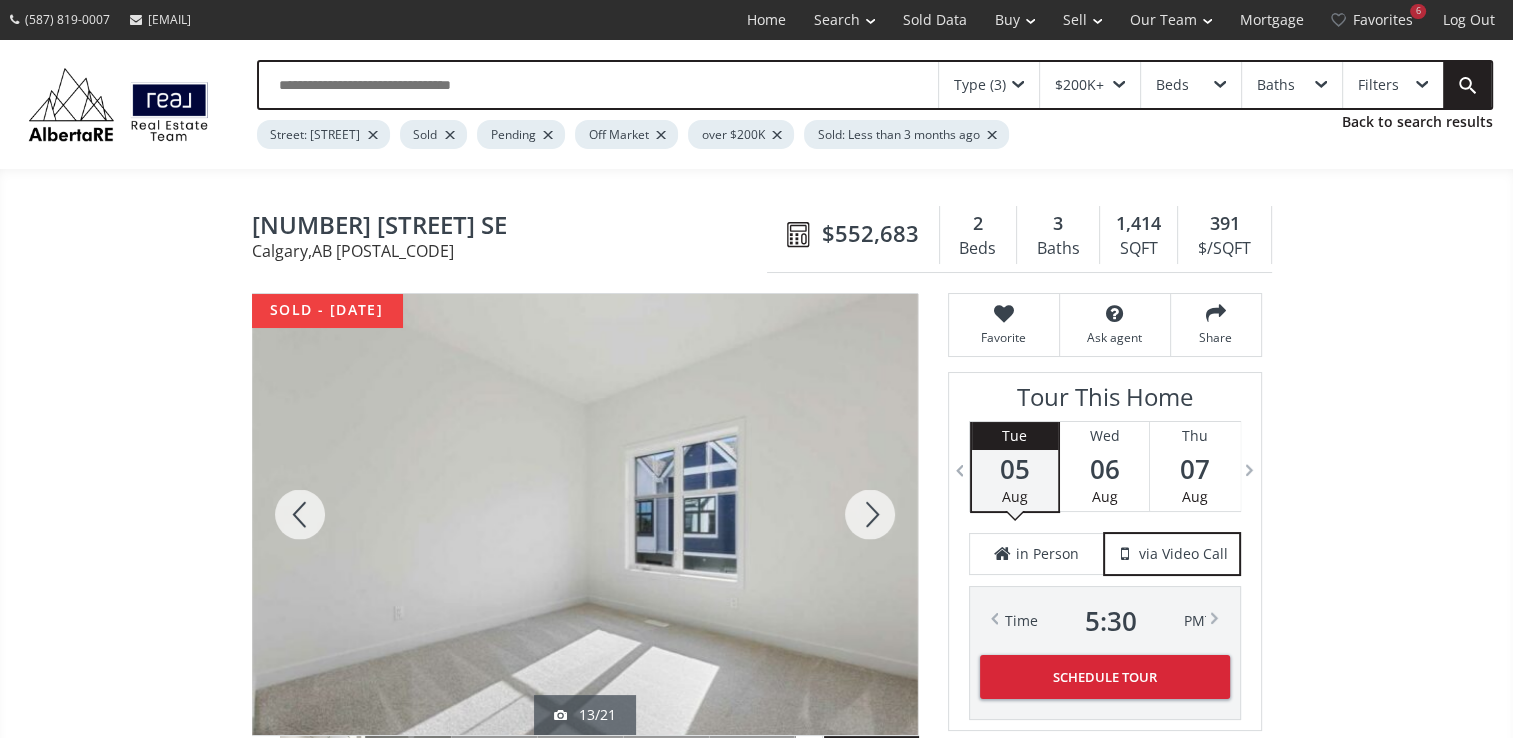 click at bounding box center [870, 514] 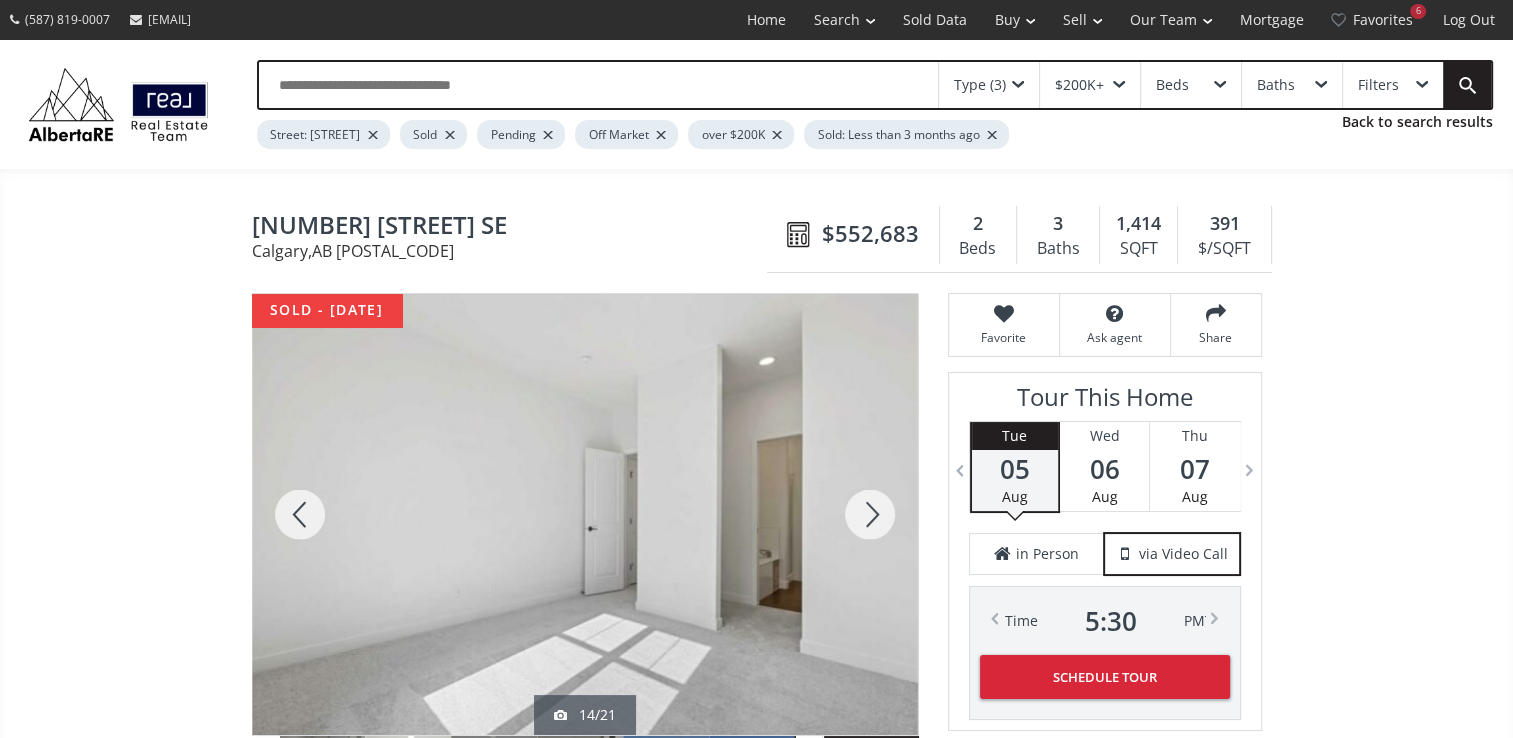 click at bounding box center [870, 514] 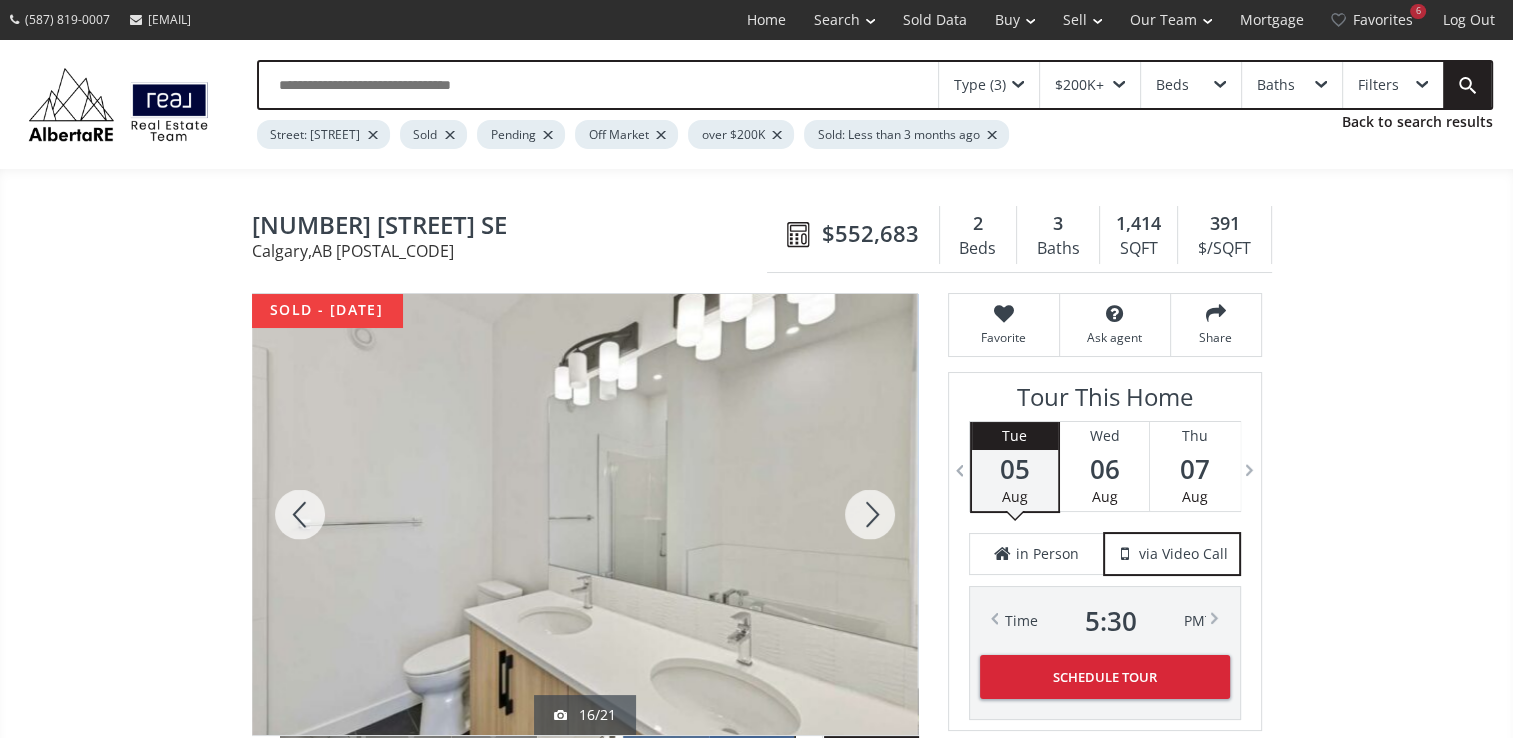 click at bounding box center [870, 514] 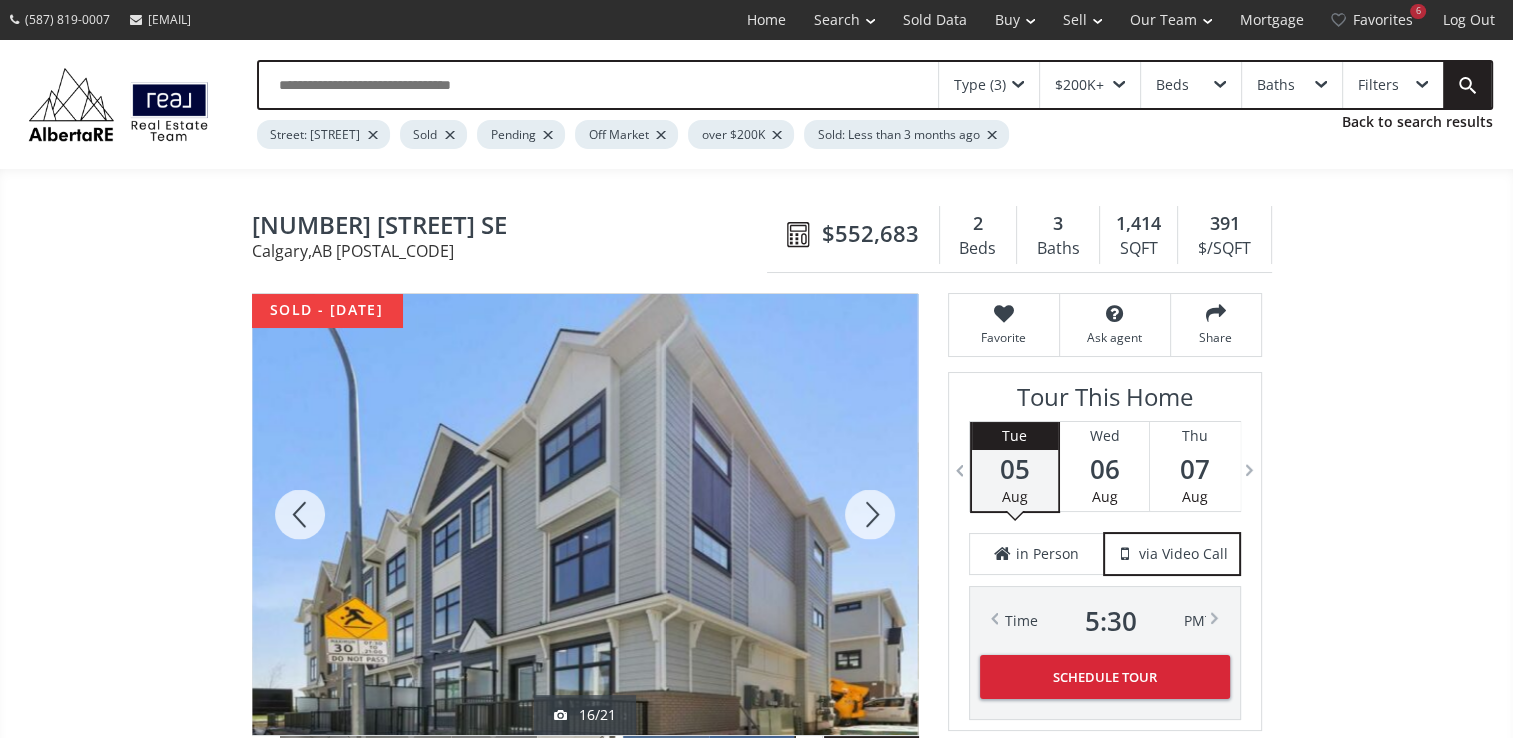 click at bounding box center [870, 514] 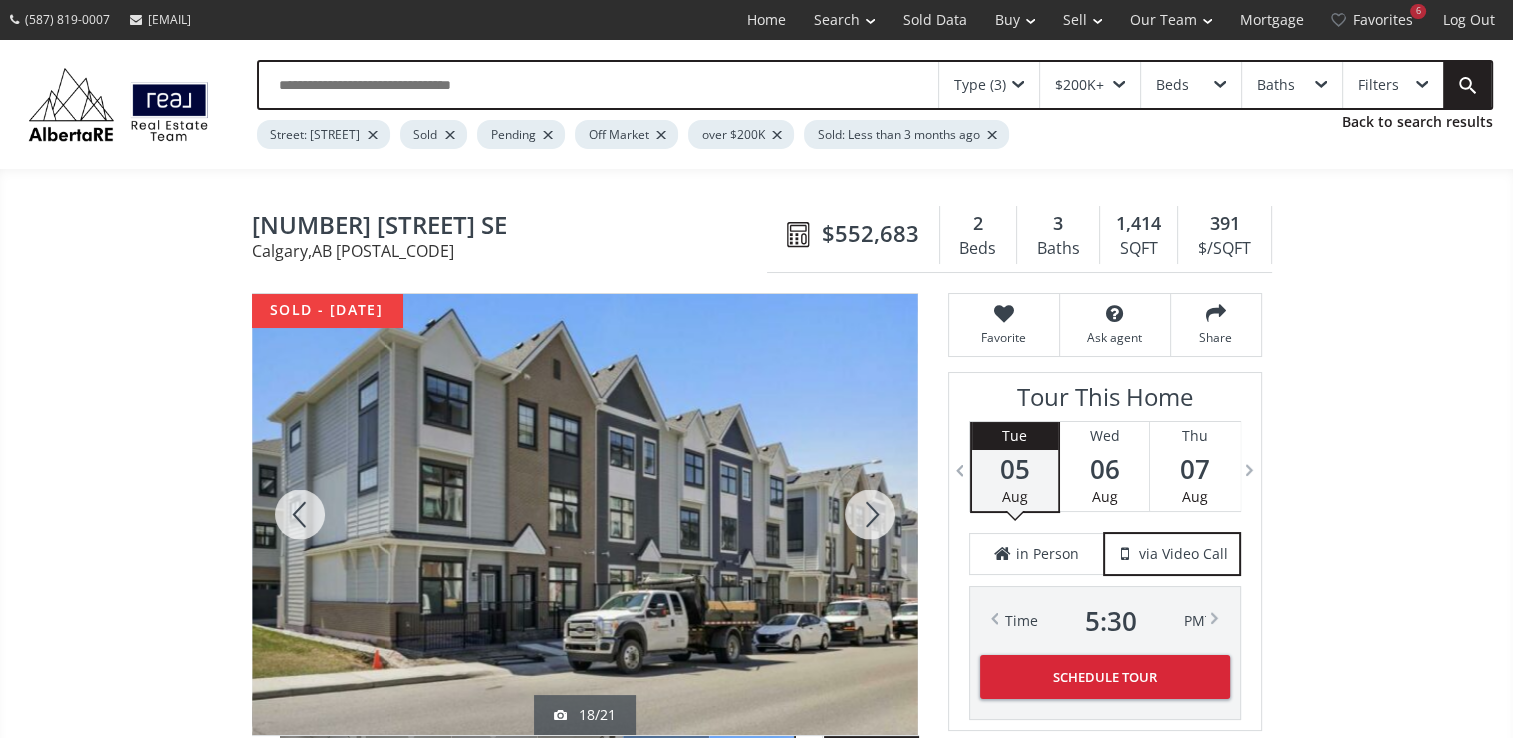 click at bounding box center (870, 514) 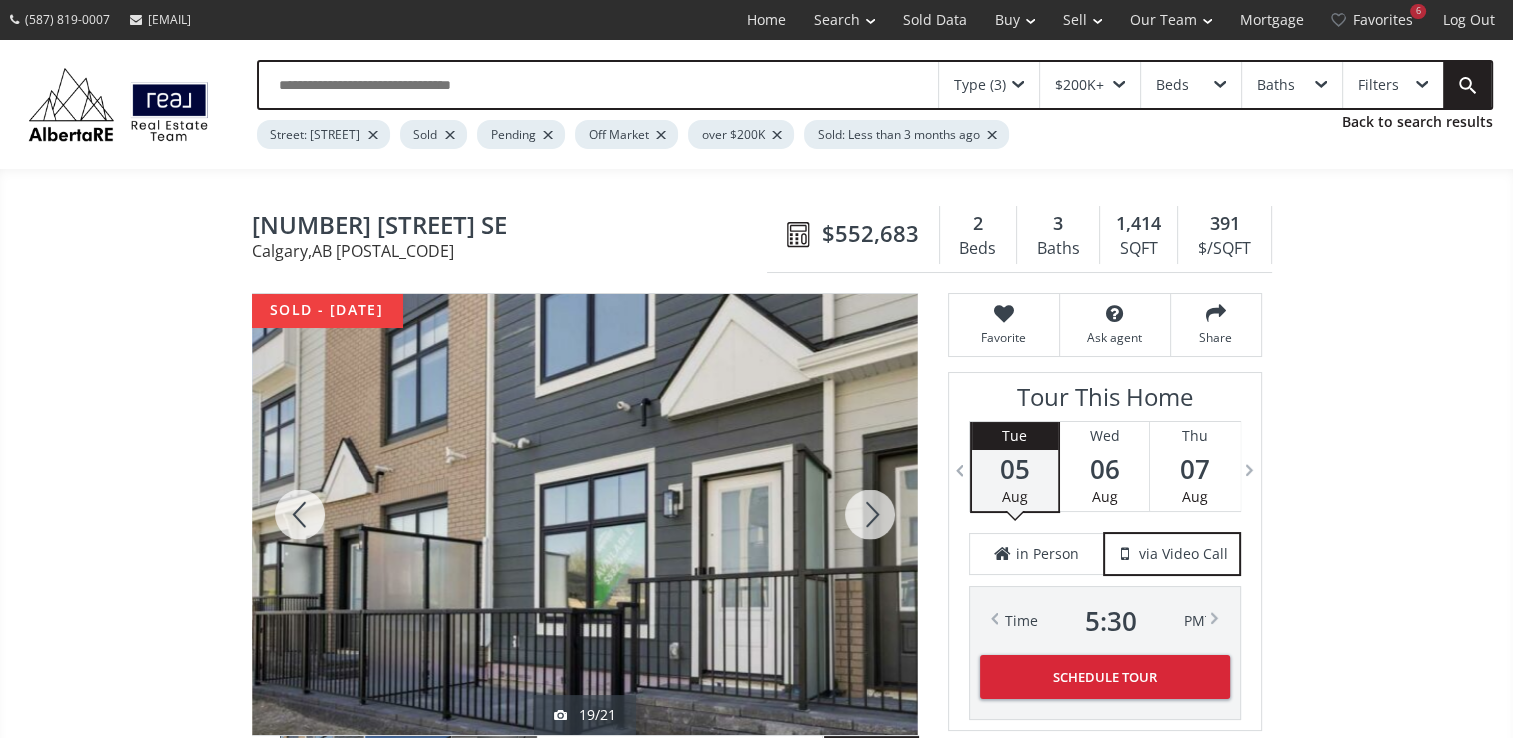 click at bounding box center [300, 514] 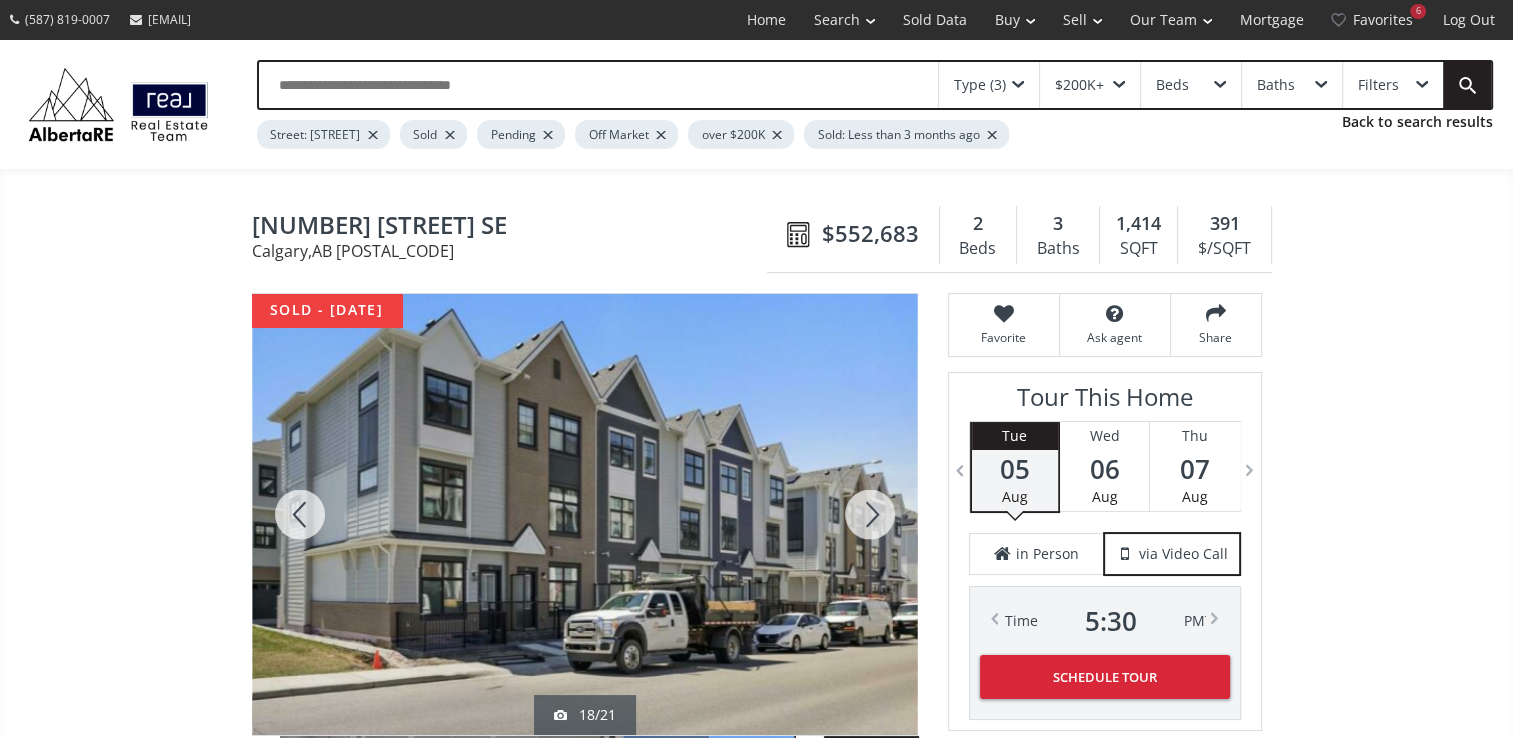 click at bounding box center [300, 514] 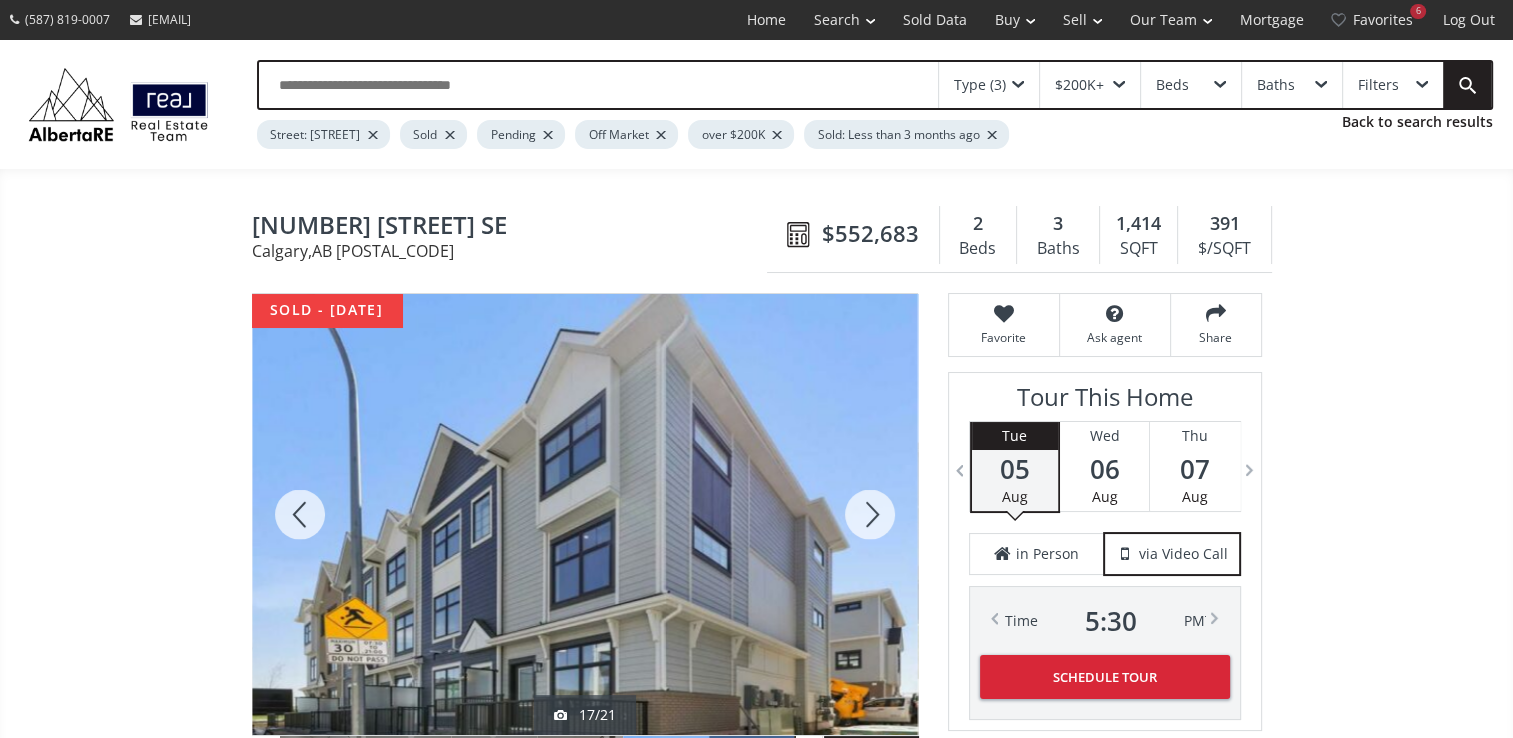 click at bounding box center (300, 514) 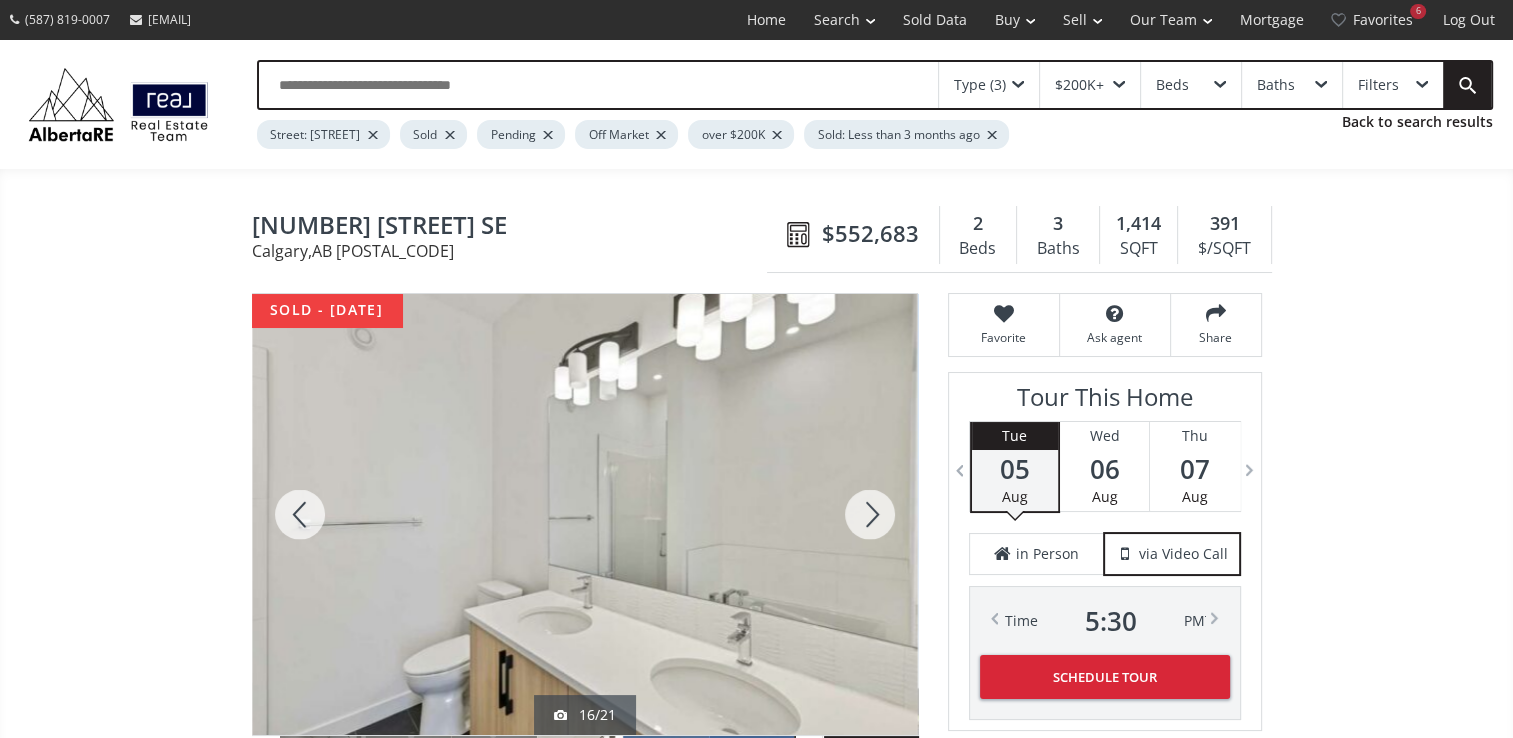 click at bounding box center (870, 514) 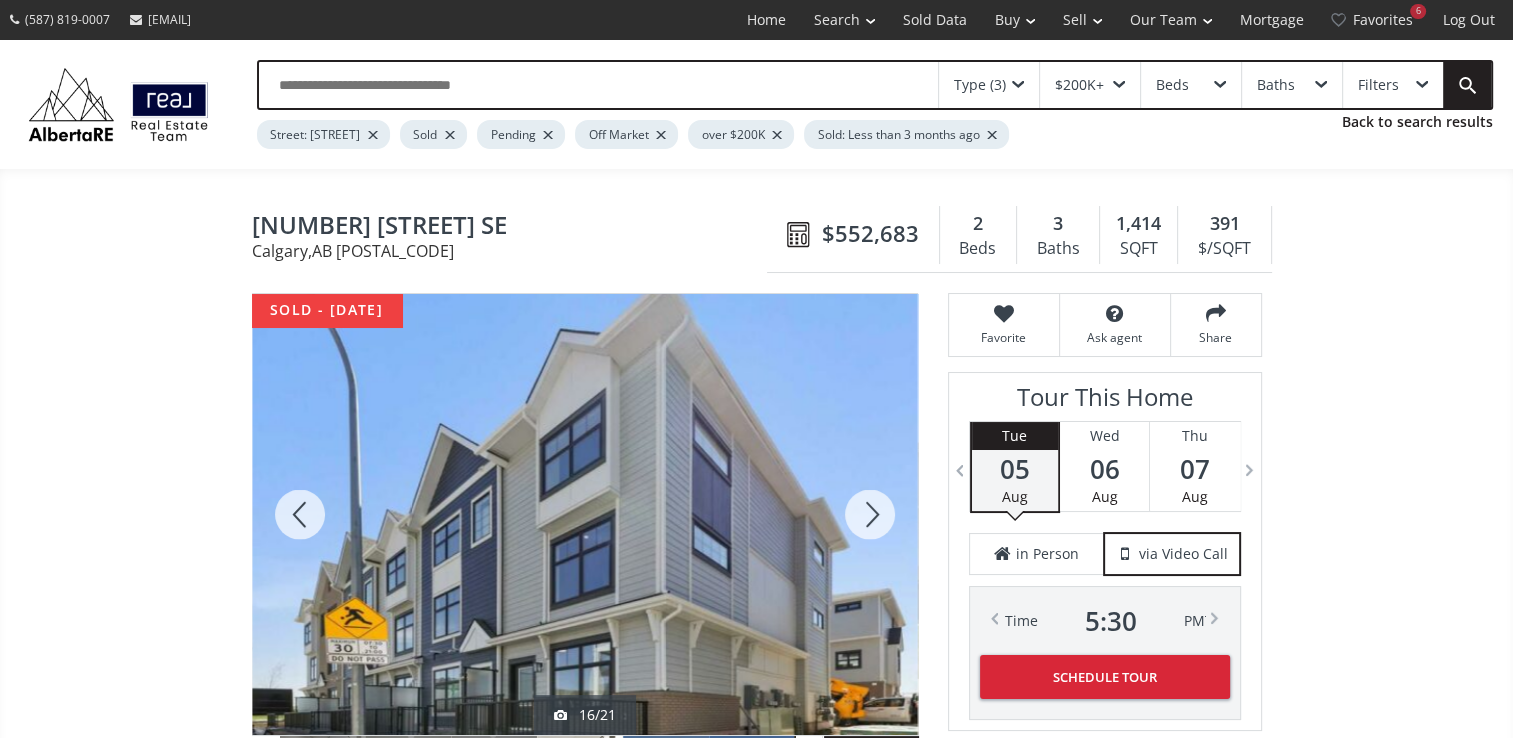 click at bounding box center (870, 514) 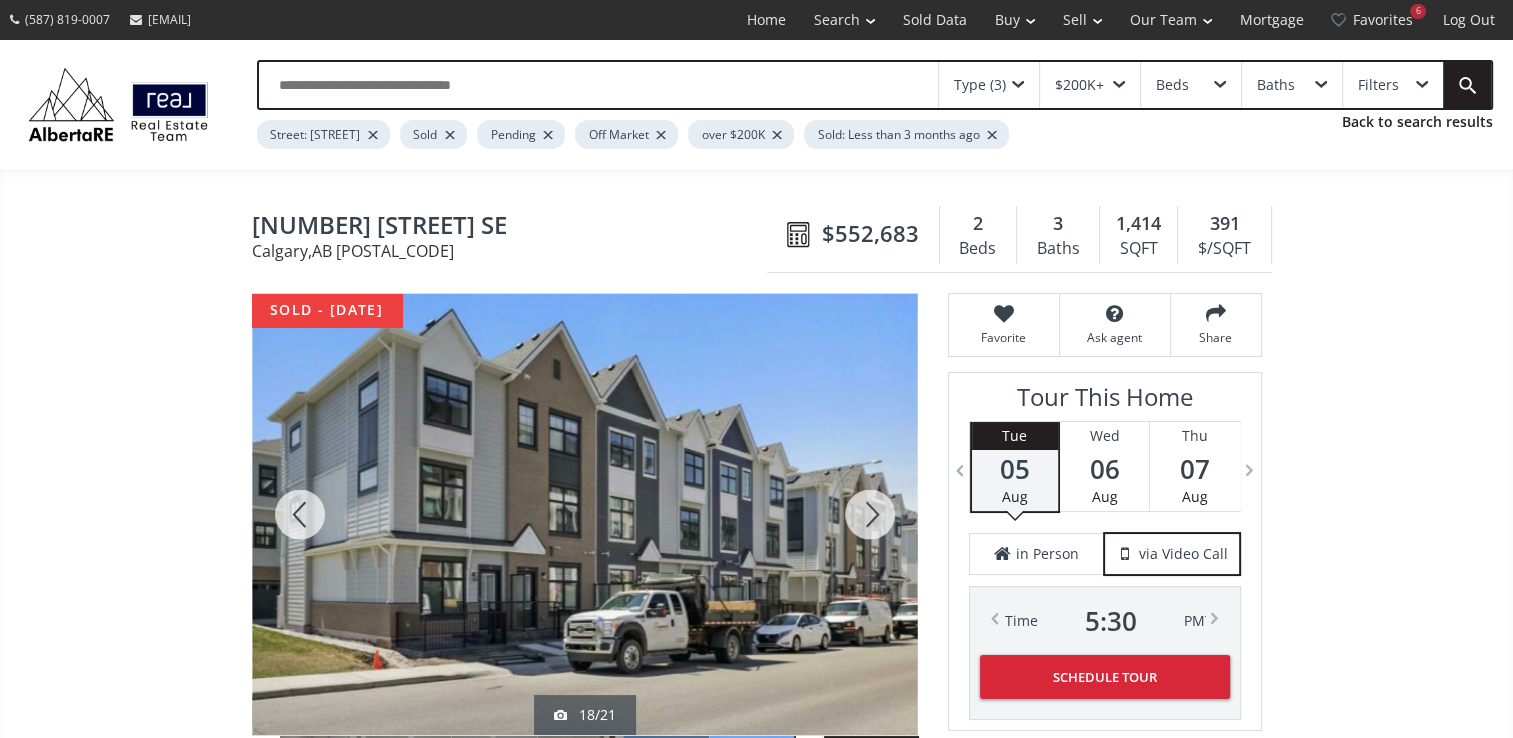 click at bounding box center (870, 514) 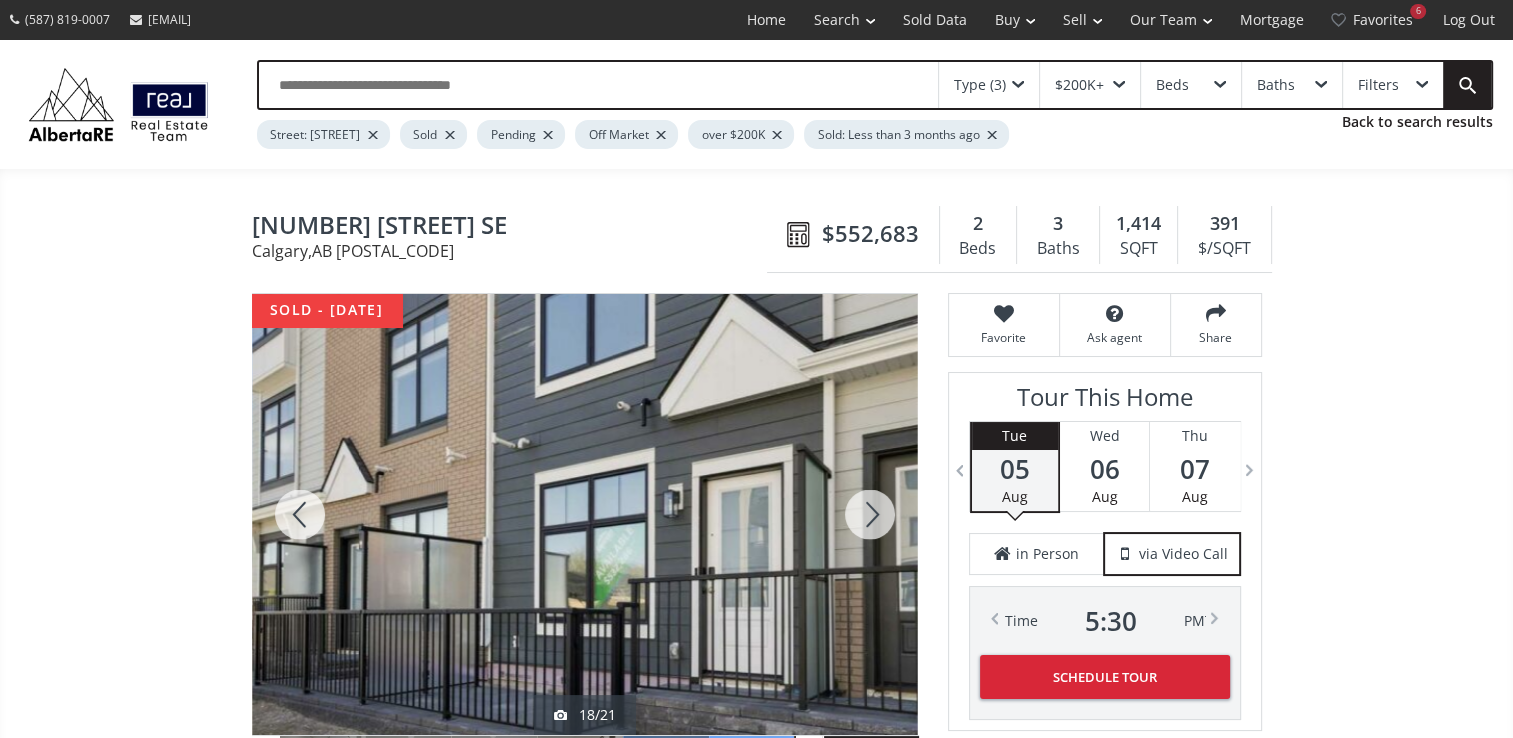 click at bounding box center (870, 514) 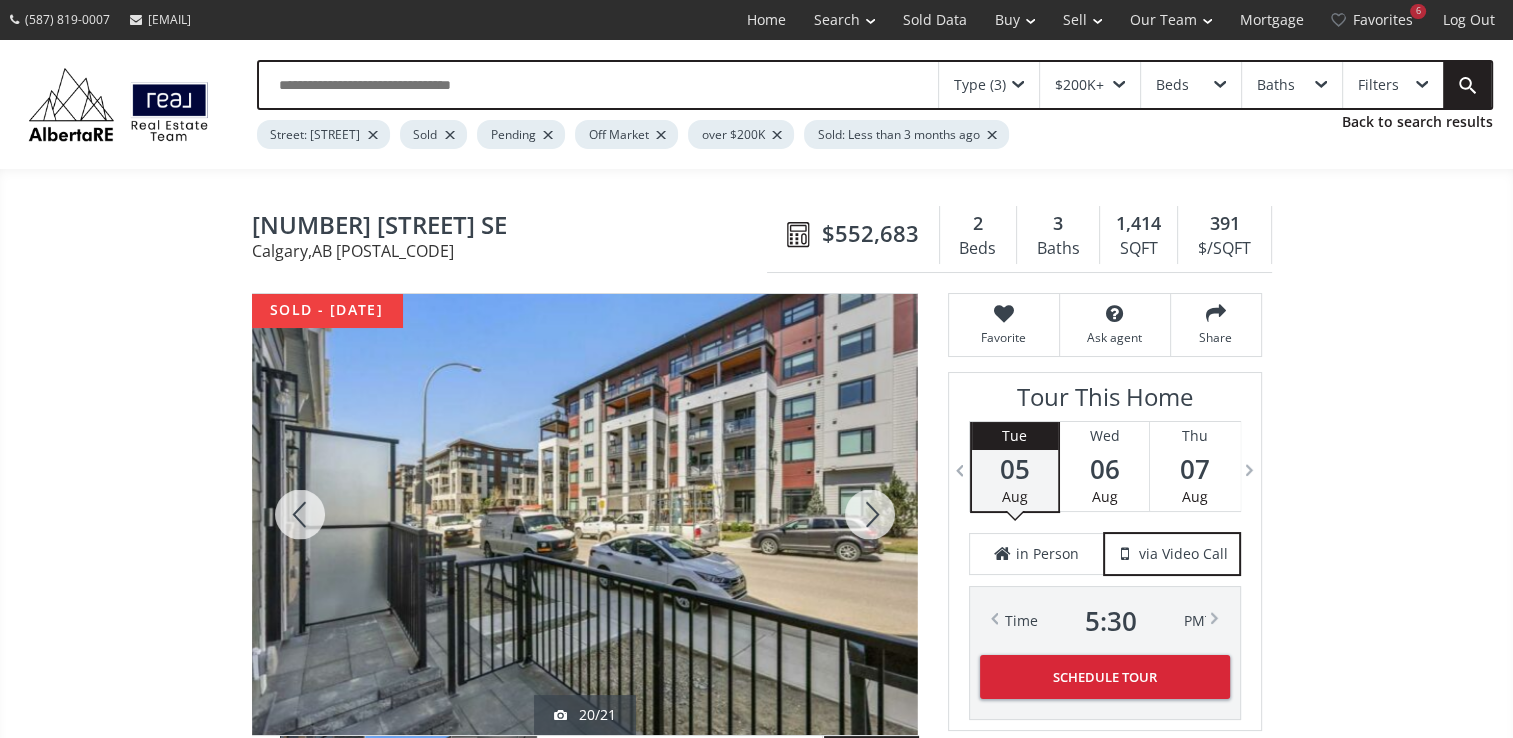 click at bounding box center (870, 514) 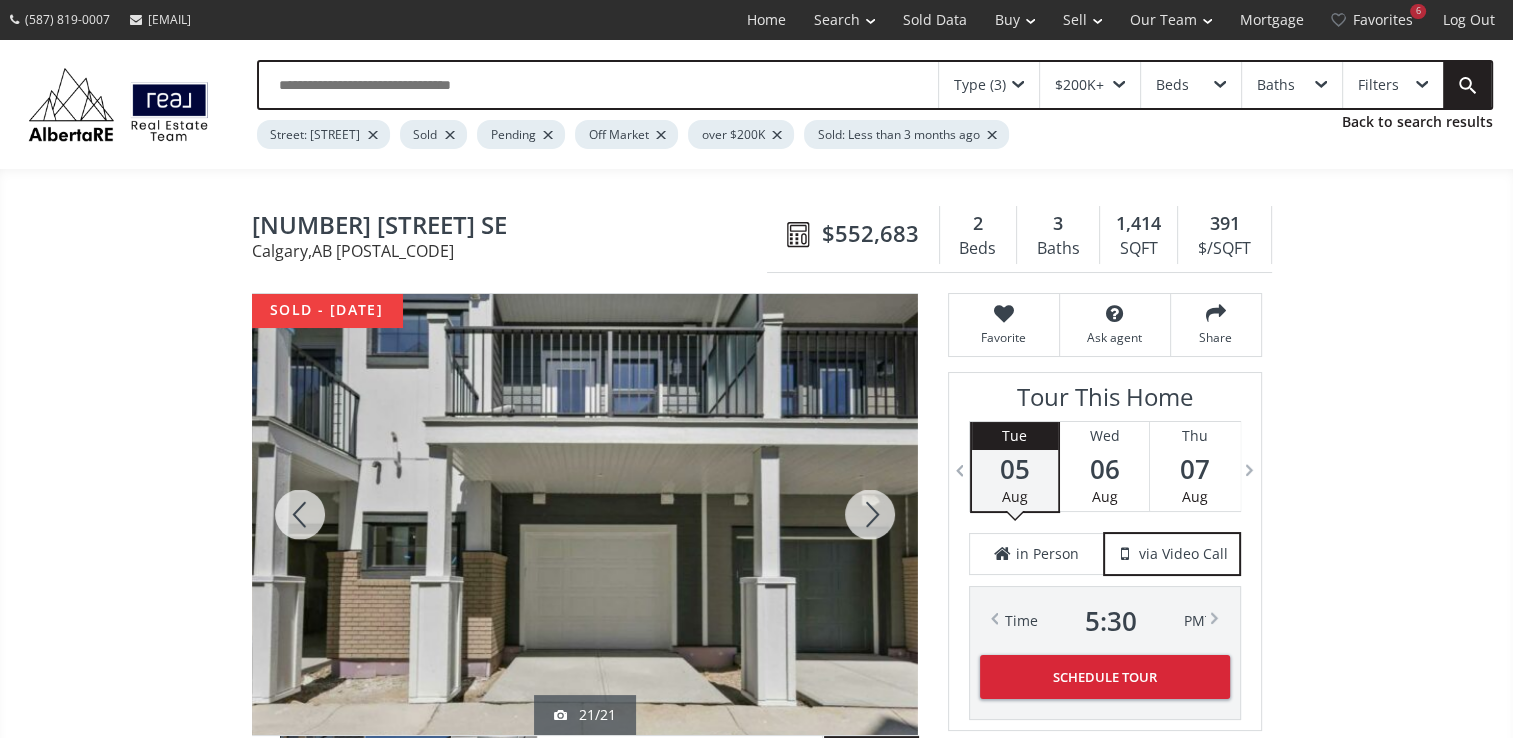 click at bounding box center (870, 514) 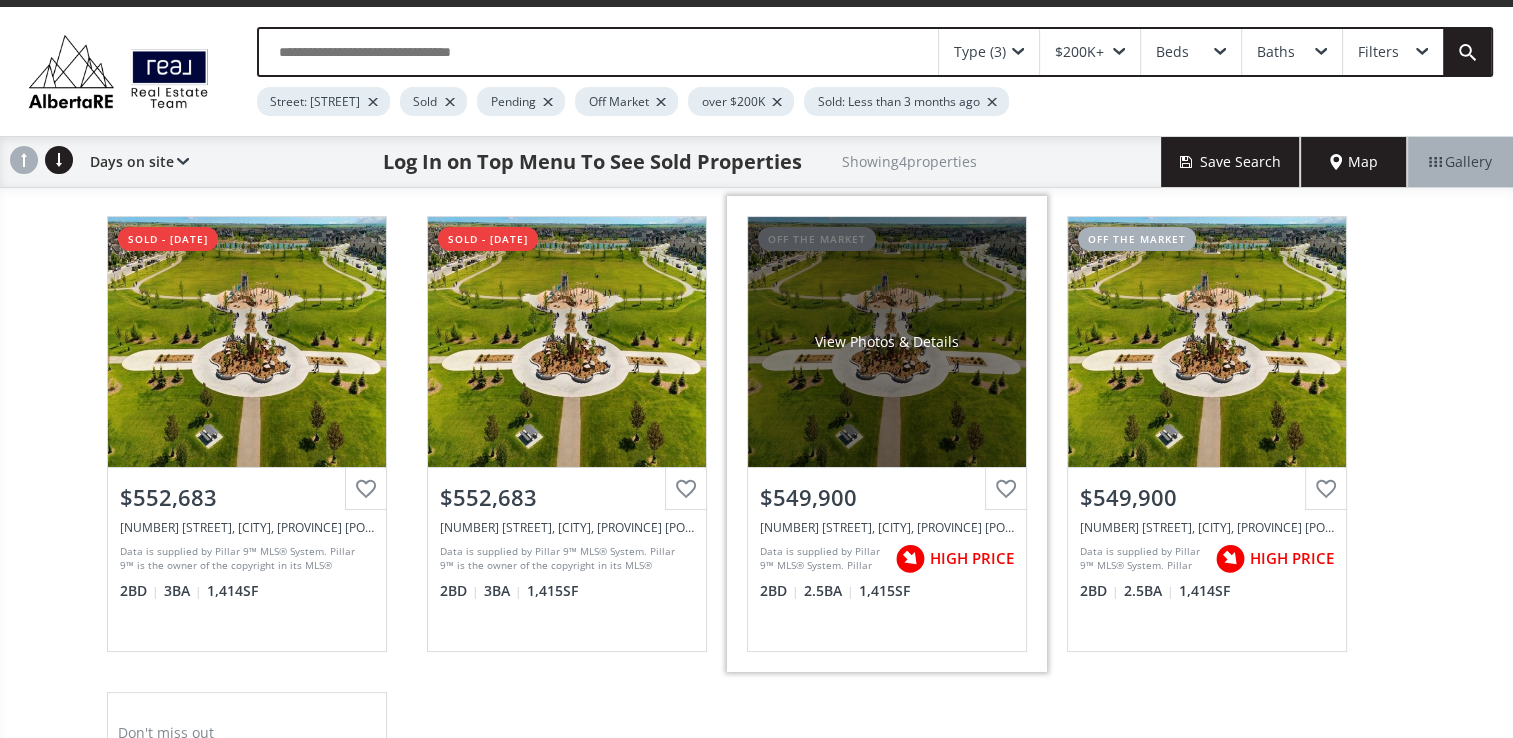 scroll, scrollTop: 0, scrollLeft: 0, axis: both 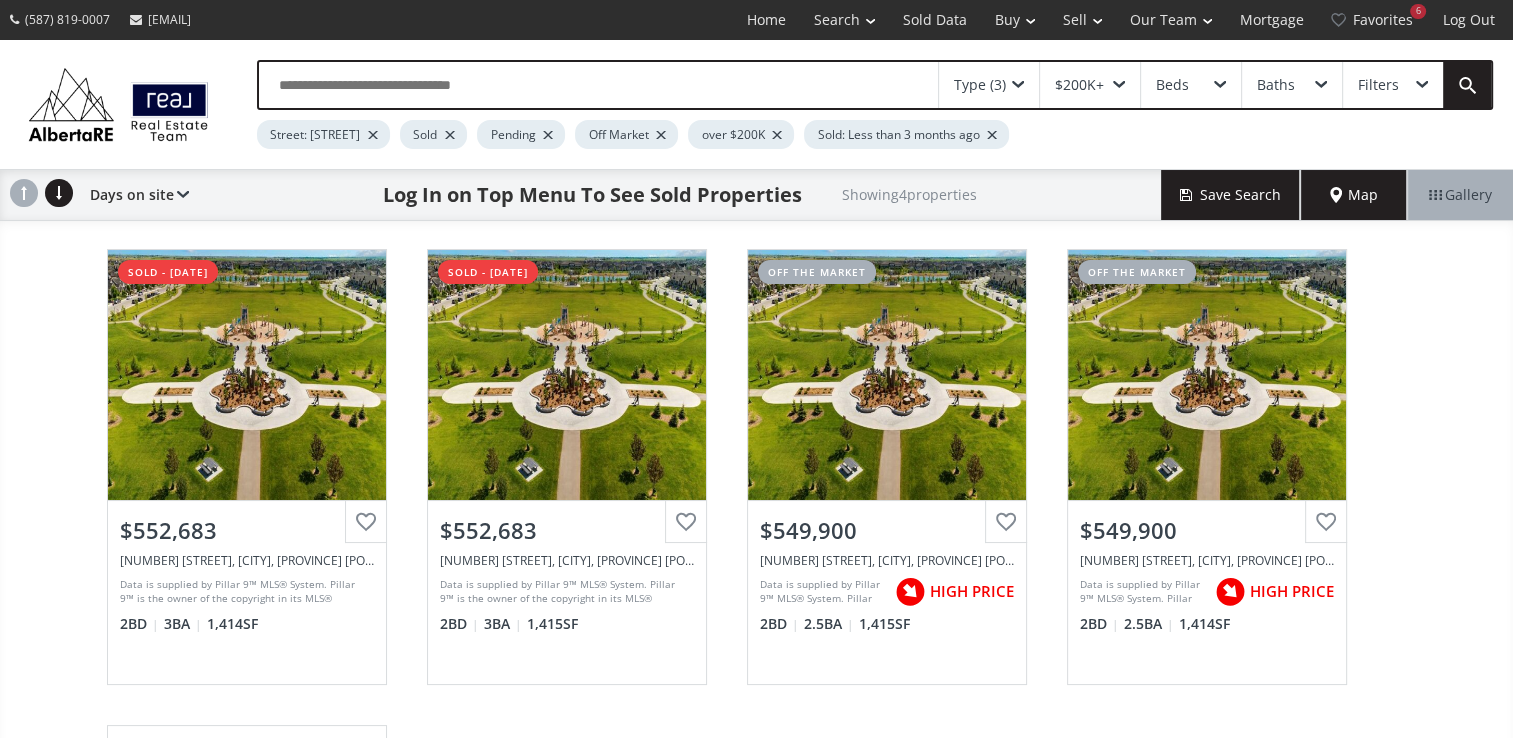 click at bounding box center (373, 135) 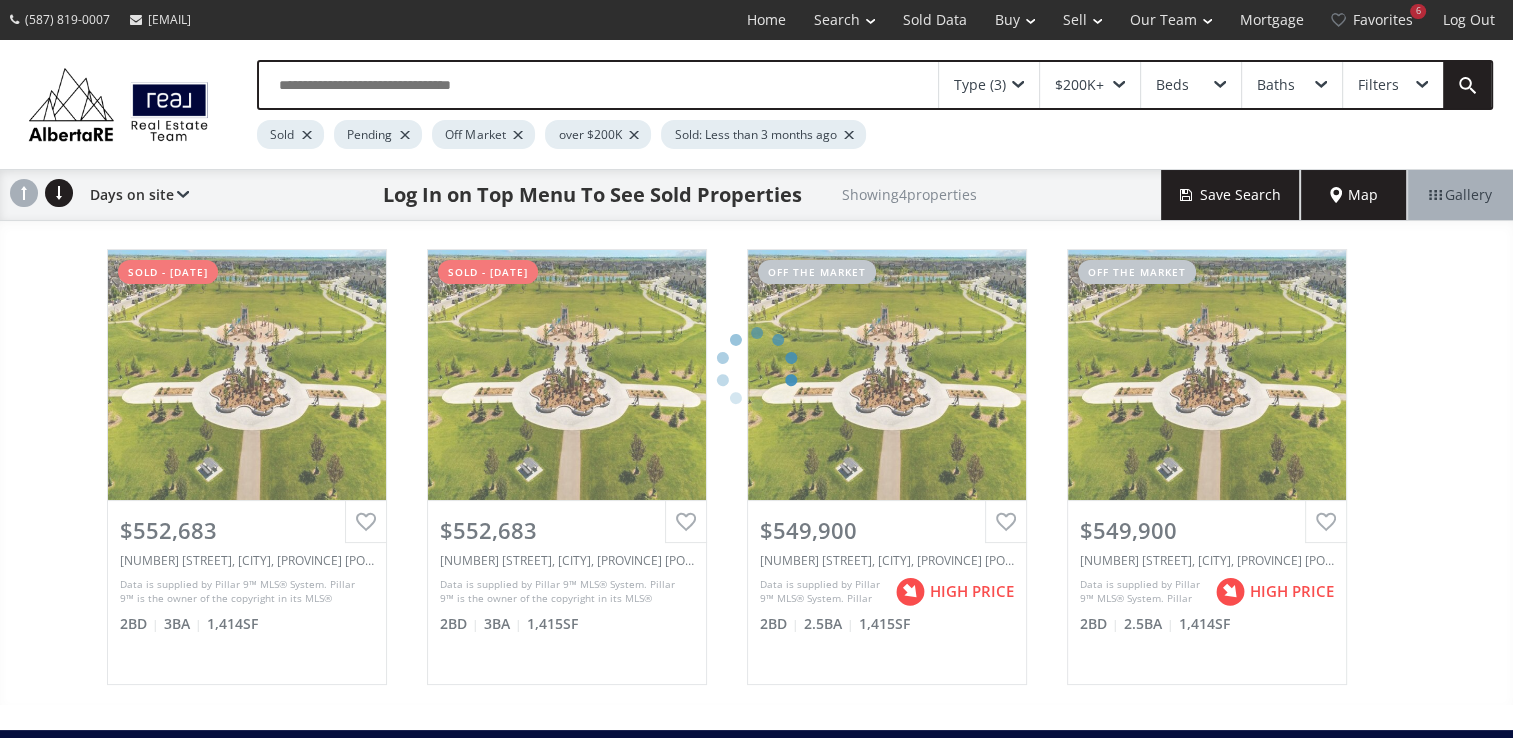 click at bounding box center [598, 85] 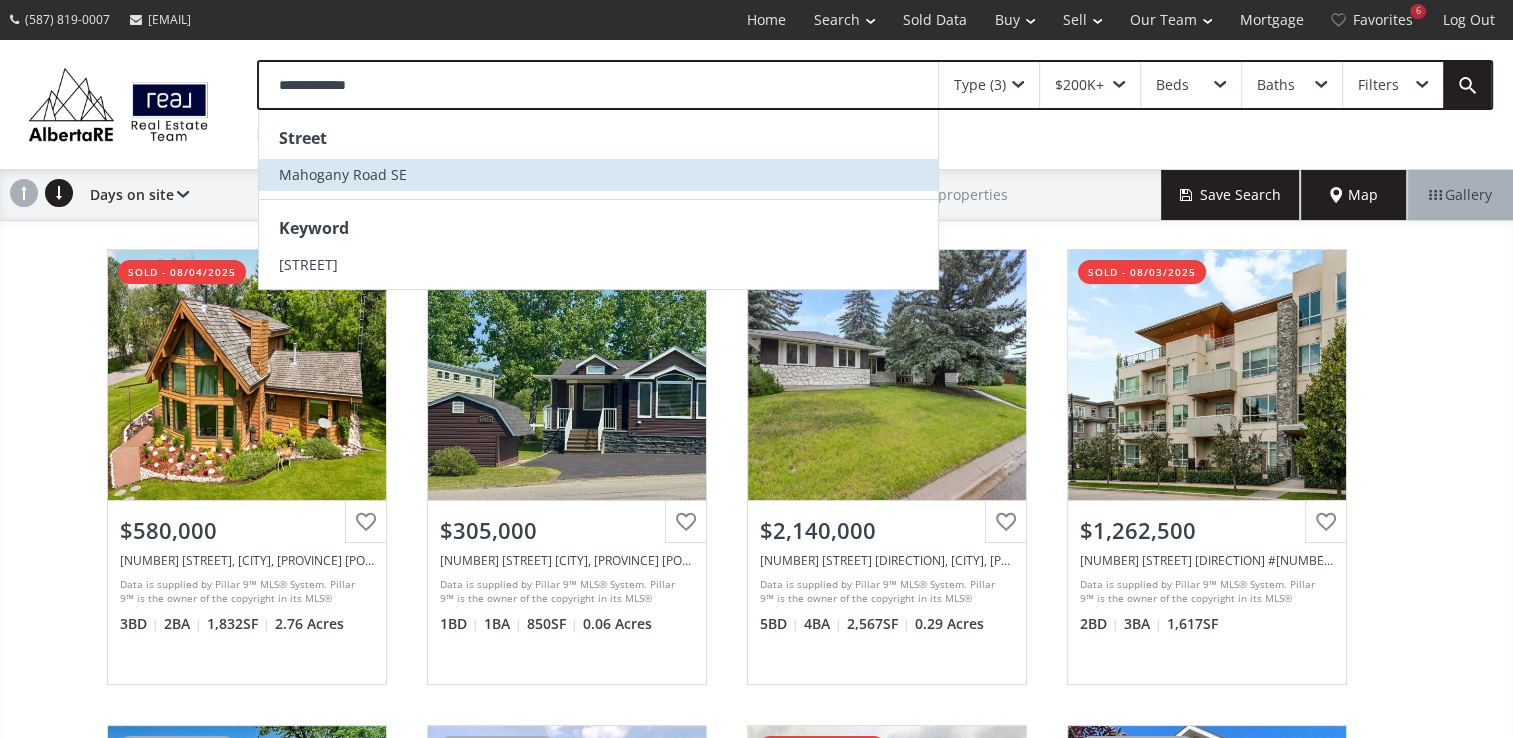 type on "[PROPERTY_ID]" 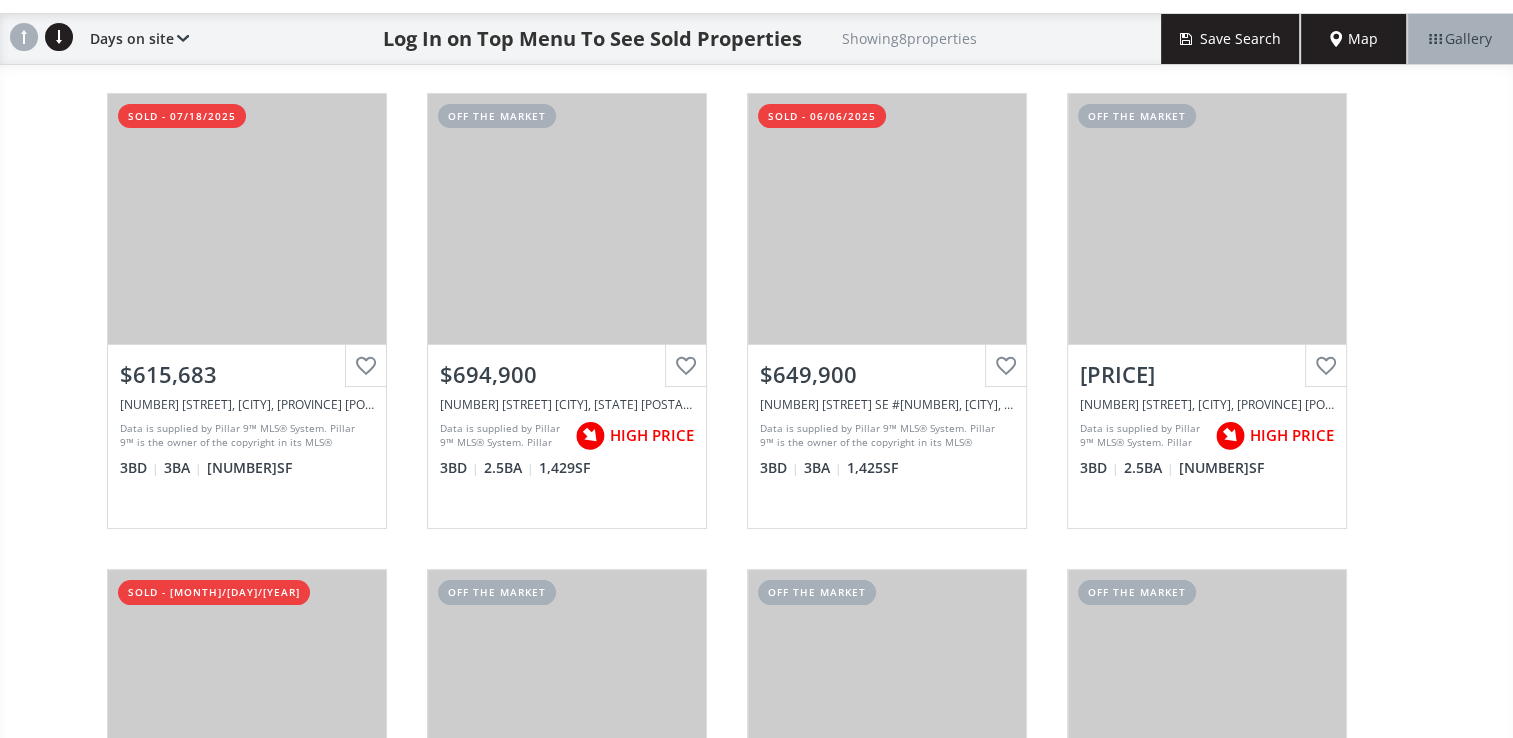 scroll, scrollTop: 200, scrollLeft: 0, axis: vertical 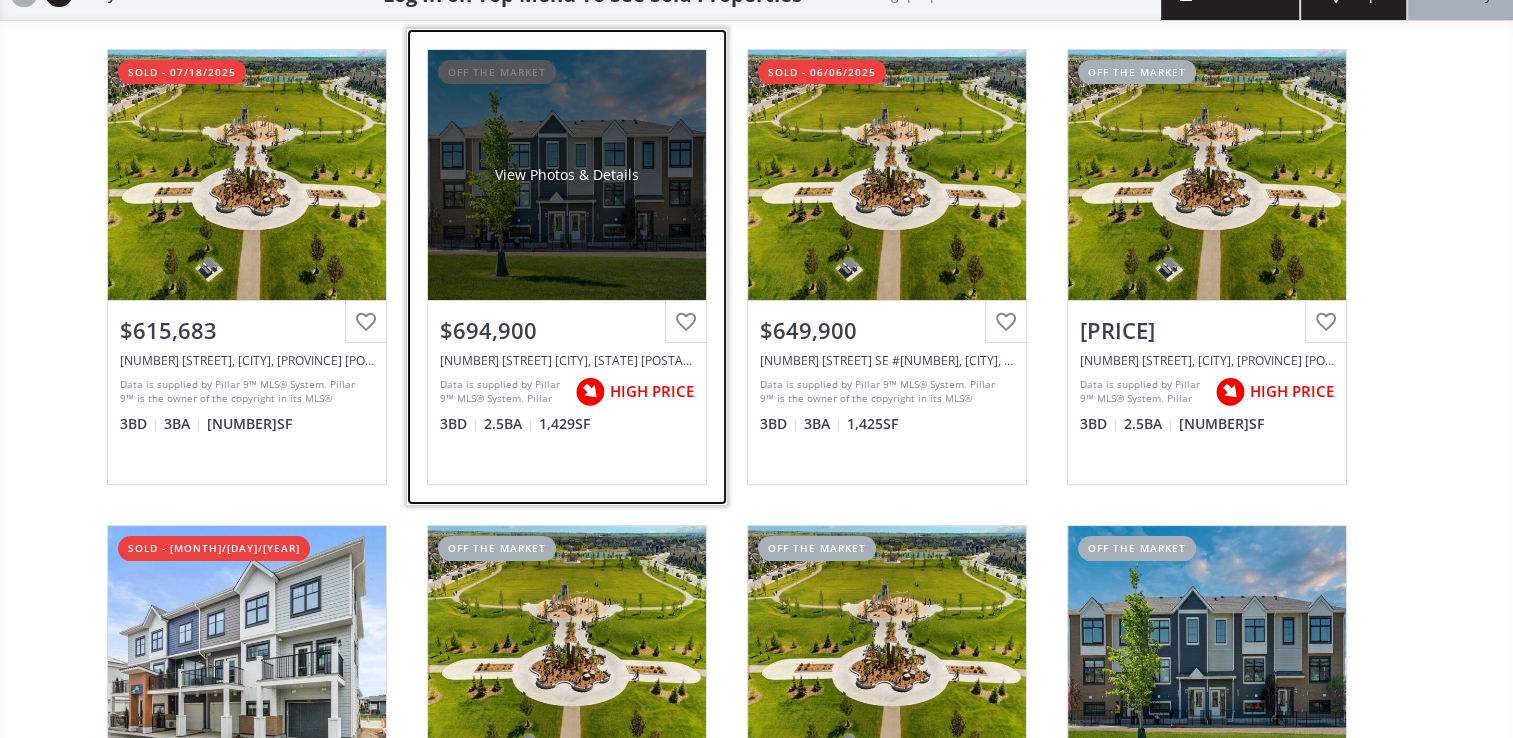 click on "View Photos & Details" at bounding box center (567, 175) 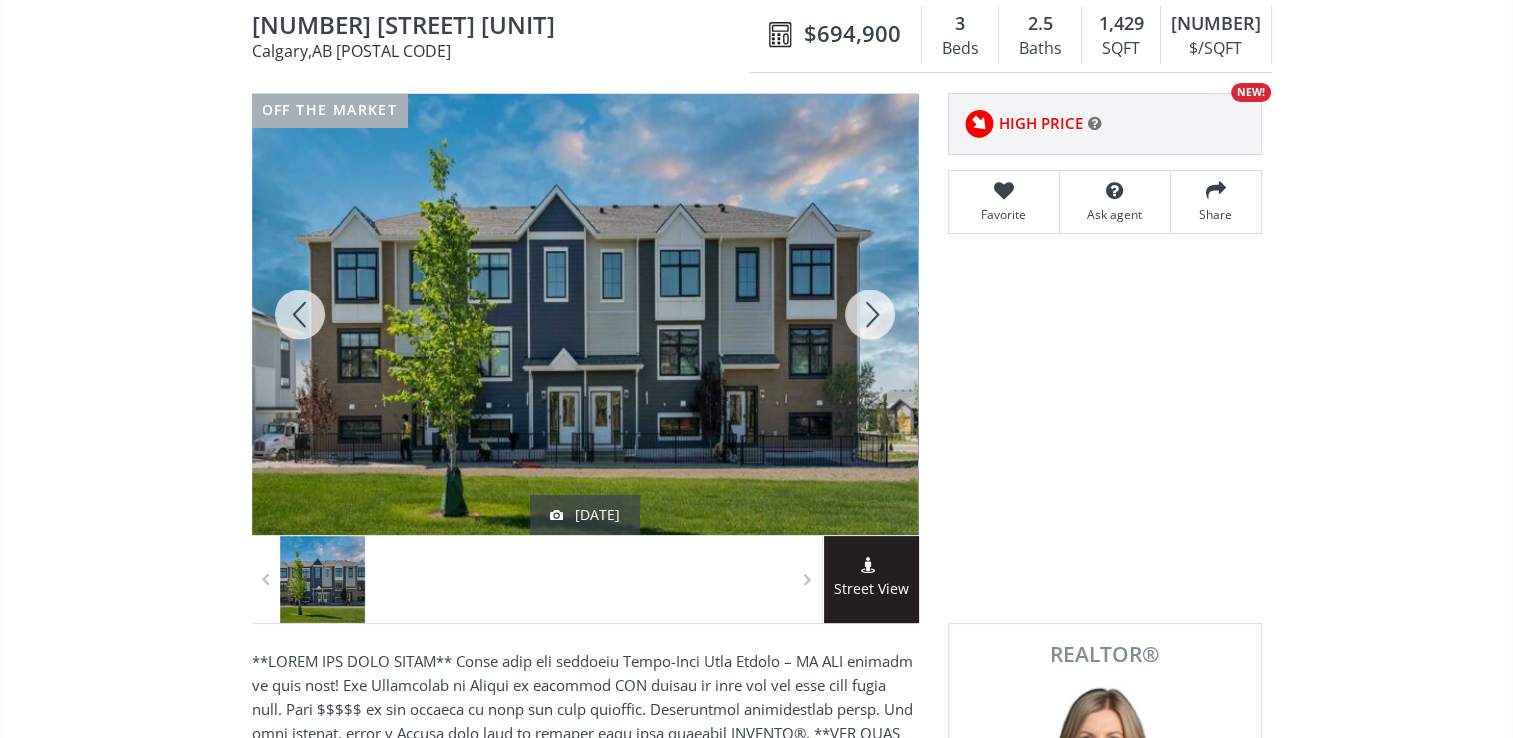 scroll, scrollTop: 0, scrollLeft: 0, axis: both 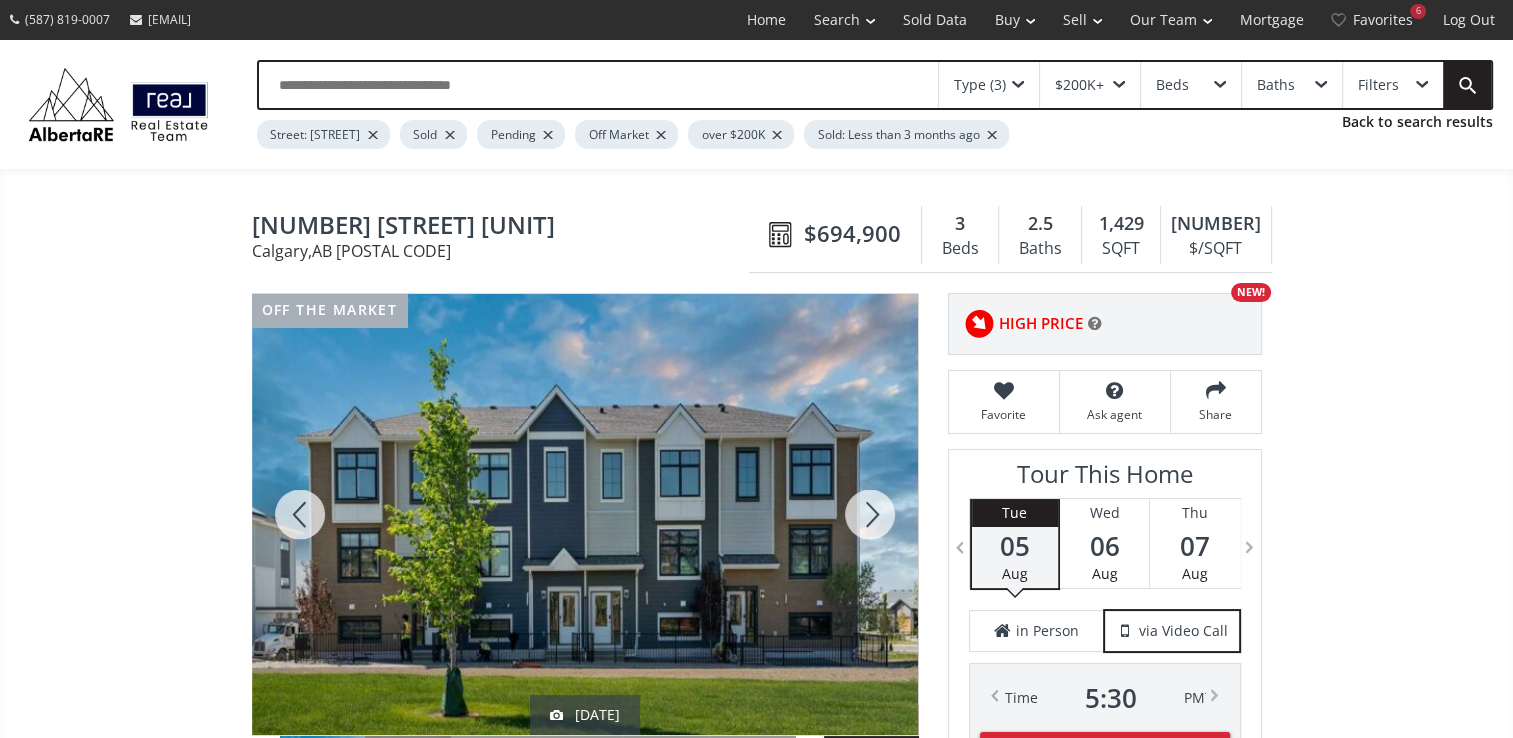 click at bounding box center (870, 514) 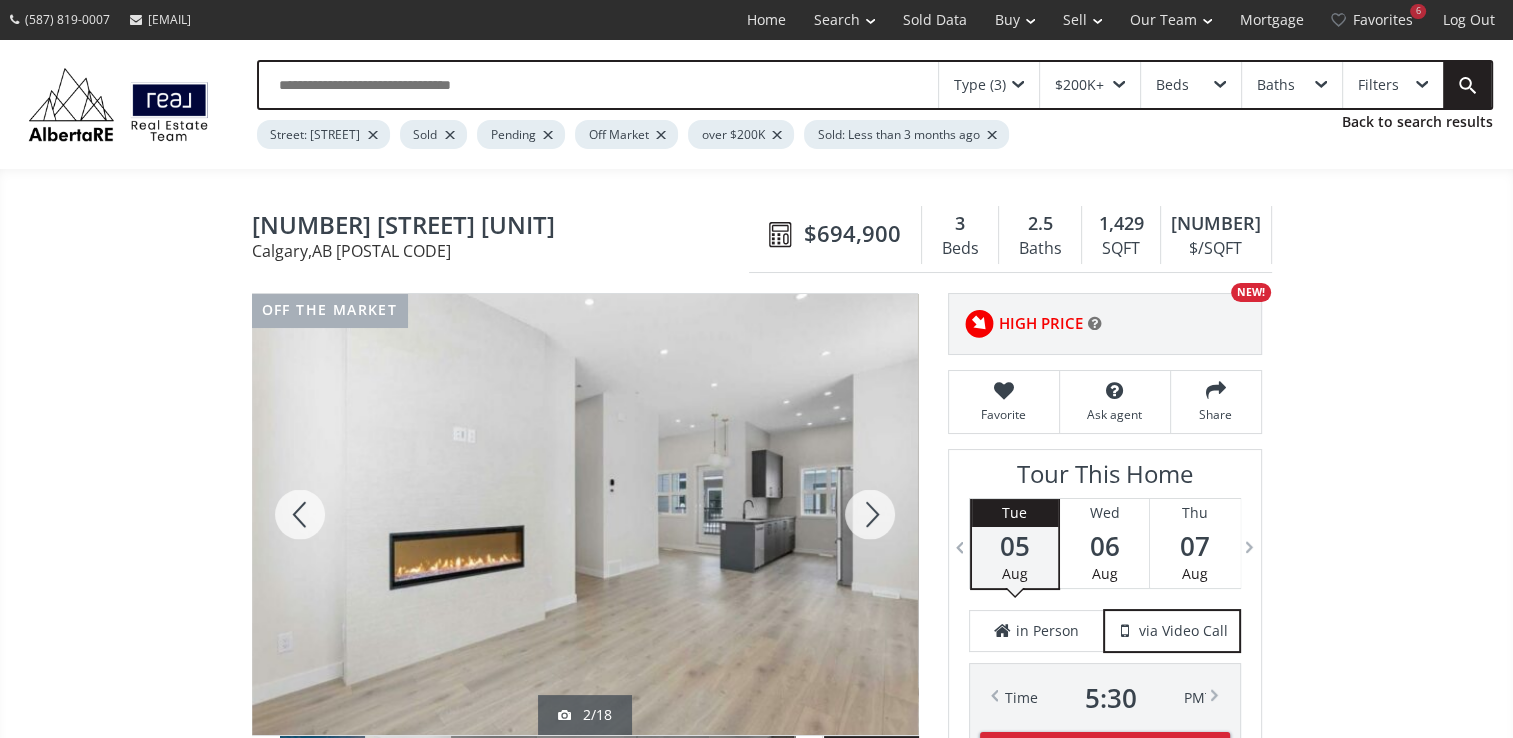 click at bounding box center (870, 514) 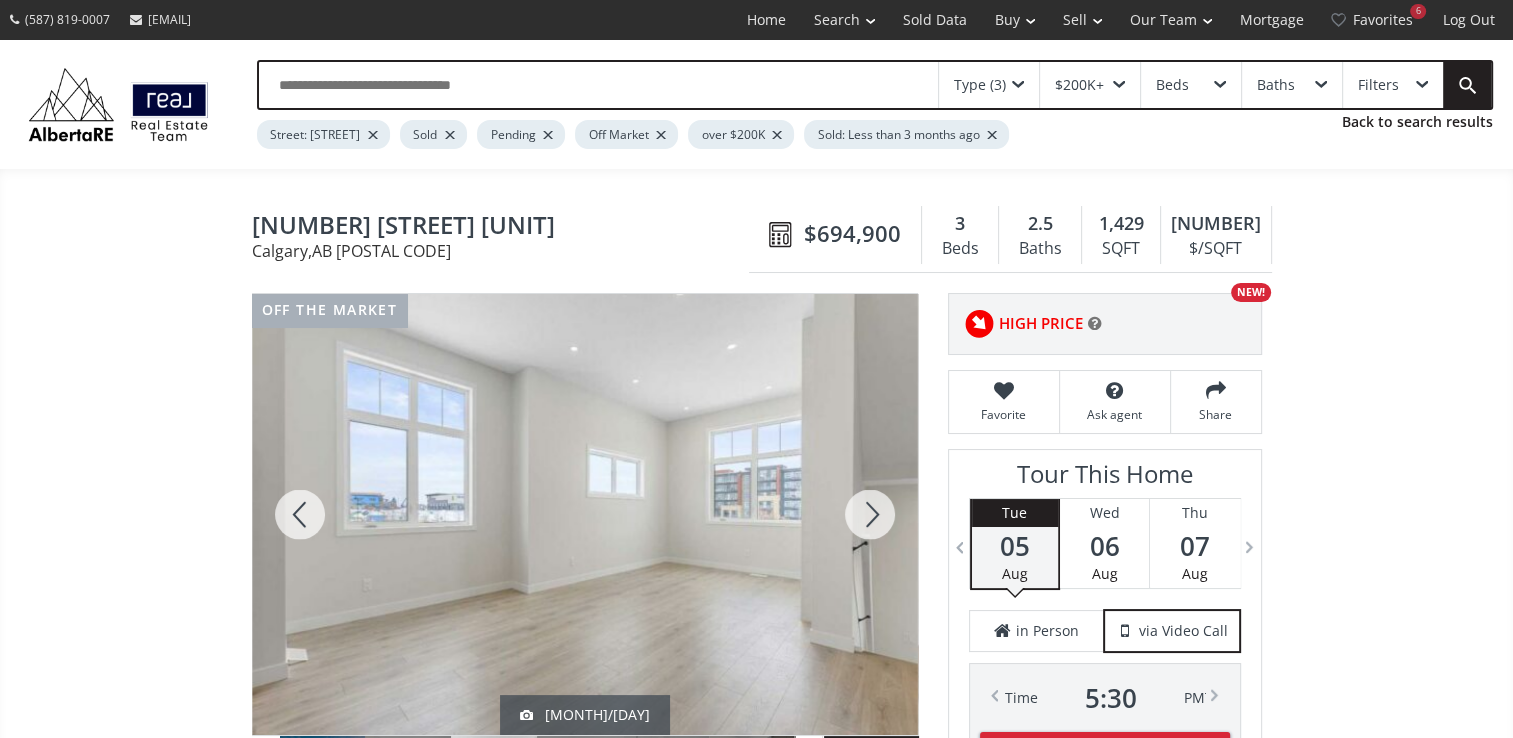 click at bounding box center (870, 514) 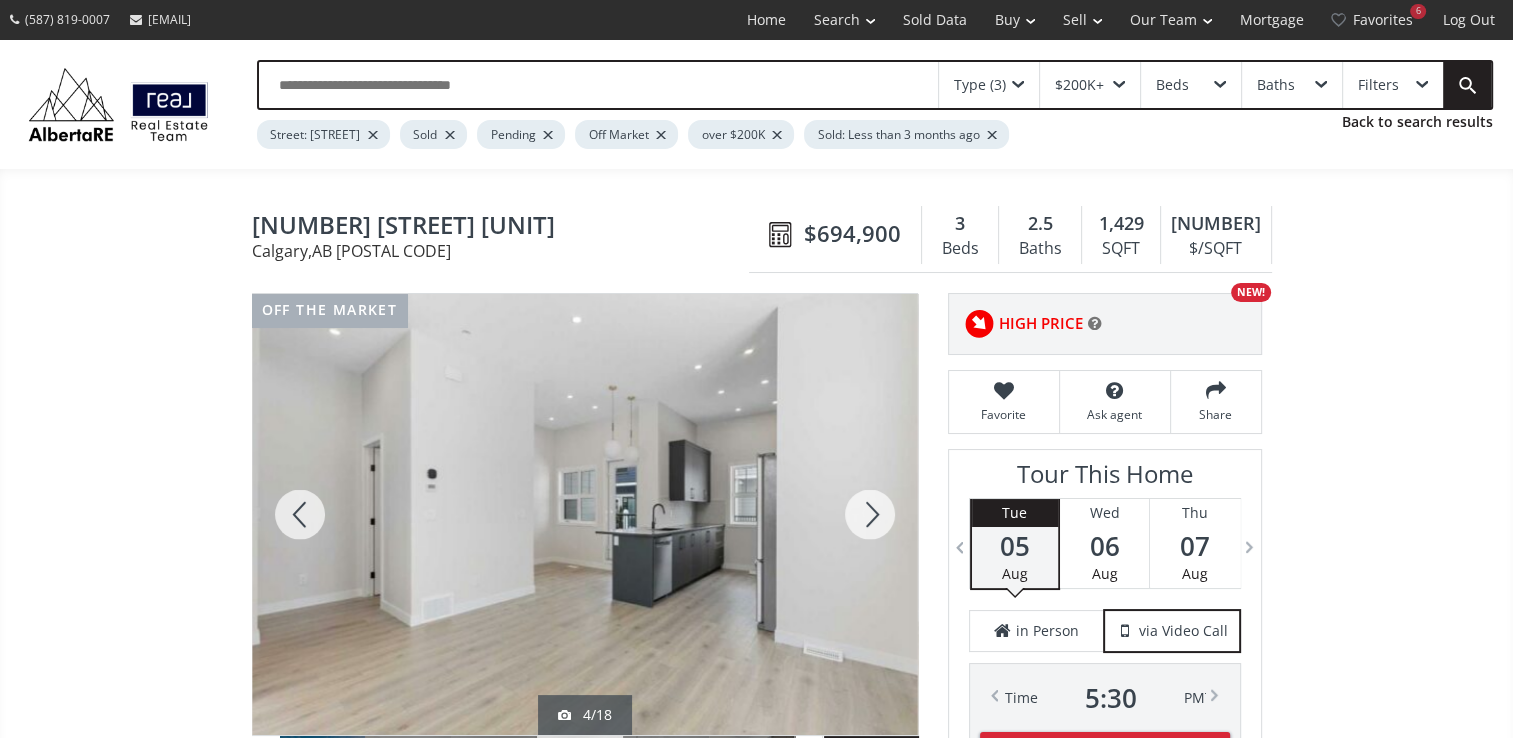 click at bounding box center [870, 514] 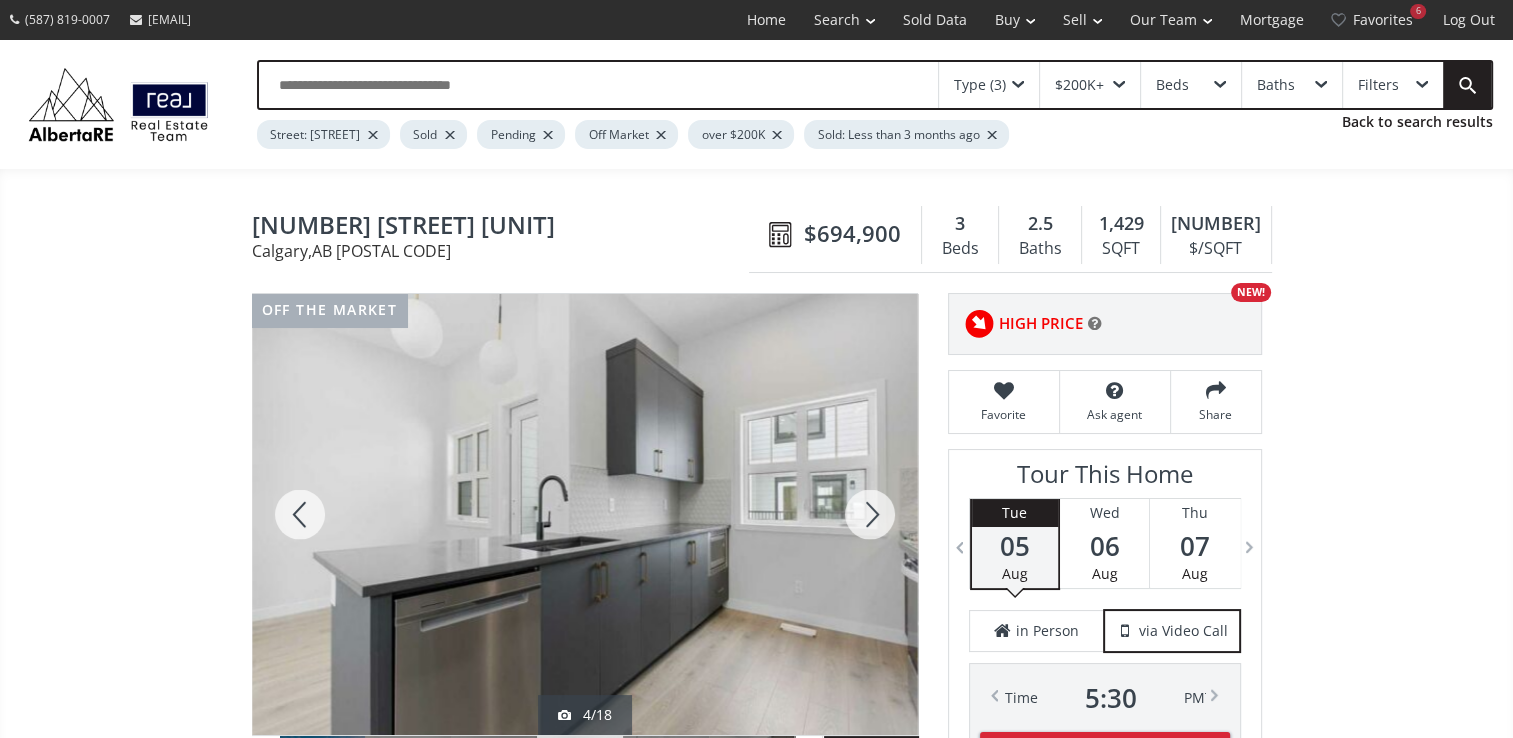 click at bounding box center (870, 514) 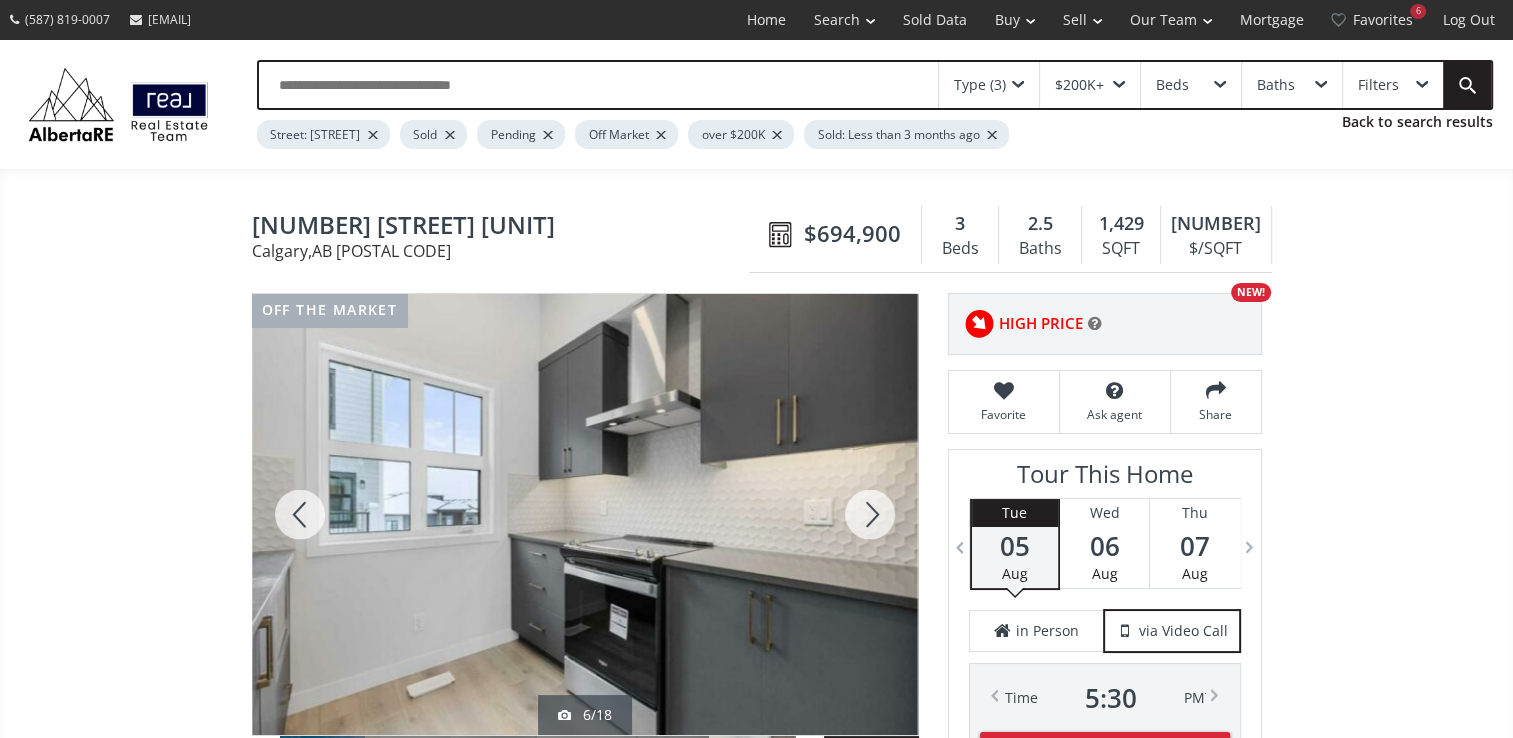 click at bounding box center [870, 514] 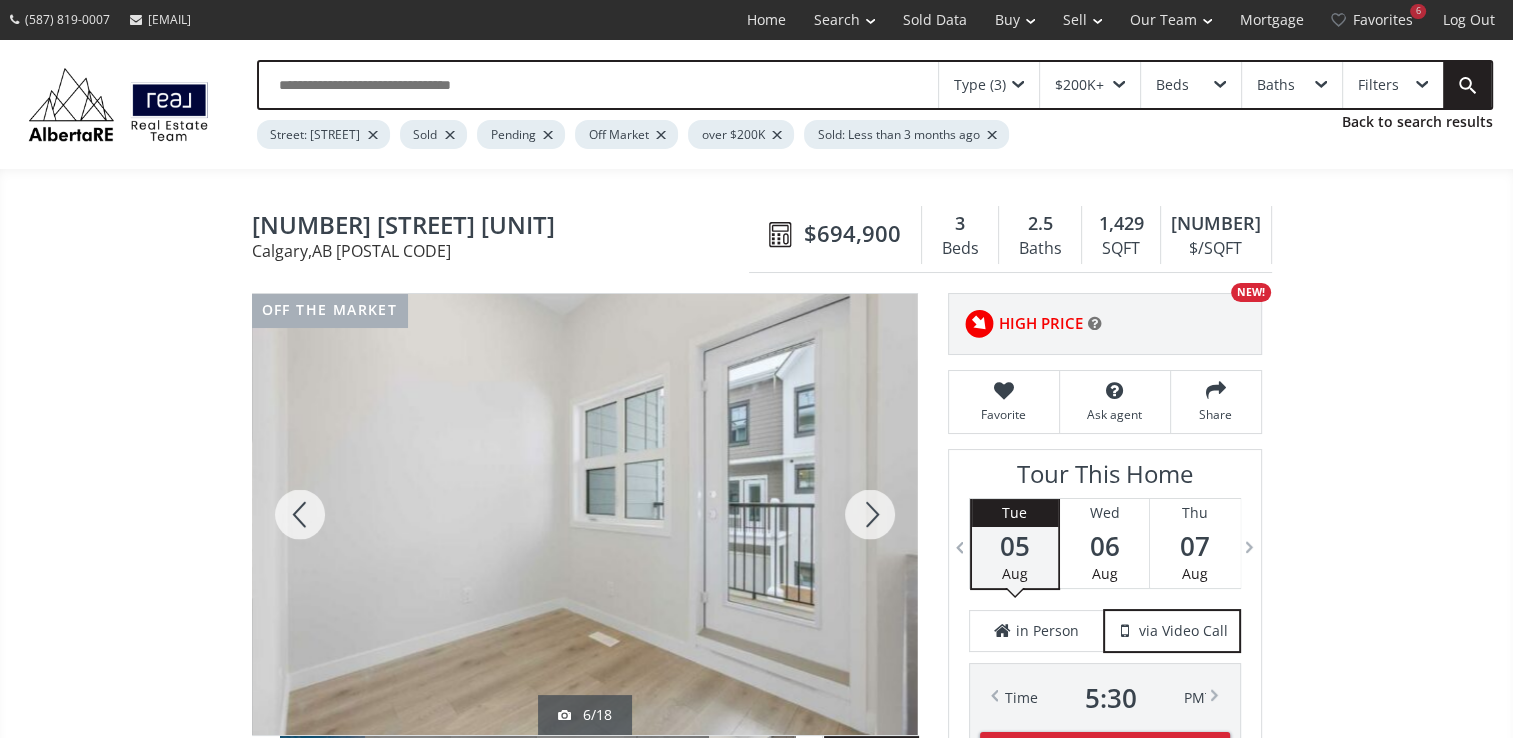 click at bounding box center (870, 514) 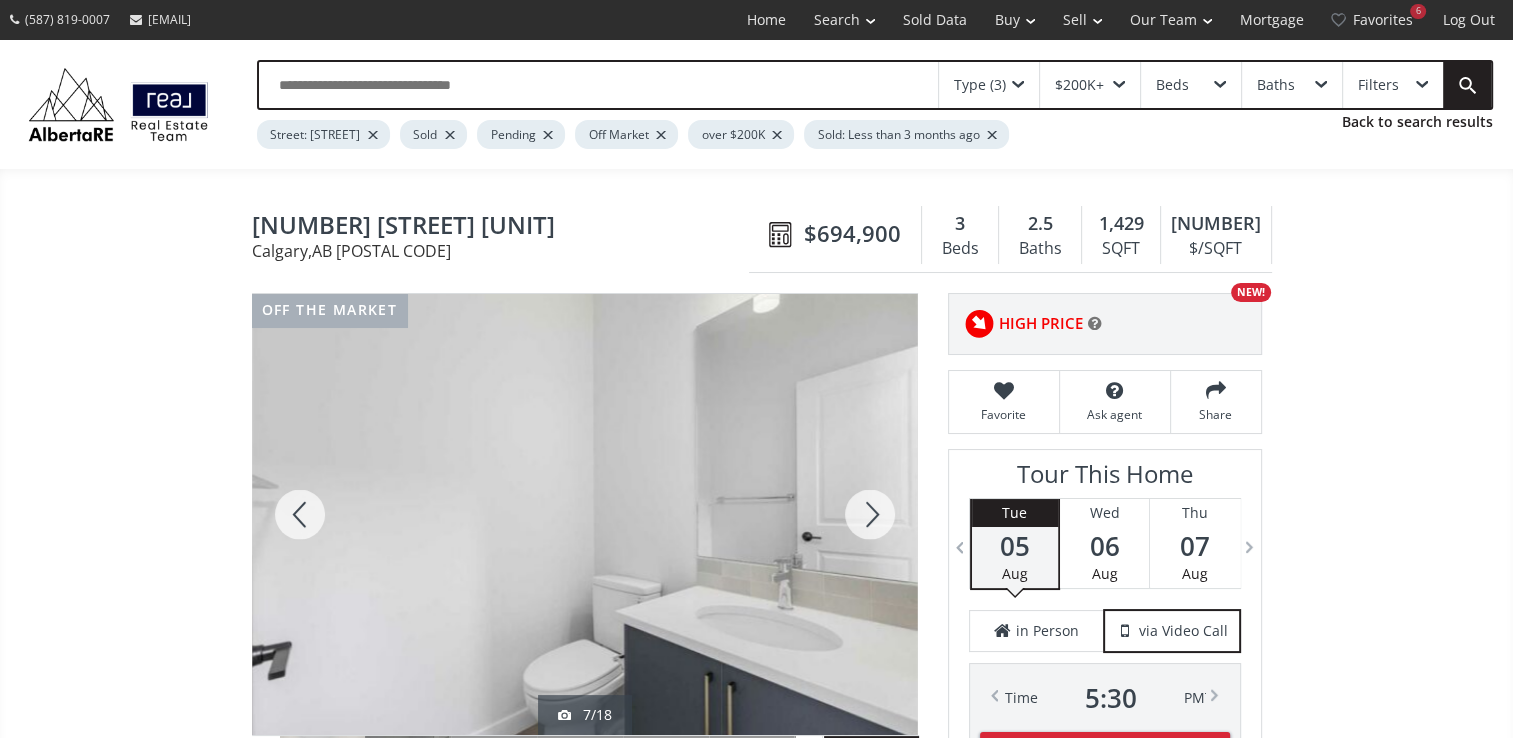 click at bounding box center [870, 514] 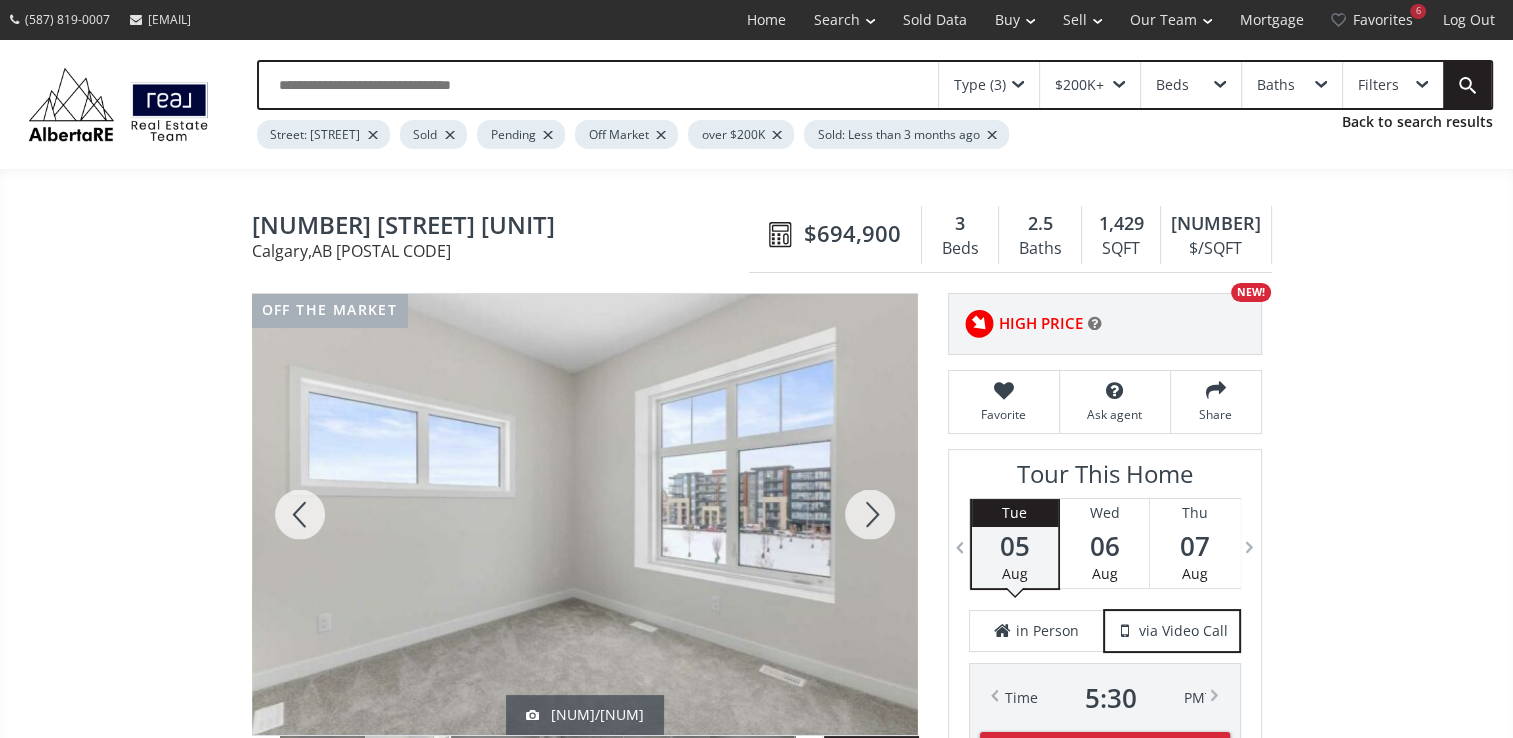 click at bounding box center [870, 514] 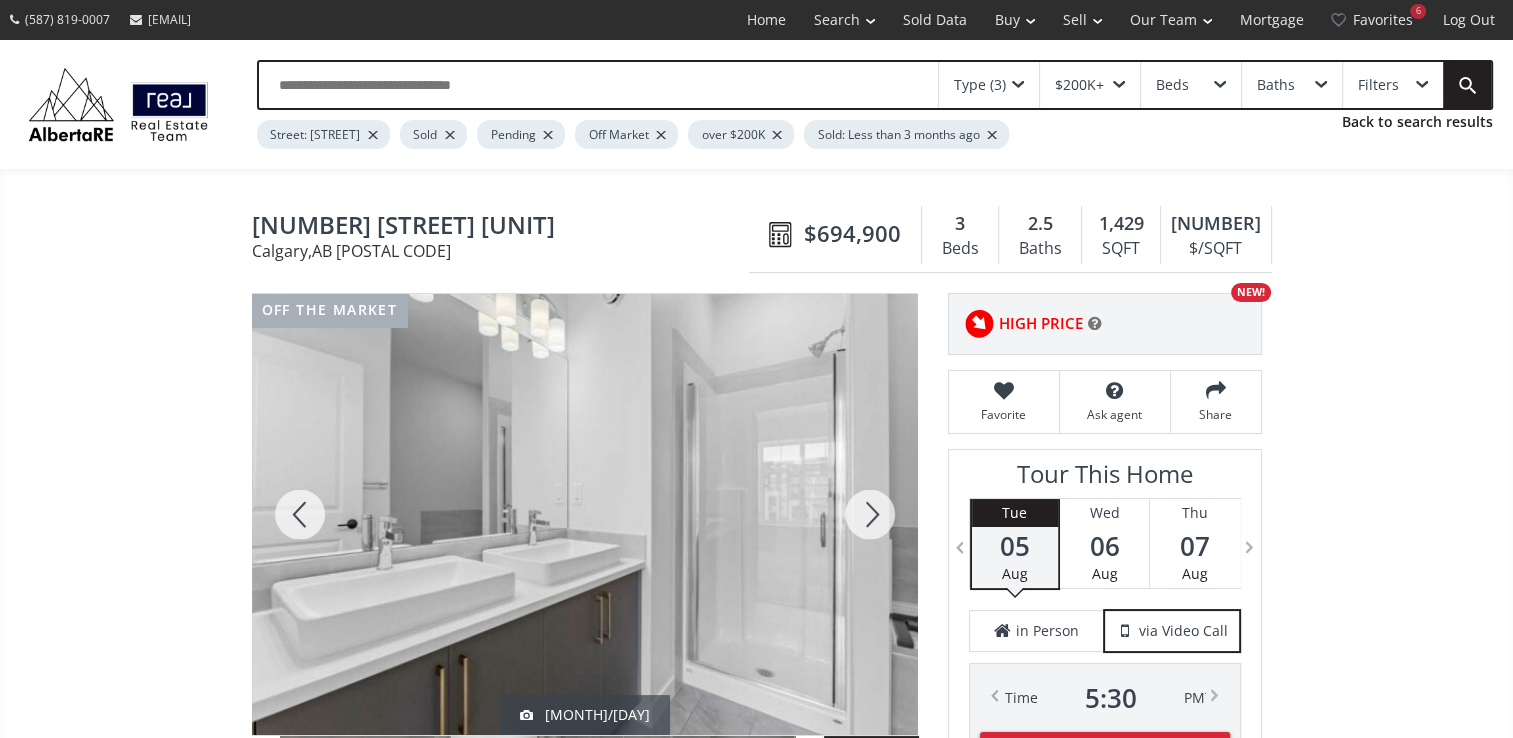 click at bounding box center [870, 514] 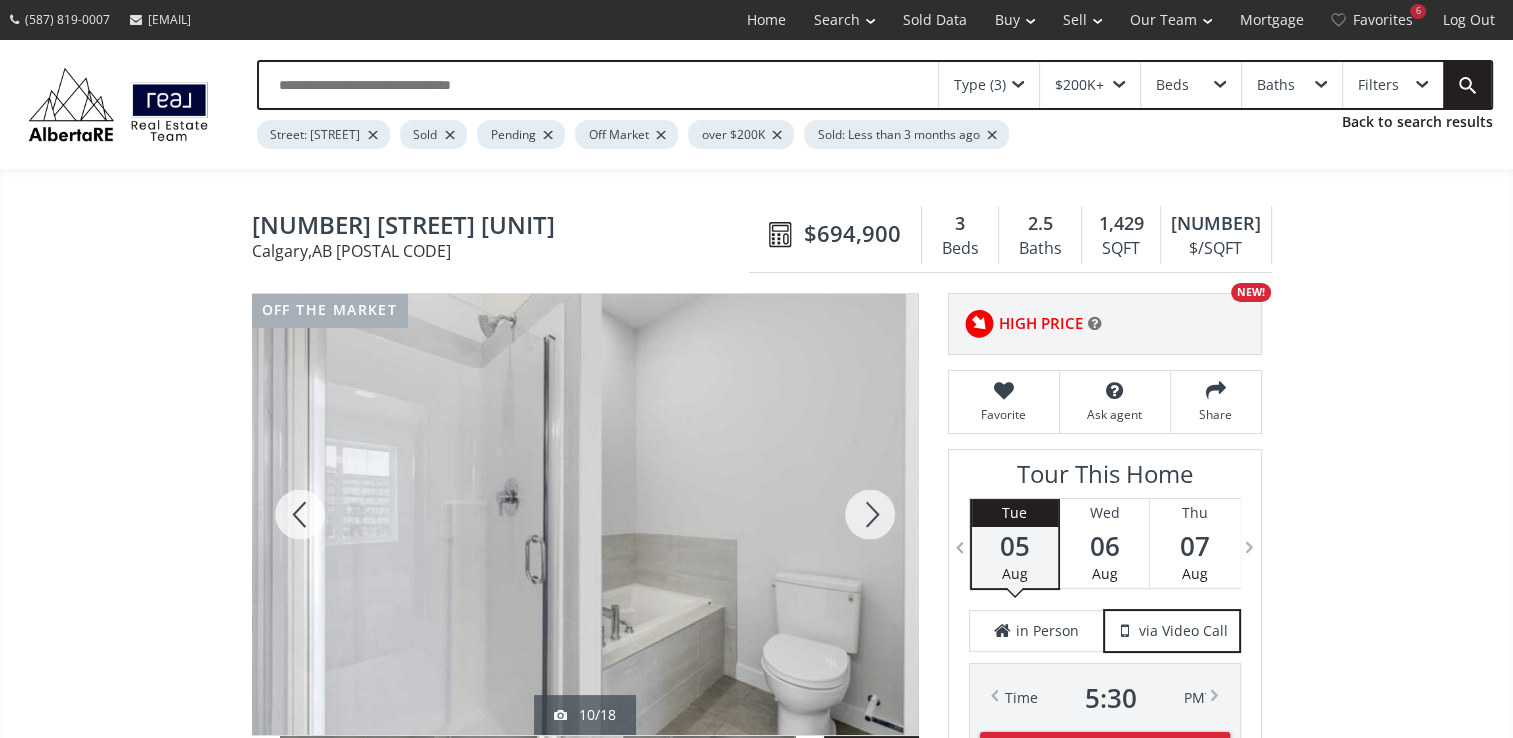 click at bounding box center [870, 514] 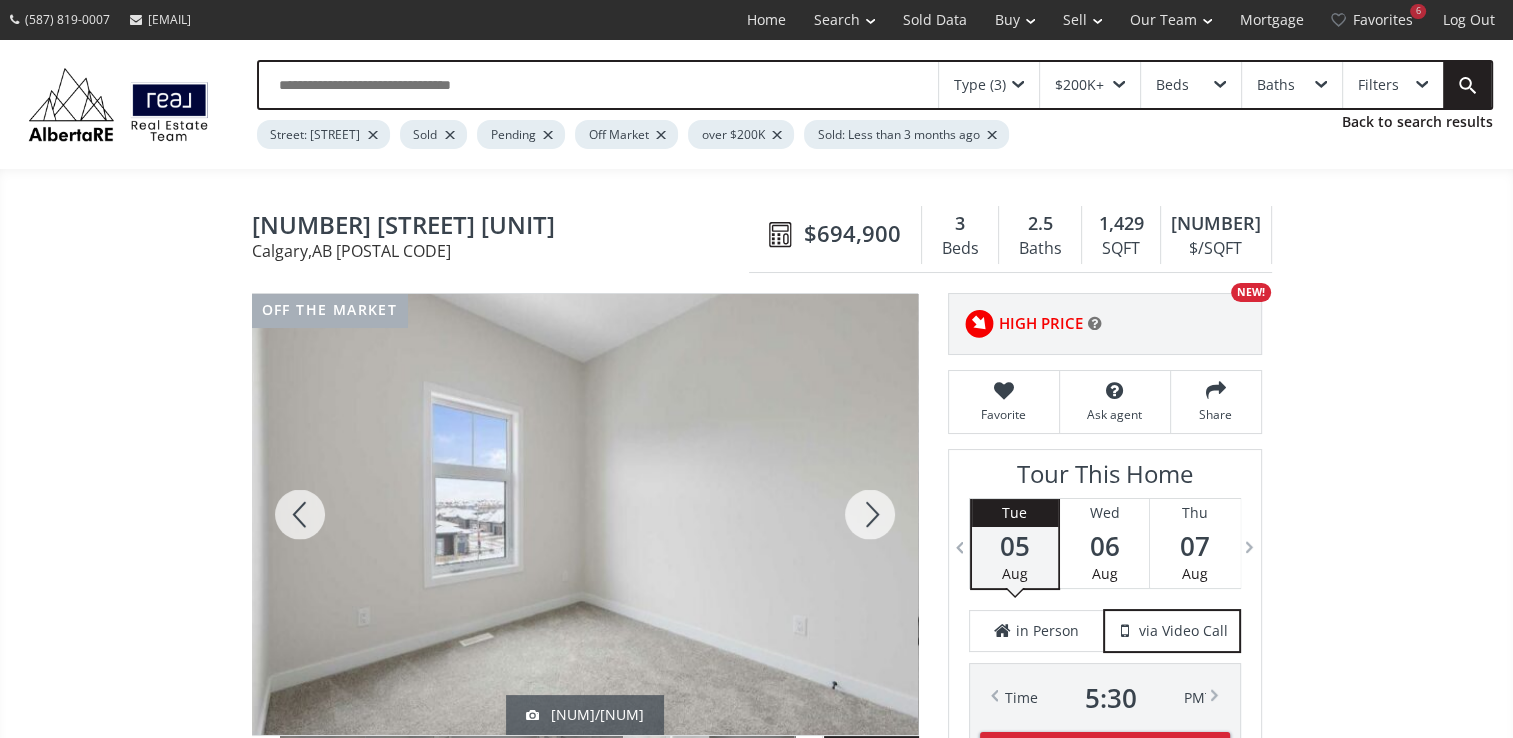 click at bounding box center [870, 514] 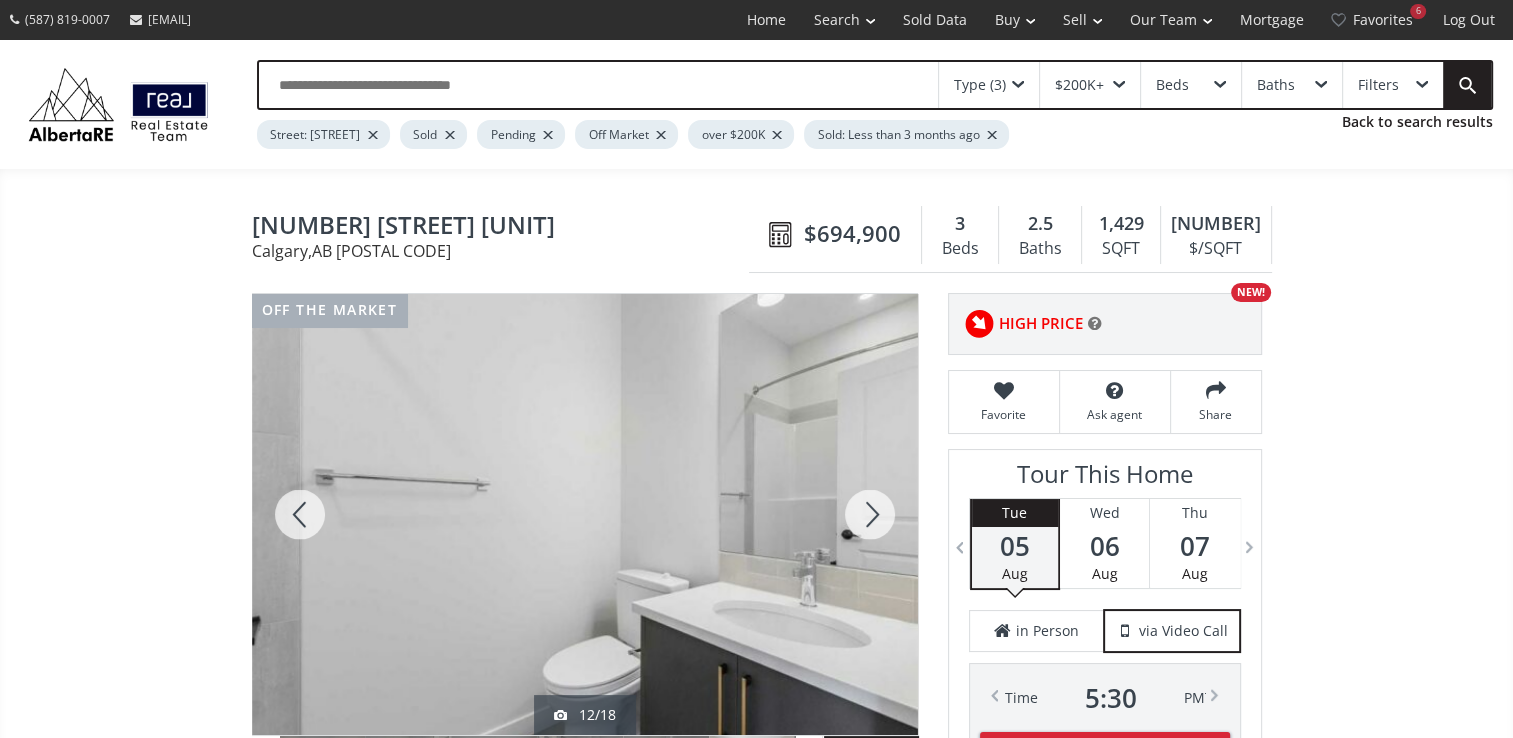 click at bounding box center (870, 514) 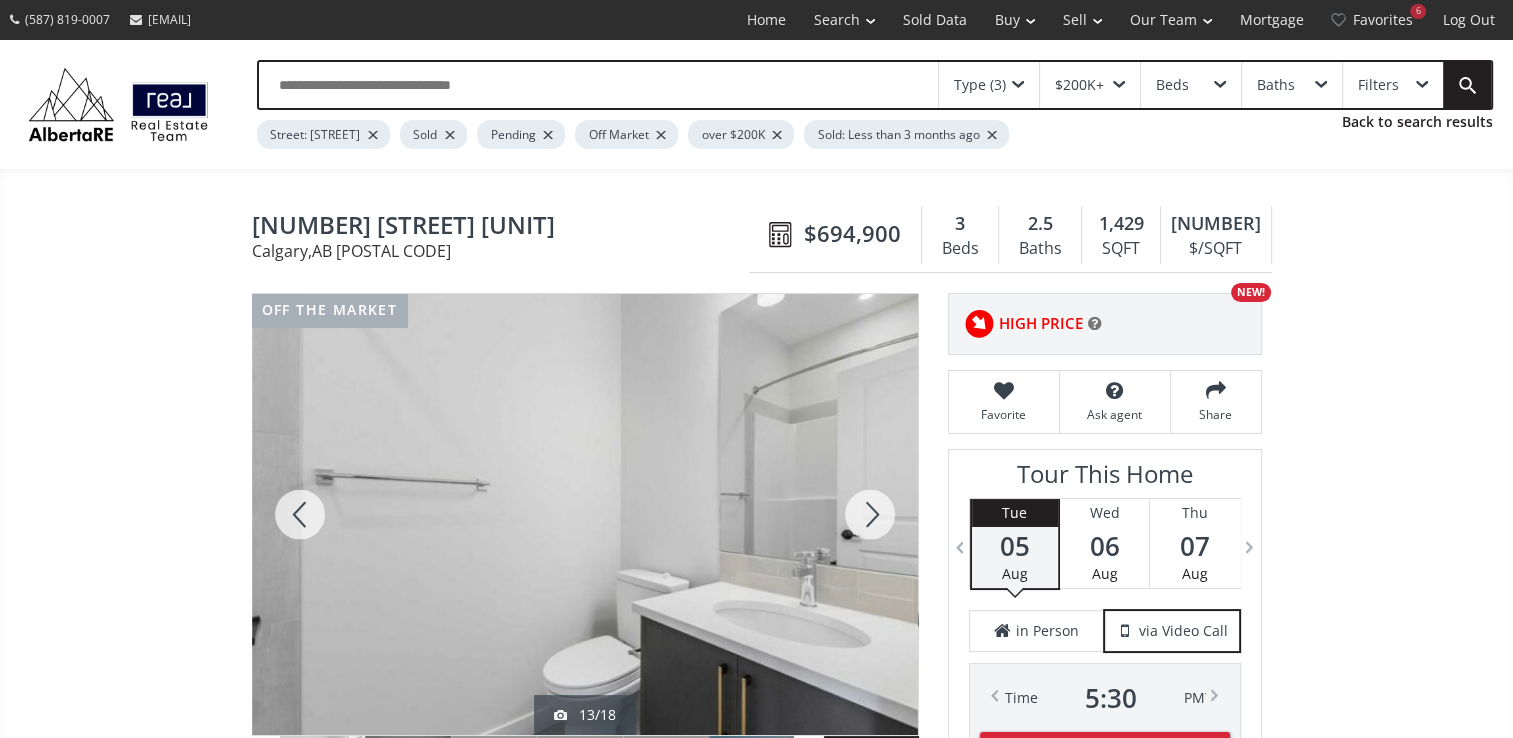 click at bounding box center (870, 514) 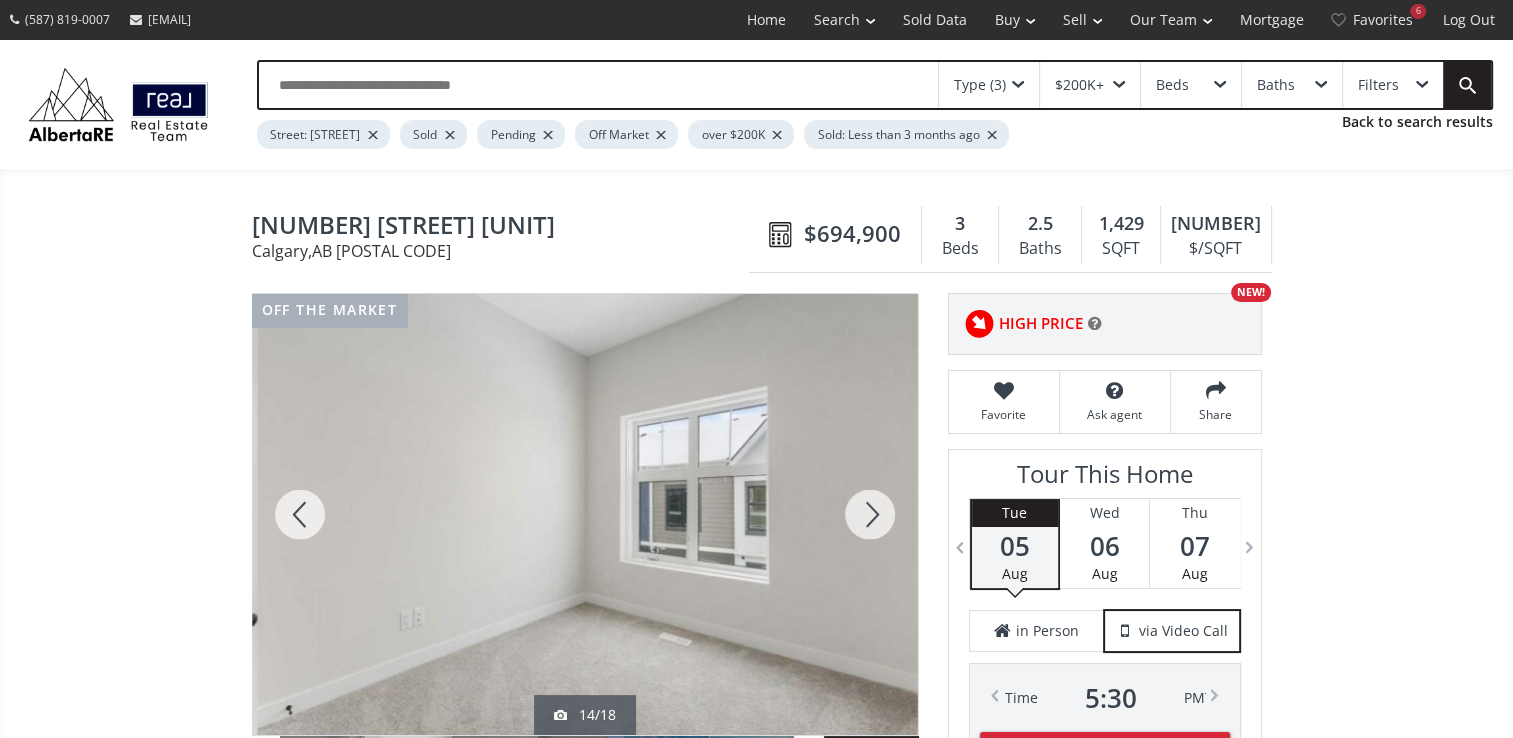 click at bounding box center [870, 514] 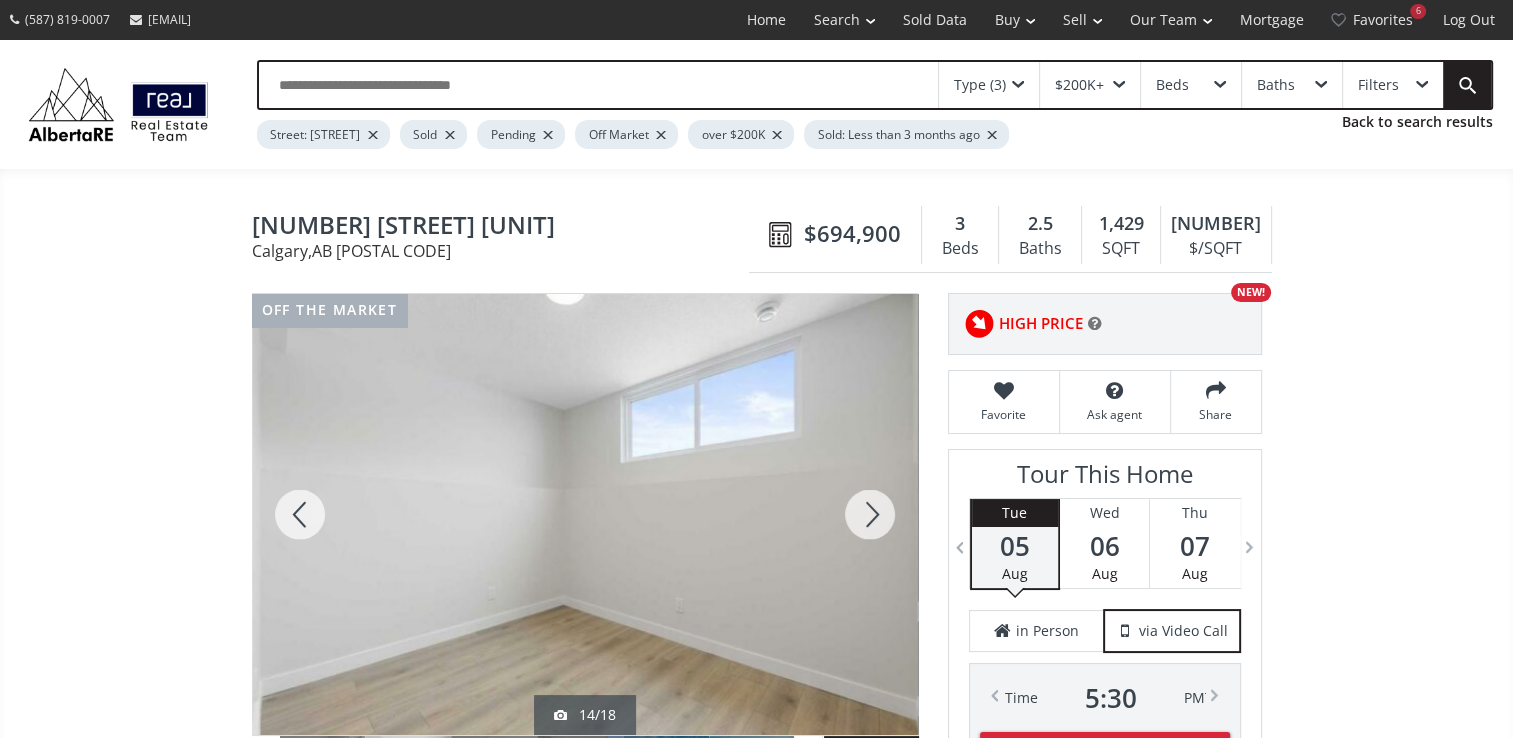 click at bounding box center (870, 514) 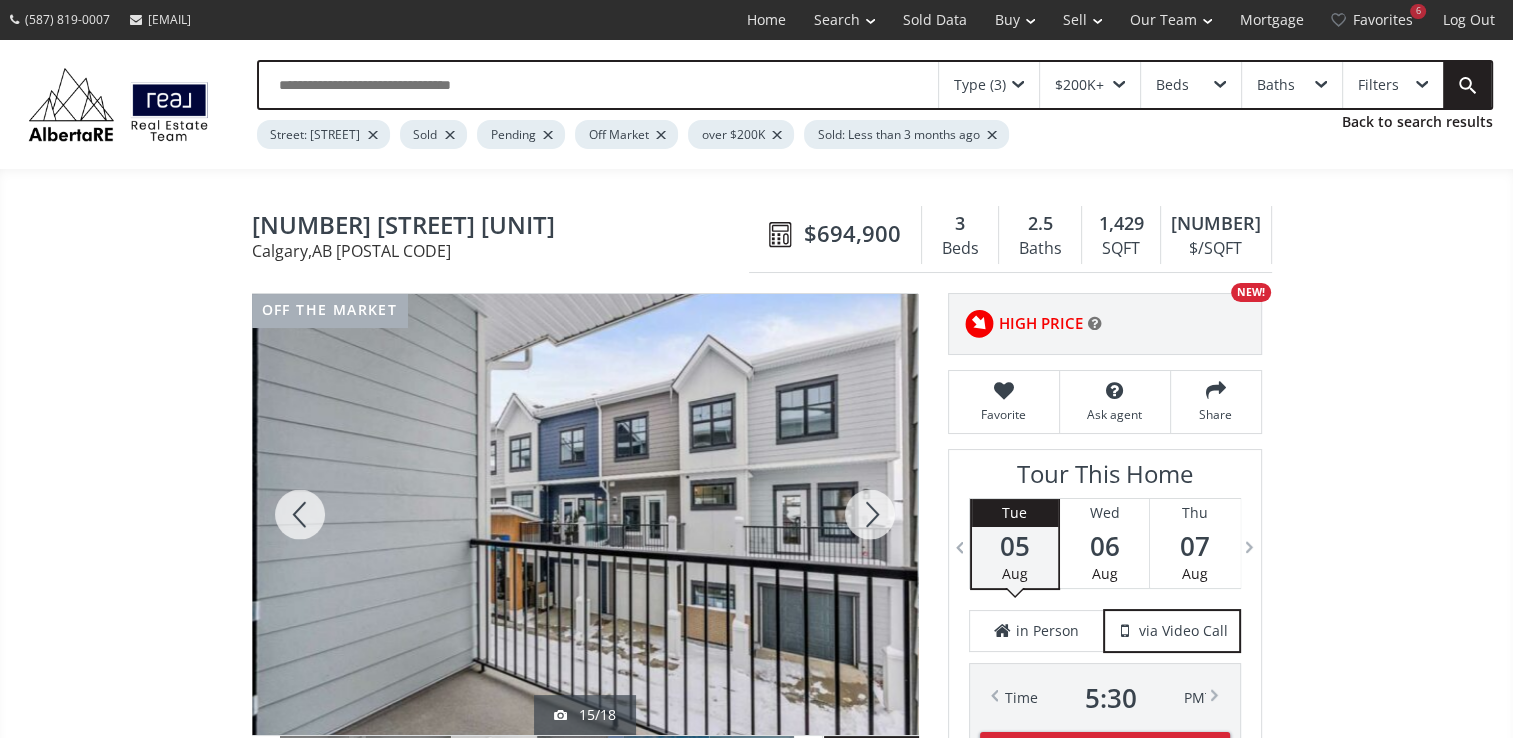 click at bounding box center [870, 514] 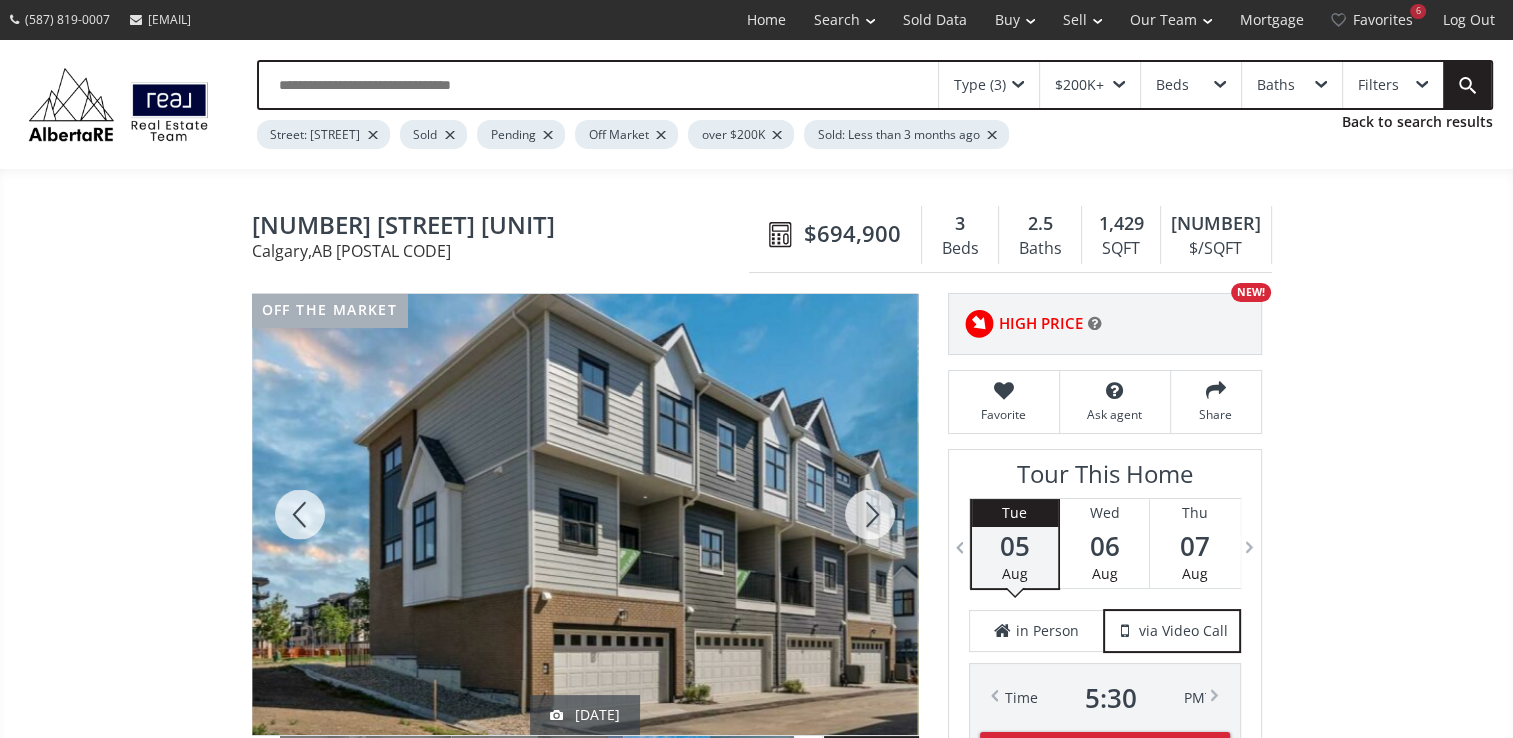 click at bounding box center [870, 514] 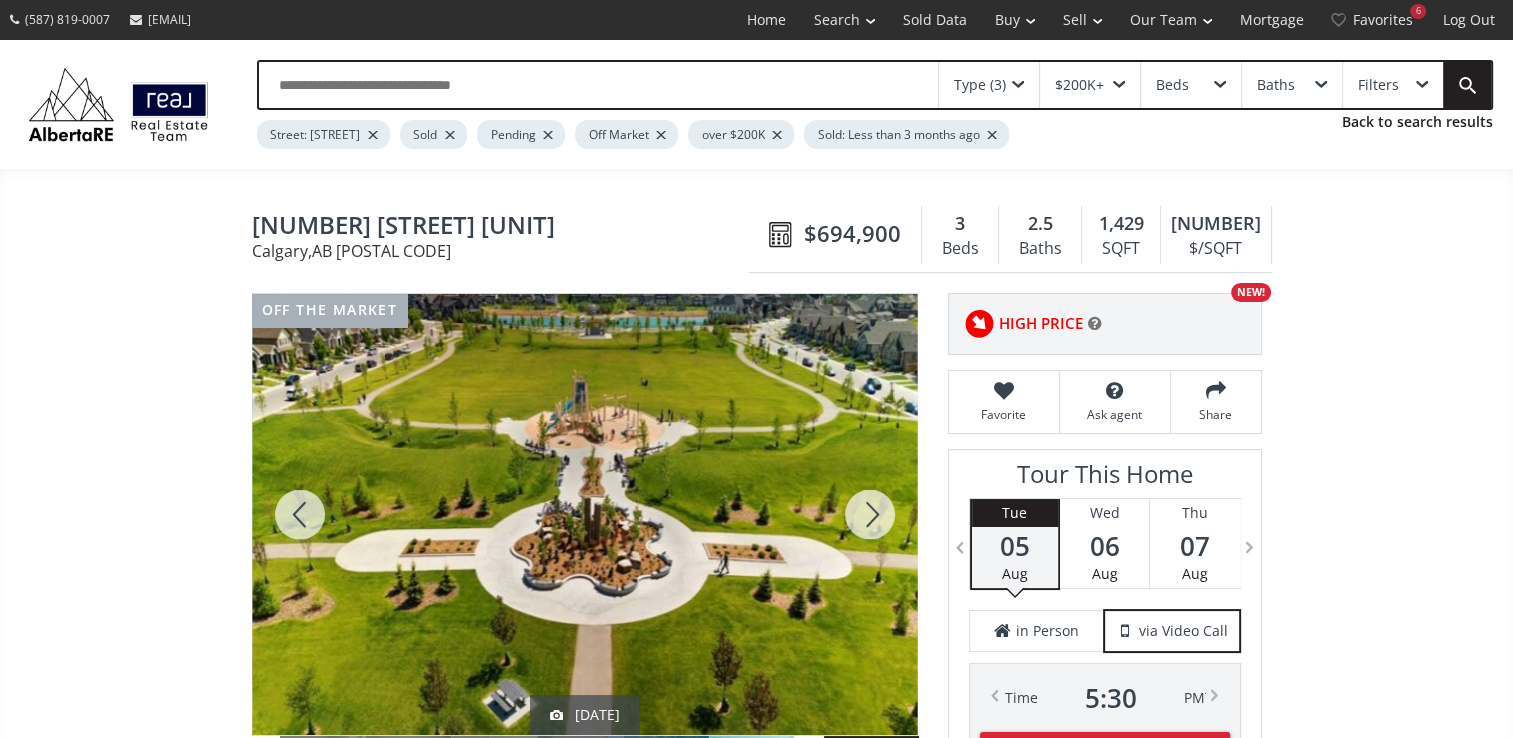 click at bounding box center [300, 514] 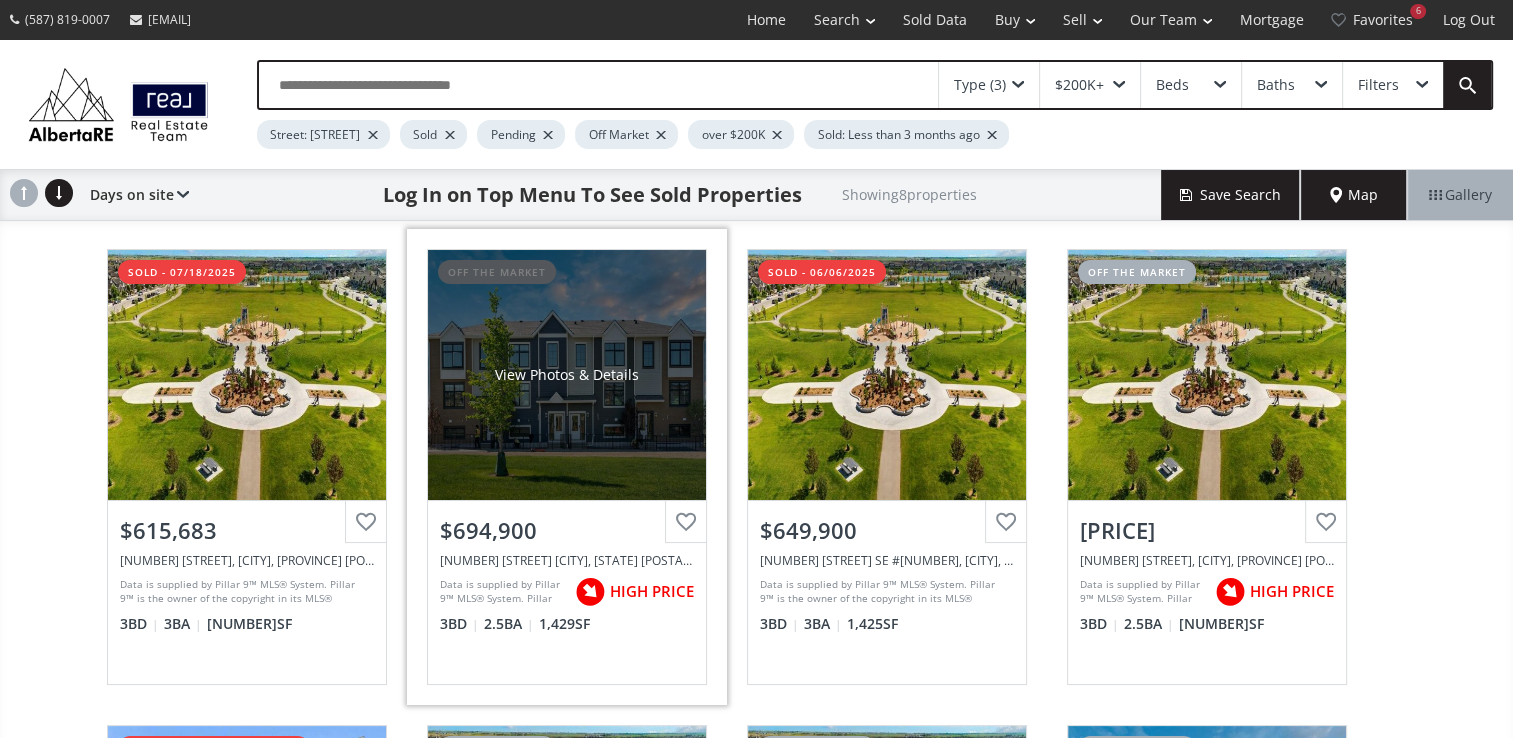 scroll, scrollTop: 200, scrollLeft: 0, axis: vertical 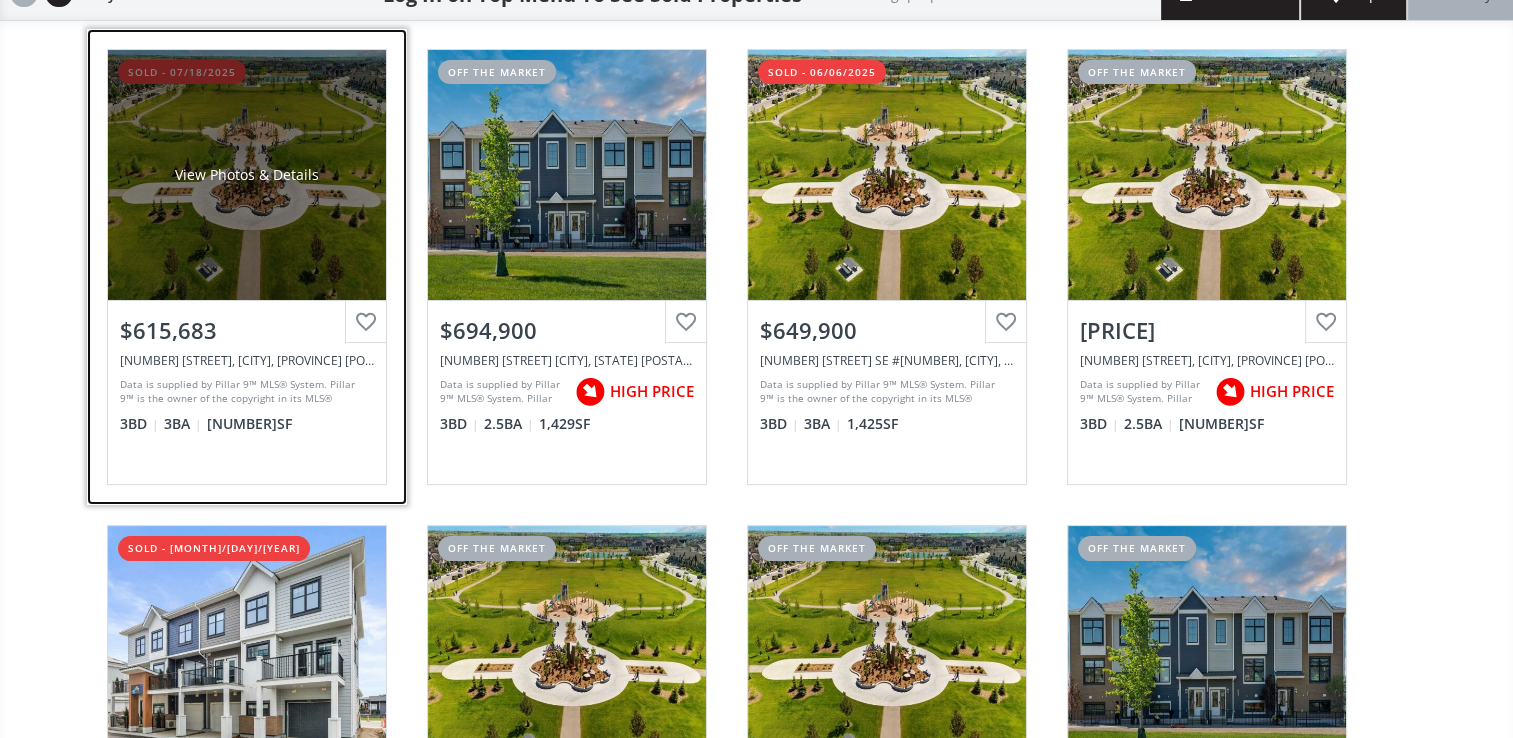 click on "View Photos & Details" at bounding box center (247, 175) 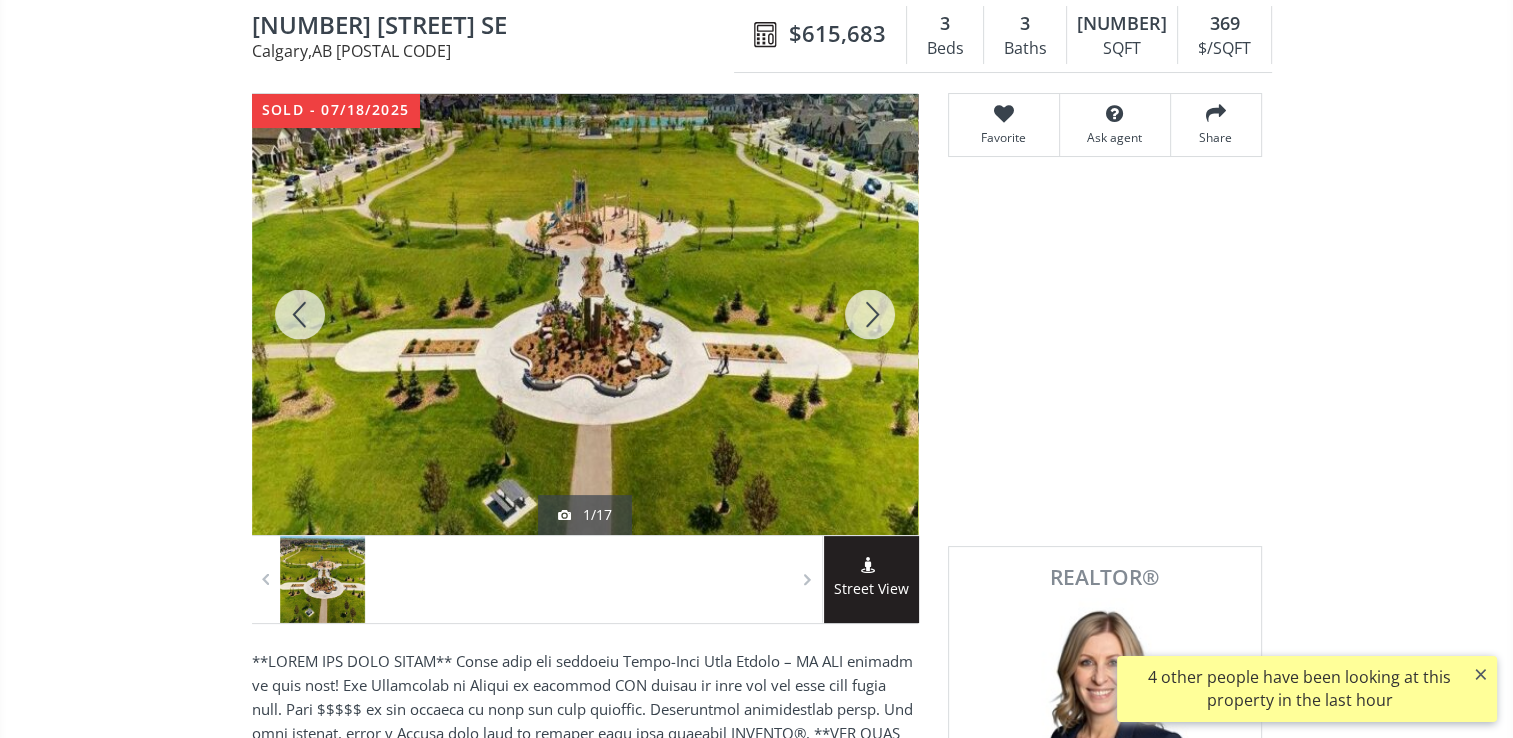 scroll, scrollTop: 0, scrollLeft: 0, axis: both 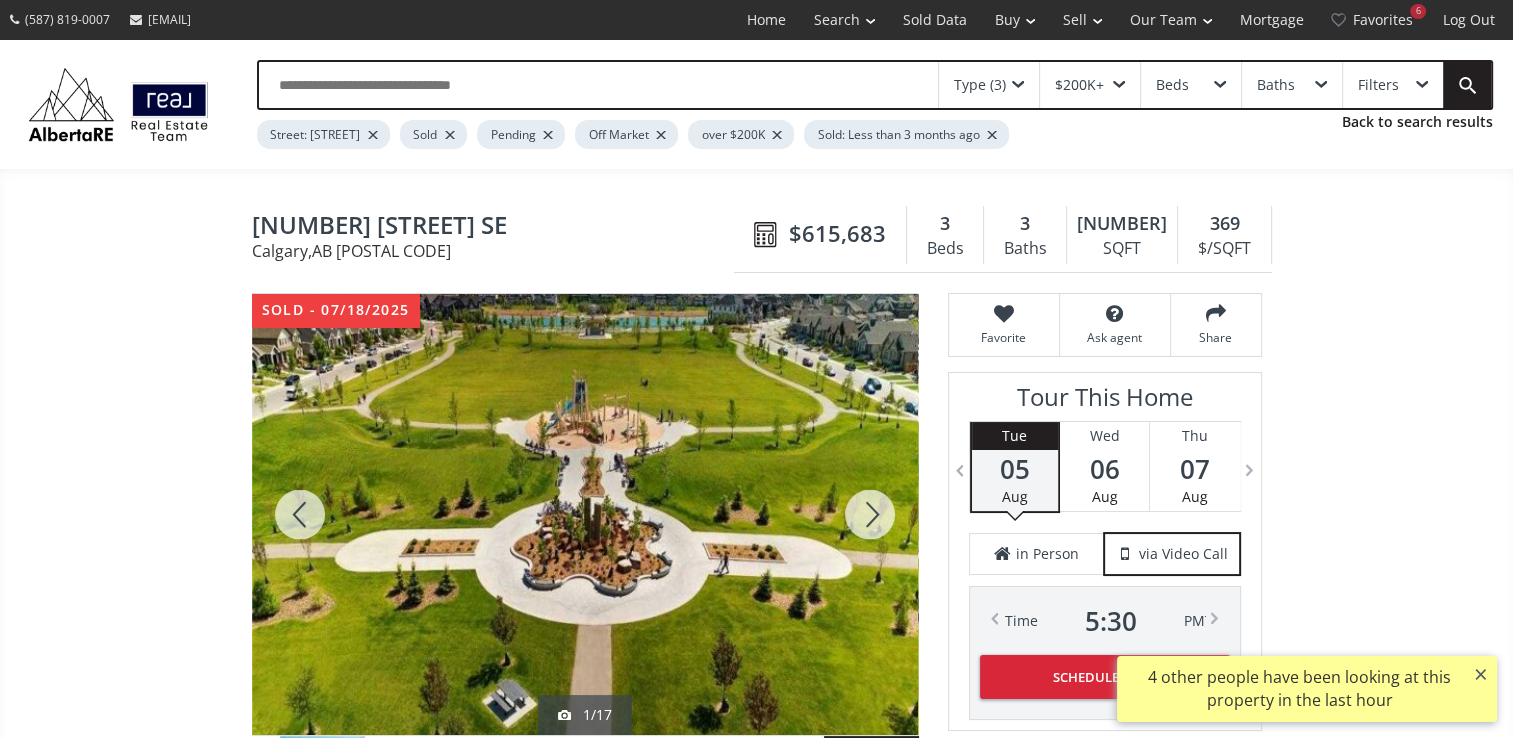 click at bounding box center [870, 514] 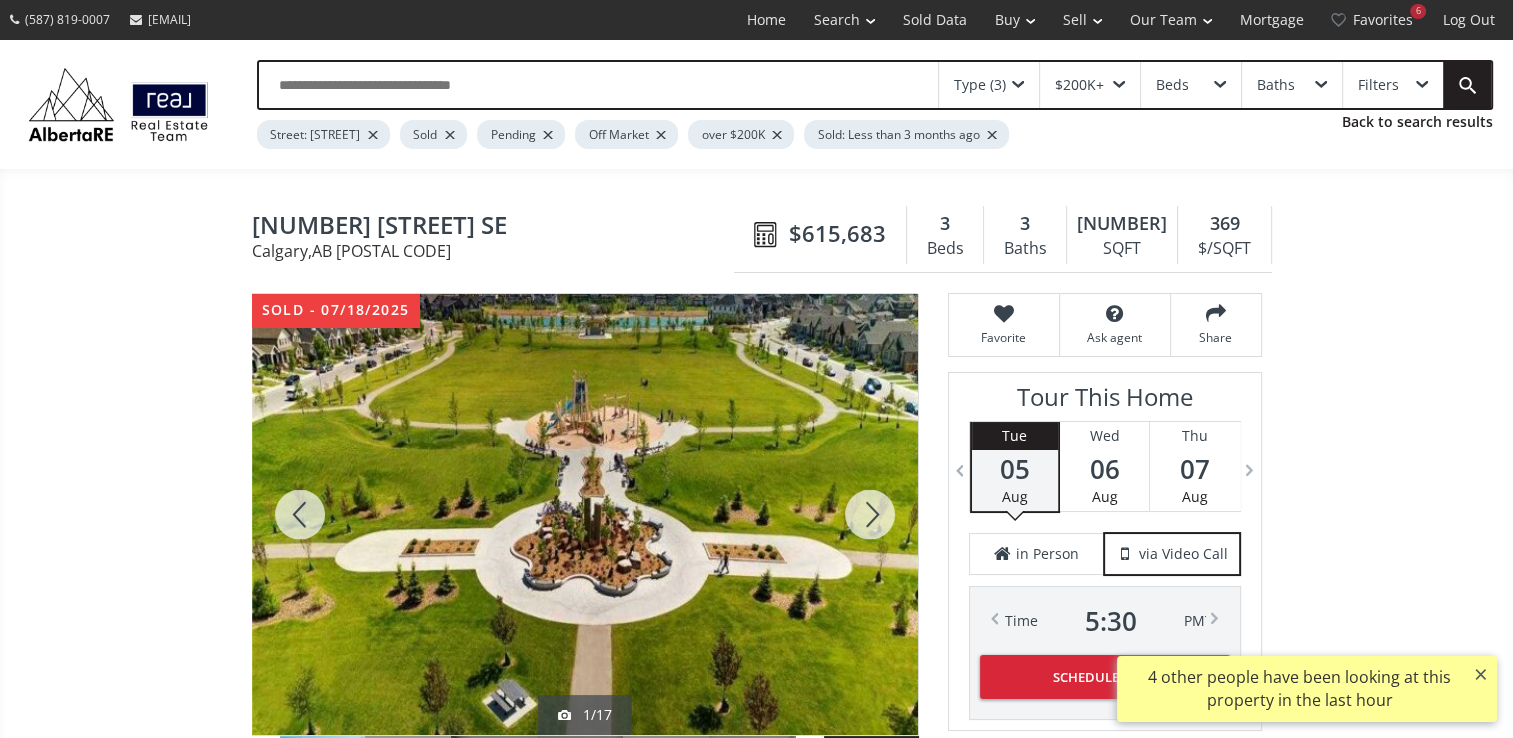 click at bounding box center (870, 514) 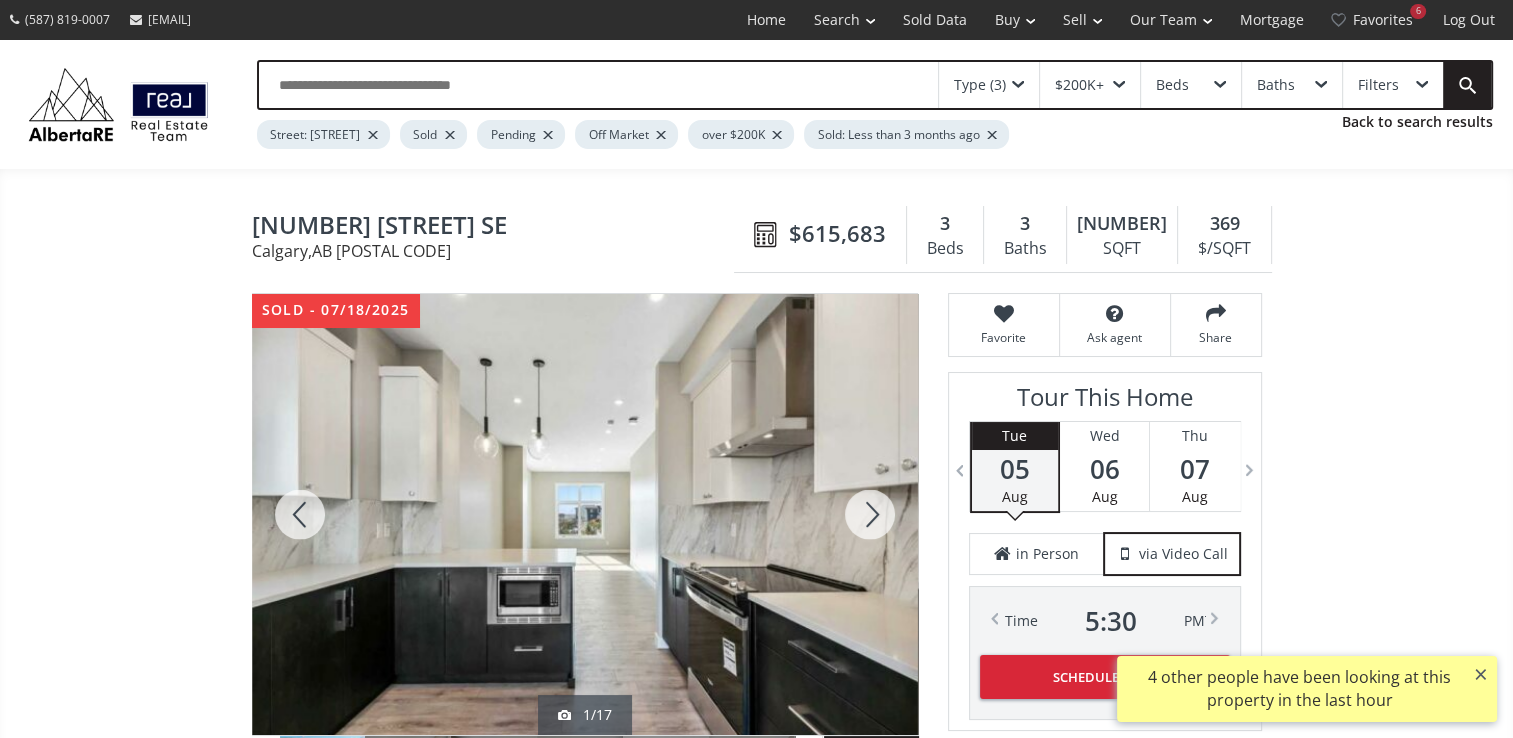 click at bounding box center (870, 514) 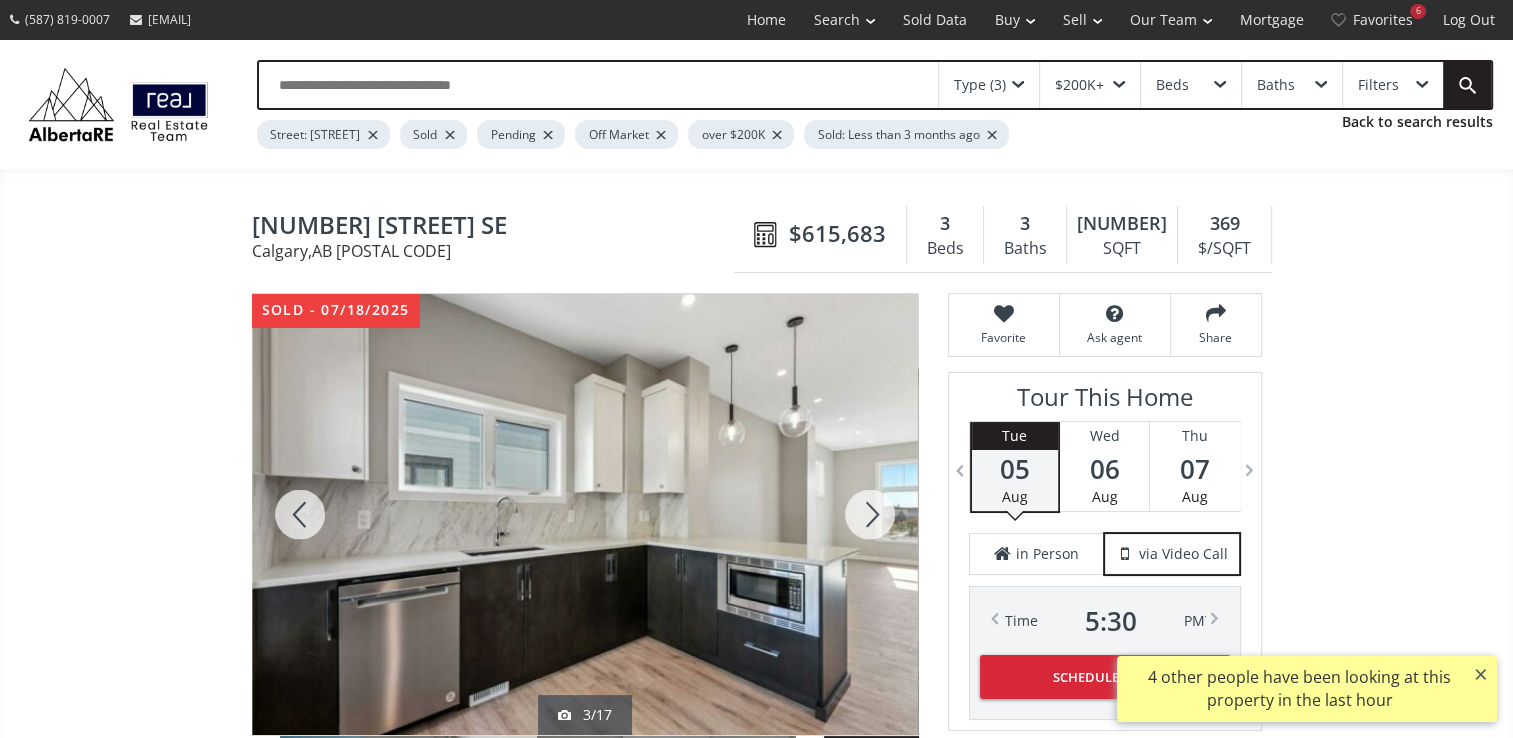 click at bounding box center (870, 514) 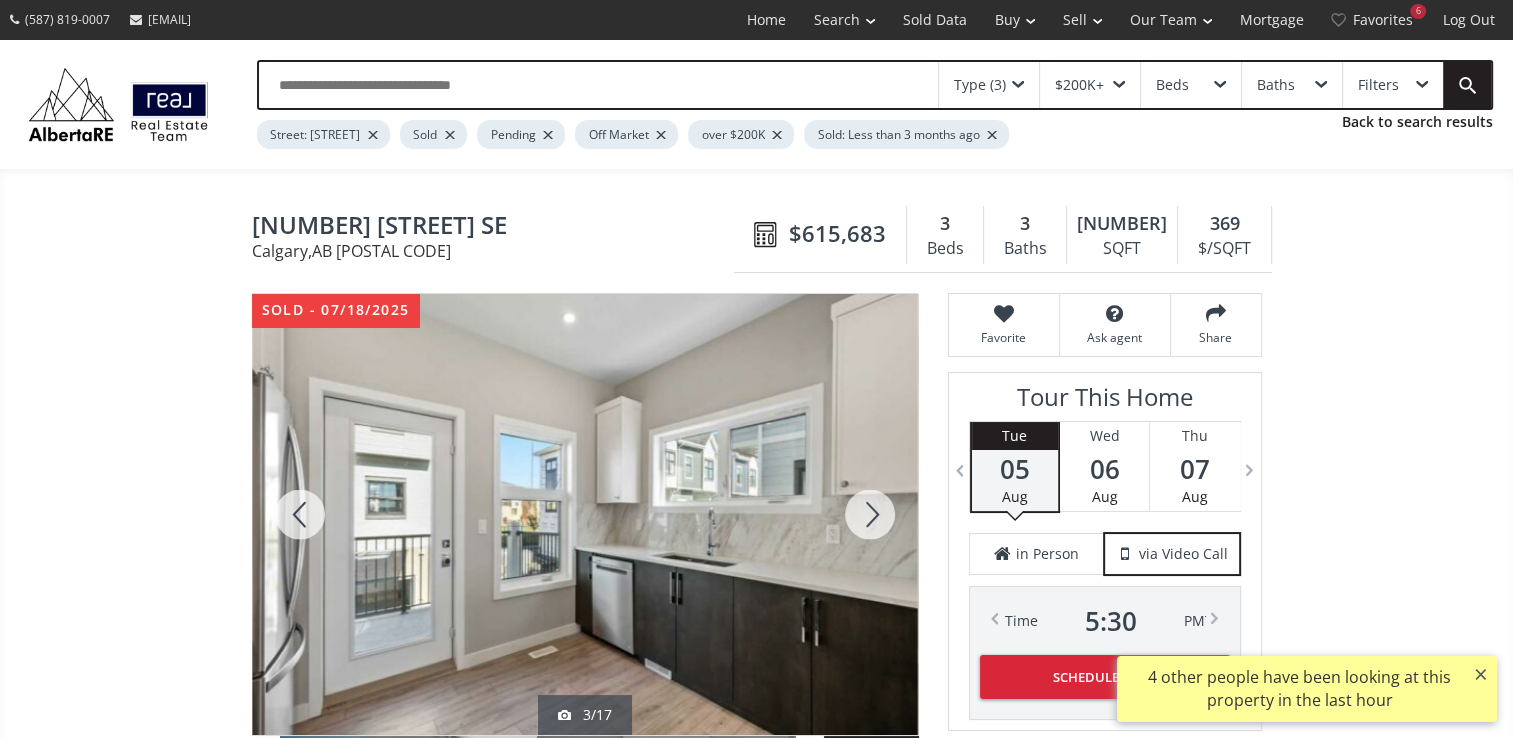 click at bounding box center (870, 514) 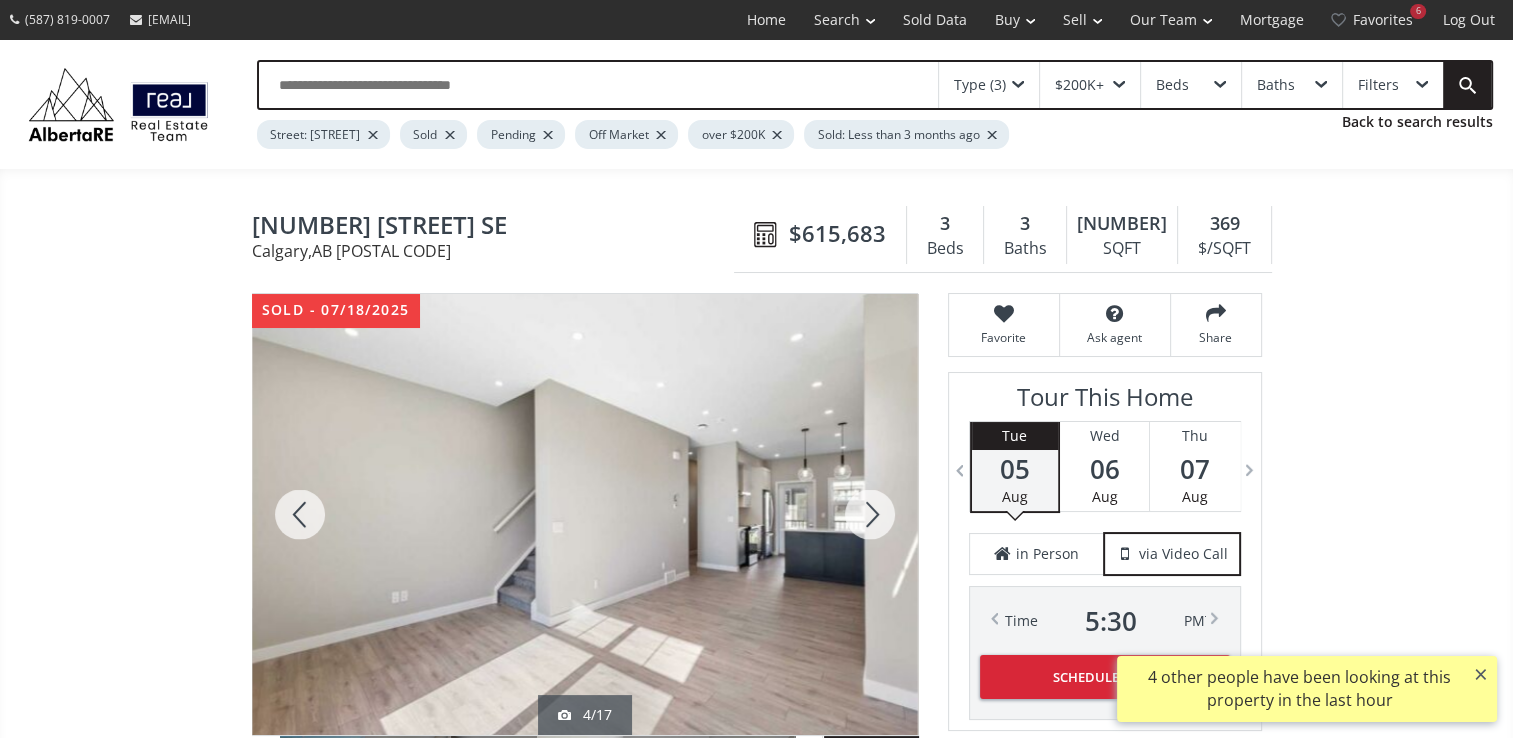 click at bounding box center (870, 514) 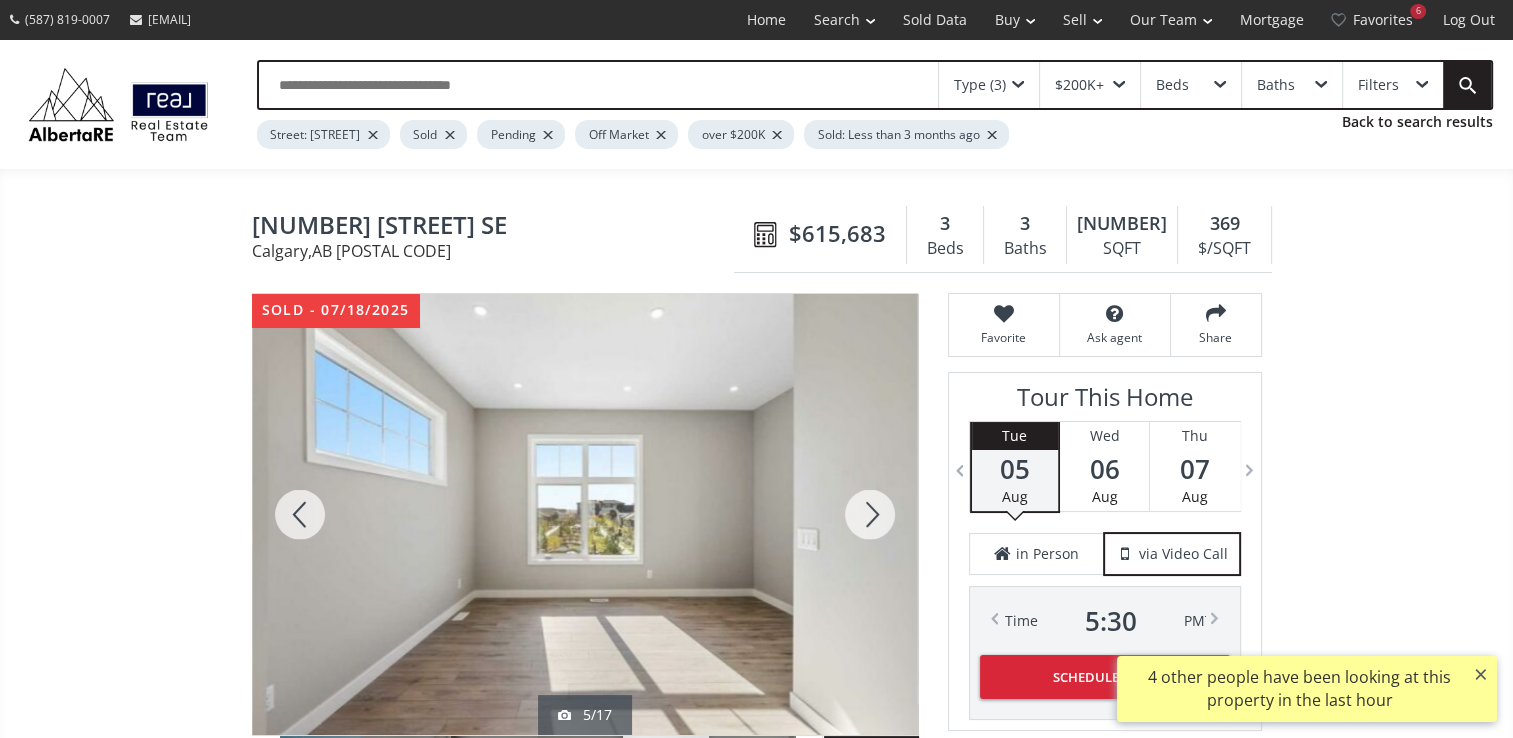 click at bounding box center [870, 514] 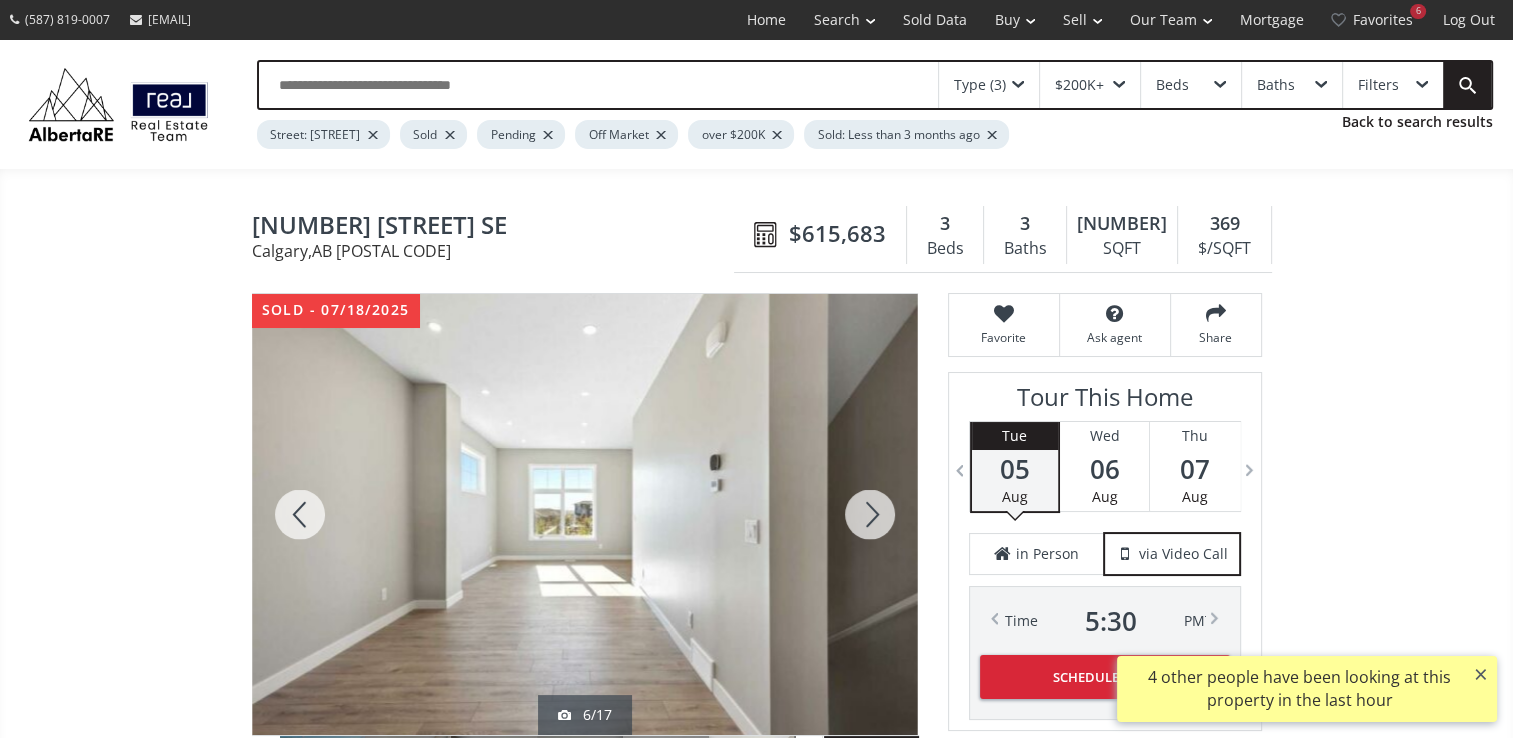 click at bounding box center (870, 514) 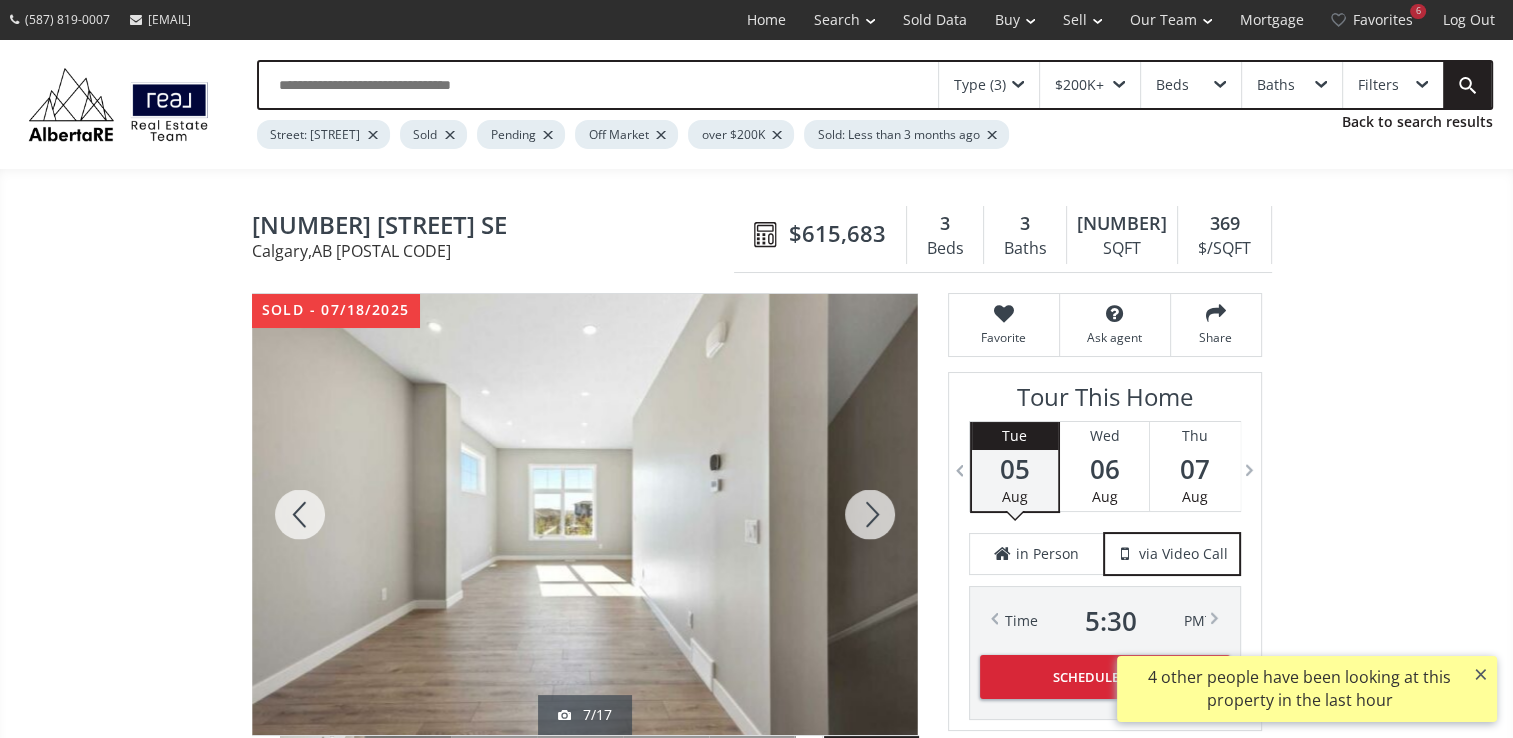 click at bounding box center (870, 514) 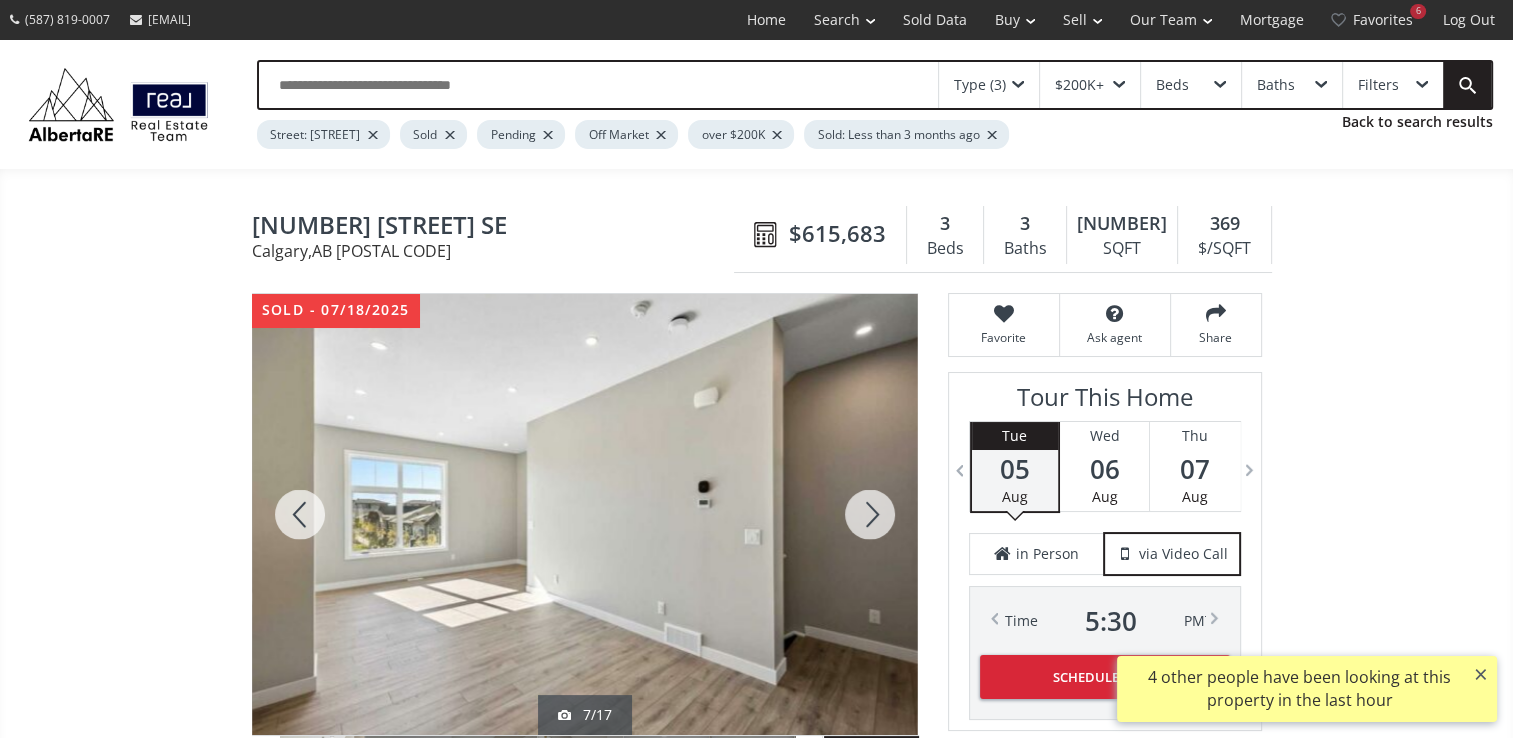 click at bounding box center [870, 514] 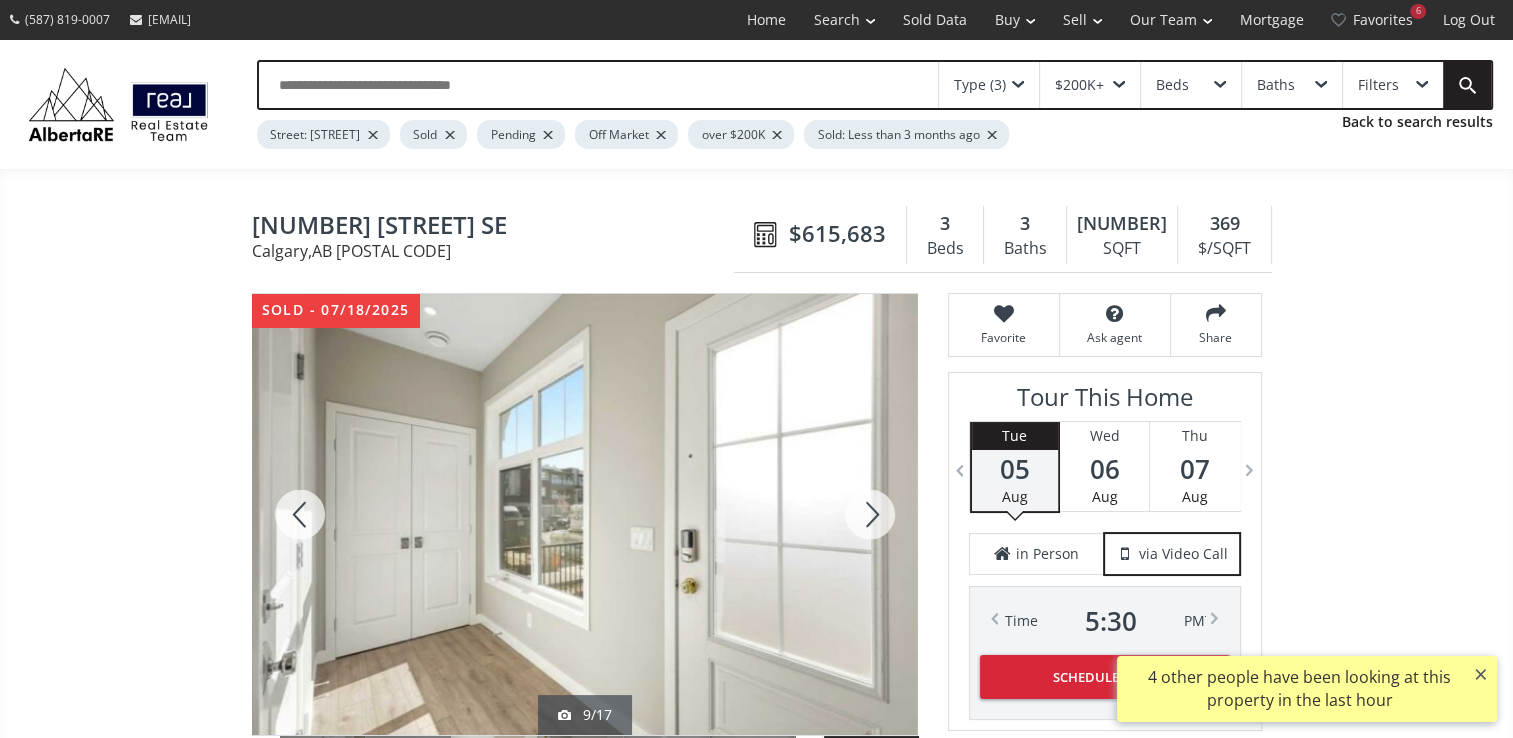 click at bounding box center (870, 514) 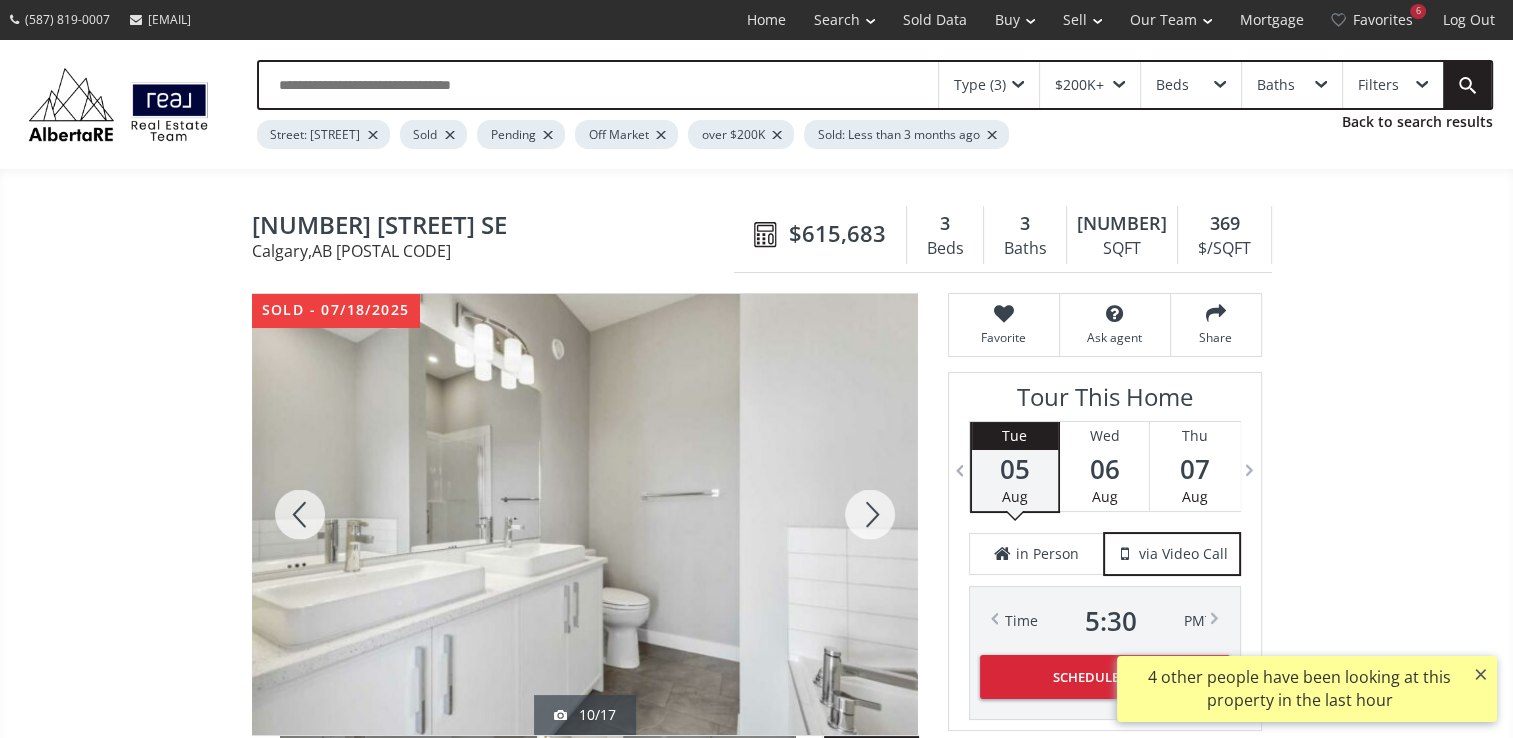 click at bounding box center (870, 514) 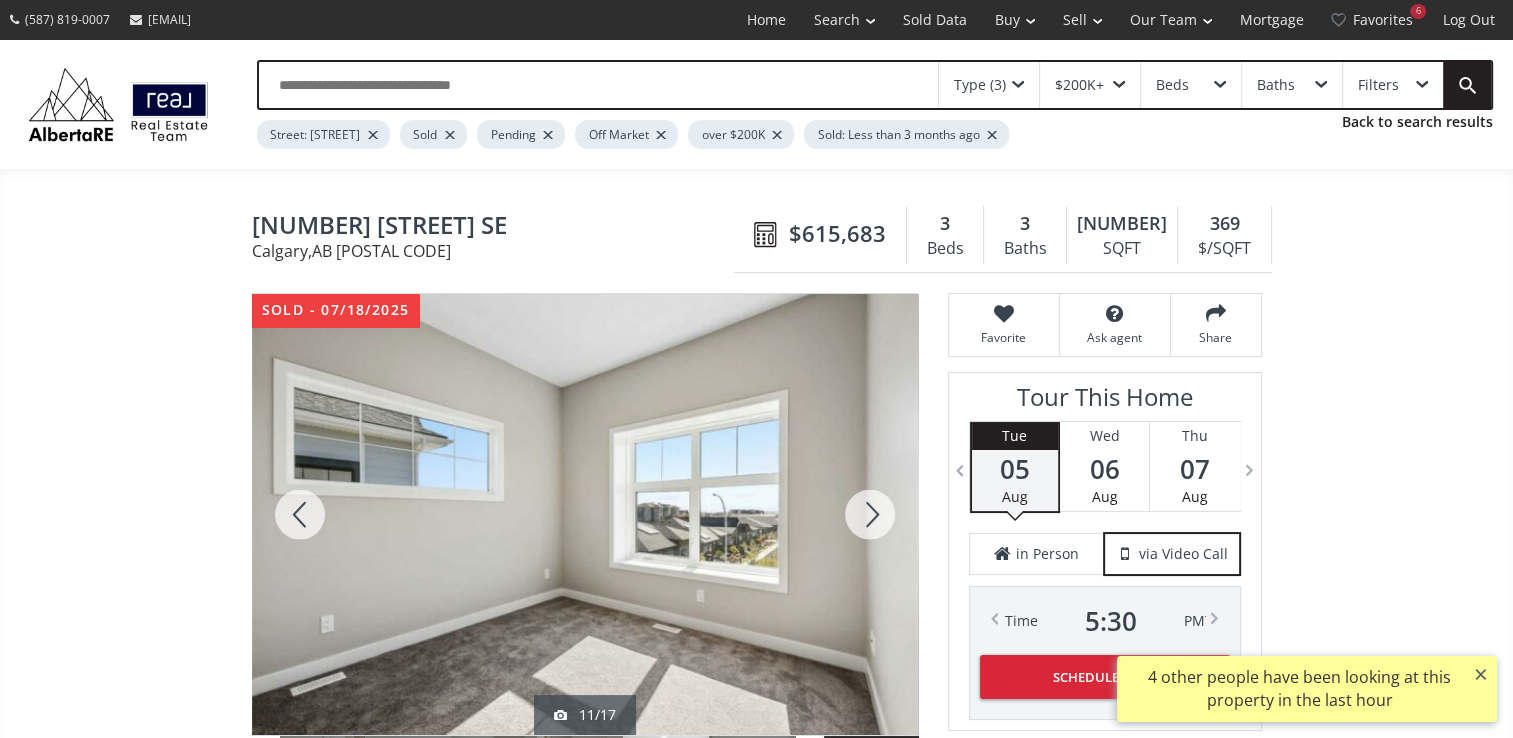 click at bounding box center (870, 514) 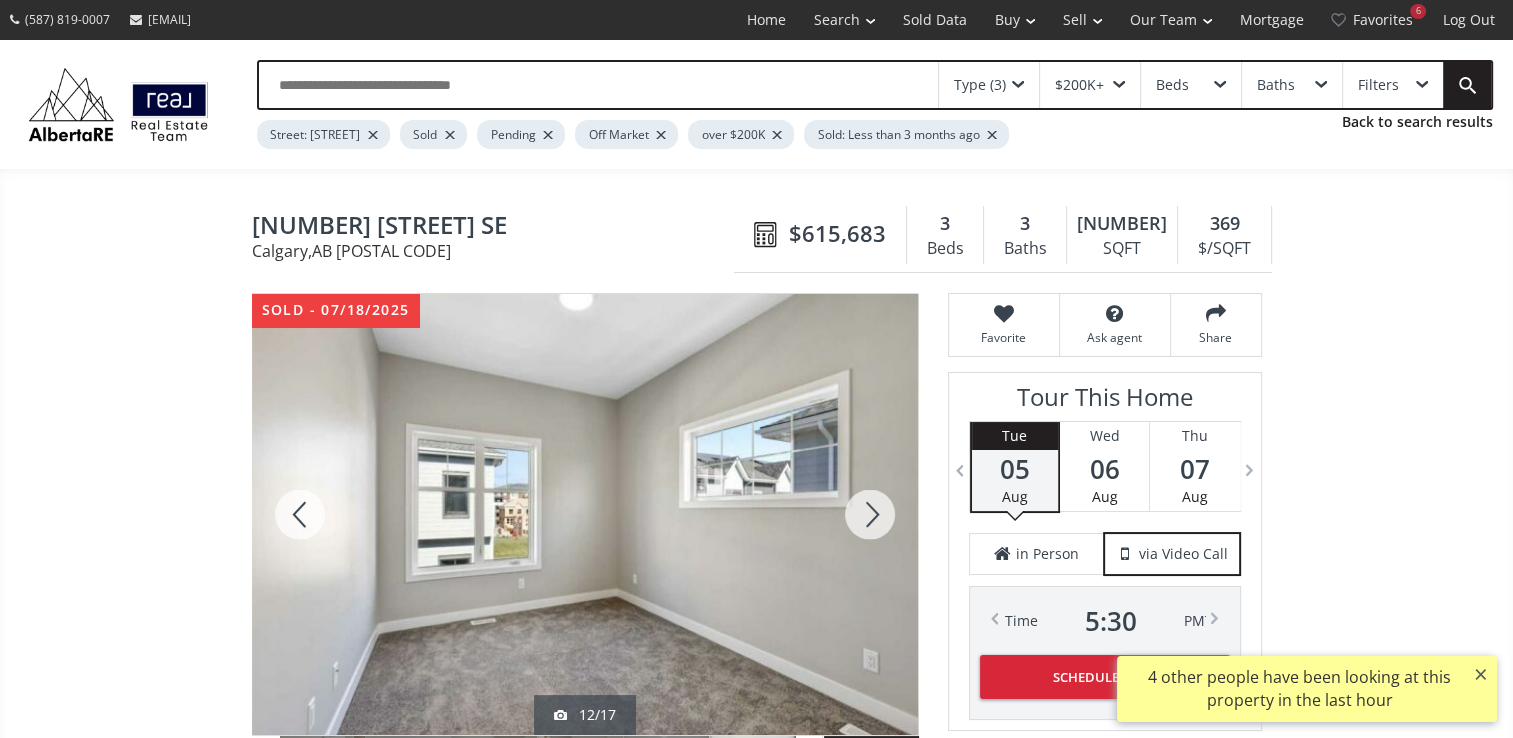 click at bounding box center [870, 514] 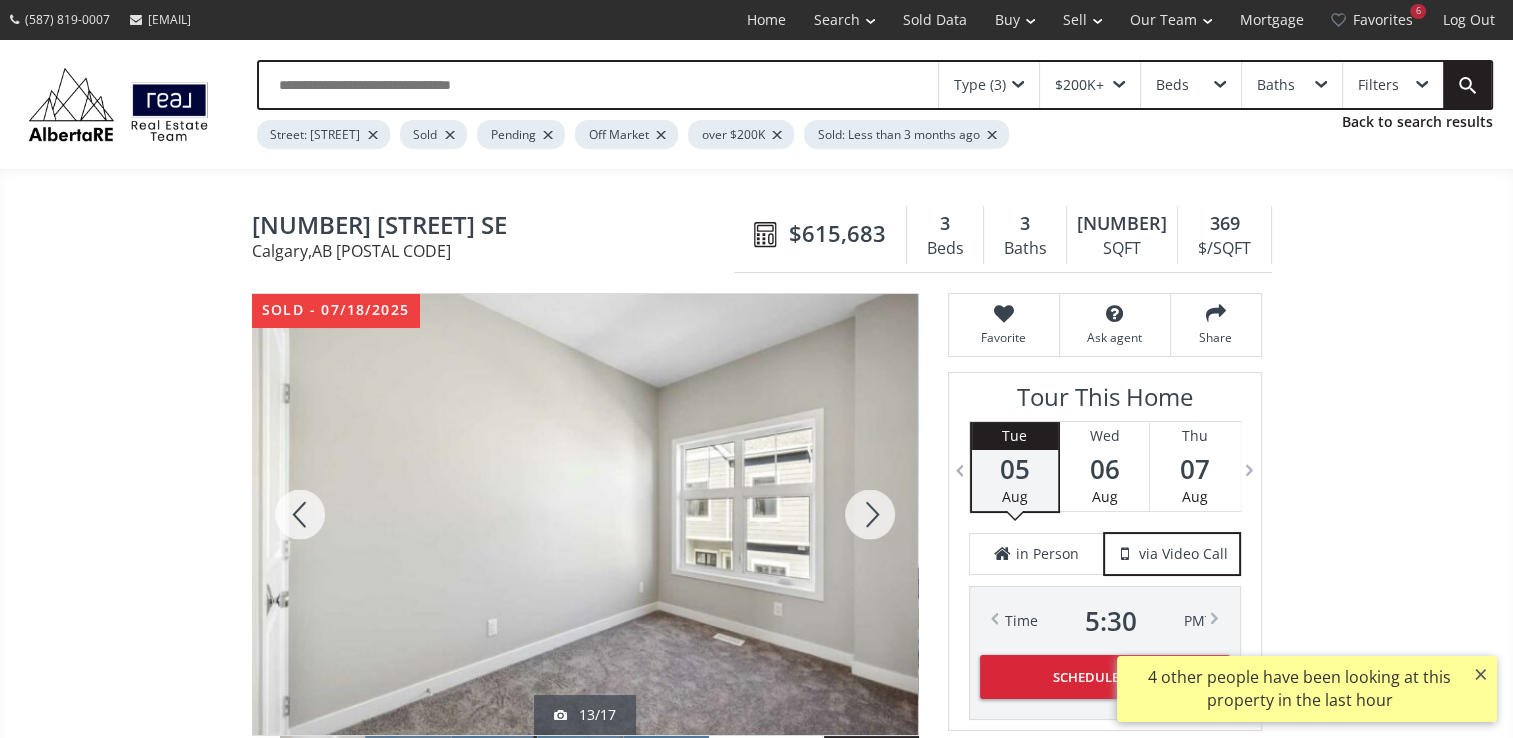 click at bounding box center (870, 514) 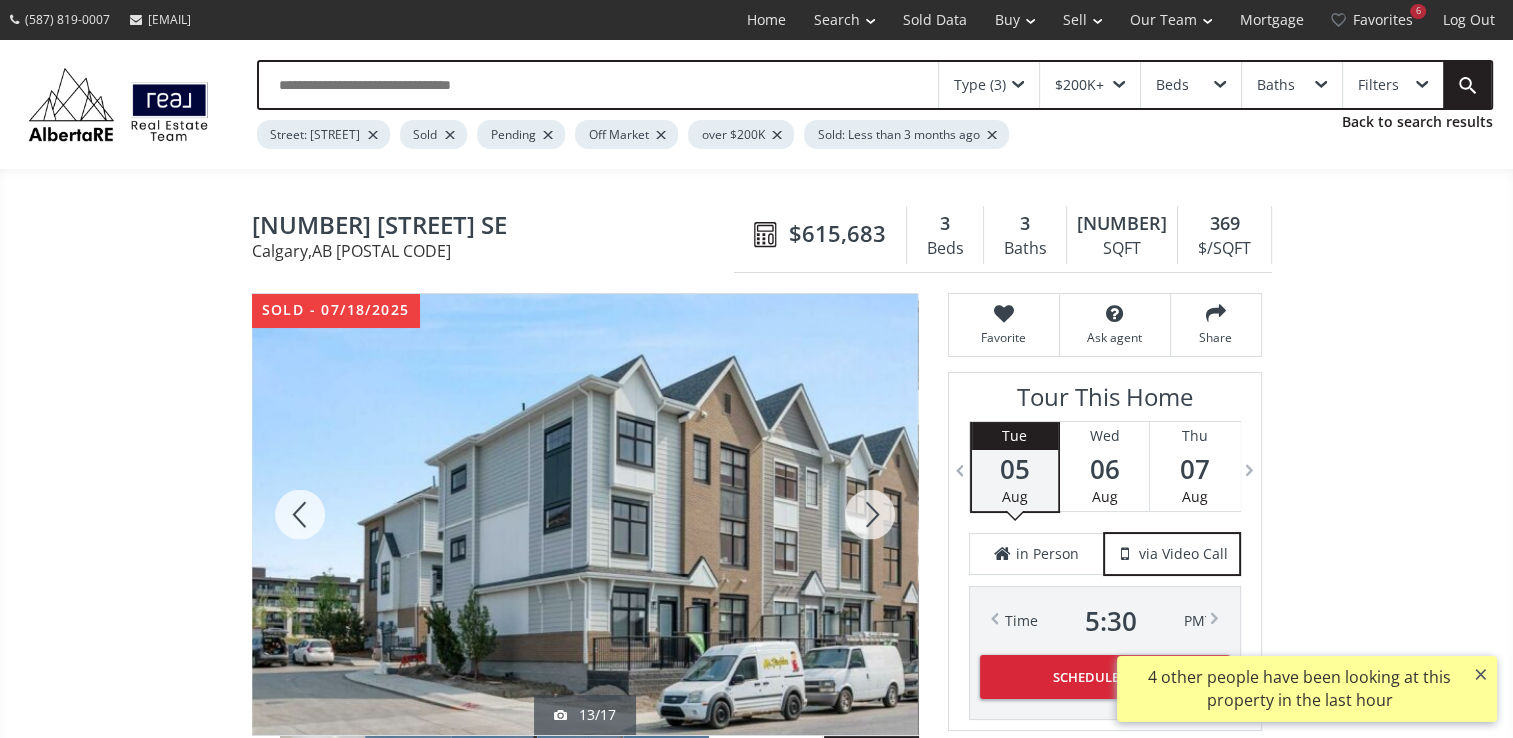 click at bounding box center [870, 514] 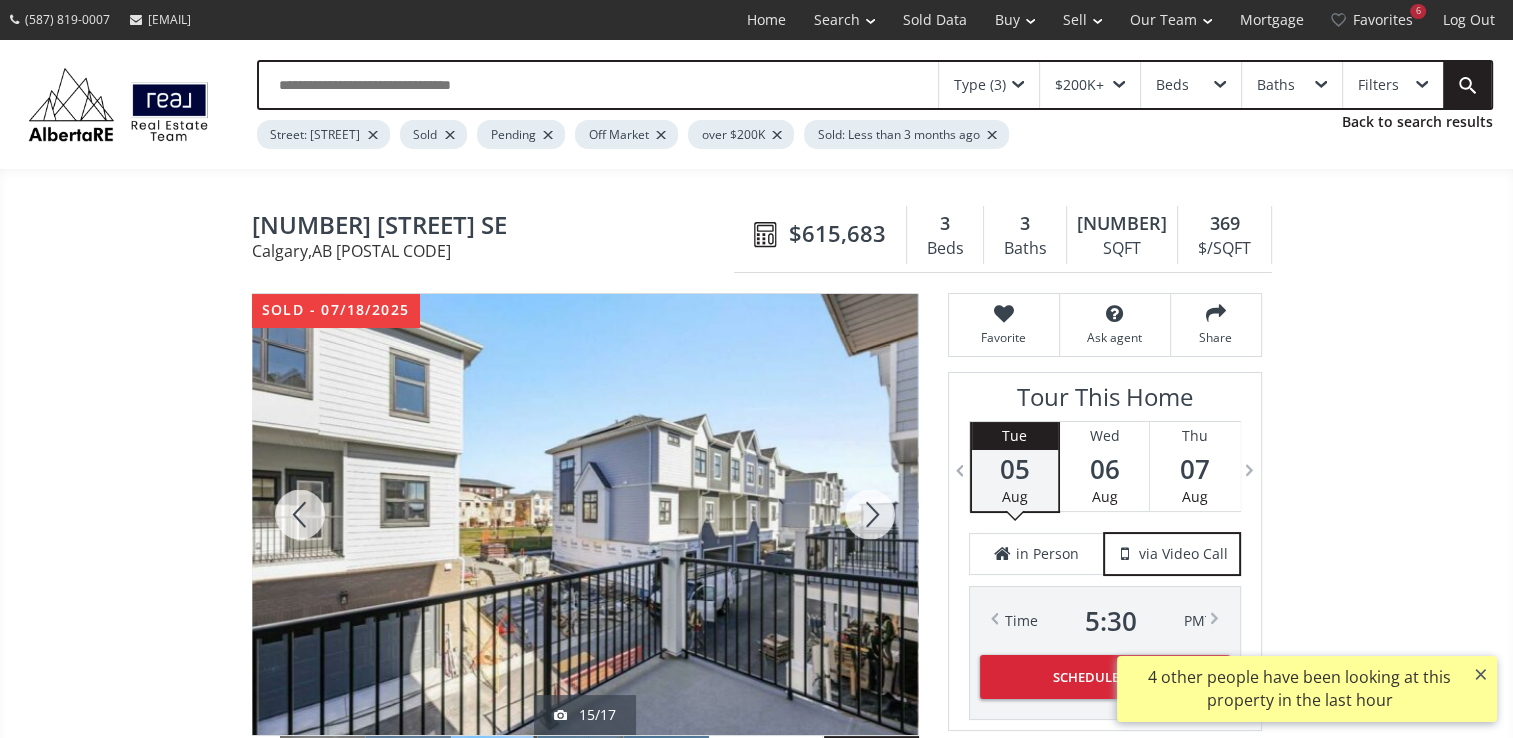 click at bounding box center [870, 514] 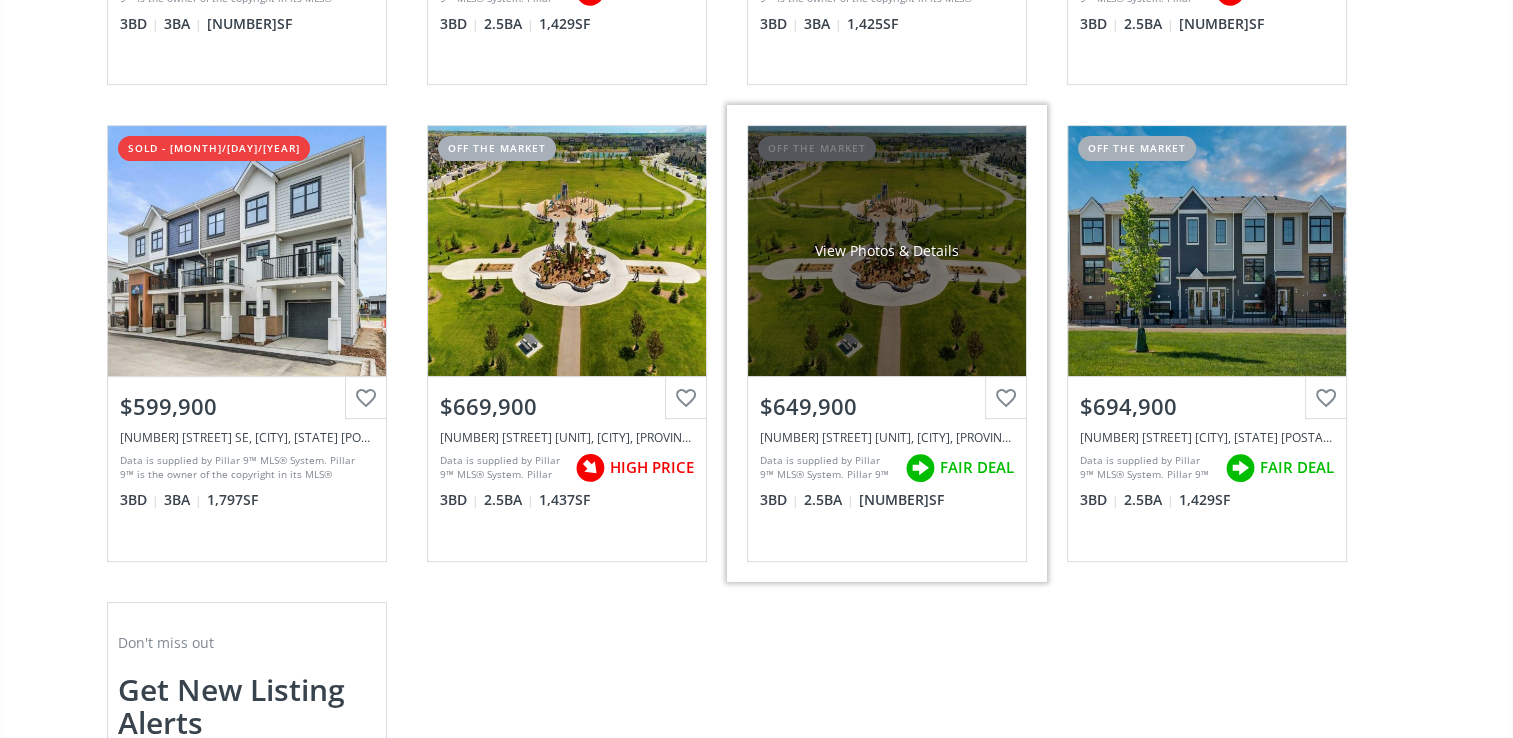 scroll, scrollTop: 600, scrollLeft: 0, axis: vertical 